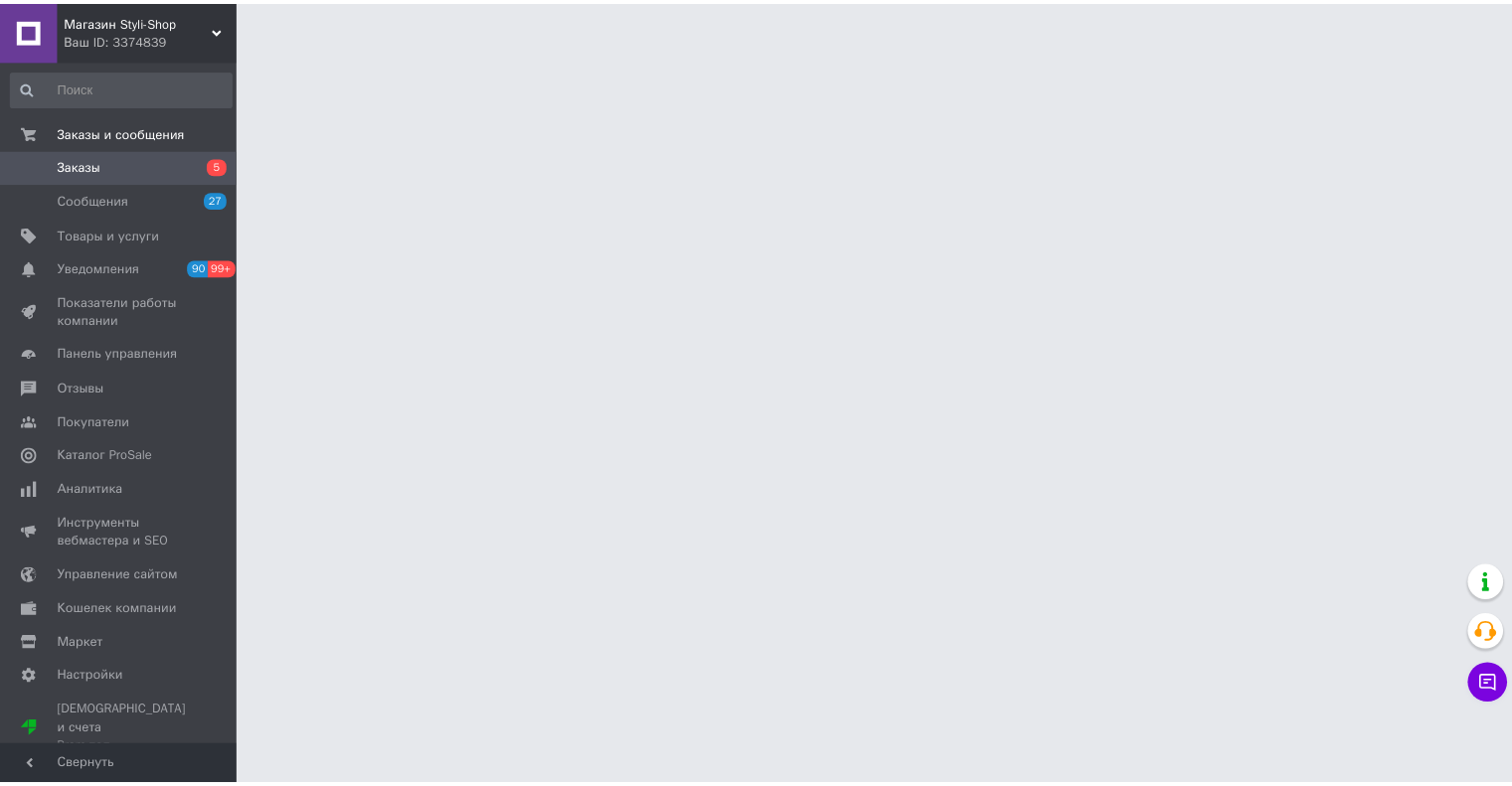 scroll, scrollTop: 0, scrollLeft: 0, axis: both 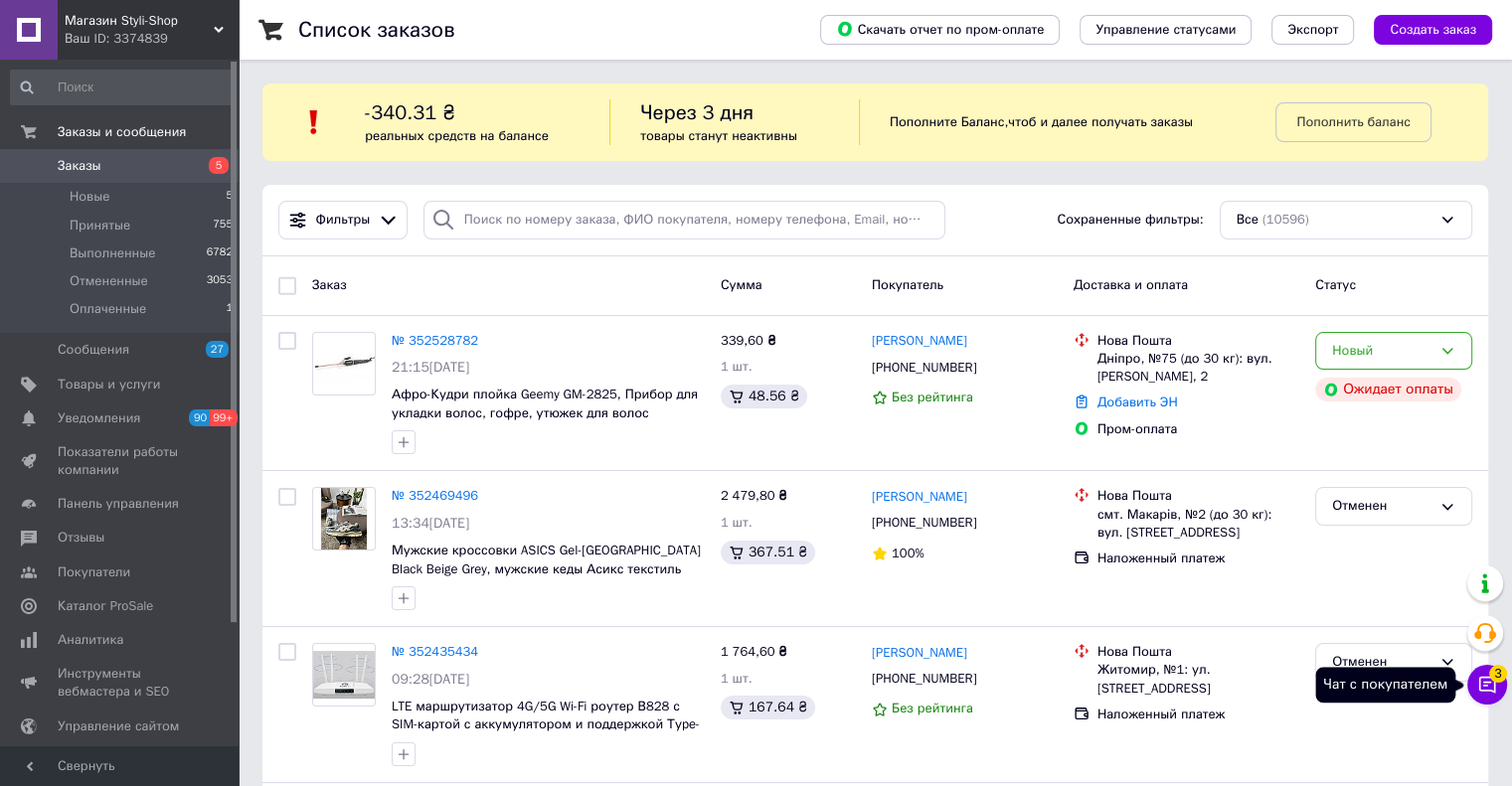 click on "Чат с покупателем 3" at bounding box center [1487, 685] 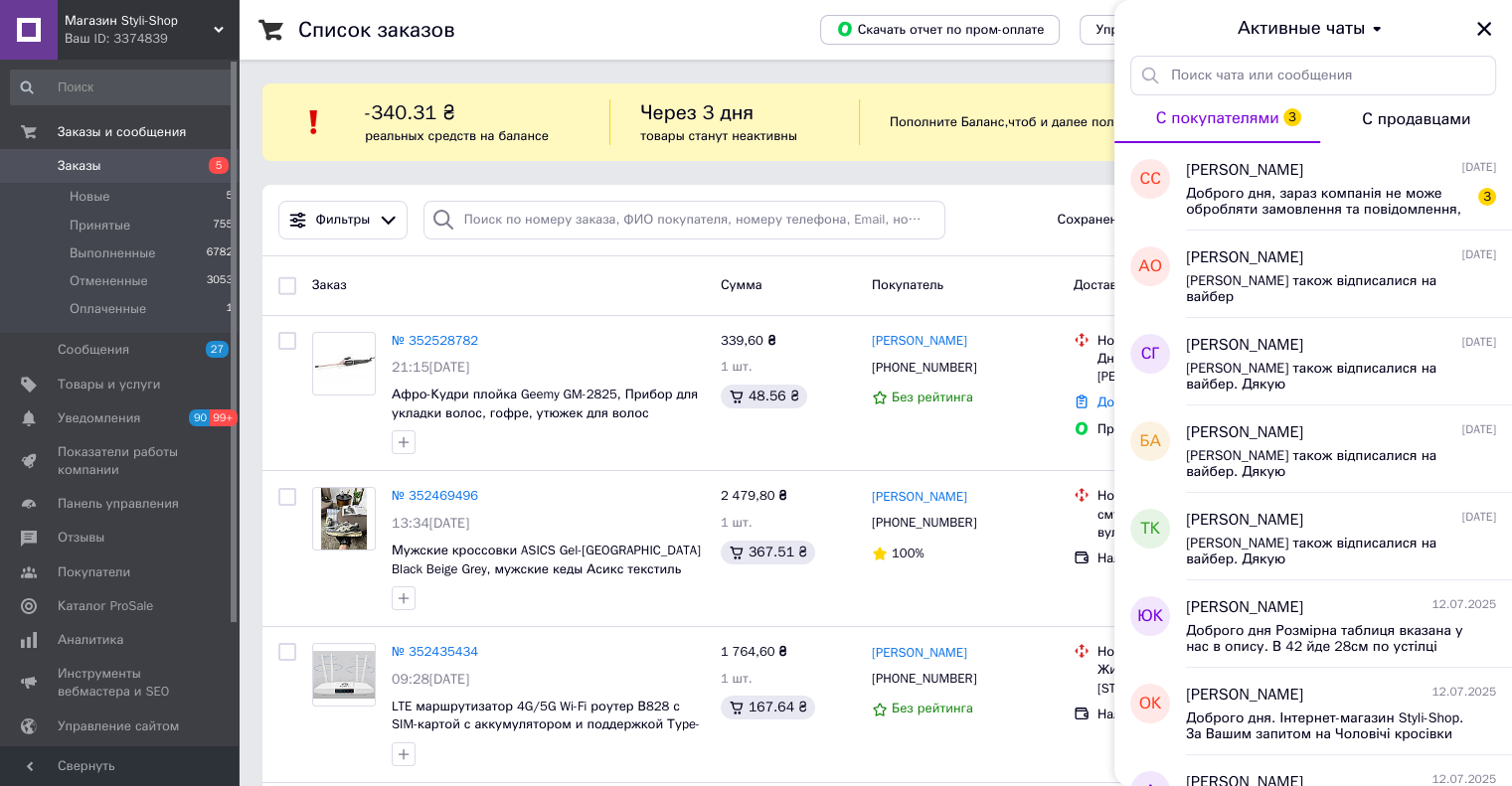 click 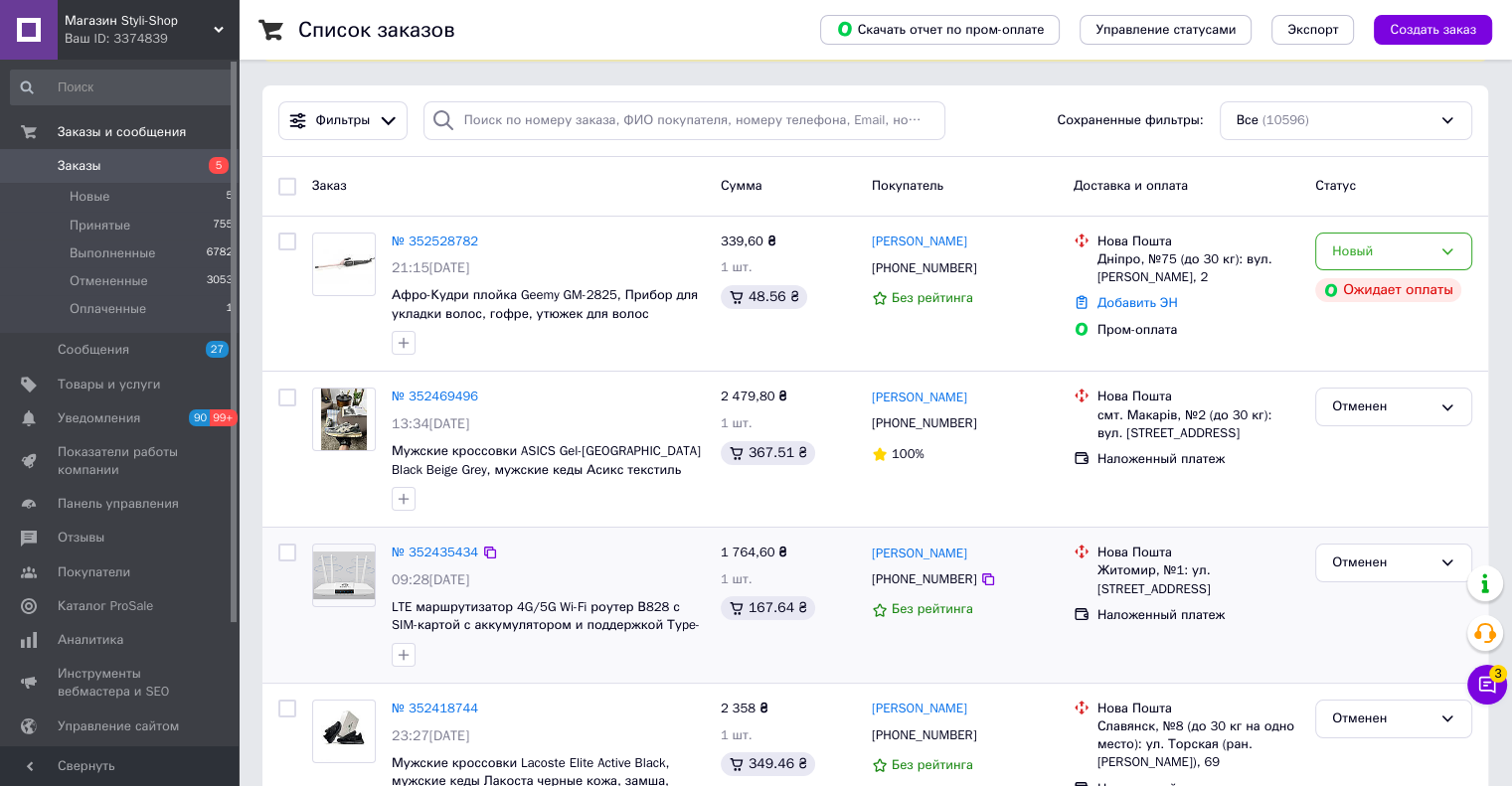 scroll, scrollTop: 199, scrollLeft: 0, axis: vertical 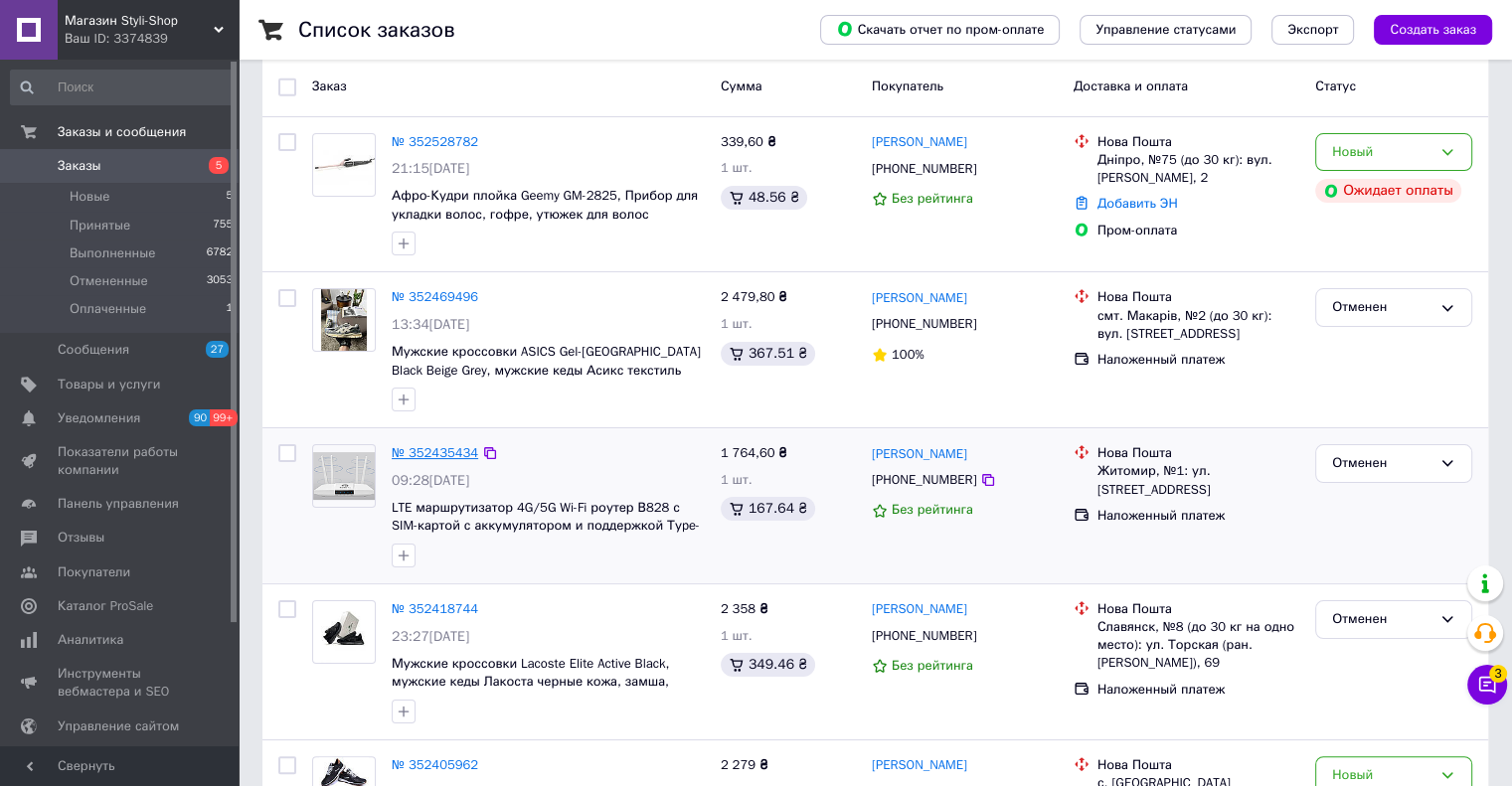 click on "№ 352435434" at bounding box center (434, 452) 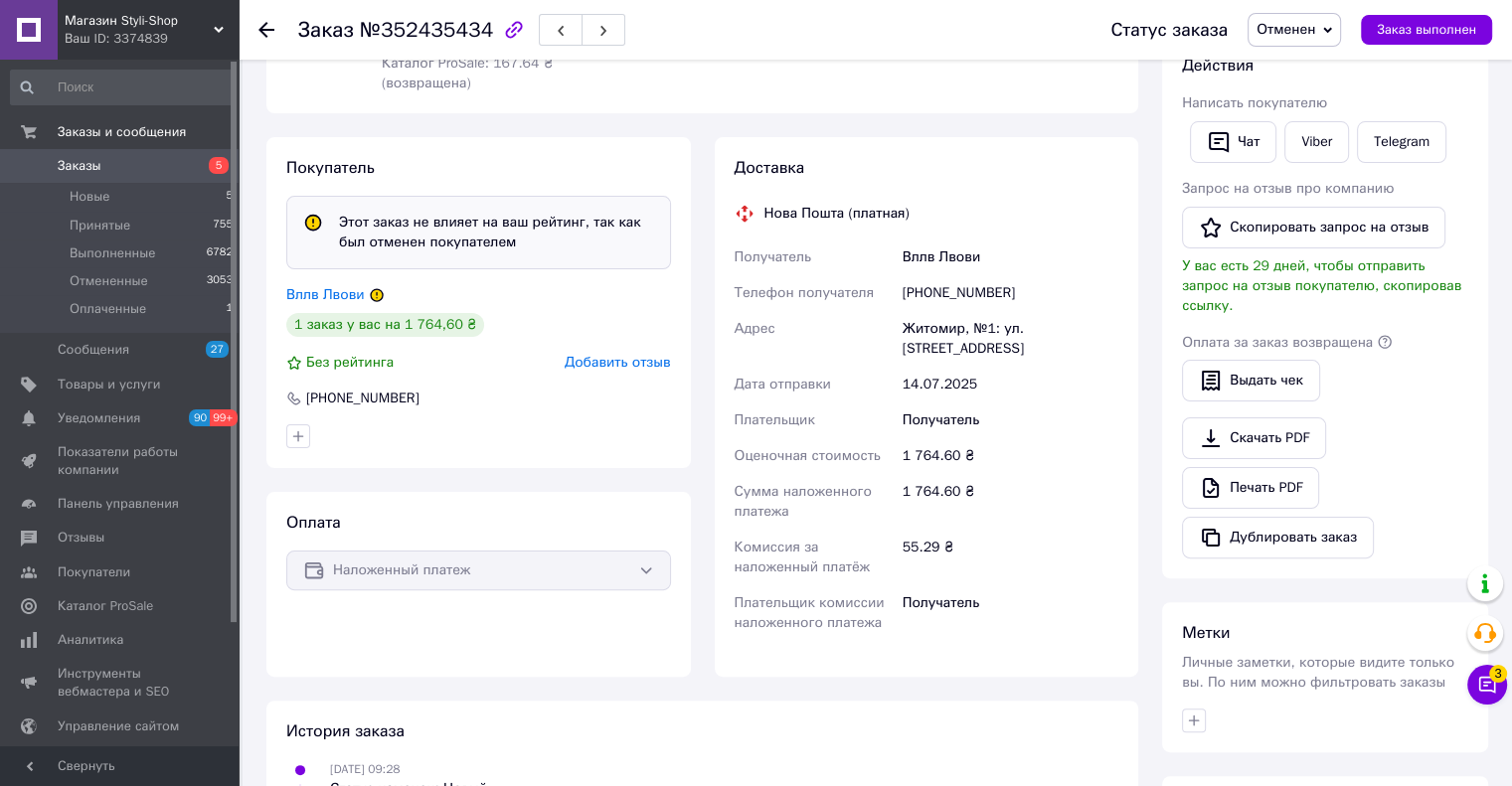 scroll, scrollTop: 397, scrollLeft: 0, axis: vertical 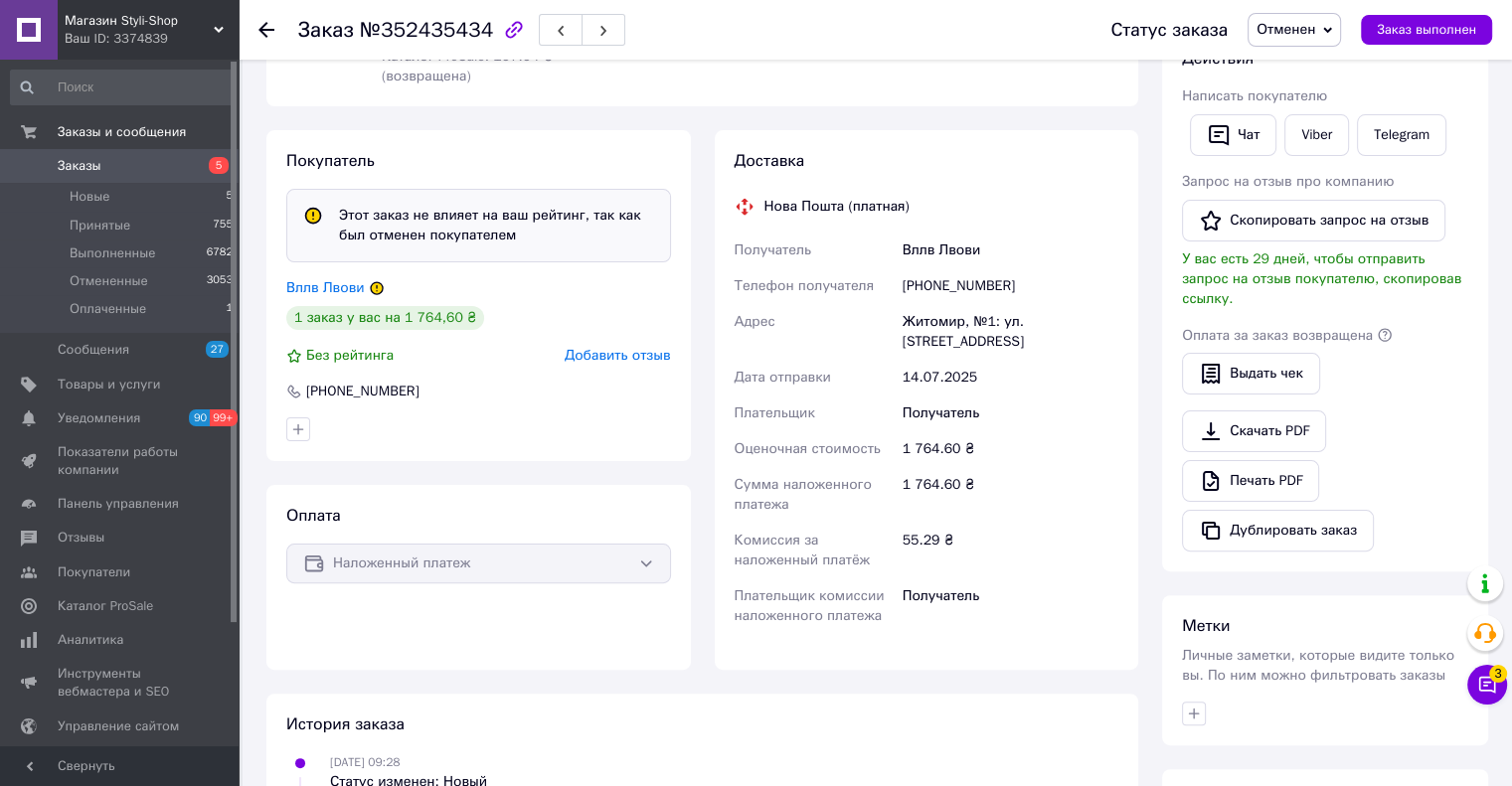 click on "Доставка Нова Пошта (платная) Получатель Вллв Лвови Телефон получателя +380731736864 Адрес Житомир, №1: ул. Гранитная, 16 Дата отправки 14.07.2025 Плательщик Получатель Оценочная стоимость 1 764.60 ₴ Сумма наложенного платежа 1 764.60 ₴ Комиссия за наложенный платёж 55.29 ₴ Плательщик комиссии наложенного платежа Получатель" at bounding box center (926, 399) 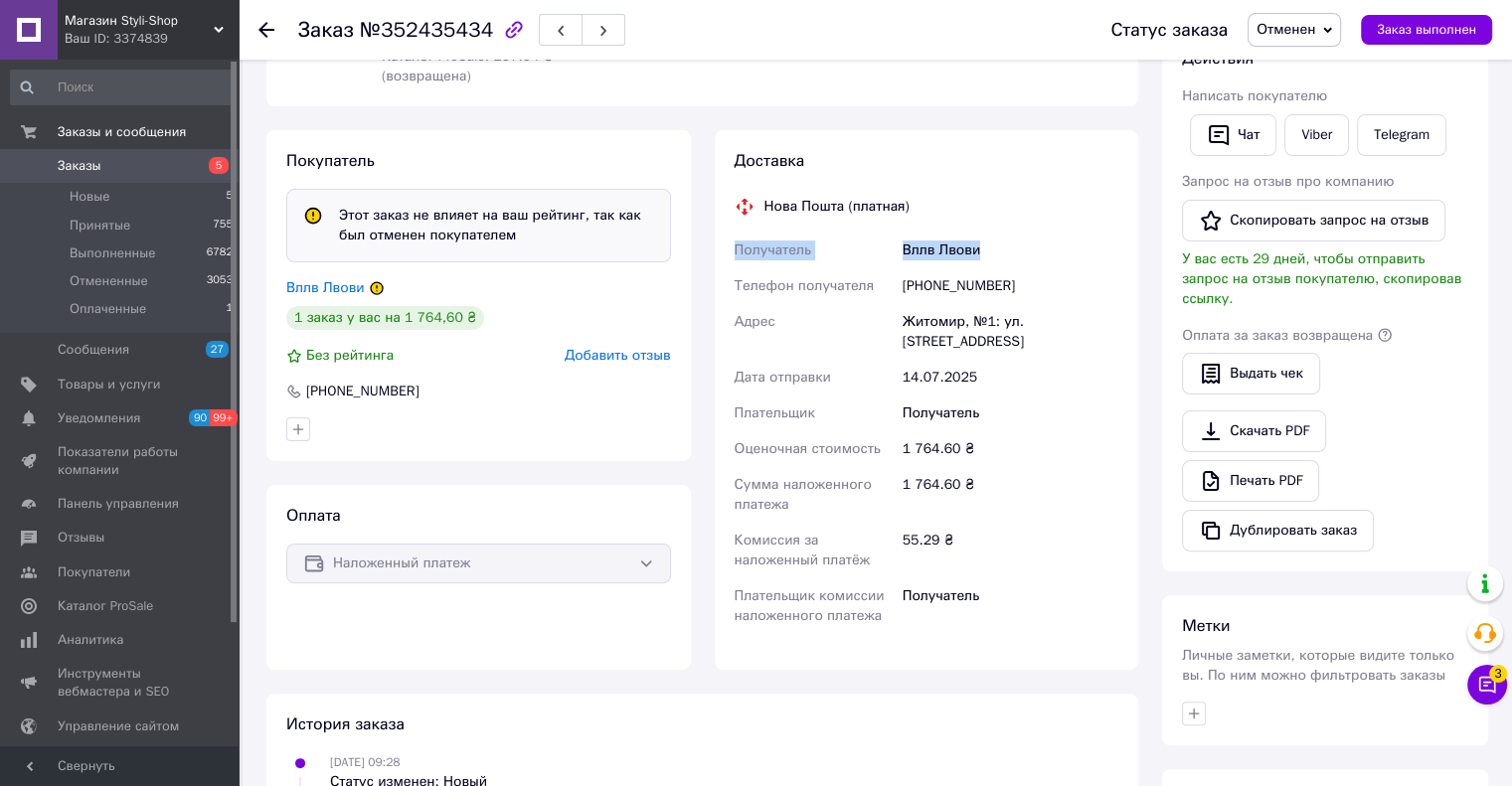 click on "Нова Пошта (платная)" at bounding box center [926, 207] 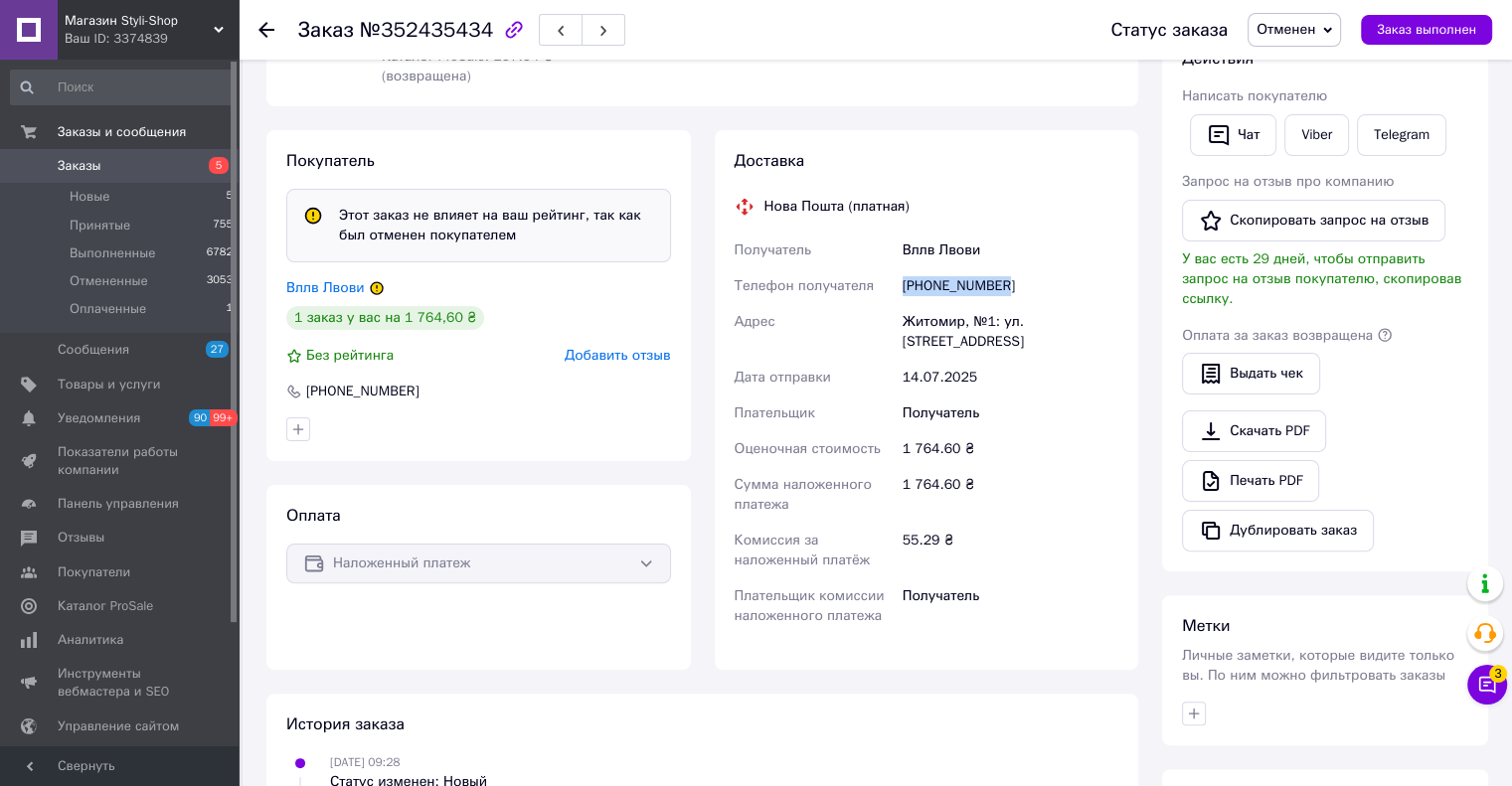 copy on "[PHONE_NUMBER]" 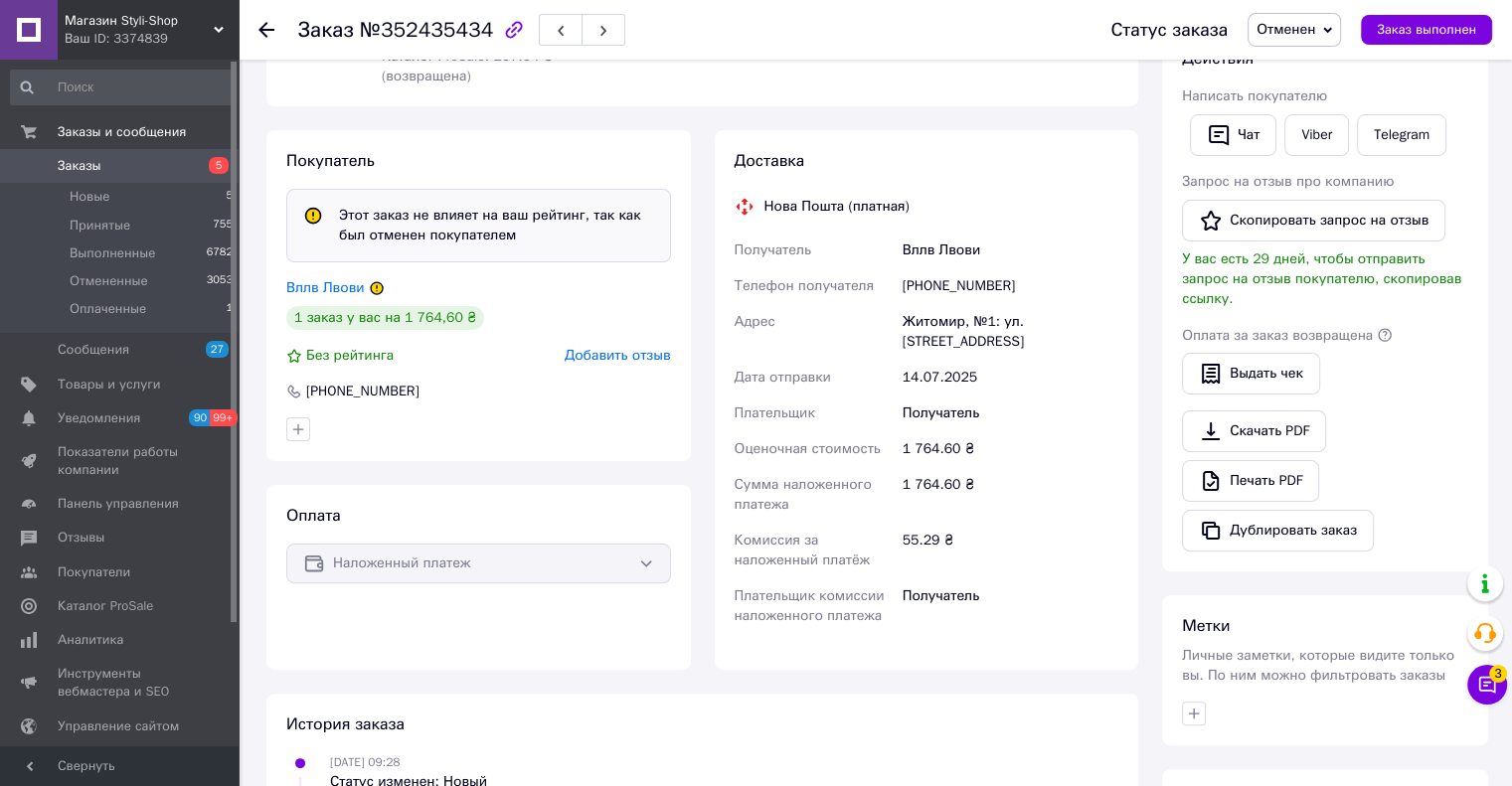 click 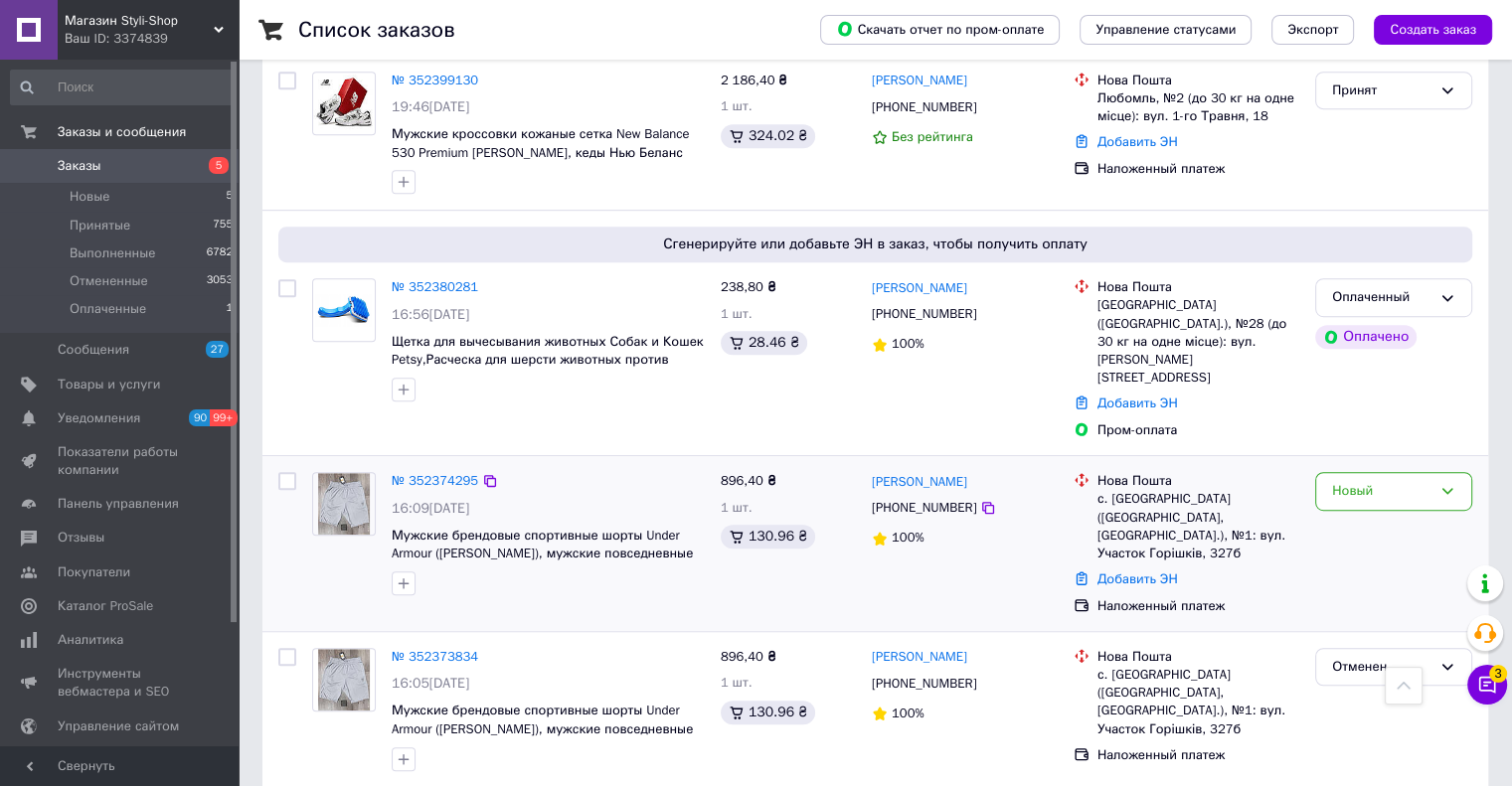 scroll, scrollTop: 1192, scrollLeft: 0, axis: vertical 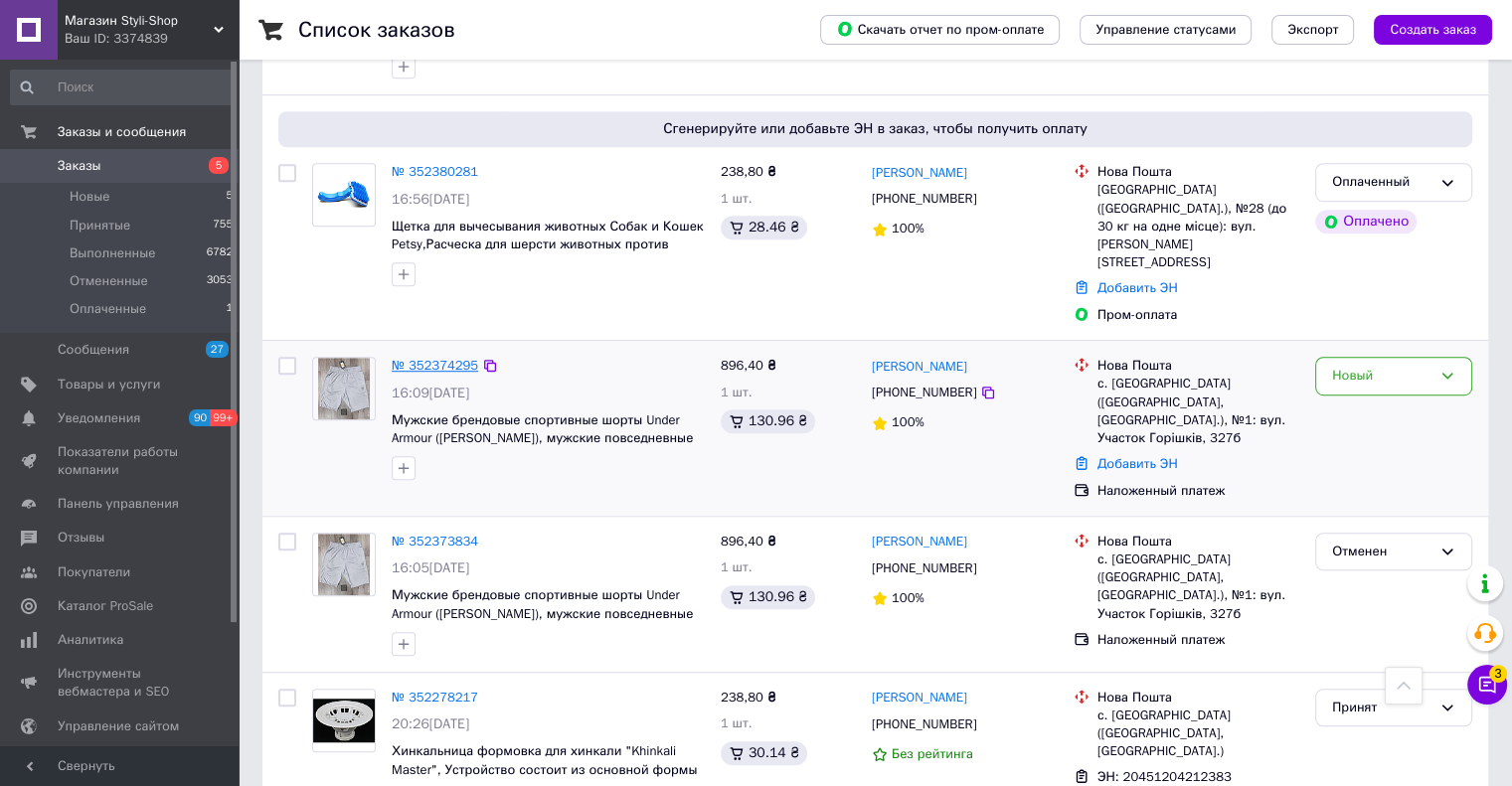 click on "№ 352374295" at bounding box center [434, 365] 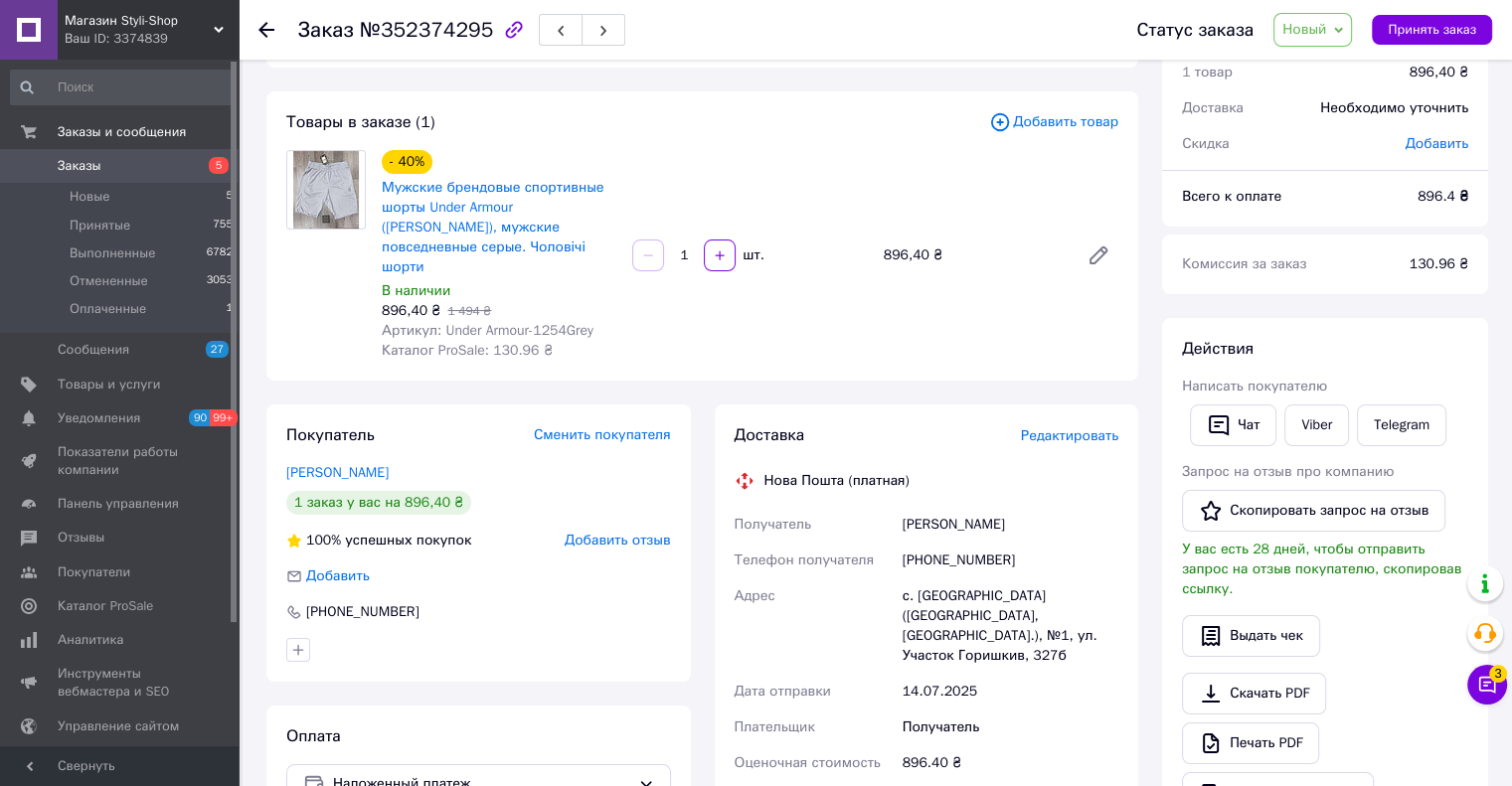 scroll, scrollTop: 199, scrollLeft: 0, axis: vertical 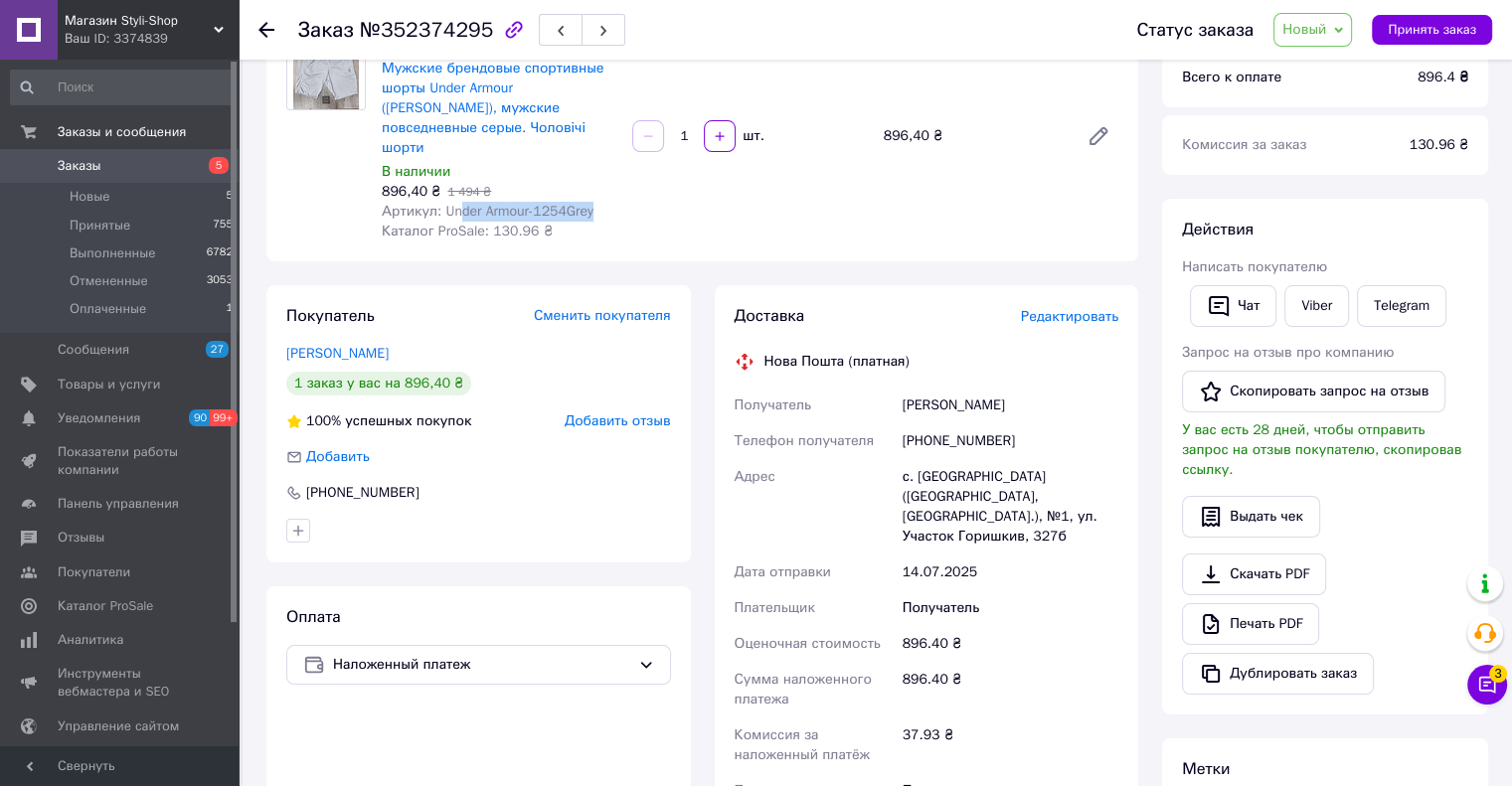 drag, startPoint x: 576, startPoint y: 196, endPoint x: 476, endPoint y: 203, distance: 100.2447 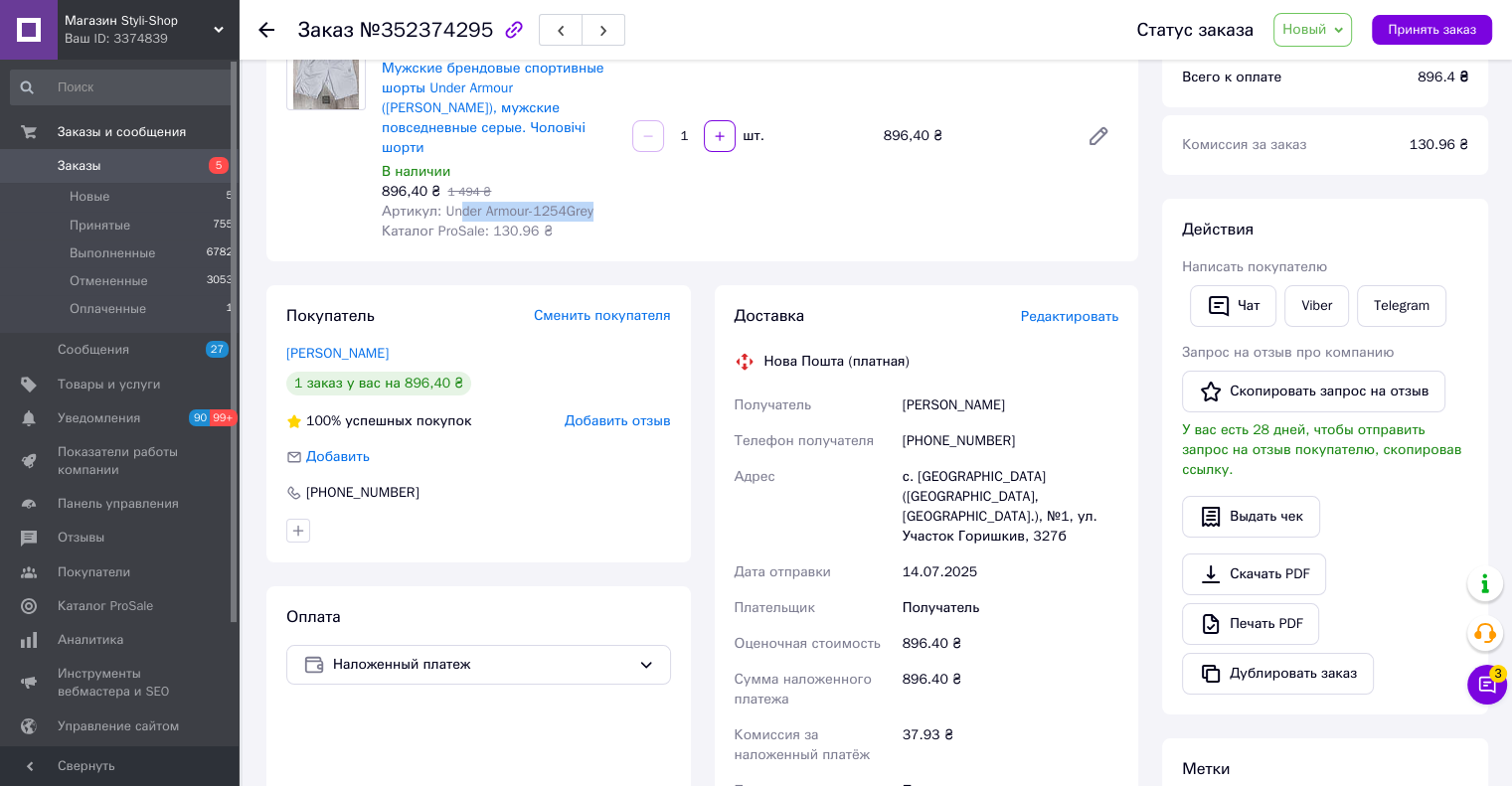 click on "Артикул: Under Armour-1254Grey" at bounding box center (499, 212) 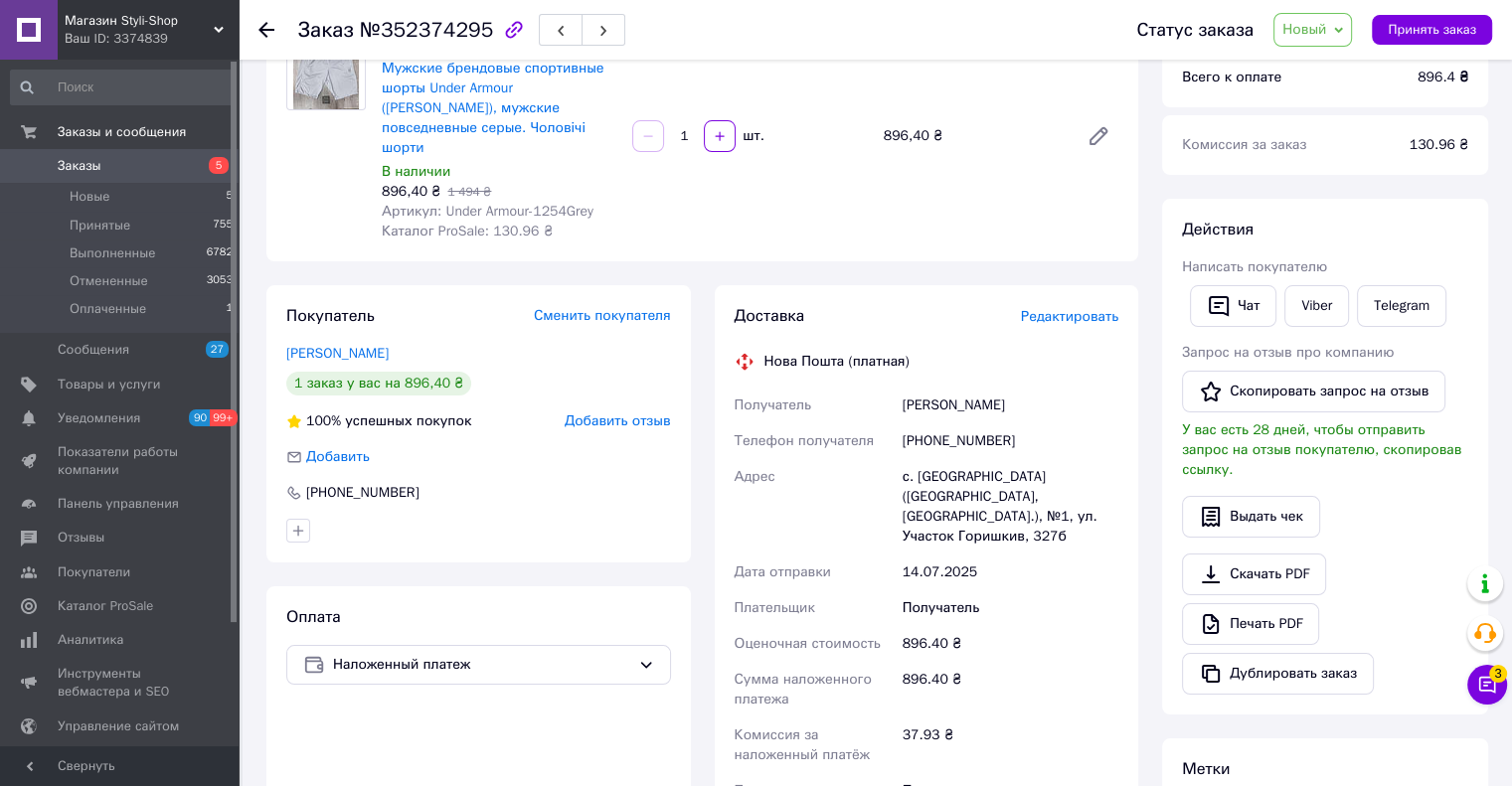 click on "- 40% Мужские брендовые спортивные шорты Under Armour (андер армор), мужские повседневные серые. Чоловічі шорти В наличии 896,40 ₴   1 494 ₴ Артикул: Under Armour-1254Grey Каталог ProSale: 130.96 ₴" at bounding box center [499, 136] 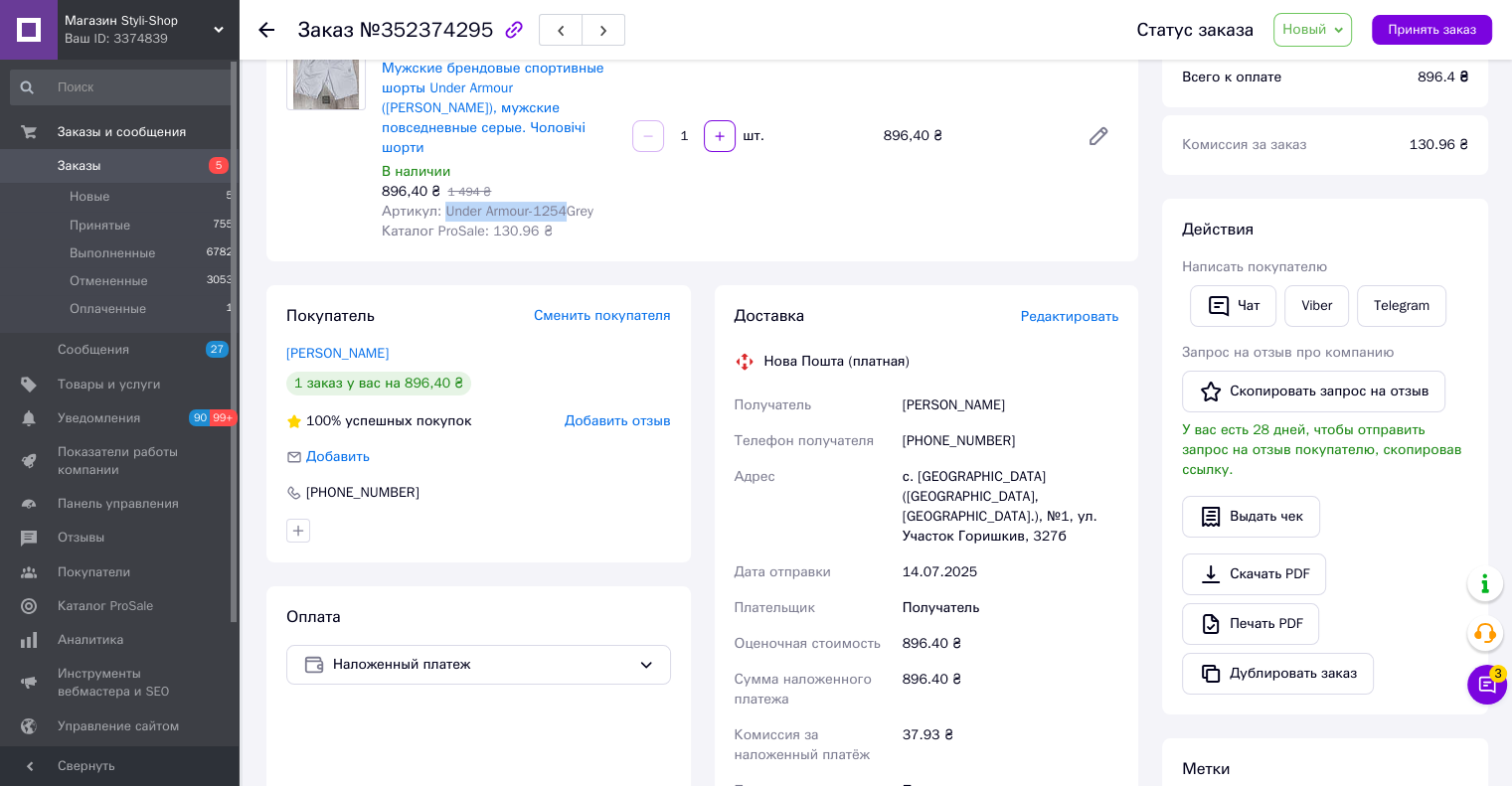 drag, startPoint x: 564, startPoint y: 197, endPoint x: 440, endPoint y: 190, distance: 124.197423 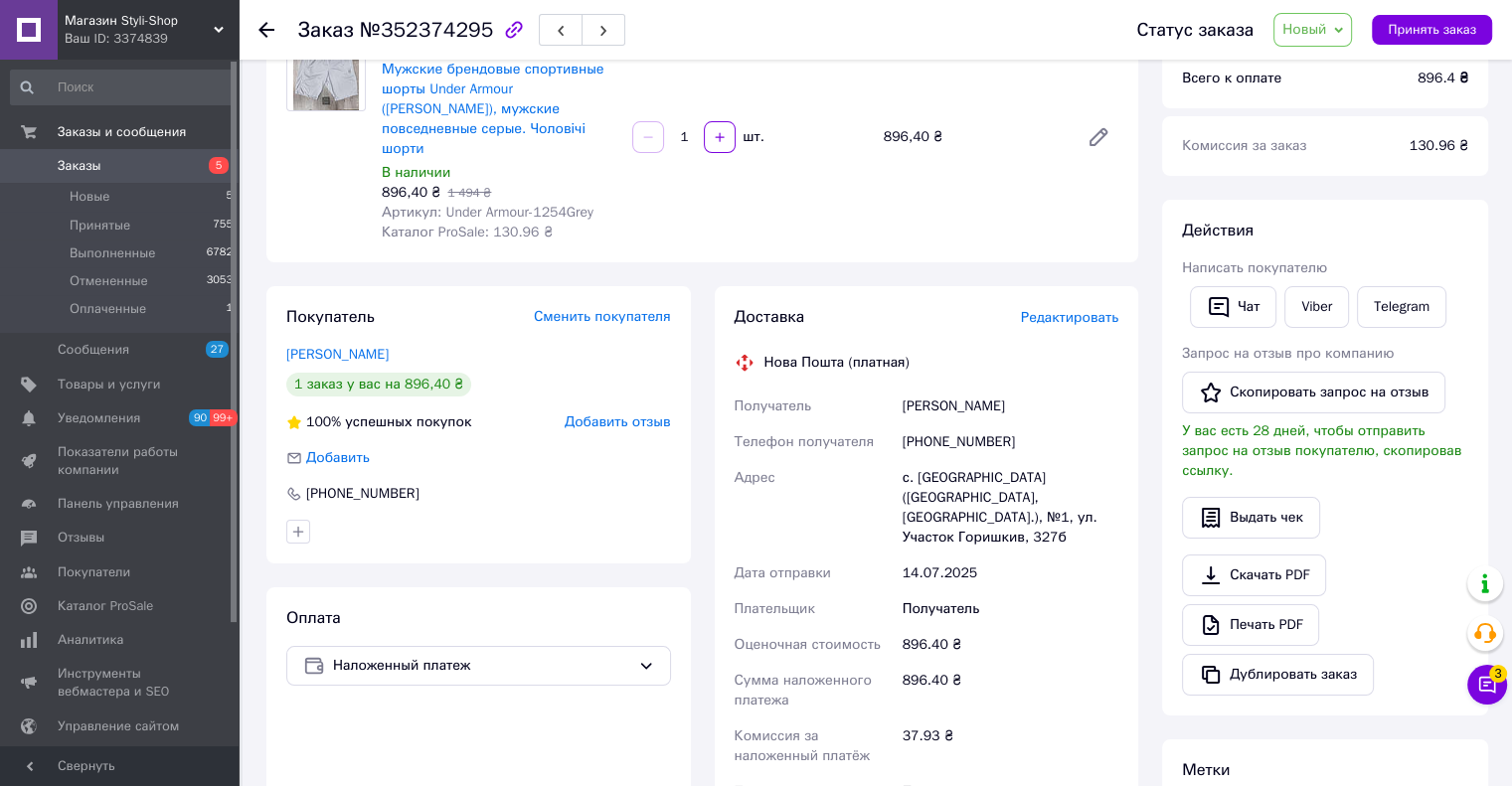 scroll, scrollTop: 199, scrollLeft: 0, axis: vertical 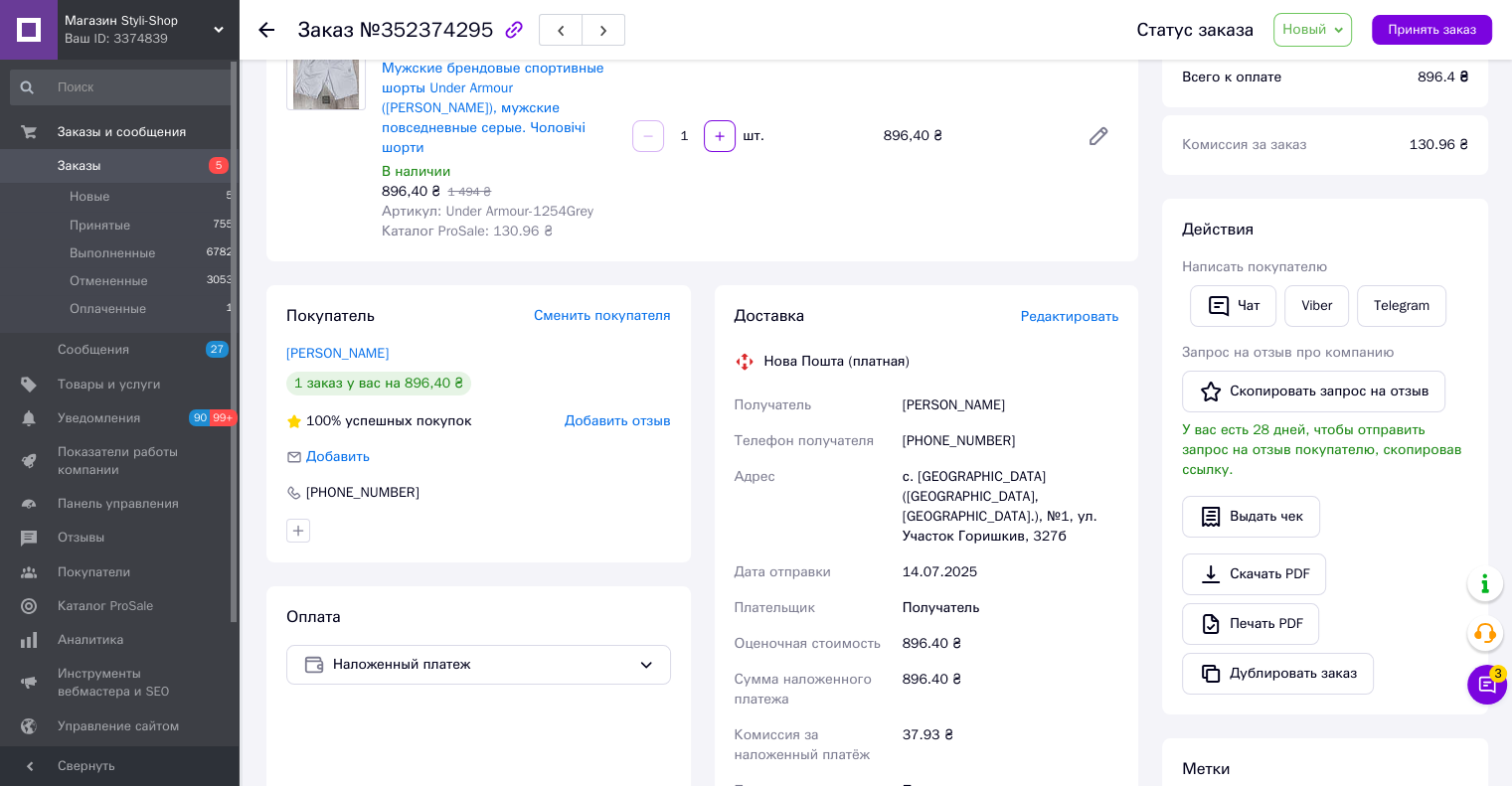 click 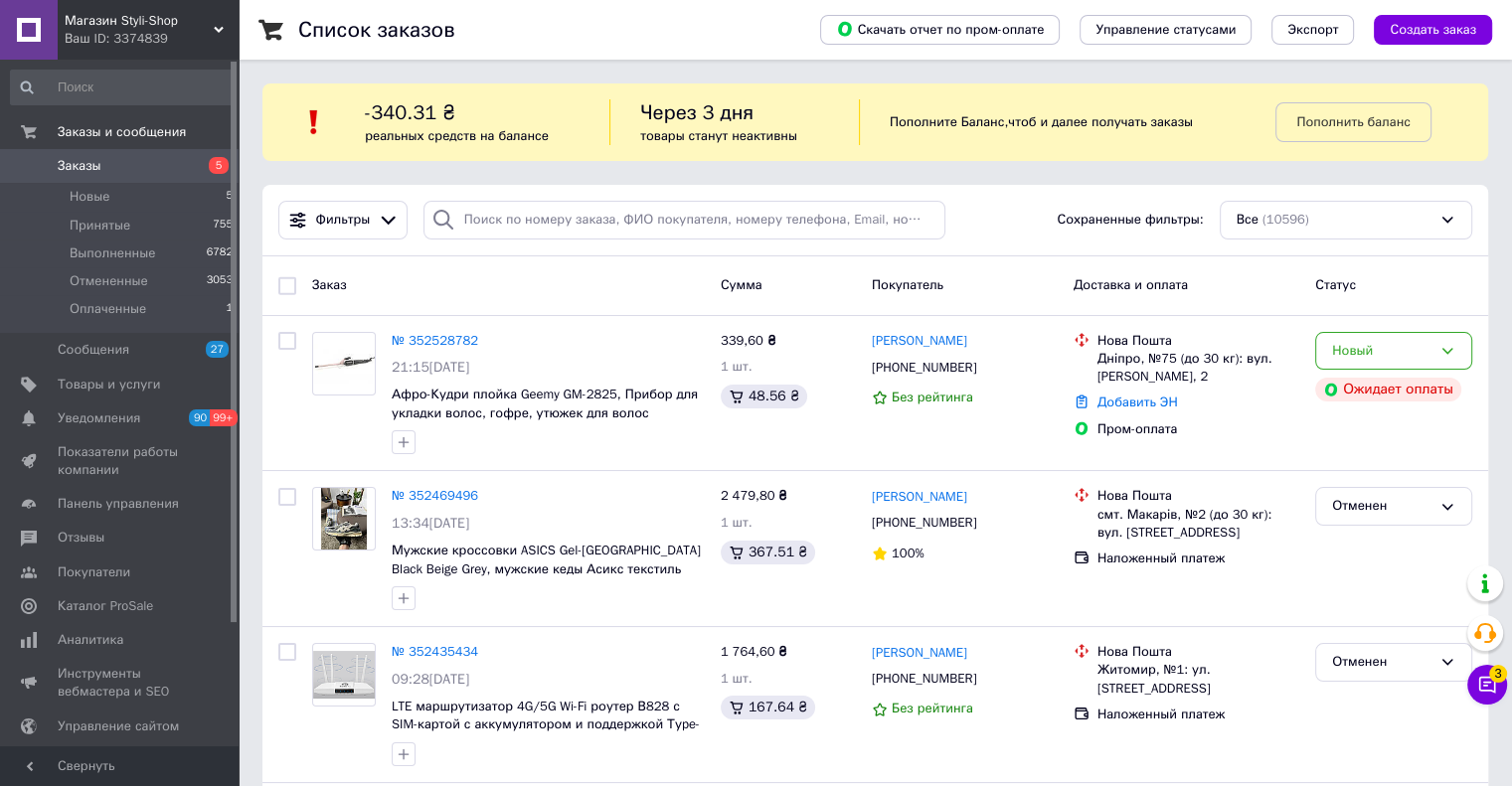 drag, startPoint x: 84, startPoint y: 19, endPoint x: 588, endPoint y: 268, distance: 562.1539 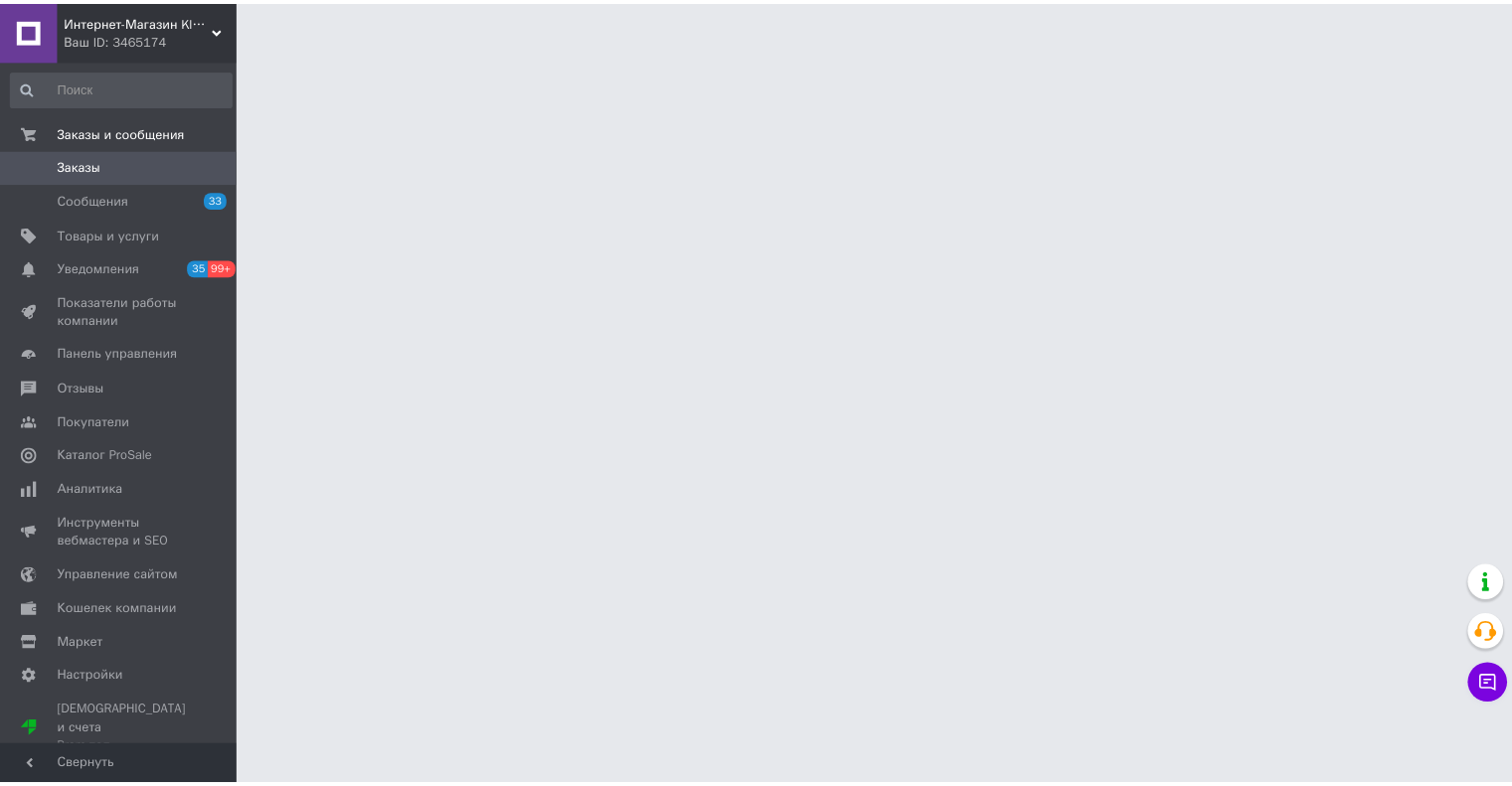 scroll, scrollTop: 0, scrollLeft: 0, axis: both 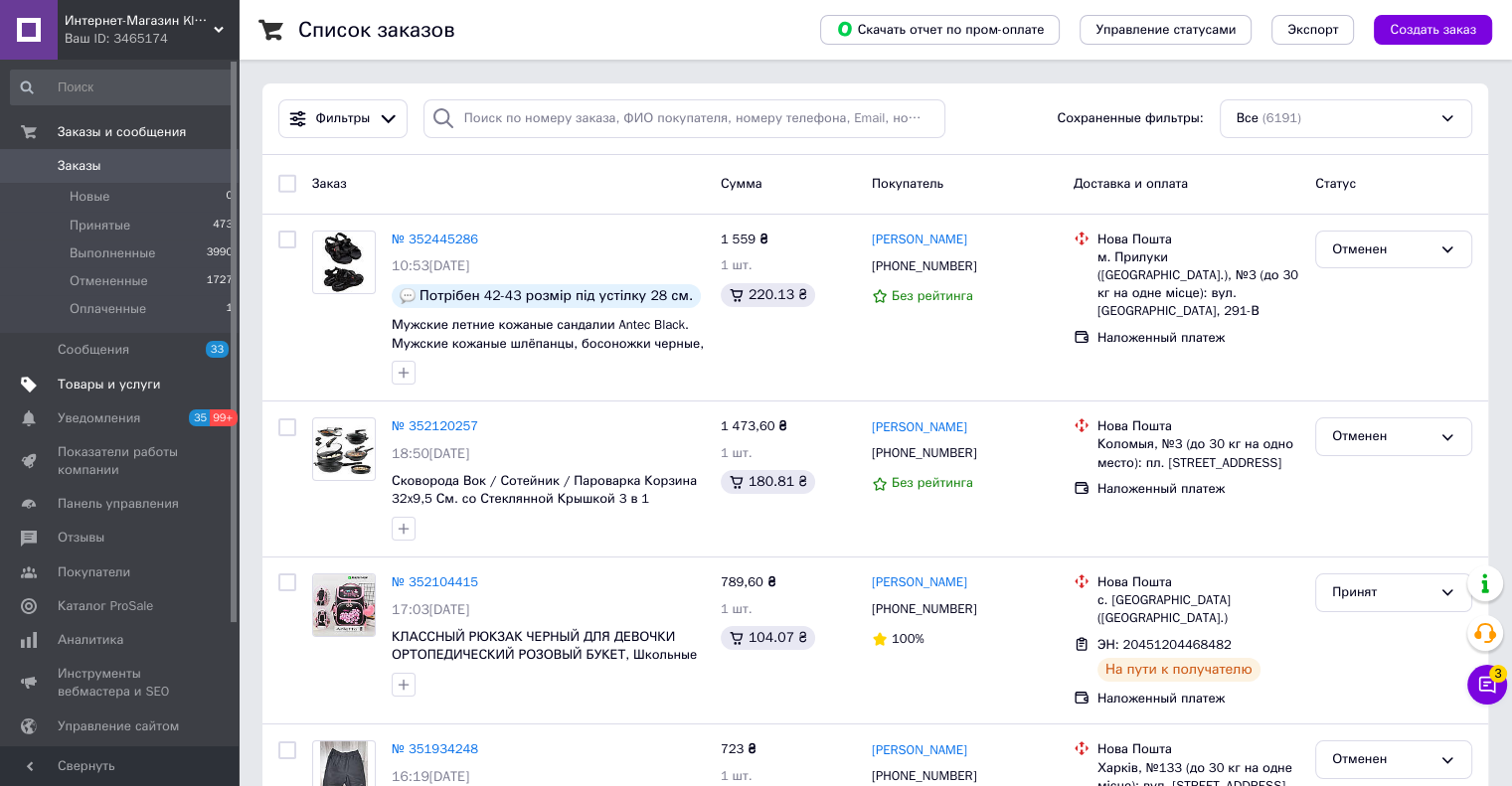 click on "Товары и услуги" at bounding box center [109, 385] 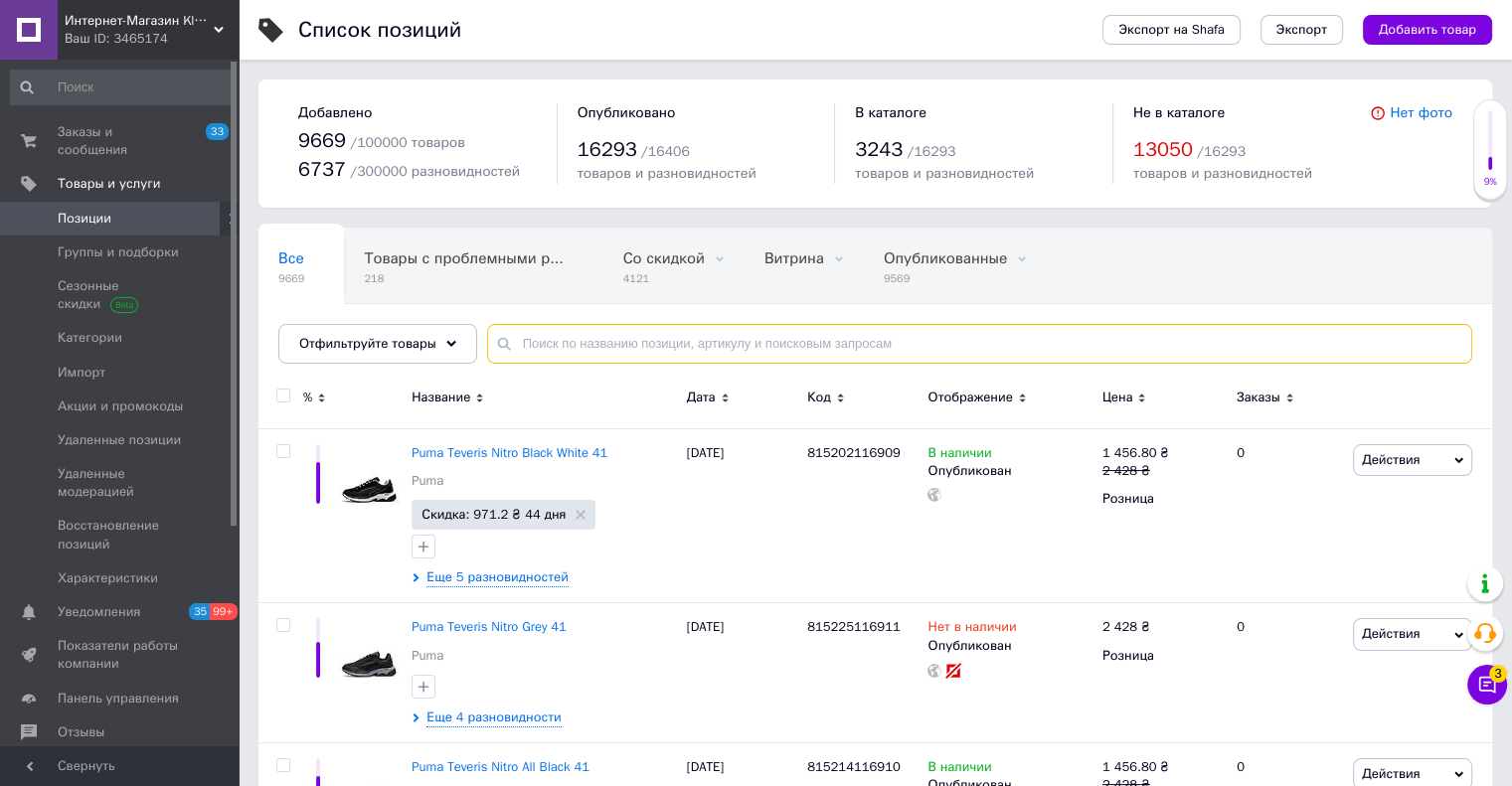 click at bounding box center [979, 344] 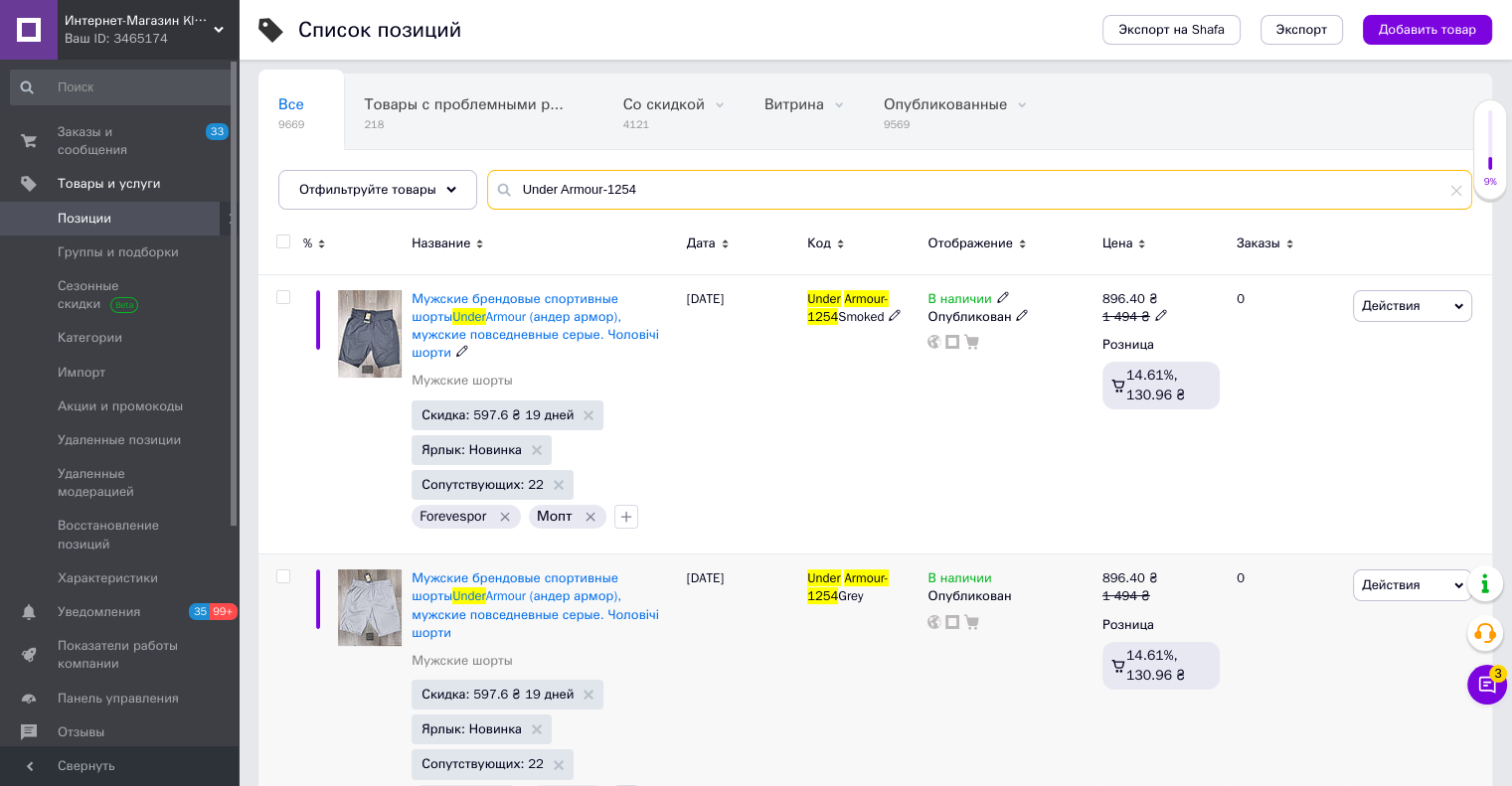 scroll, scrollTop: 397, scrollLeft: 0, axis: vertical 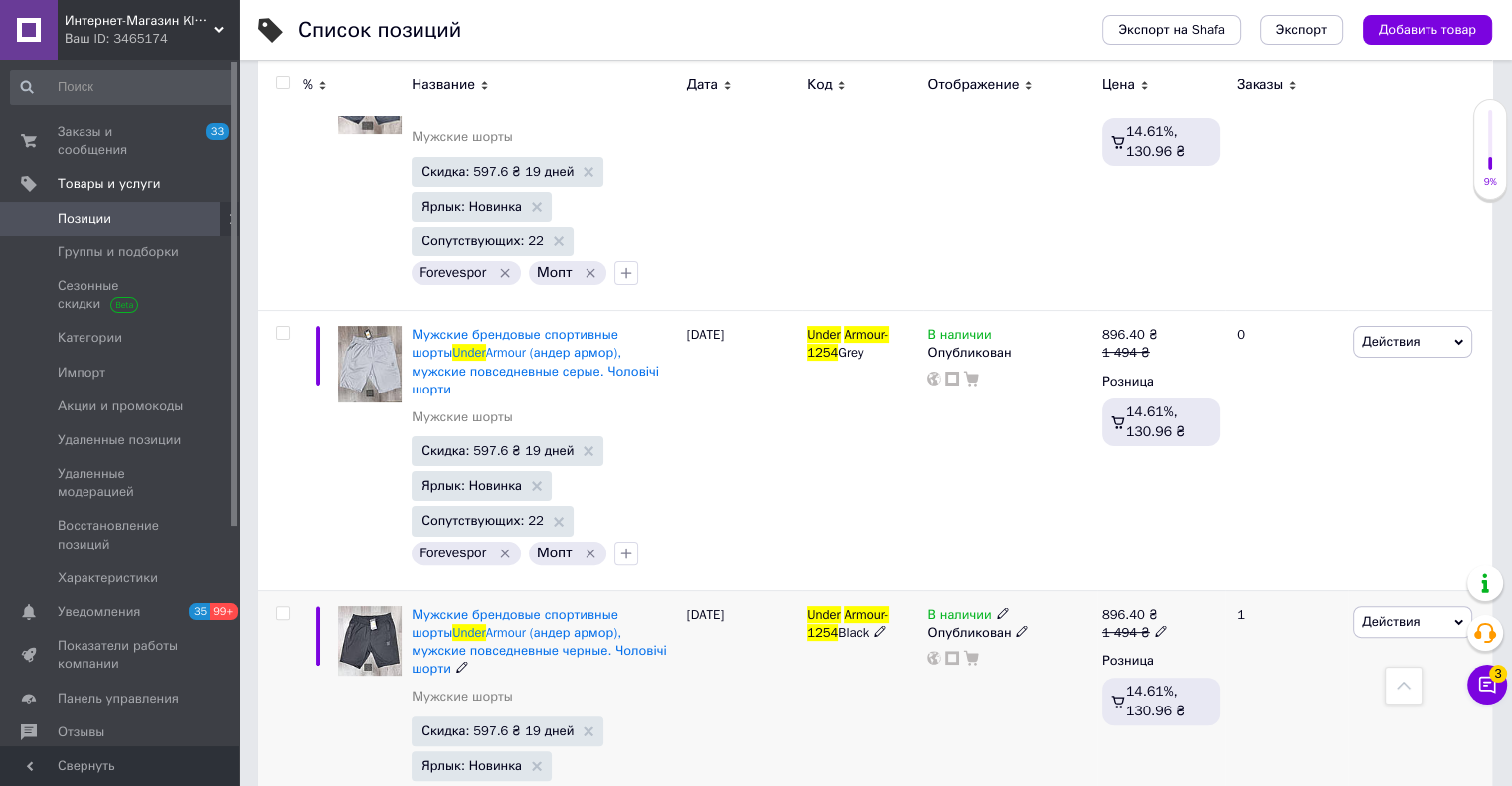 type on "Under Armour-1254" 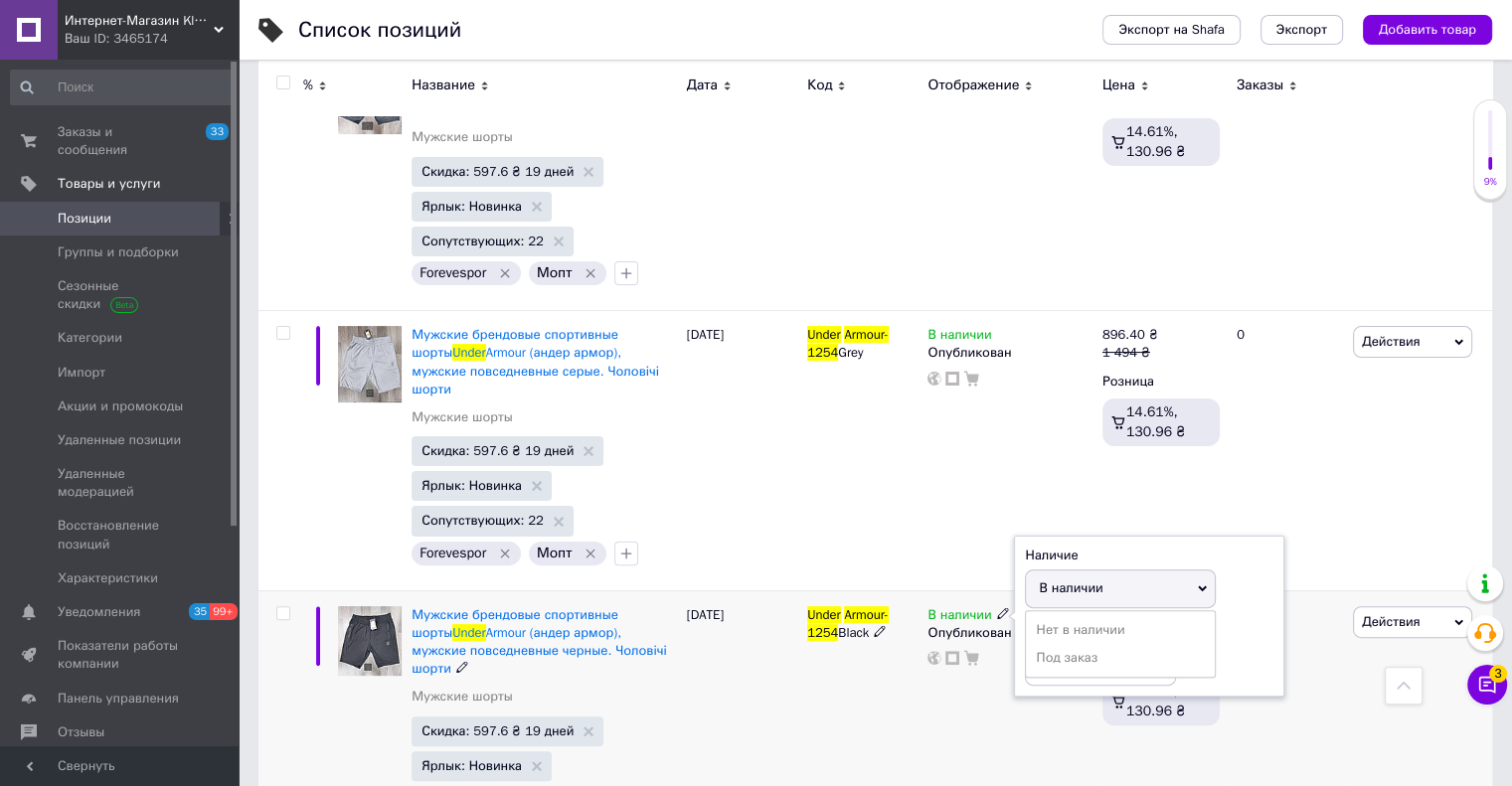 click on "Нет в наличии" at bounding box center [1120, 630] 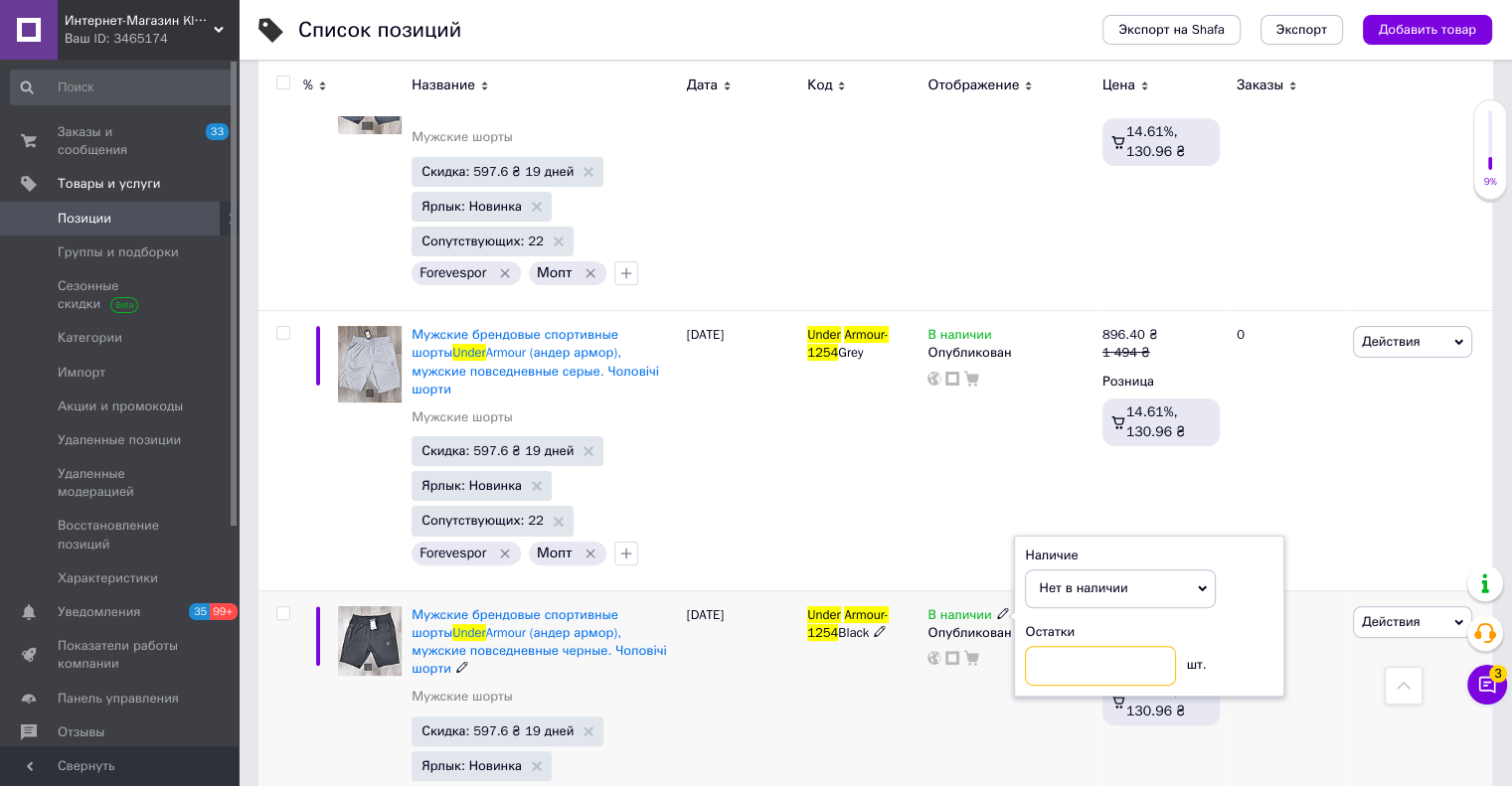 click at bounding box center [1100, 666] 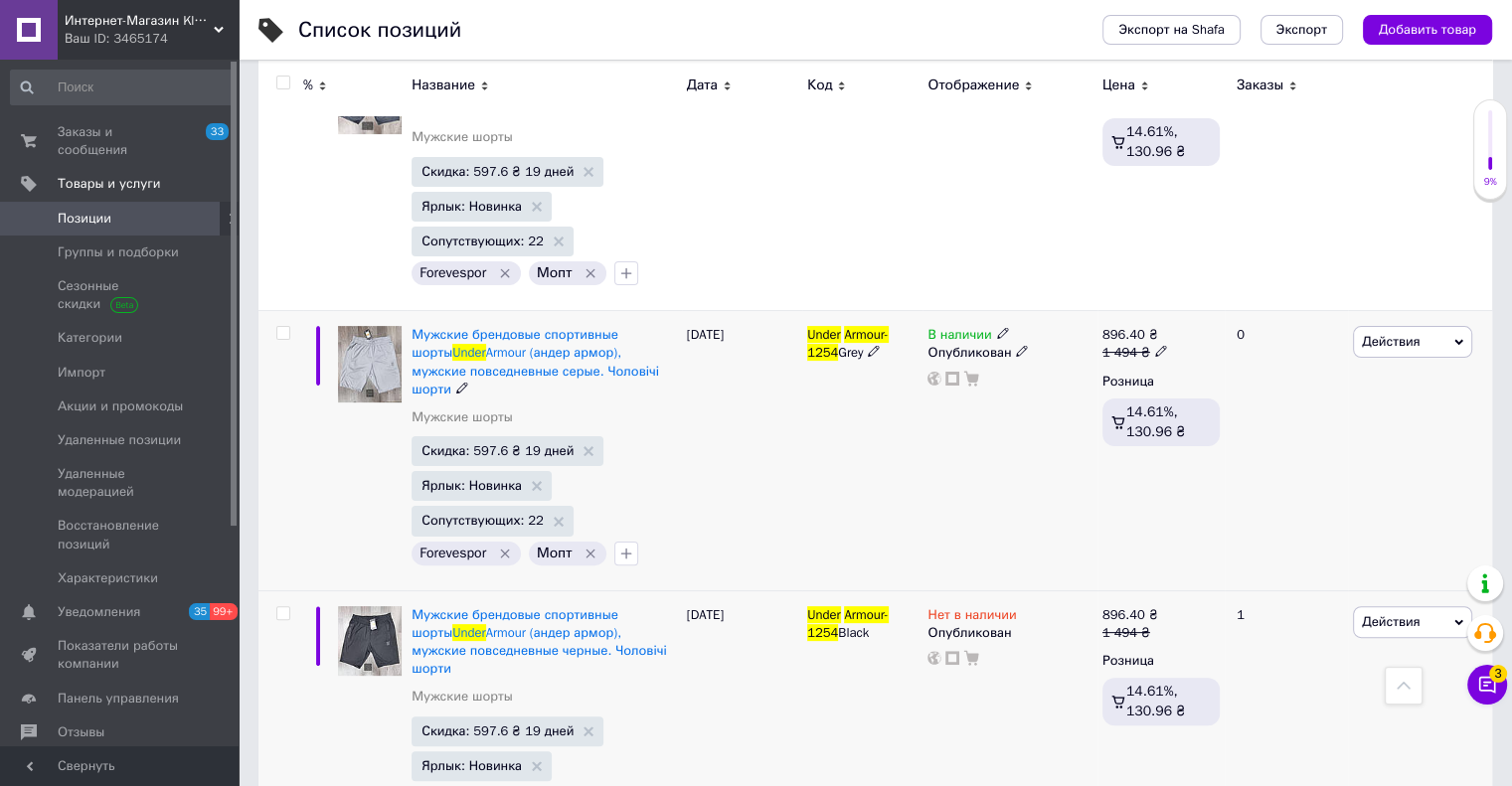 click 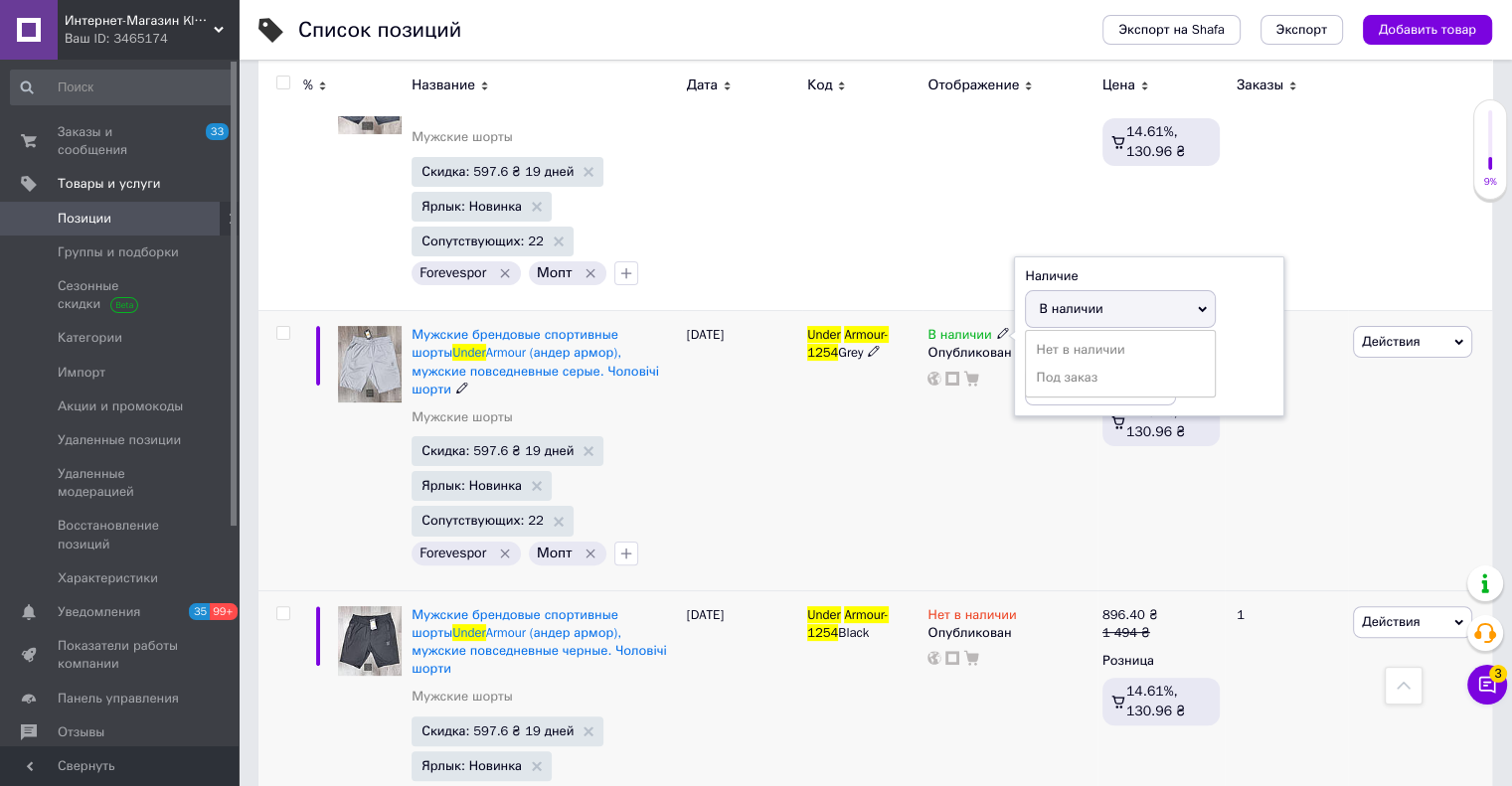 drag, startPoint x: 1055, startPoint y: 337, endPoint x: 1063, endPoint y: 361, distance: 25.298221 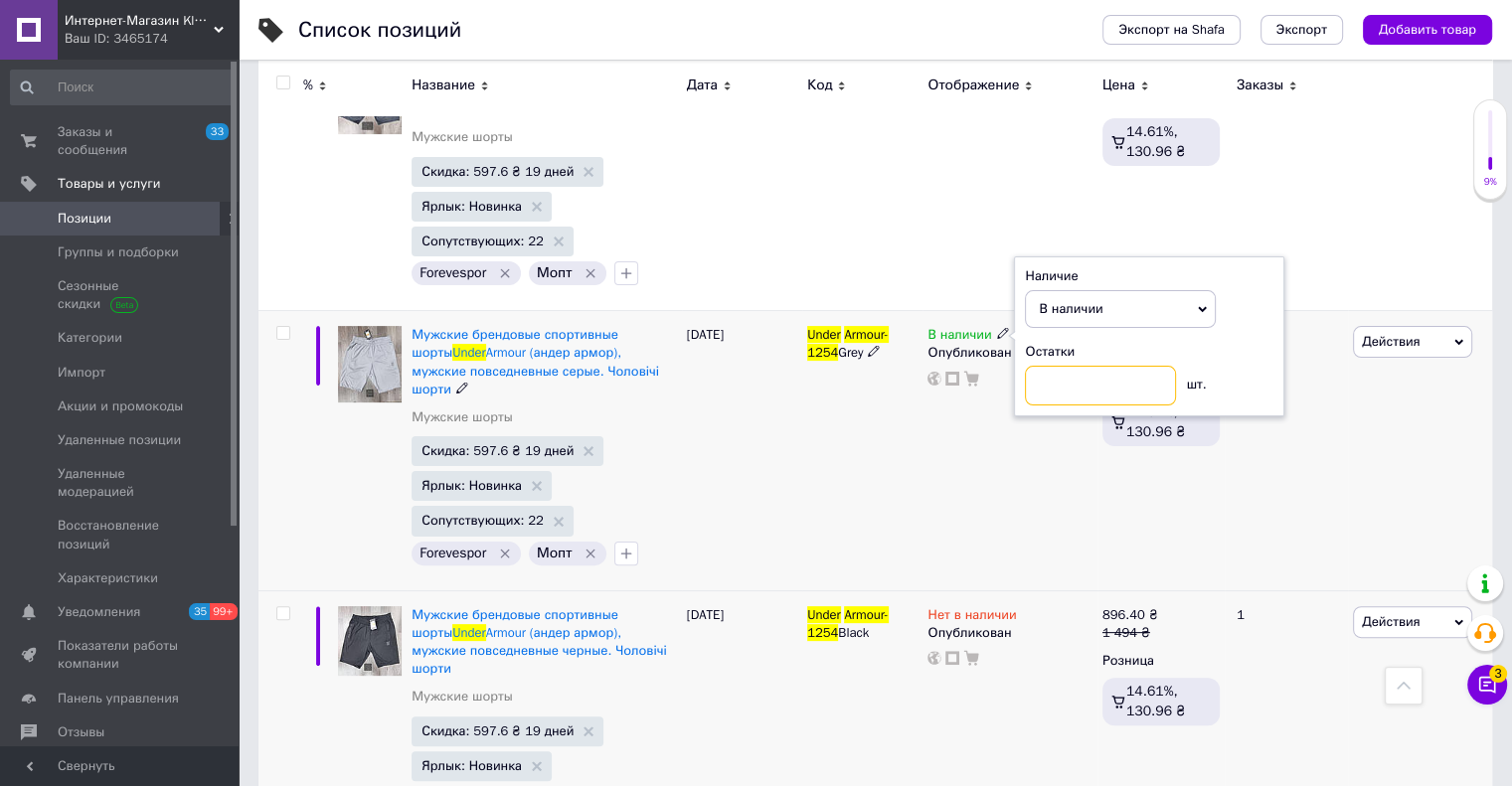 click at bounding box center [1100, 386] 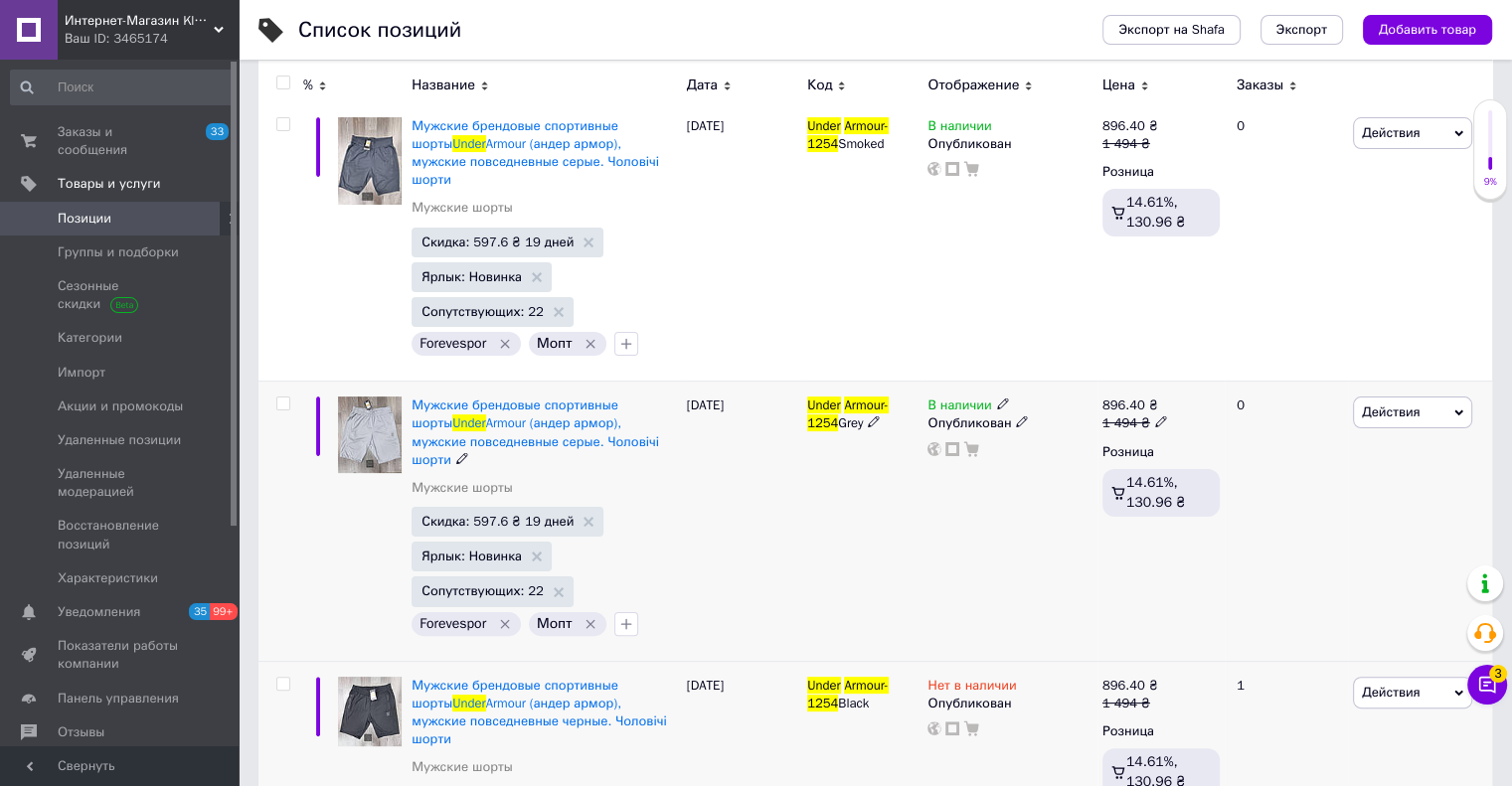 scroll, scrollTop: 397, scrollLeft: 0, axis: vertical 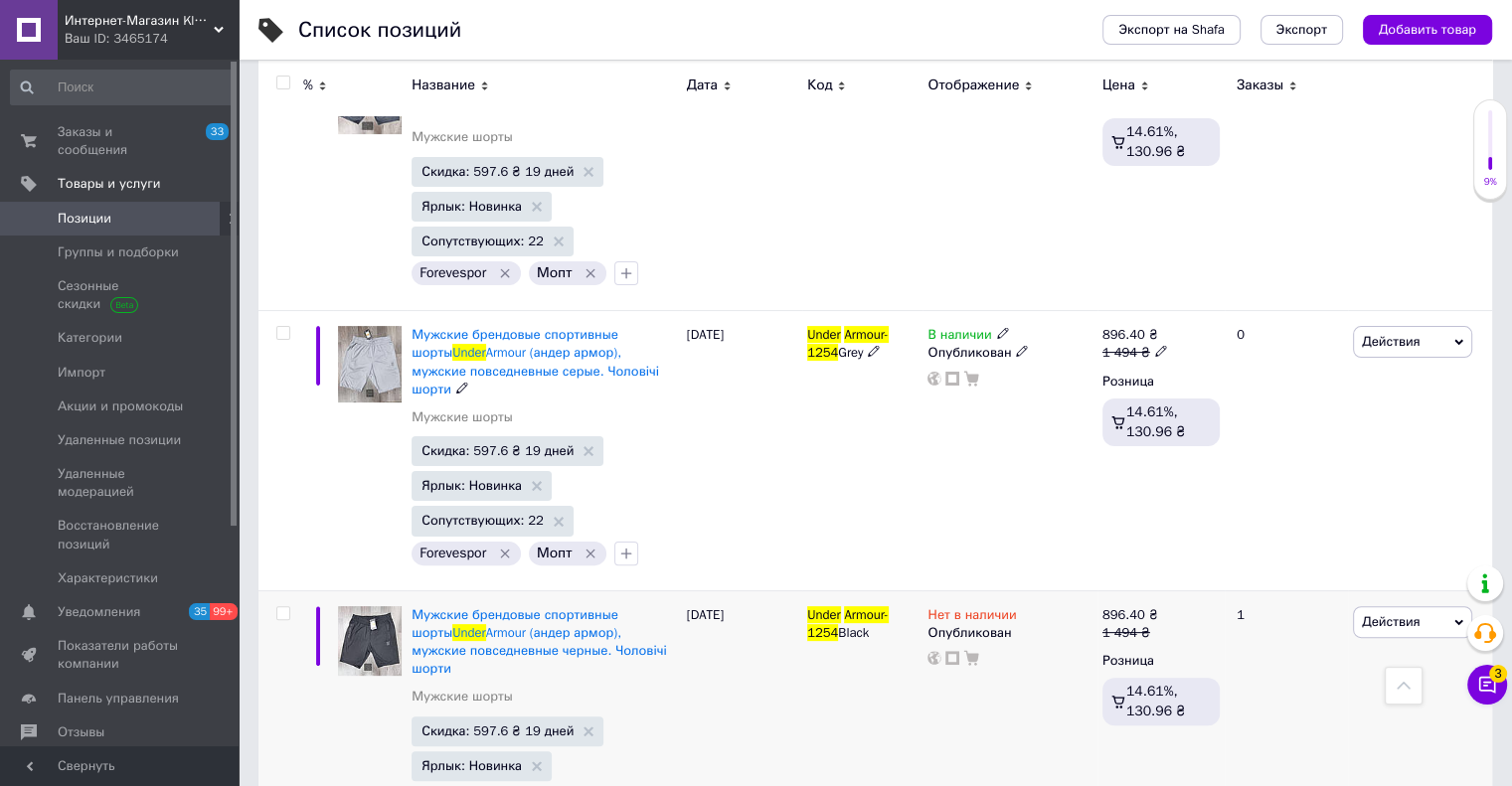 click 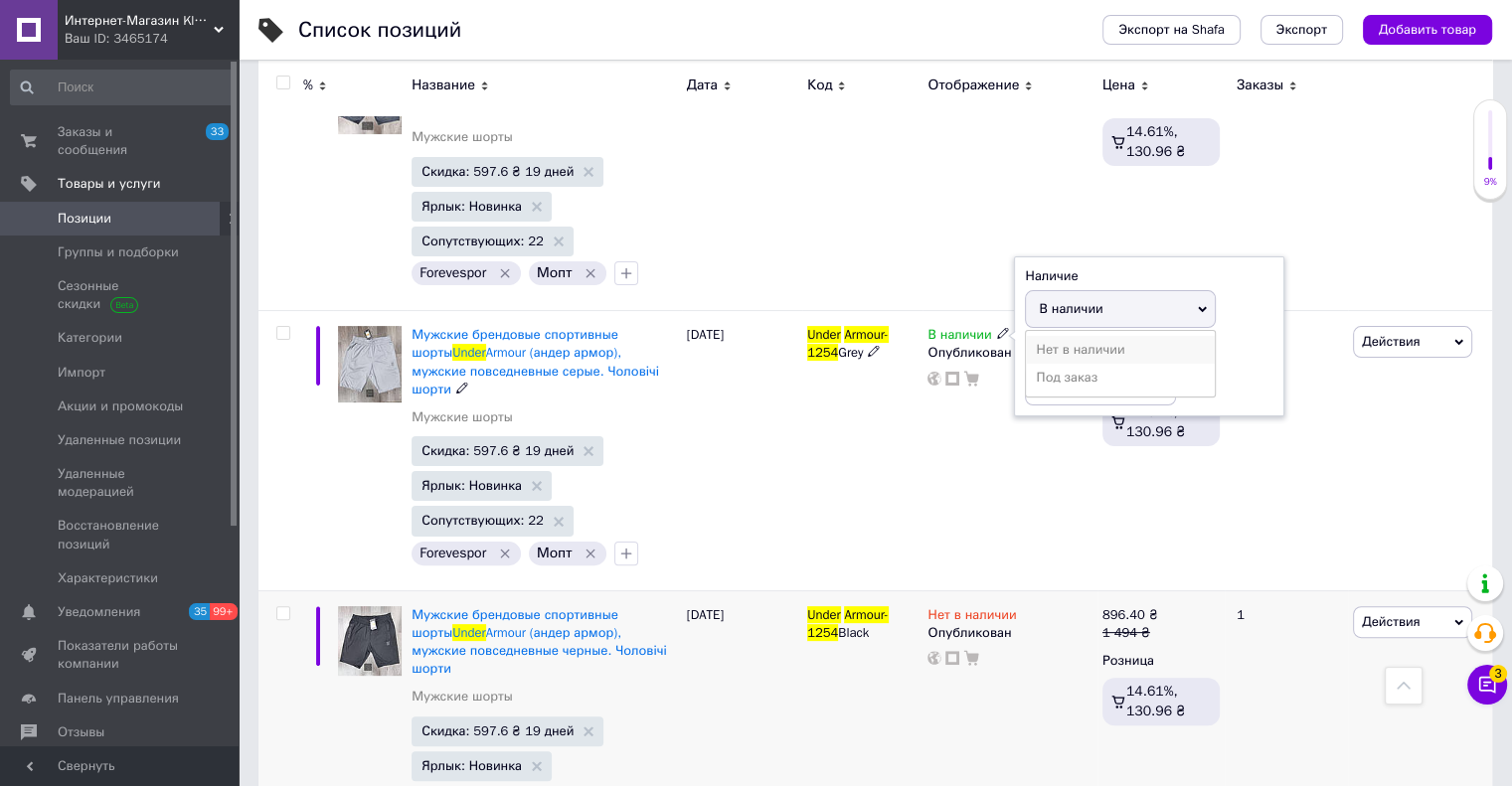 drag, startPoint x: 1060, startPoint y: 336, endPoint x: 1064, endPoint y: 357, distance: 21.377558 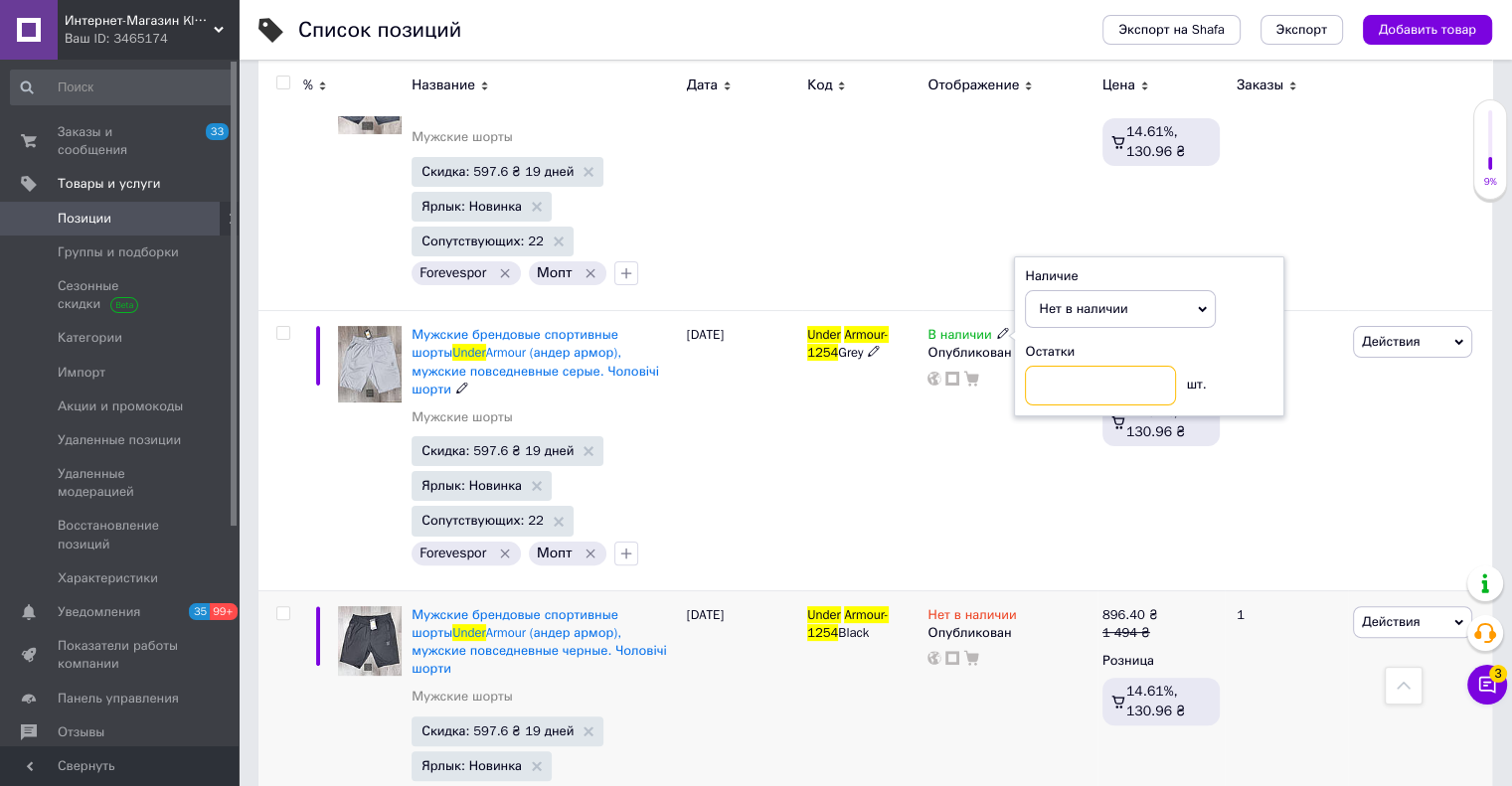 click at bounding box center [1100, 386] 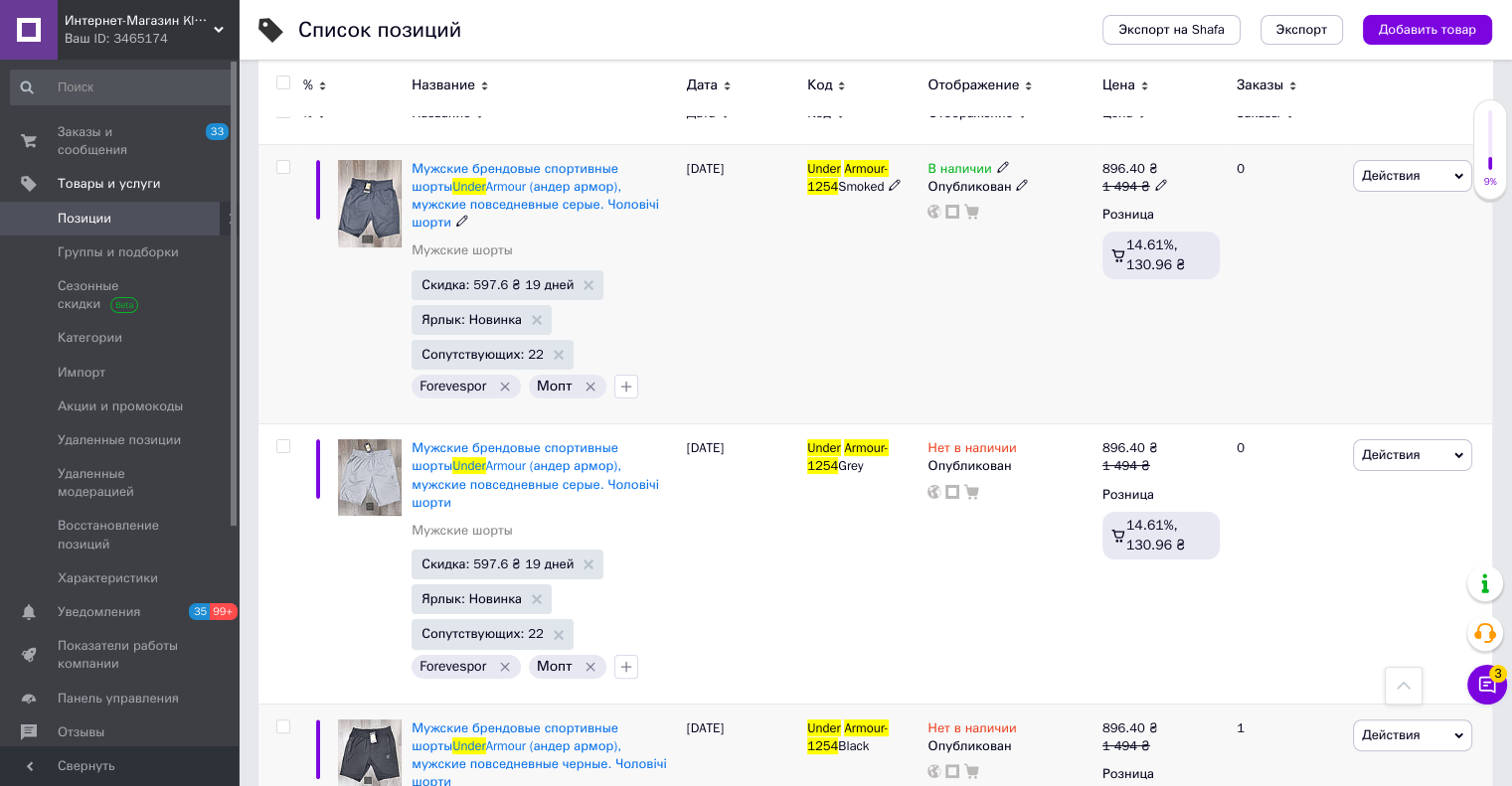 scroll, scrollTop: 199, scrollLeft: 0, axis: vertical 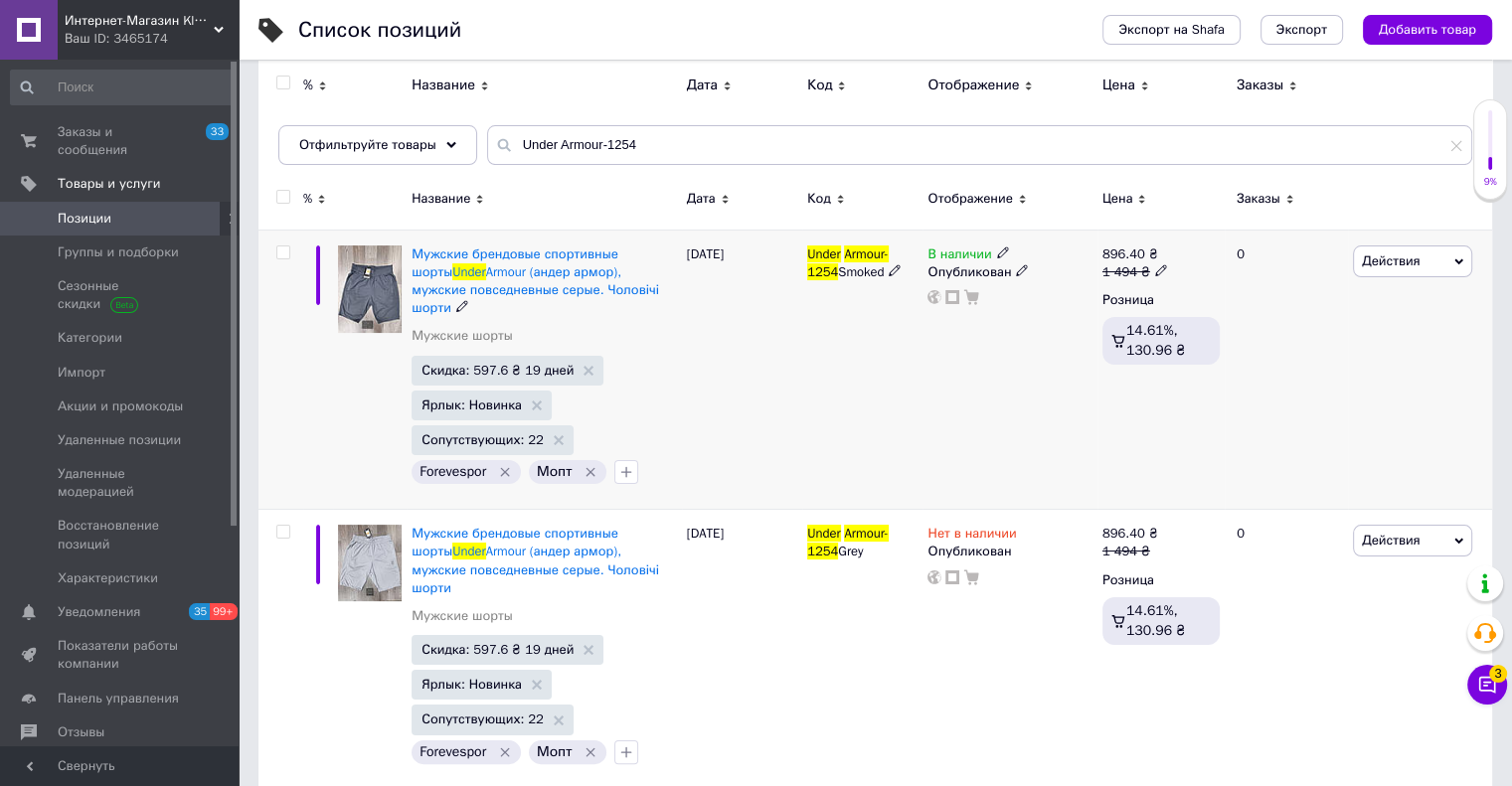 click 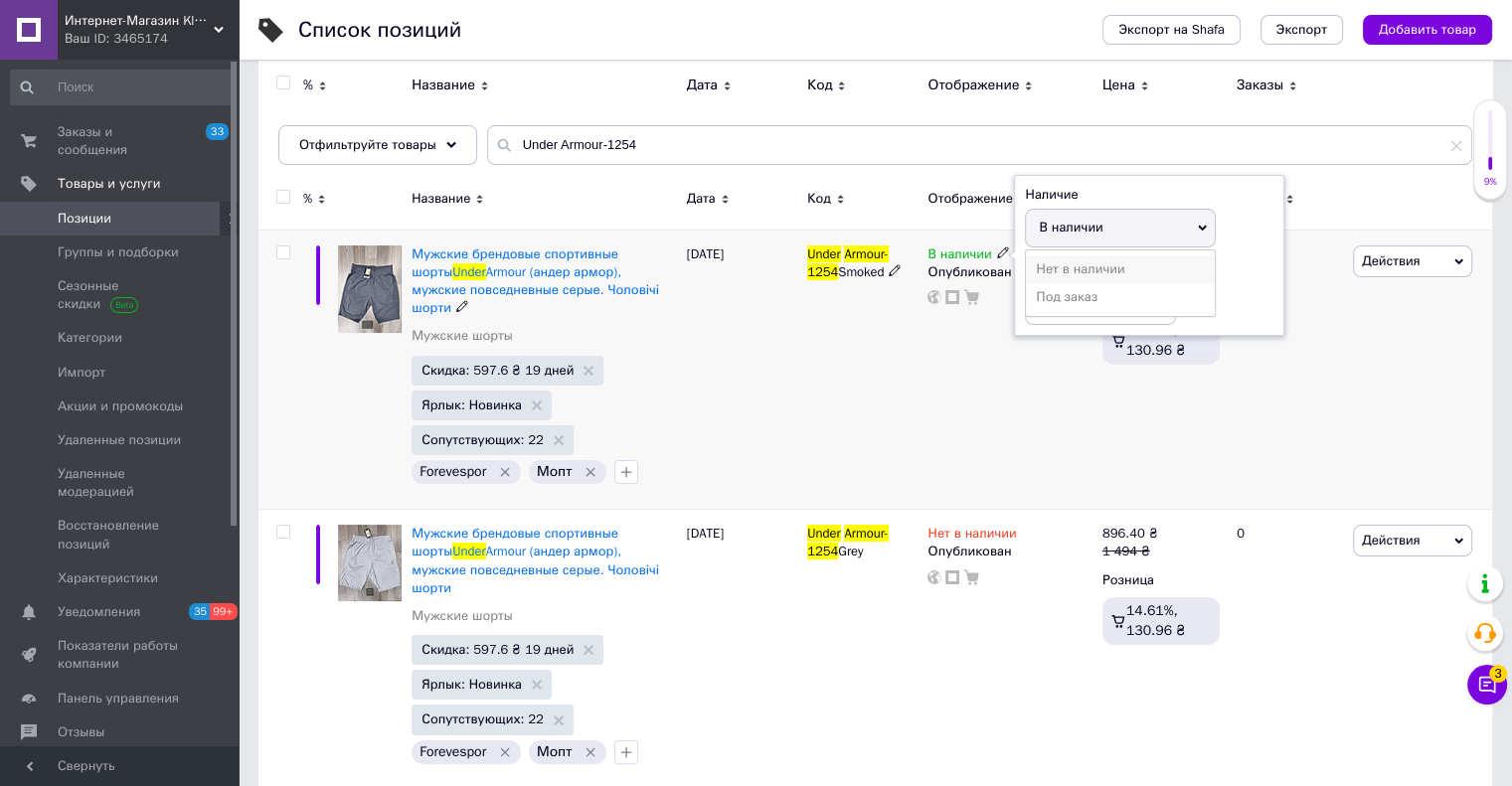 drag, startPoint x: 1058, startPoint y: 267, endPoint x: 1061, endPoint y: 281, distance: 14.3178211 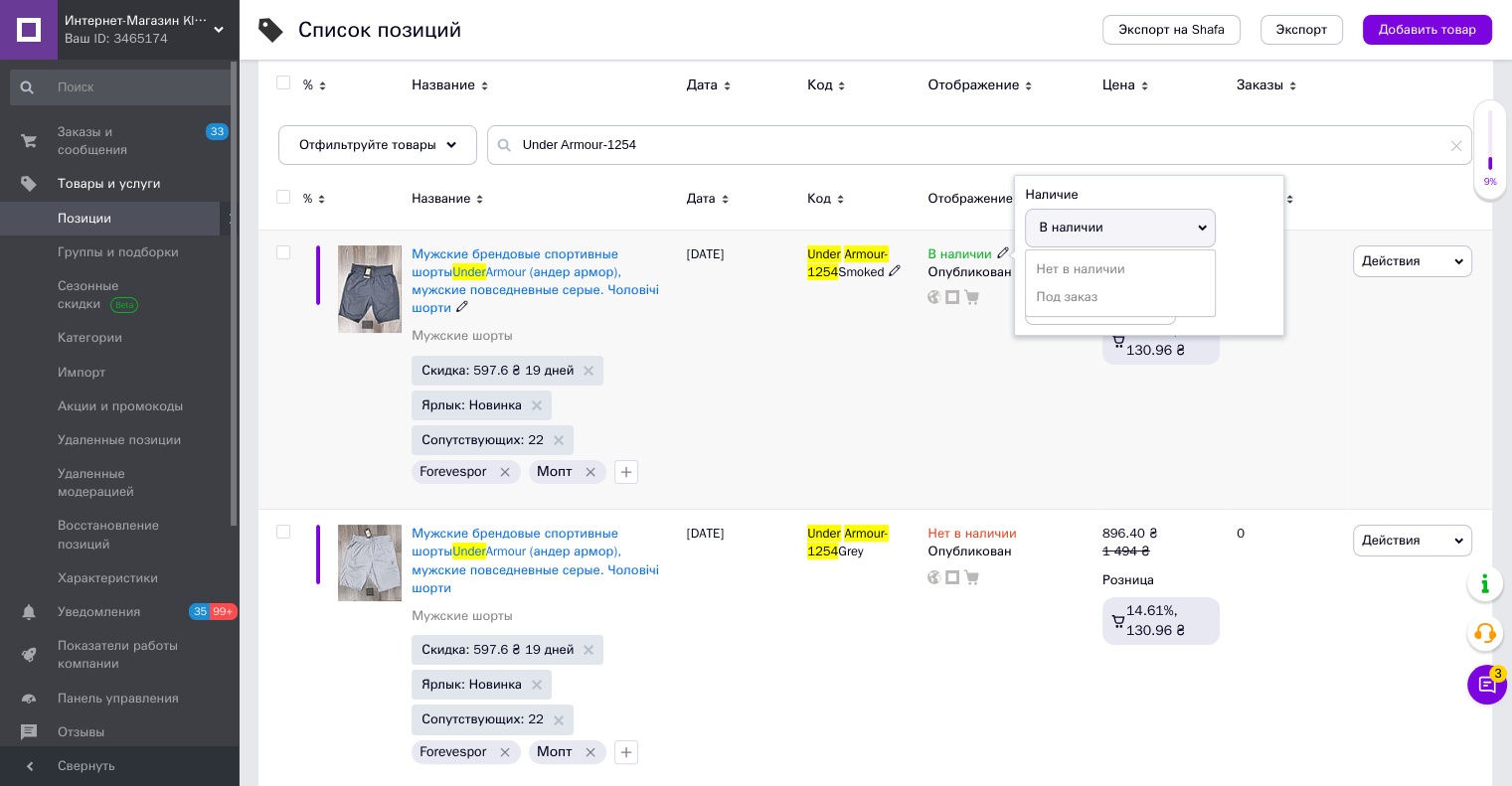click on "Нет в наличии" at bounding box center (1120, 269) 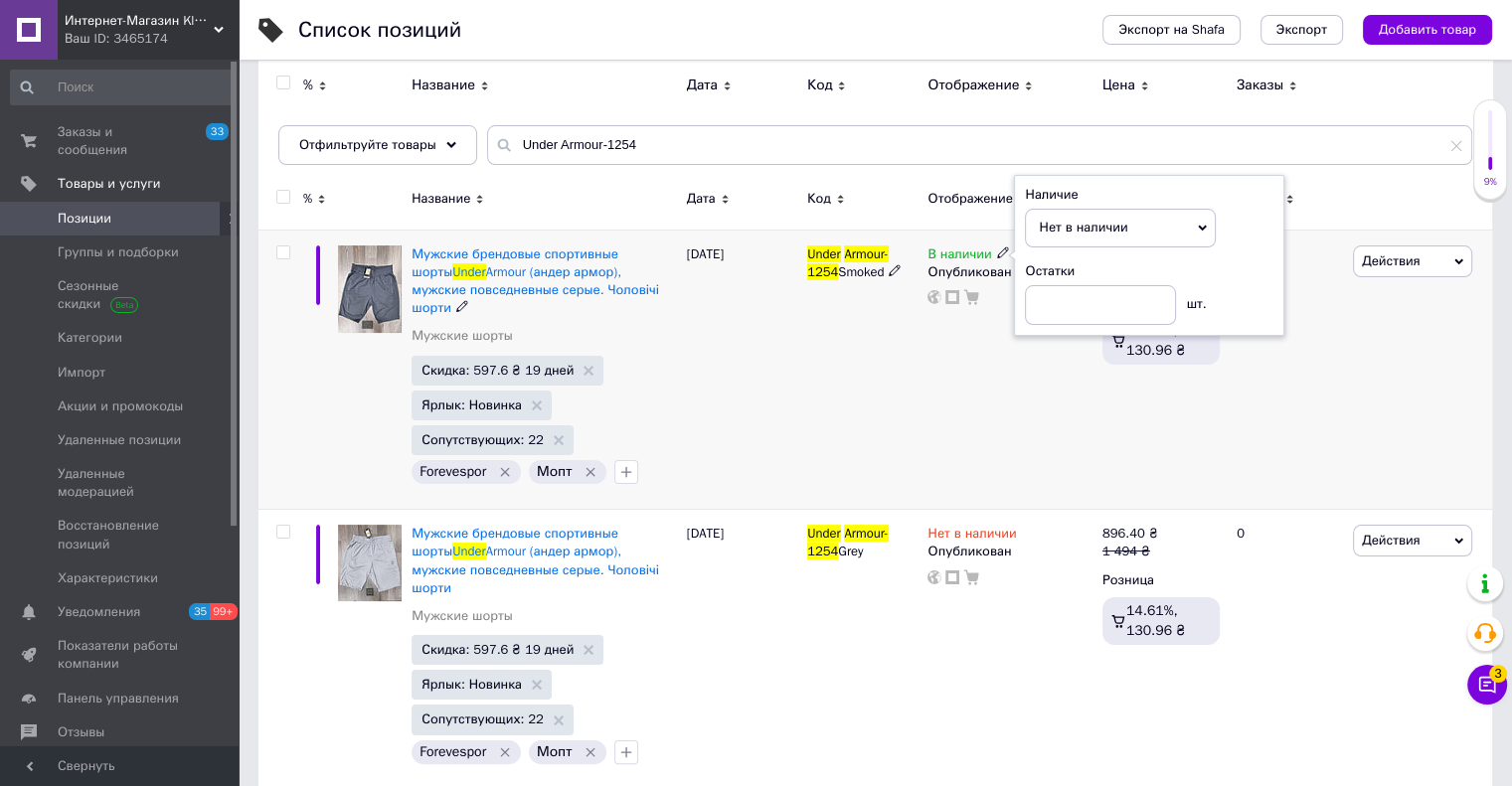 click on "Остатки шт." at bounding box center (1149, 293) 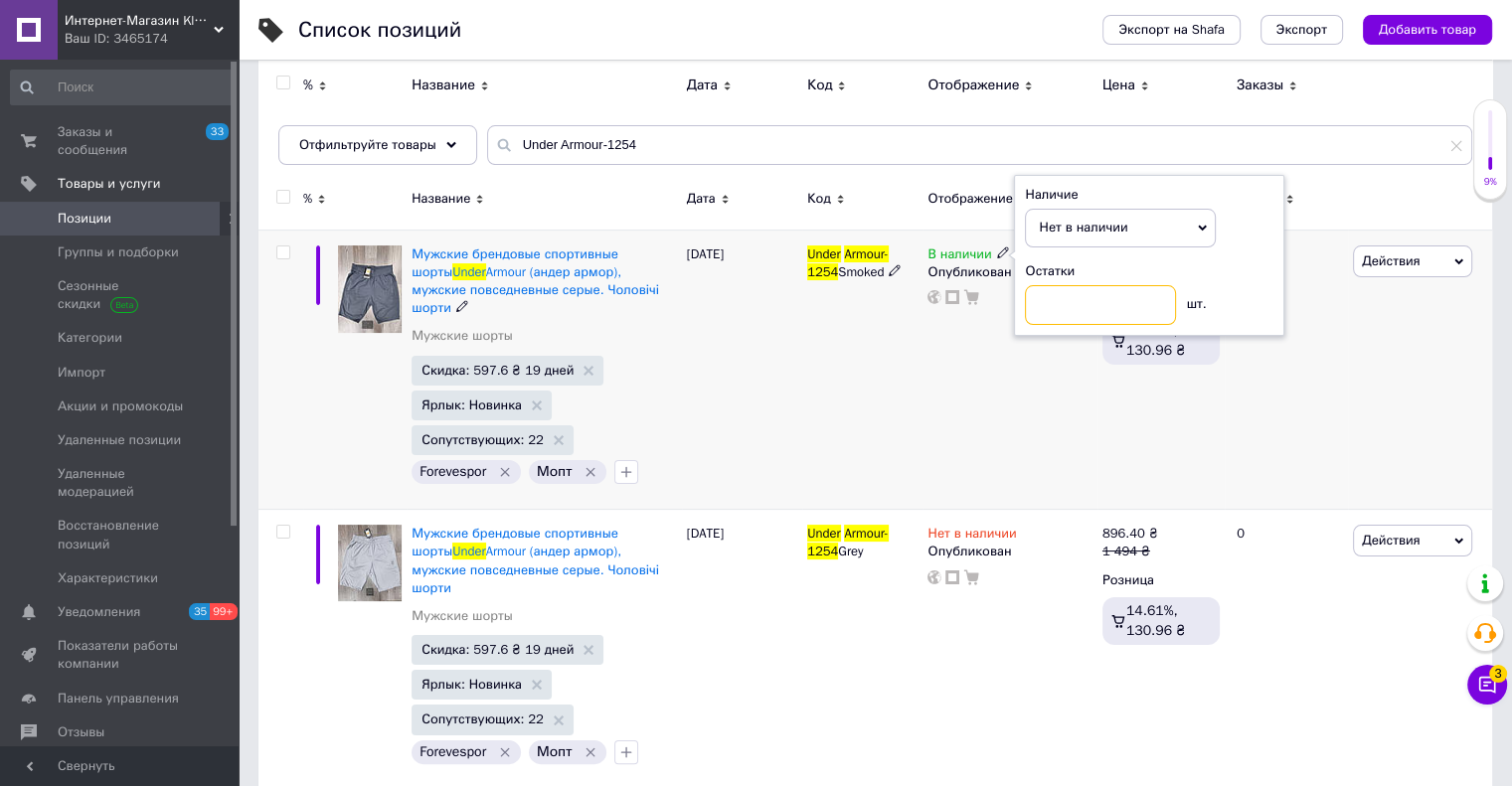 click at bounding box center (1100, 305) 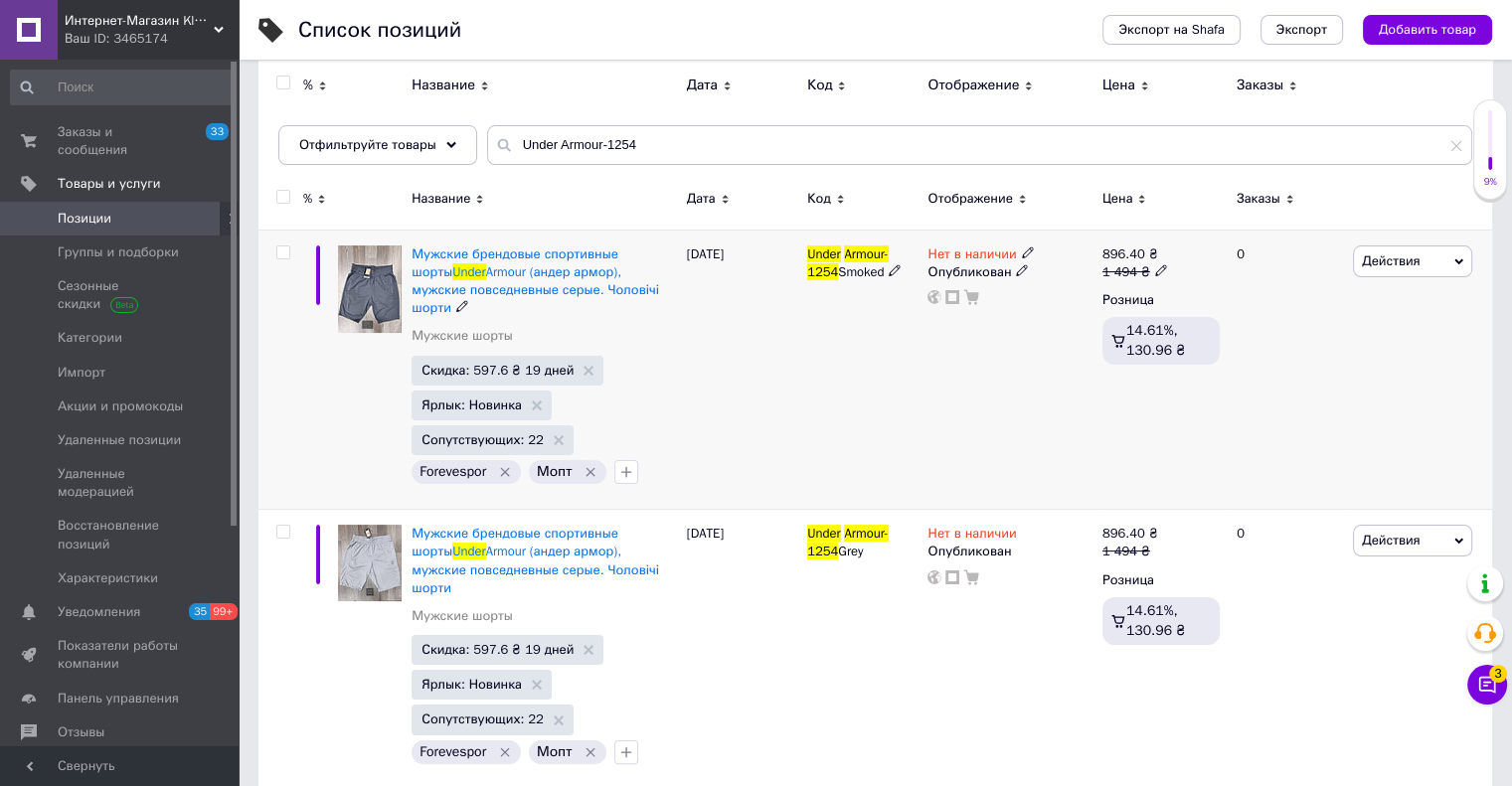 click on "Under   Armour-1254 Smoked" at bounding box center (862, 370) 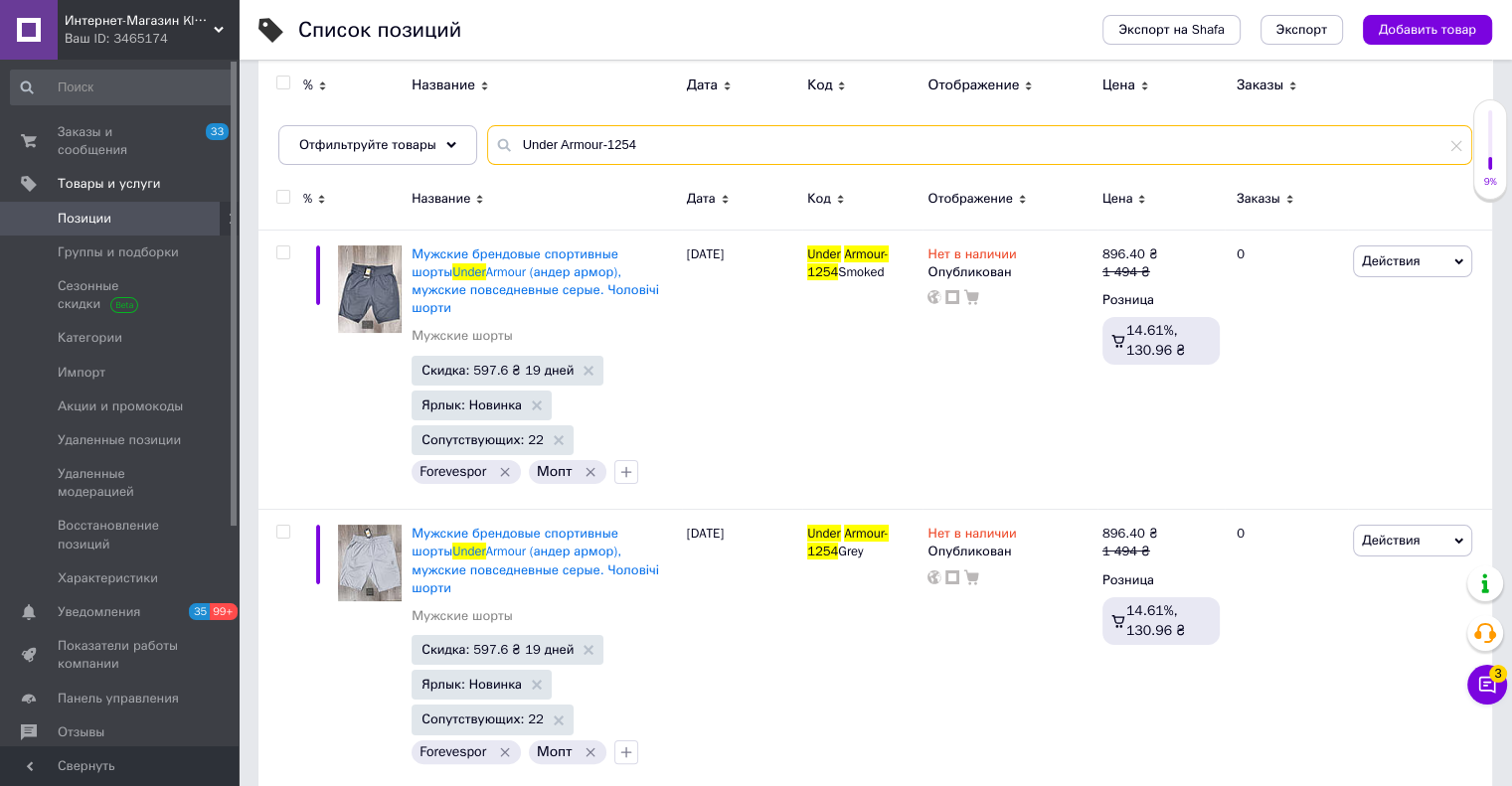 click on "Under Armour-1254" at bounding box center (979, 145) 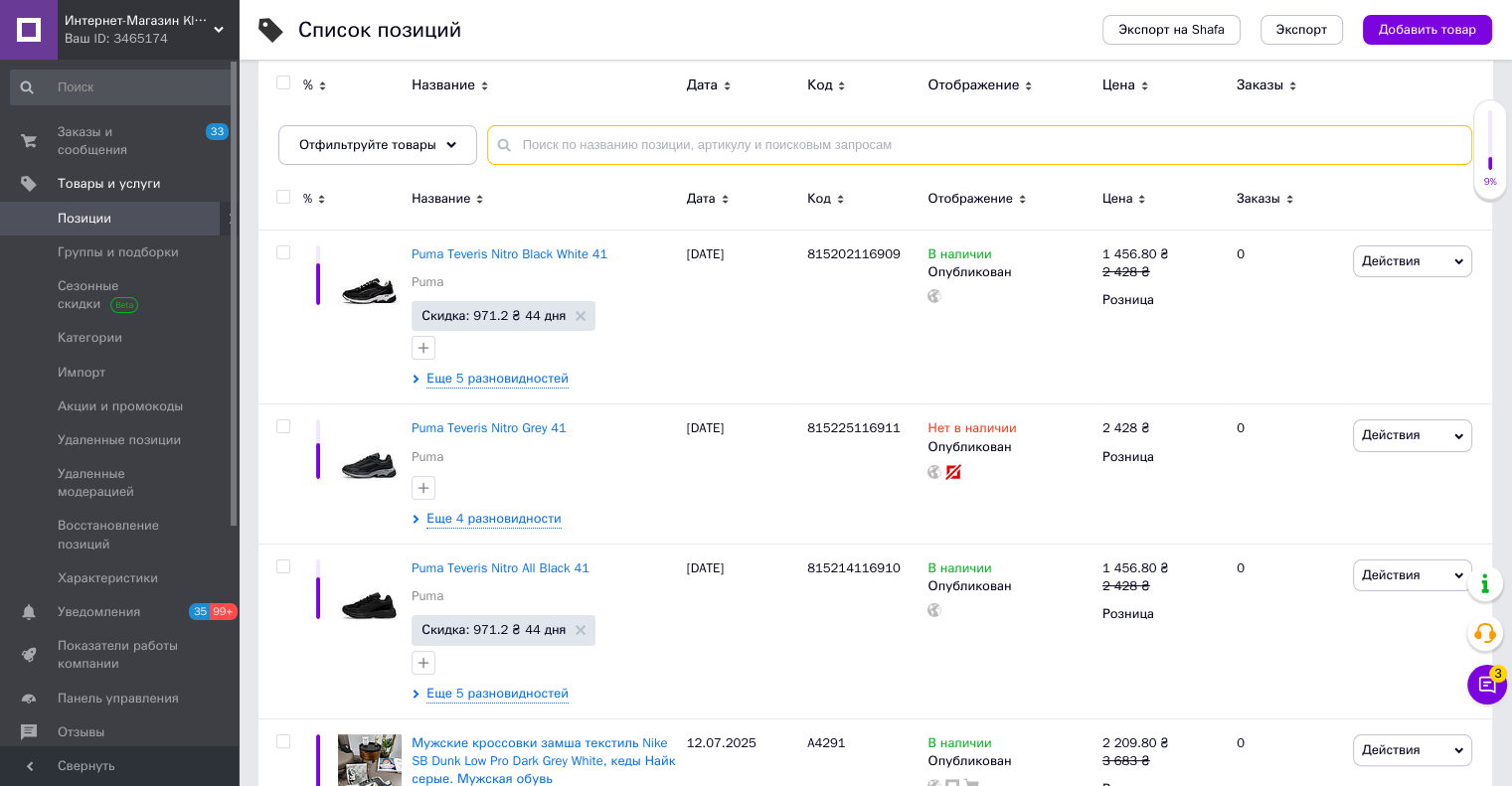 type 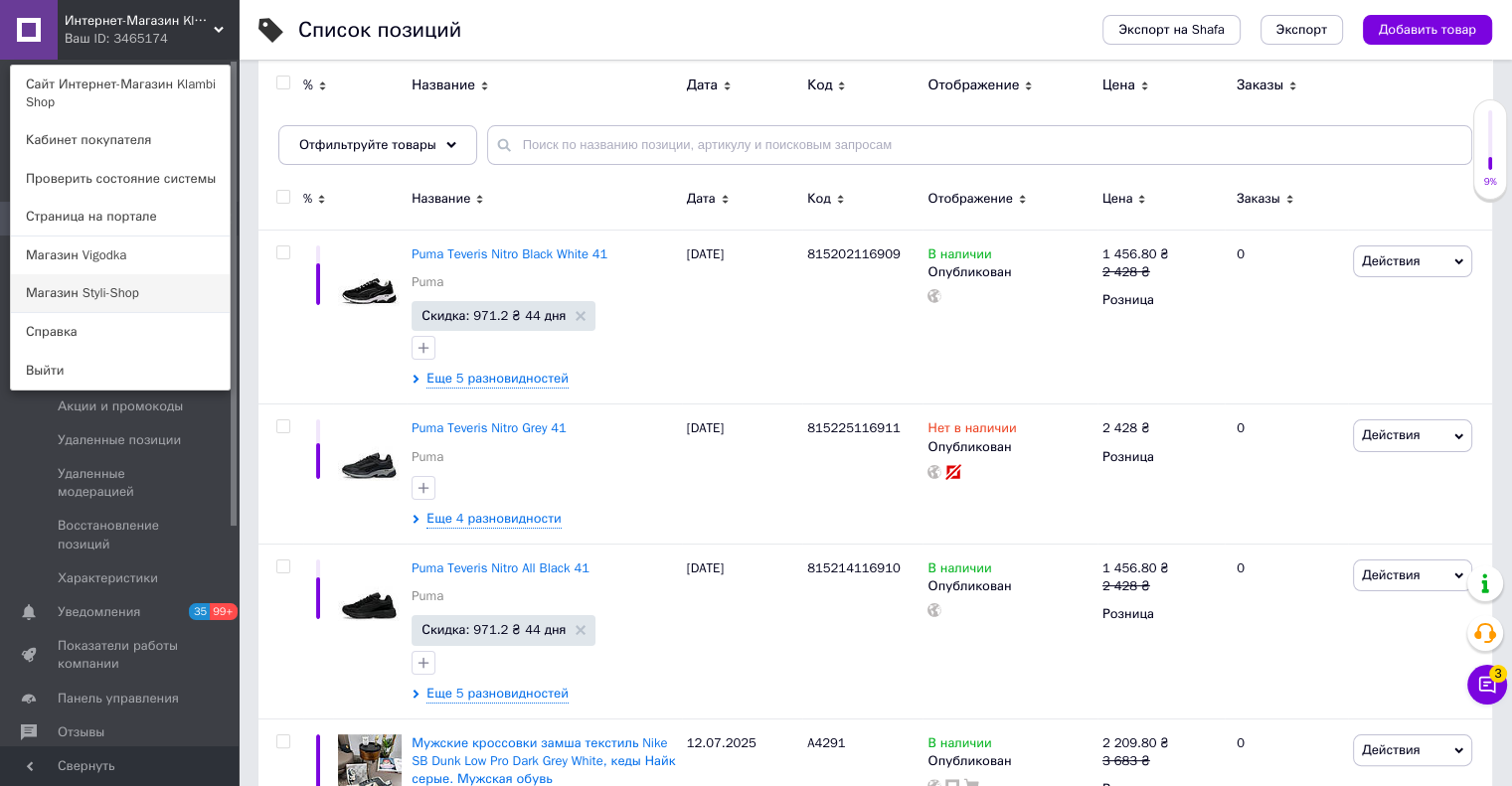 click on "Магазин Styli-Shop" at bounding box center (120, 293) 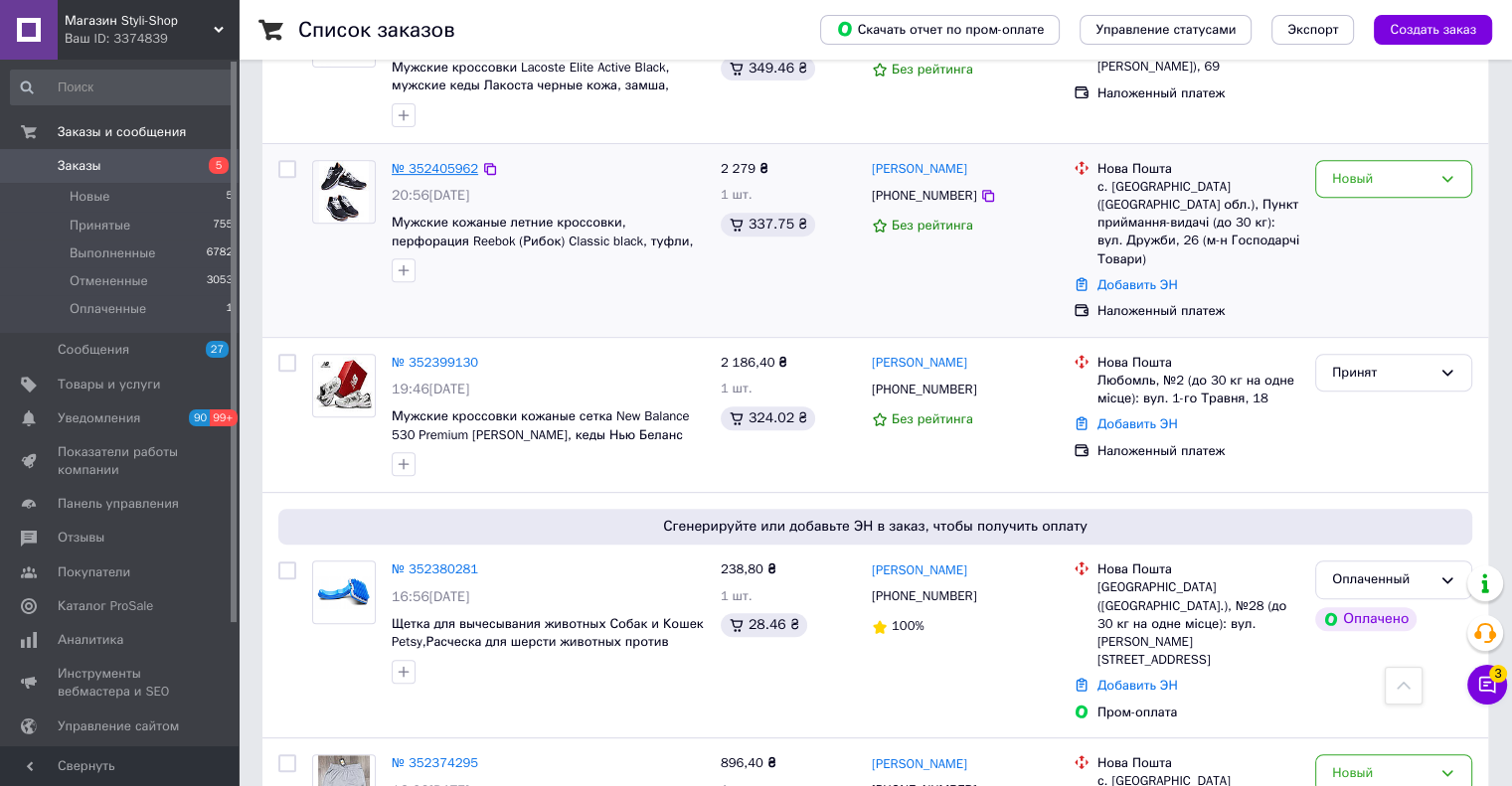 scroll, scrollTop: 994, scrollLeft: 0, axis: vertical 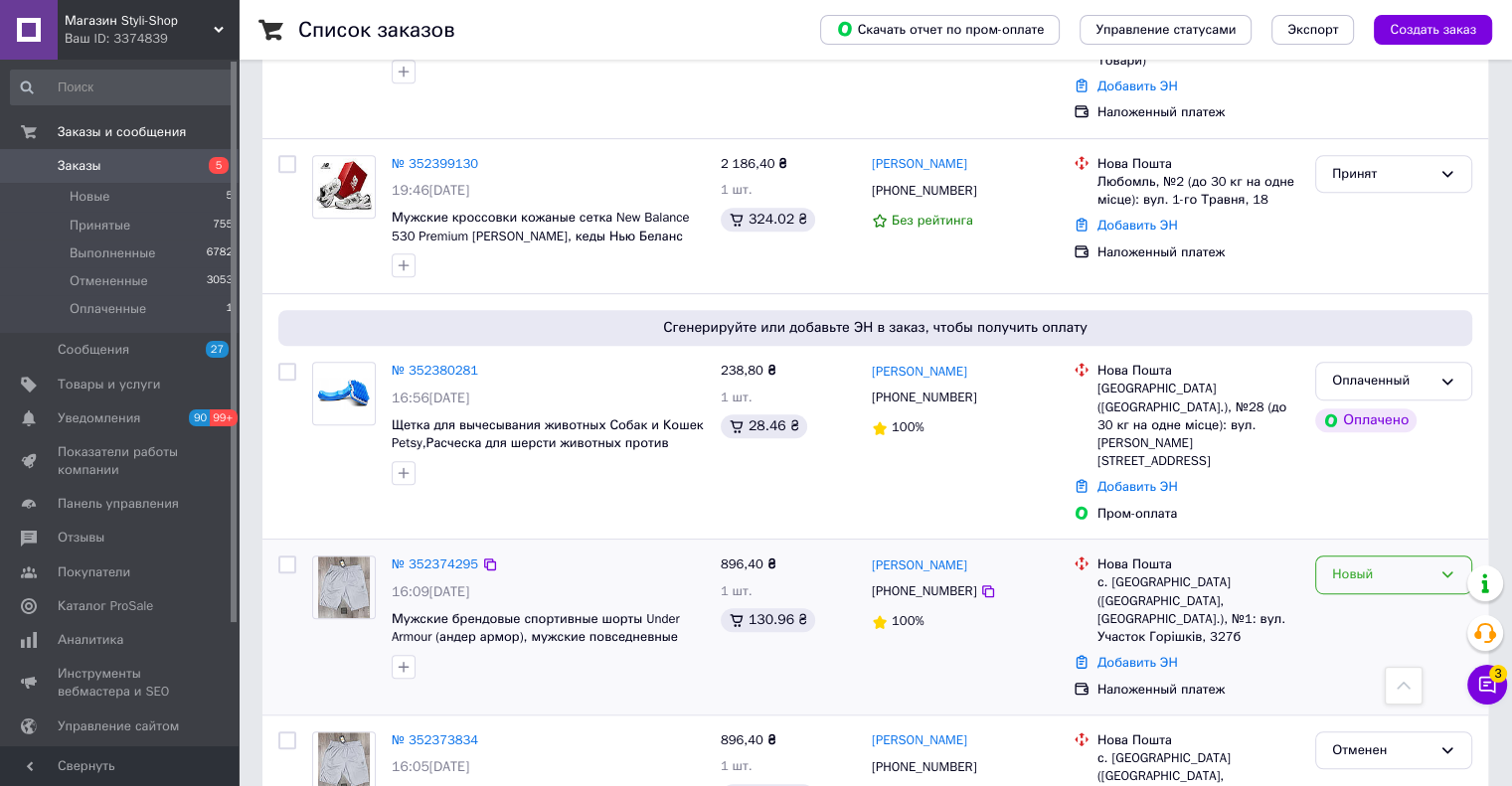 click on "Новый" at bounding box center (1394, 574) 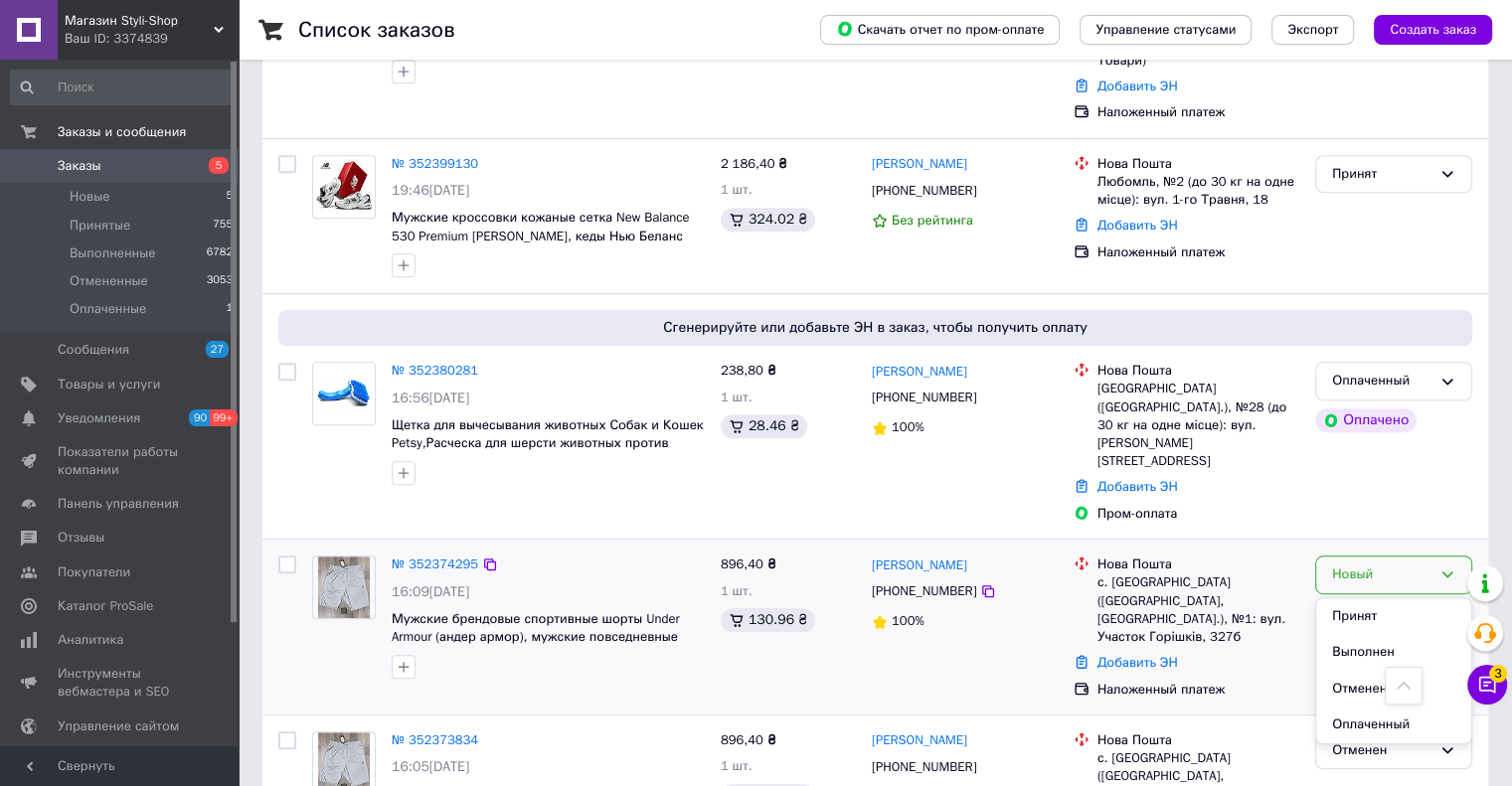 drag, startPoint x: 1333, startPoint y: 554, endPoint x: 1323, endPoint y: 555, distance: 10.049876 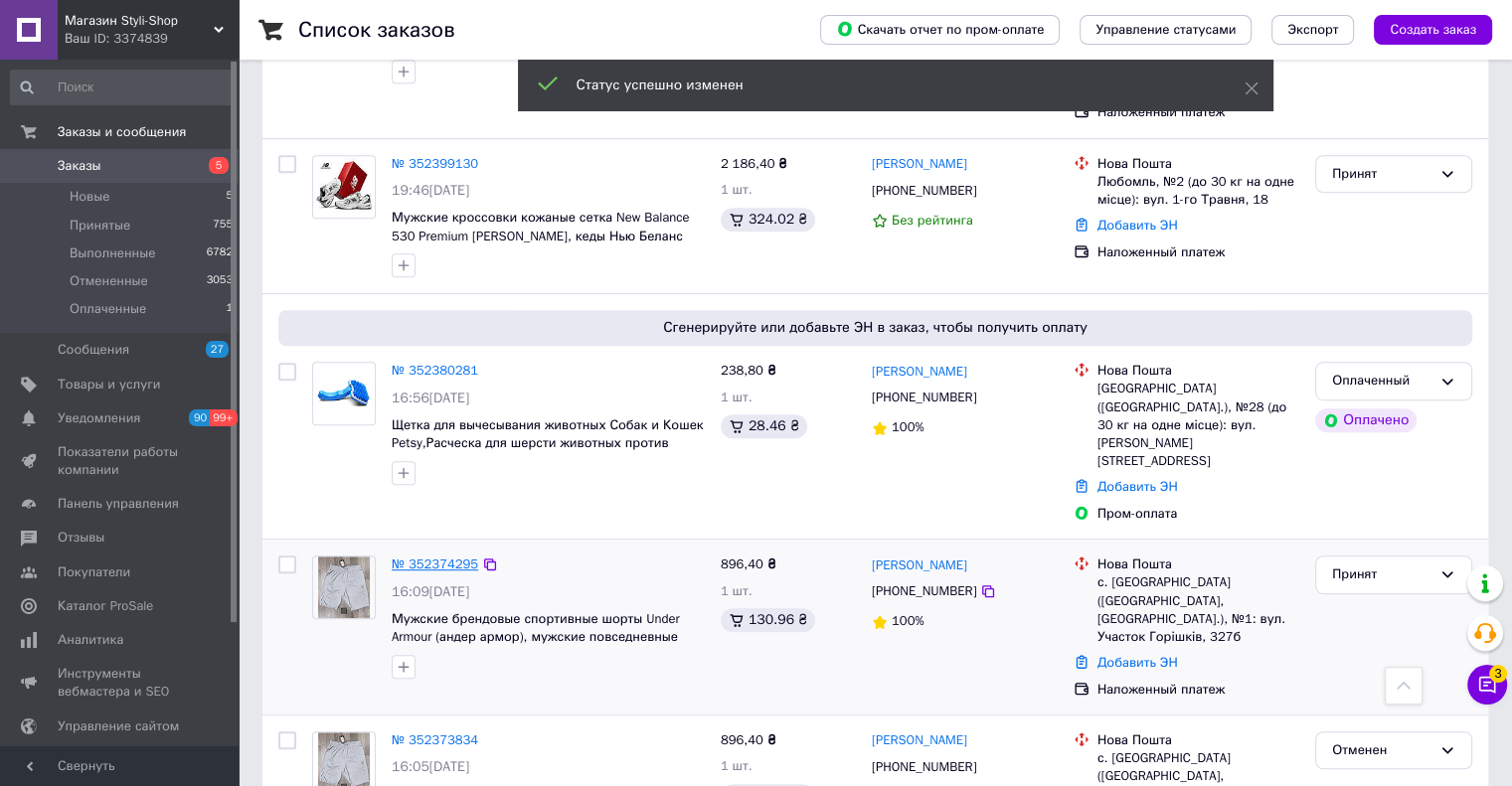 click on "№ 352374295" at bounding box center (434, 563) 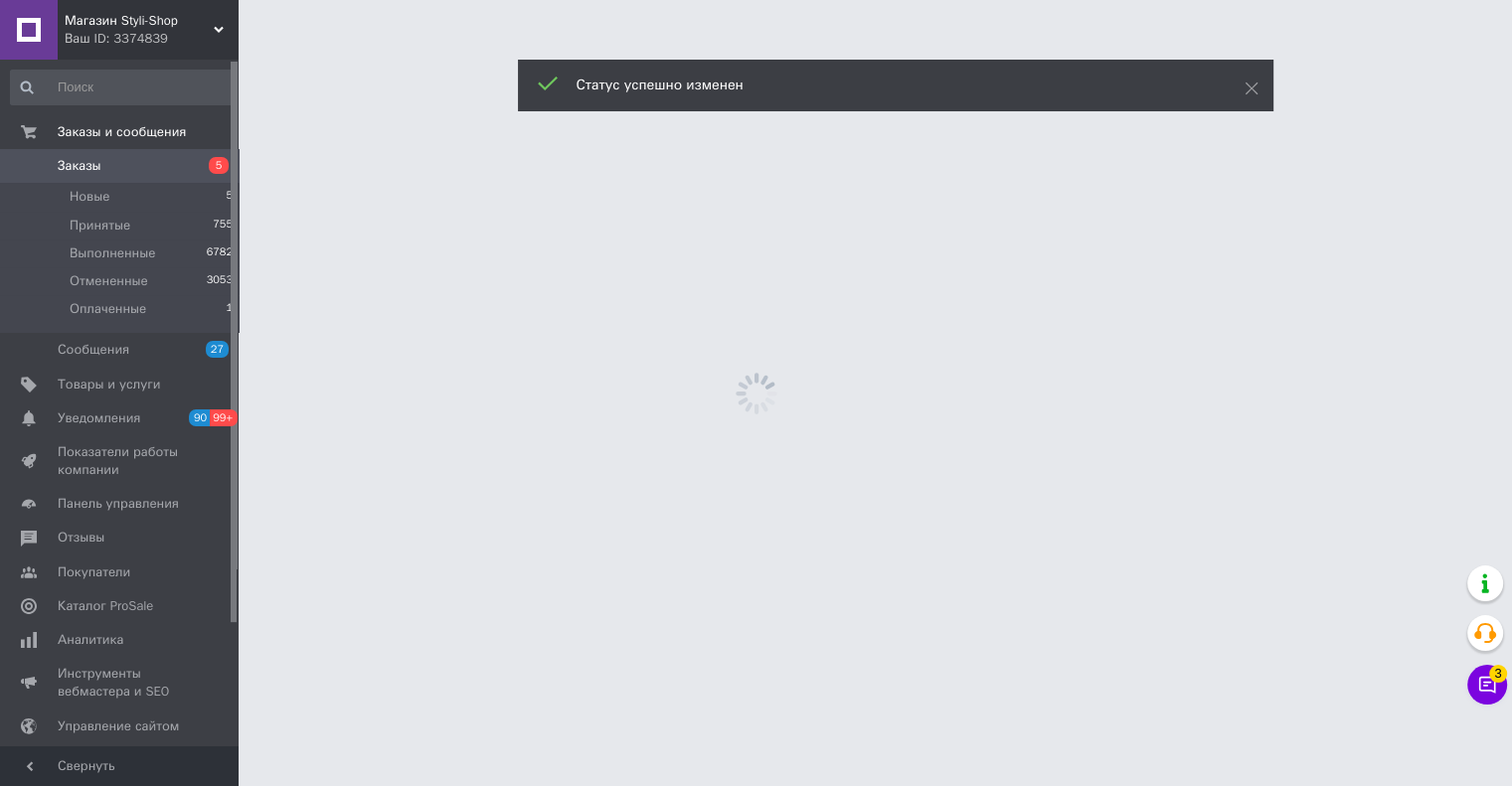 scroll, scrollTop: 0, scrollLeft: 0, axis: both 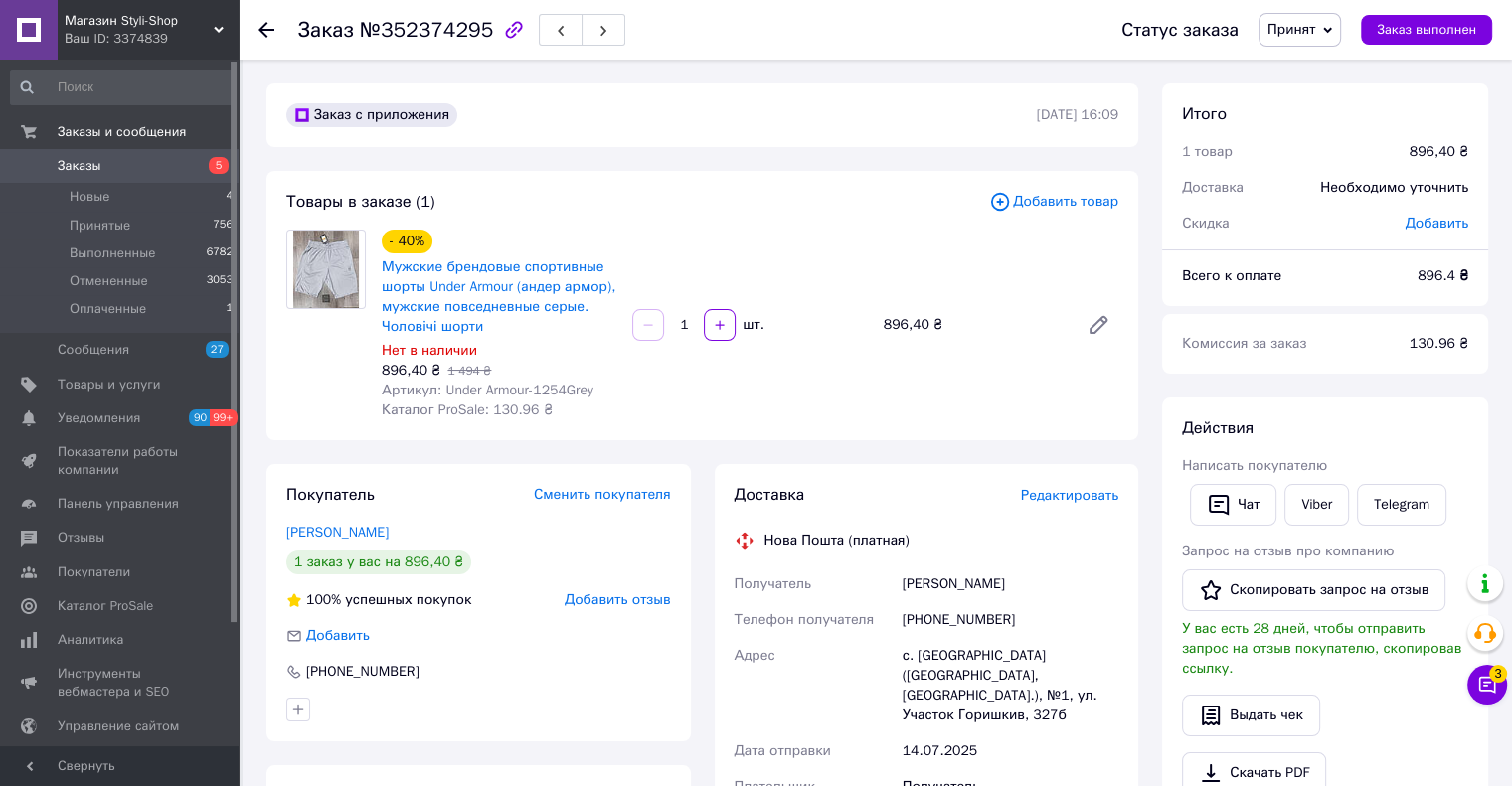 drag, startPoint x: 596, startPoint y: 230, endPoint x: 585, endPoint y: 223, distance: 13.038405 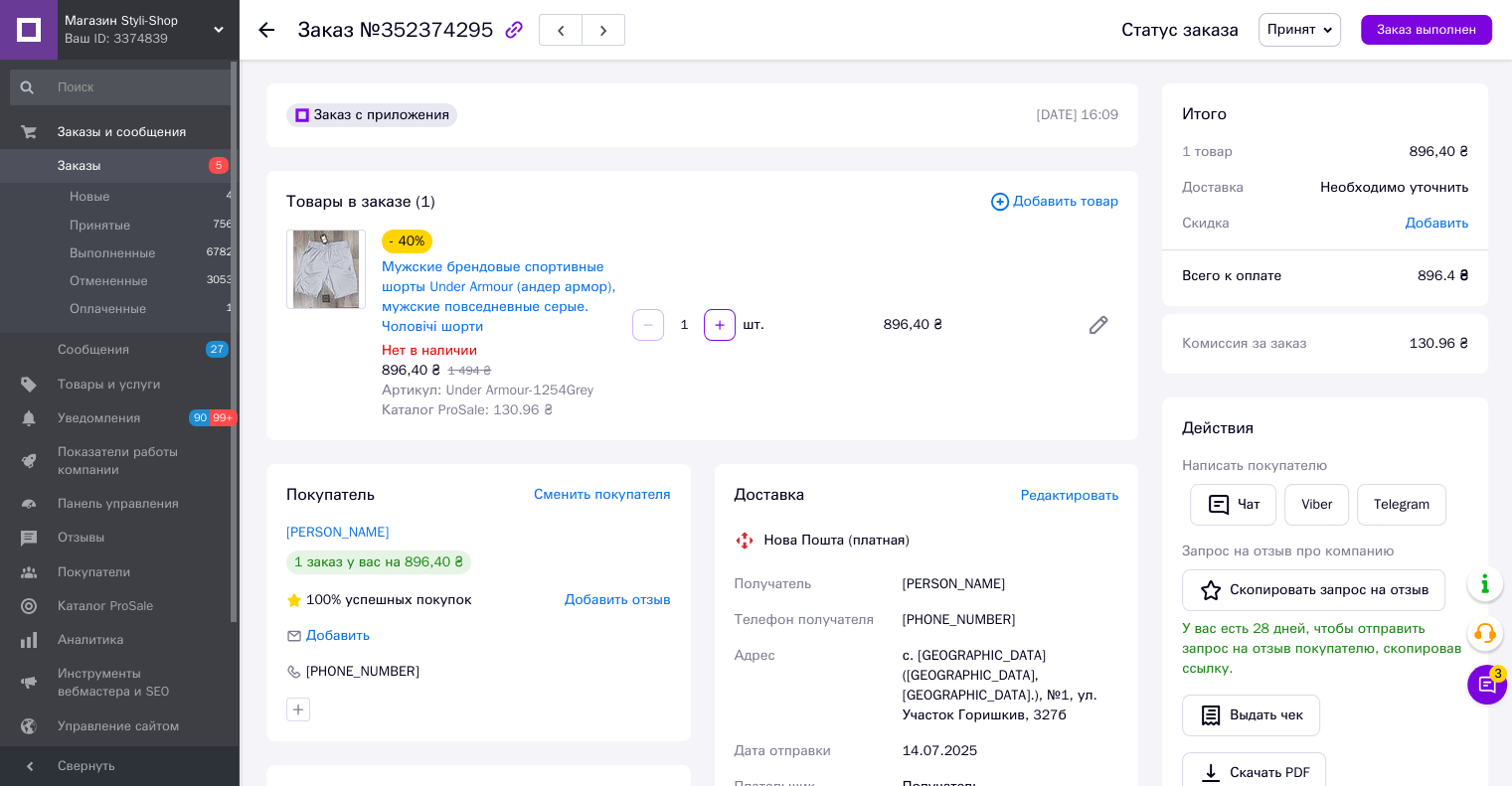 drag, startPoint x: 563, startPoint y: 210, endPoint x: 580, endPoint y: 214, distance: 17.464249 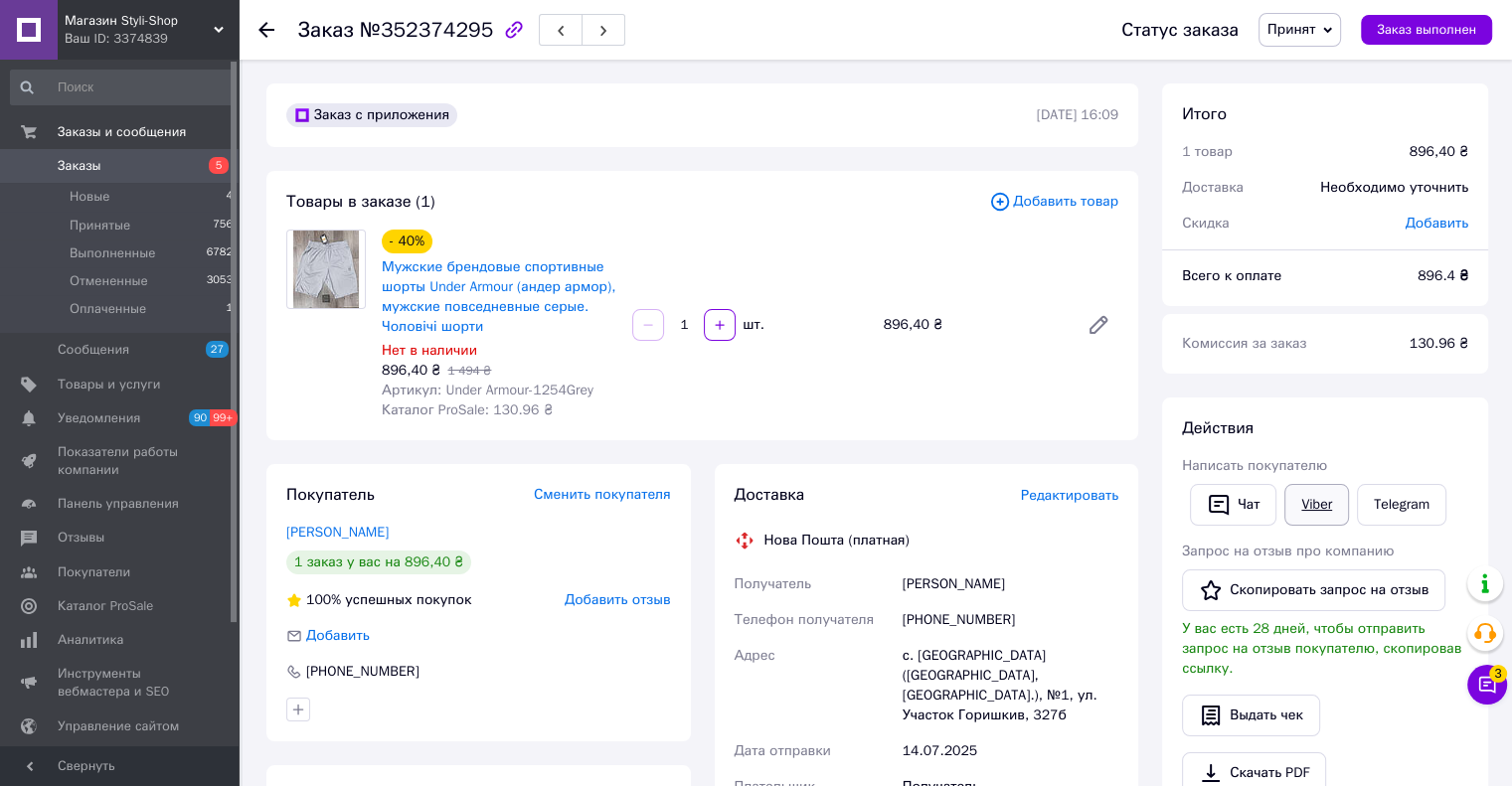 click on "Viber" at bounding box center (1316, 505) 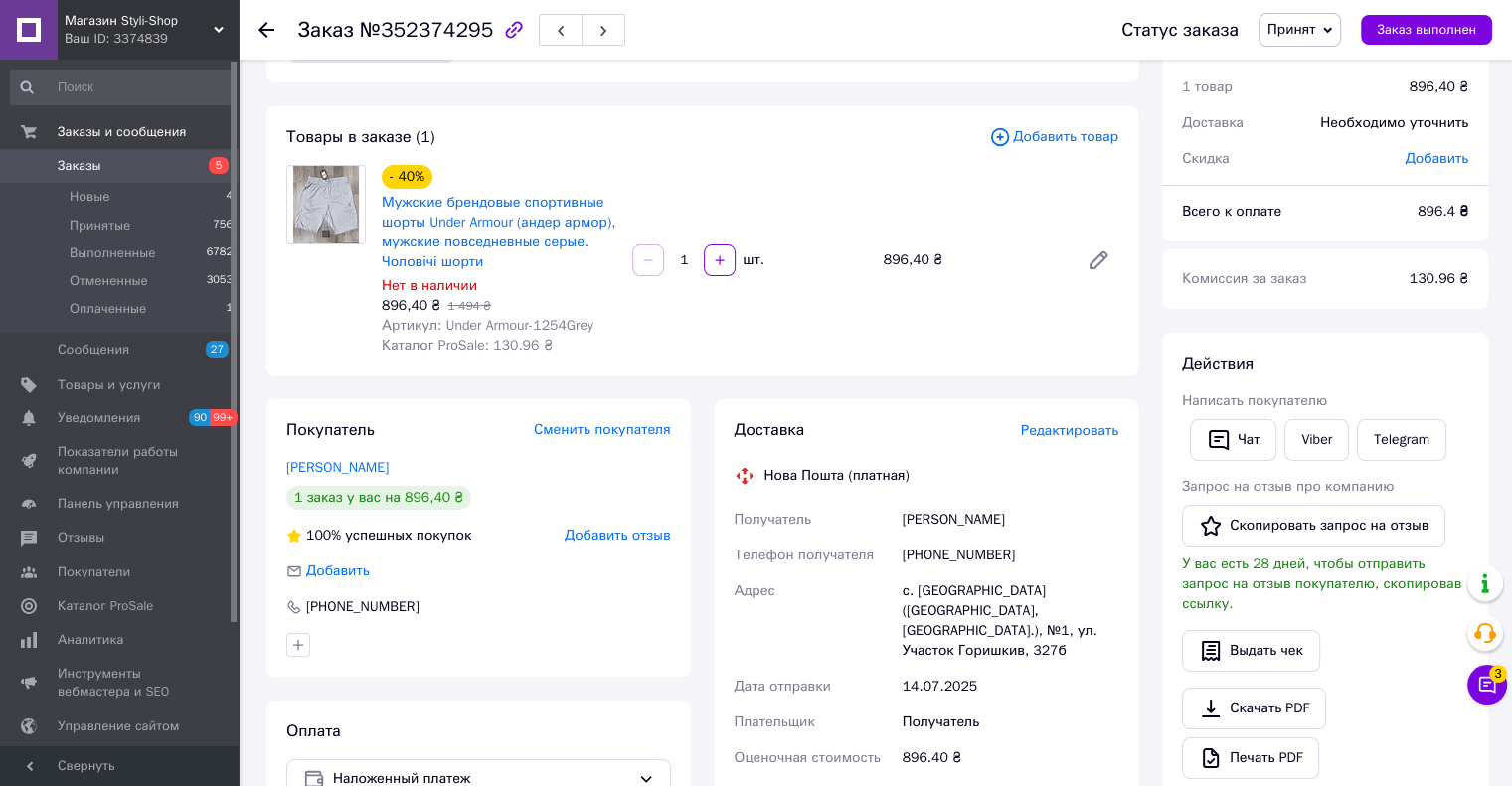 scroll, scrollTop: 99, scrollLeft: 0, axis: vertical 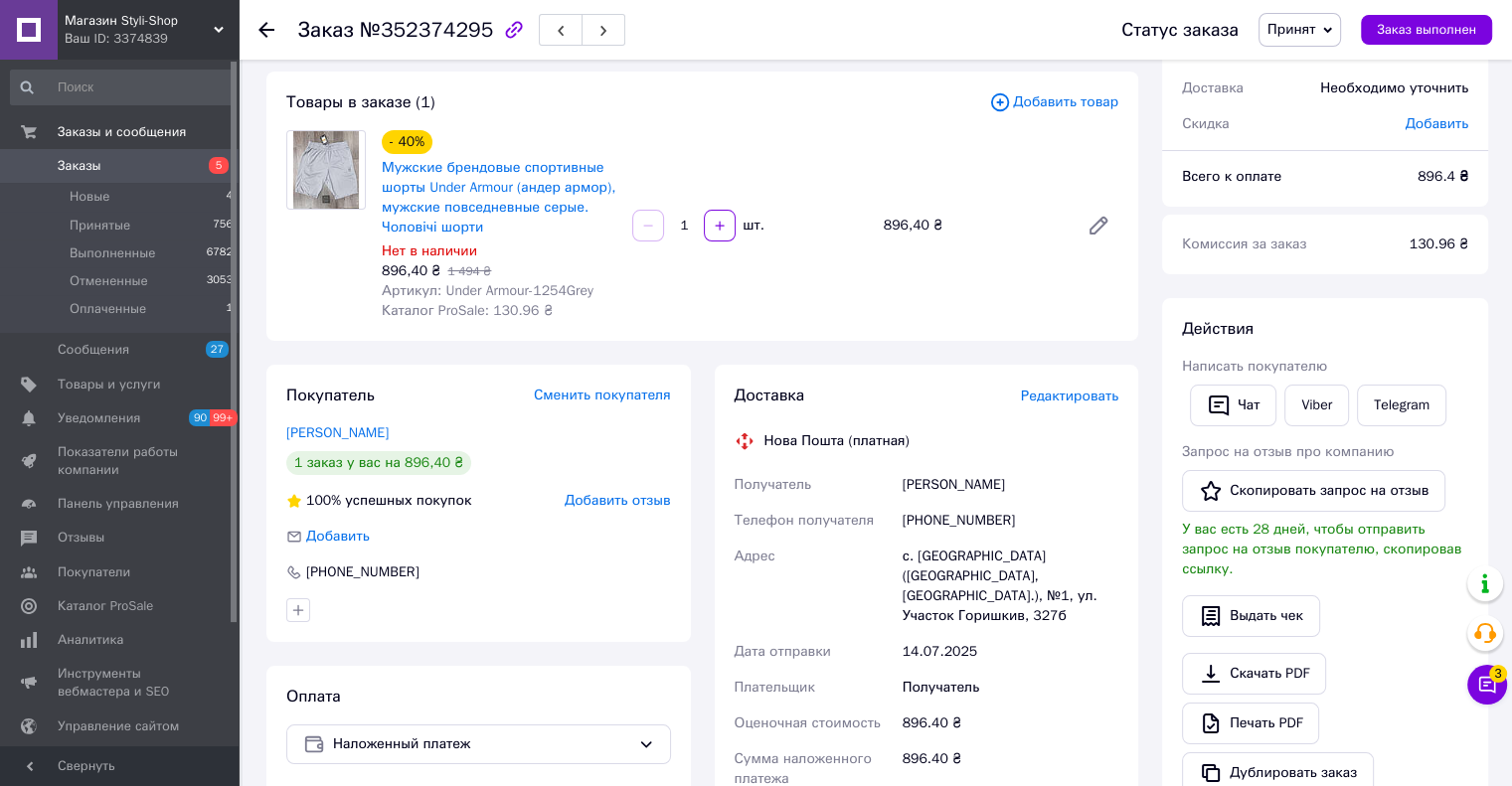click on "- 40% Мужские брендовые спортивные шорты Under Armour (андер армор), мужские повседневные серые. Чоловічі шорти Нет в наличии 896,40 ₴   1 494 ₴ Артикул: Under Armour-1254Grey Каталог ProSale: 130.96 ₴  1   шт. 896,40 ₴" at bounding box center (750, 226) 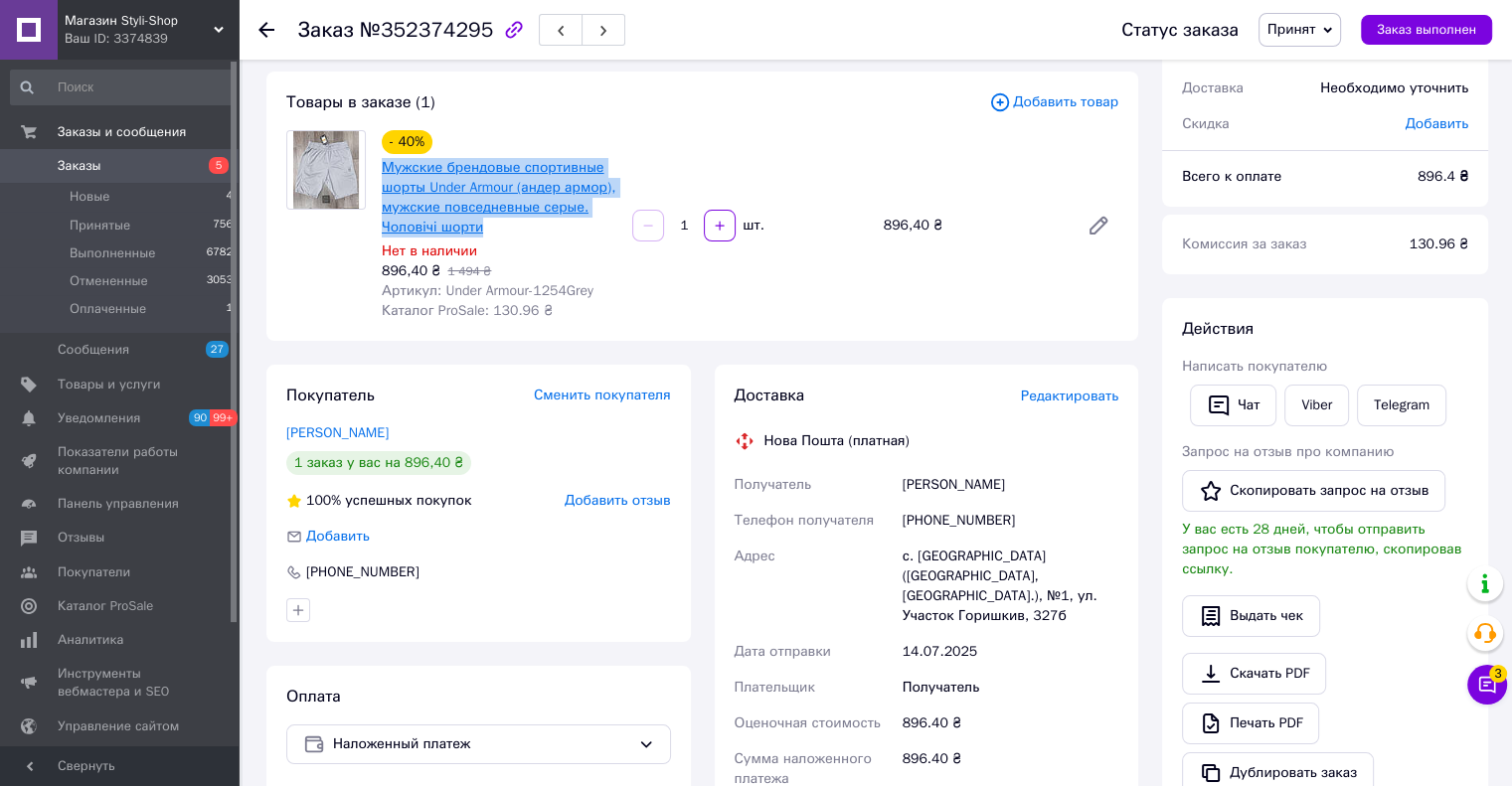 copy on "Мужские брендовые спортивные шорты Under Armour (андер армор), мужские повседневные серые. Чоловічі шорти" 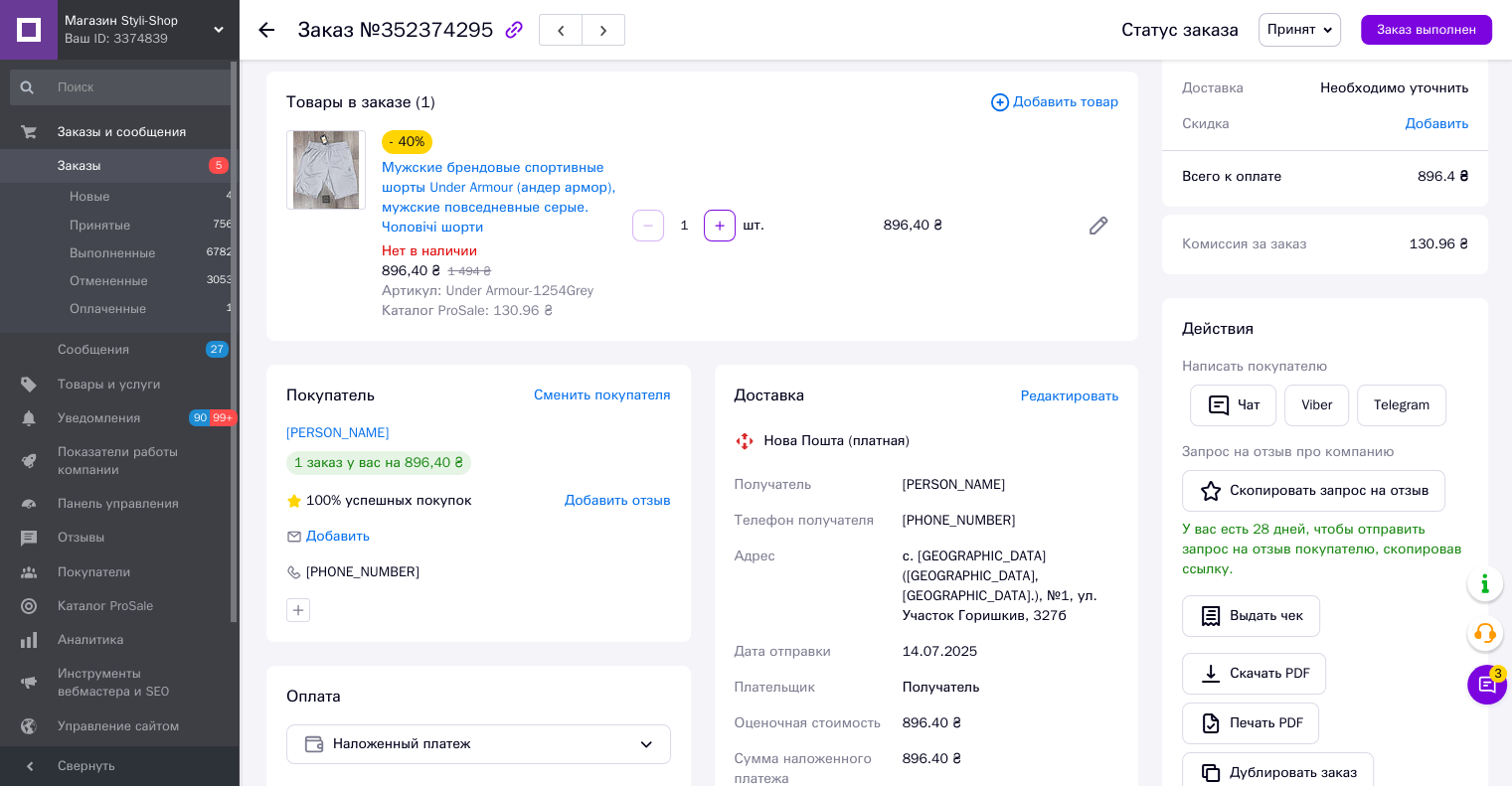 click on "Товары в заказе (1) Добавить товар - 40% Мужские брендовые спортивные шорты Under Armour (андер армор), мужские повседневные серые. Чоловічі шорти Нет в наличии 896,40 ₴   1 494 ₴ Артикул: Under Armour-1254Grey Каталог ProSale: 130.96 ₴  1   шт. 896,40 ₴" at bounding box center (702, 206) 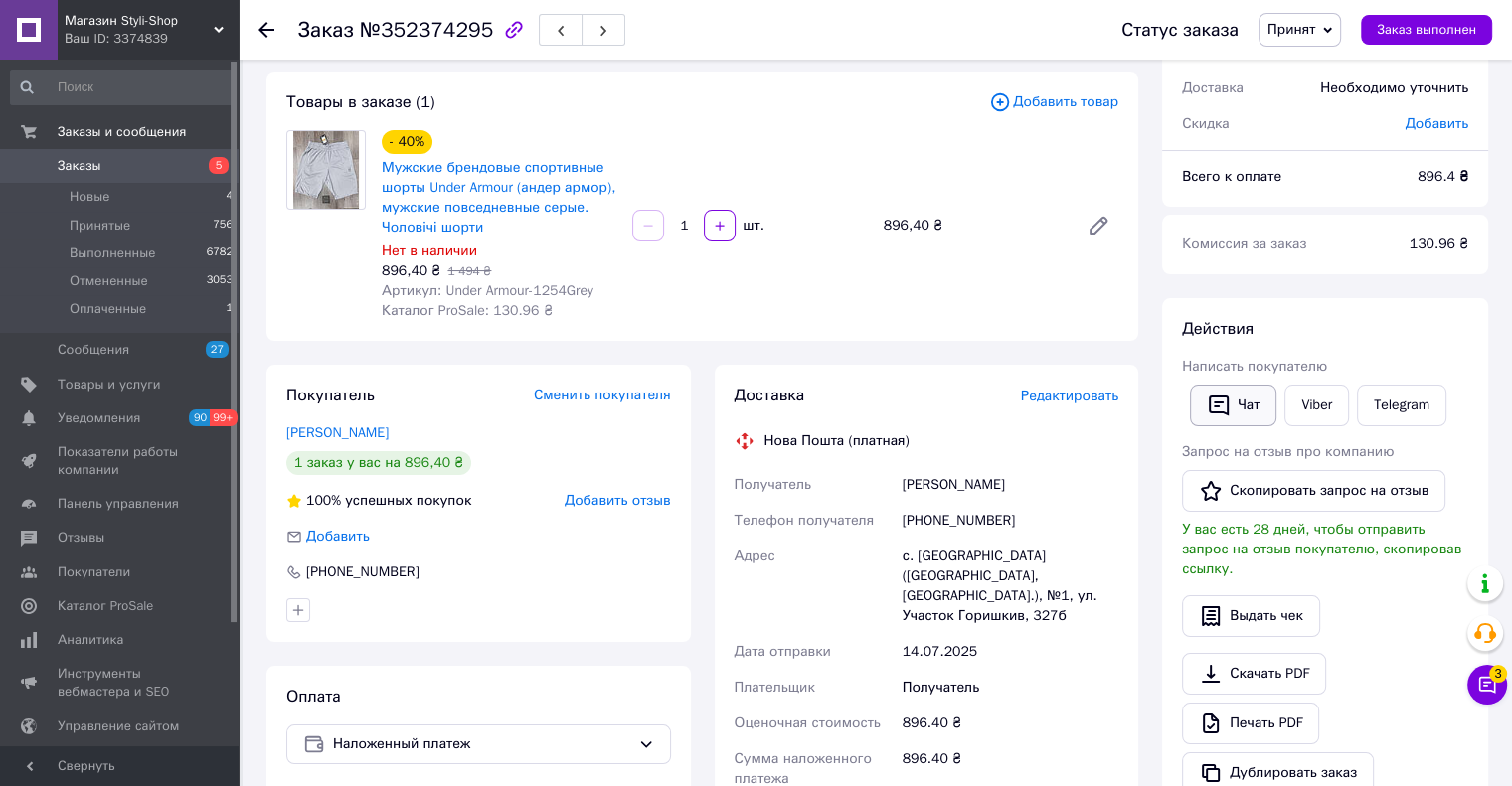 click on "Чат" at bounding box center [1233, 405] 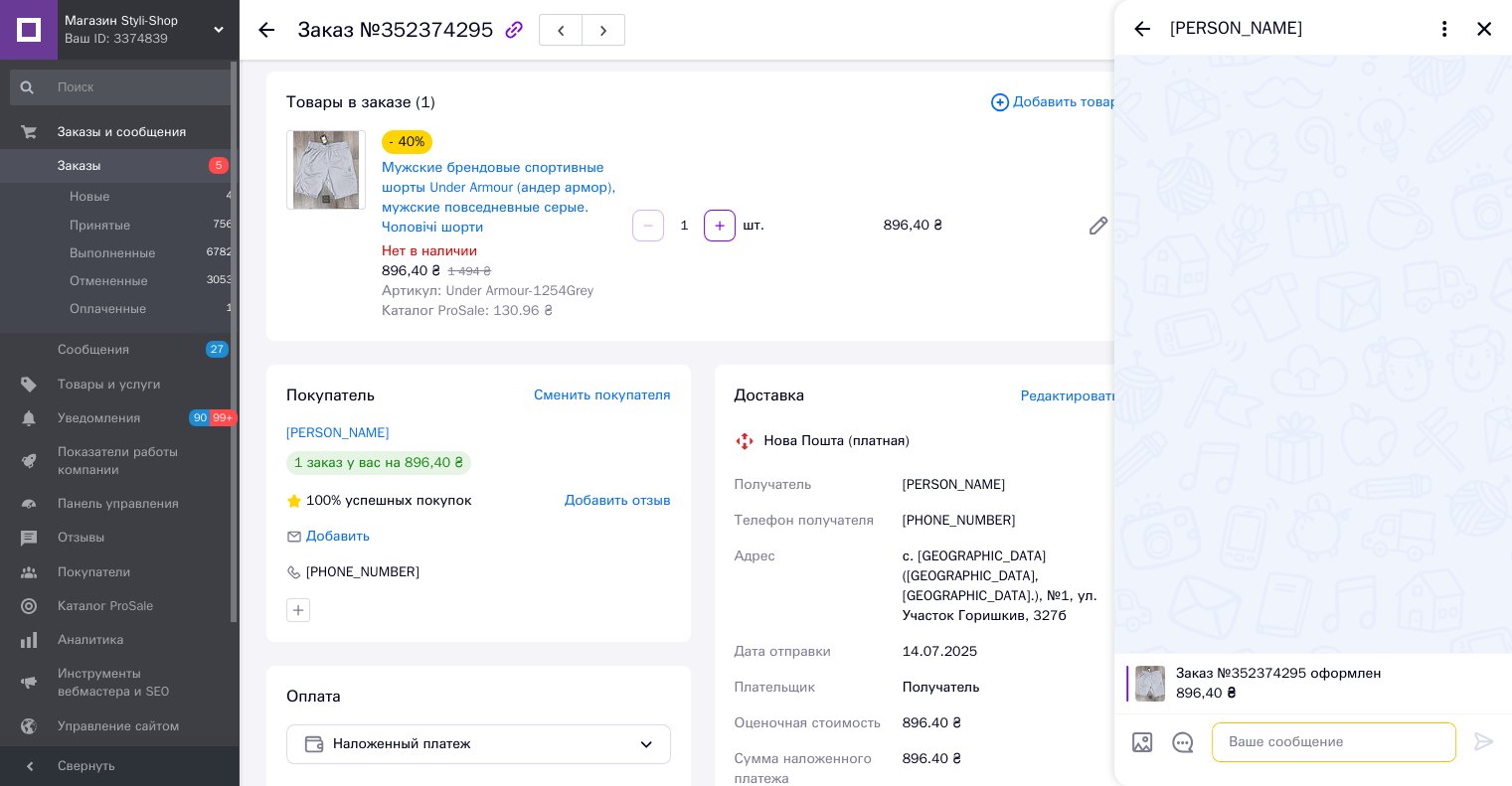 click at bounding box center (1334, 742) 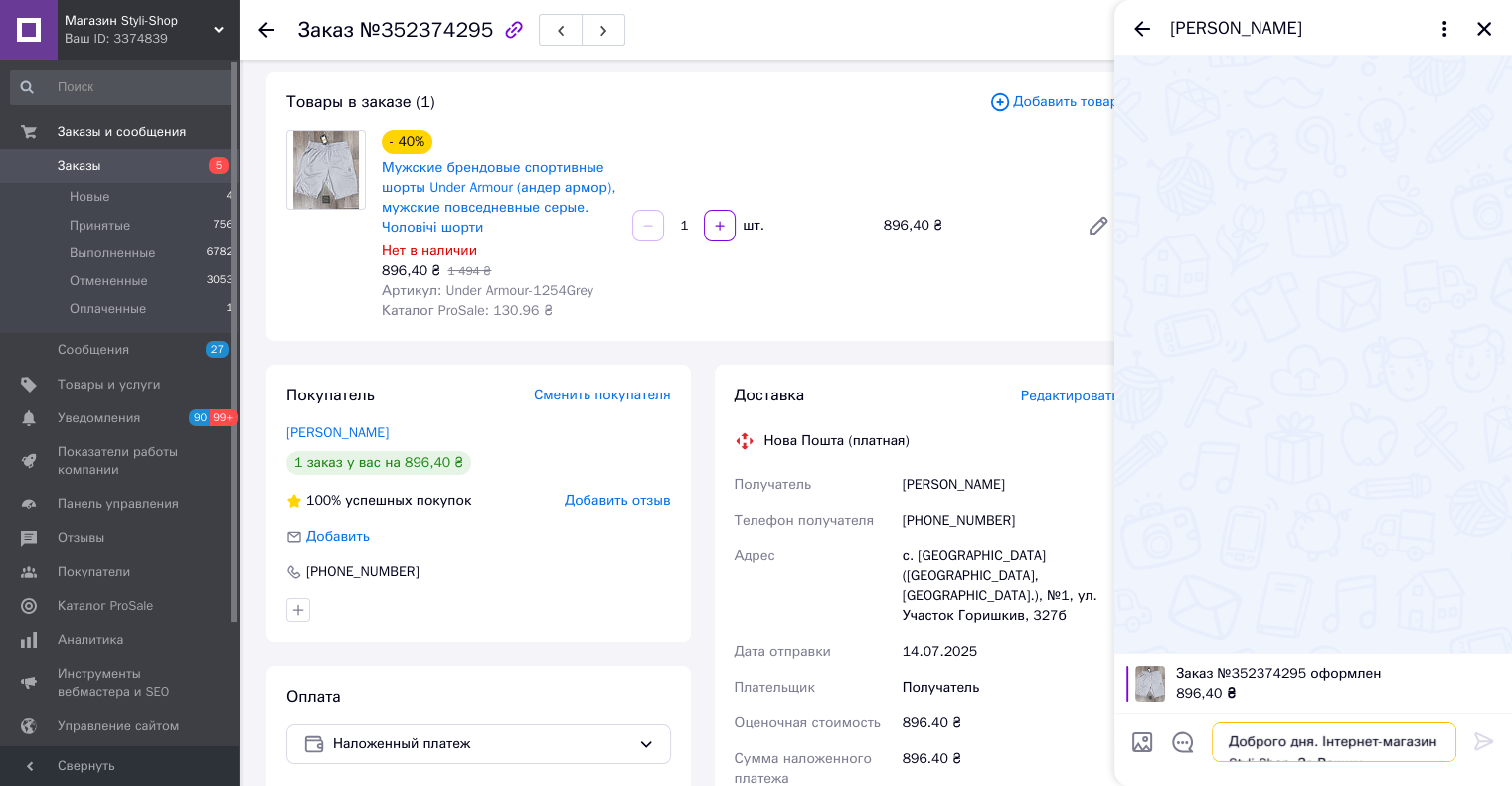 scroll, scrollTop: 216, scrollLeft: 0, axis: vertical 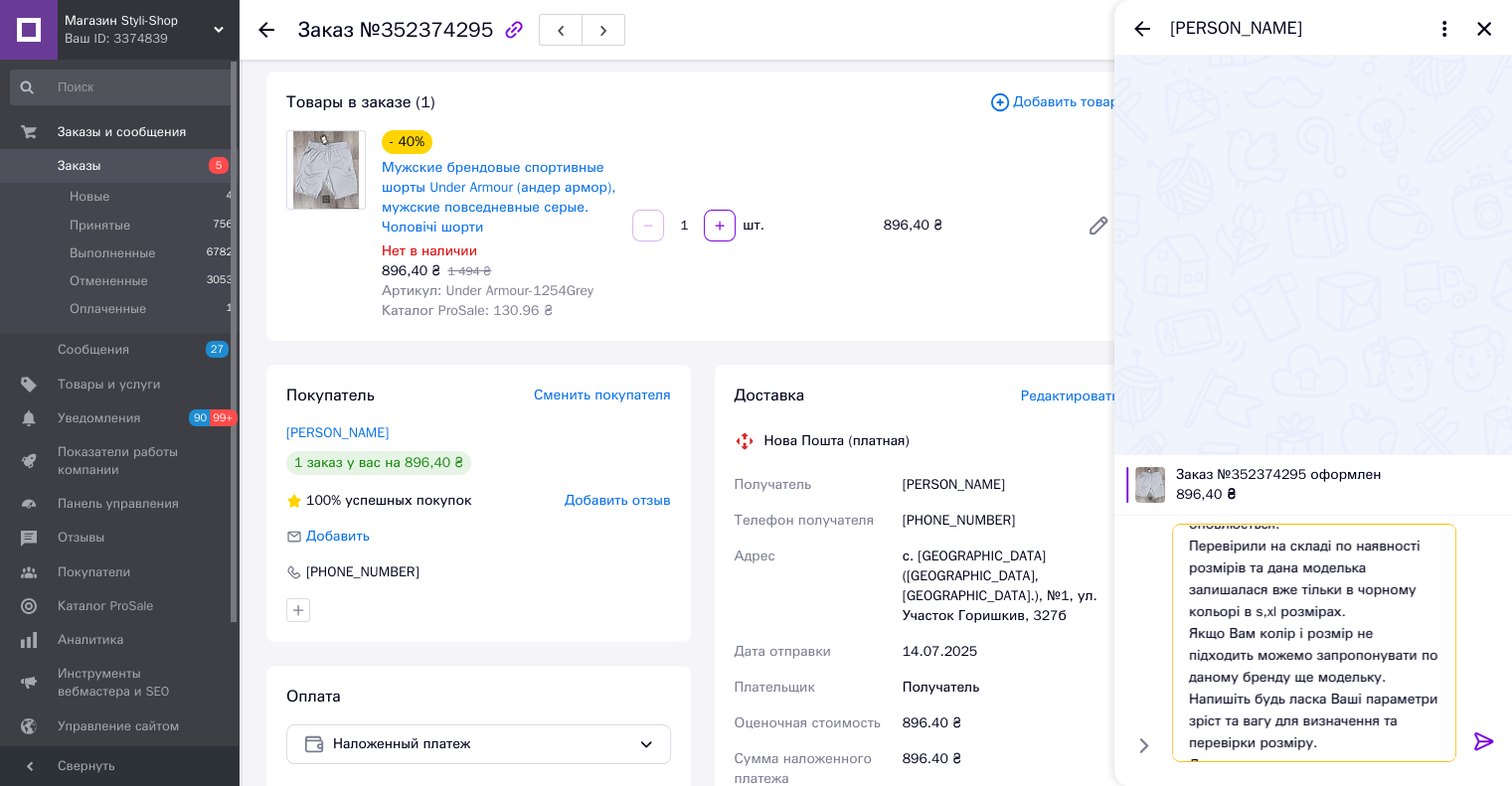 type on "Доброго дня. Інтернет-магазин Styli-Shop. За Вашим замовленням на Мужские брендовые спортивные шорты Under Armour (андер армор), мужские повседневные серые. Чоловічі шорти,
У Вас було зроблене замовлення в не робочий час в вихідний день та база не оновлюється.
Перевірили на складі по наявності розмірів та дана моделька залишалася вже тільки в чорному кольорі в s,xl розмірах.
Якщо Вам колір і розмір не підходить можемо запропонувати по даному бренду ще модельку.
Напишіть будь ласка Ваші параметри зріст та вагу для визначення та перевірки розміру.
Дякую" 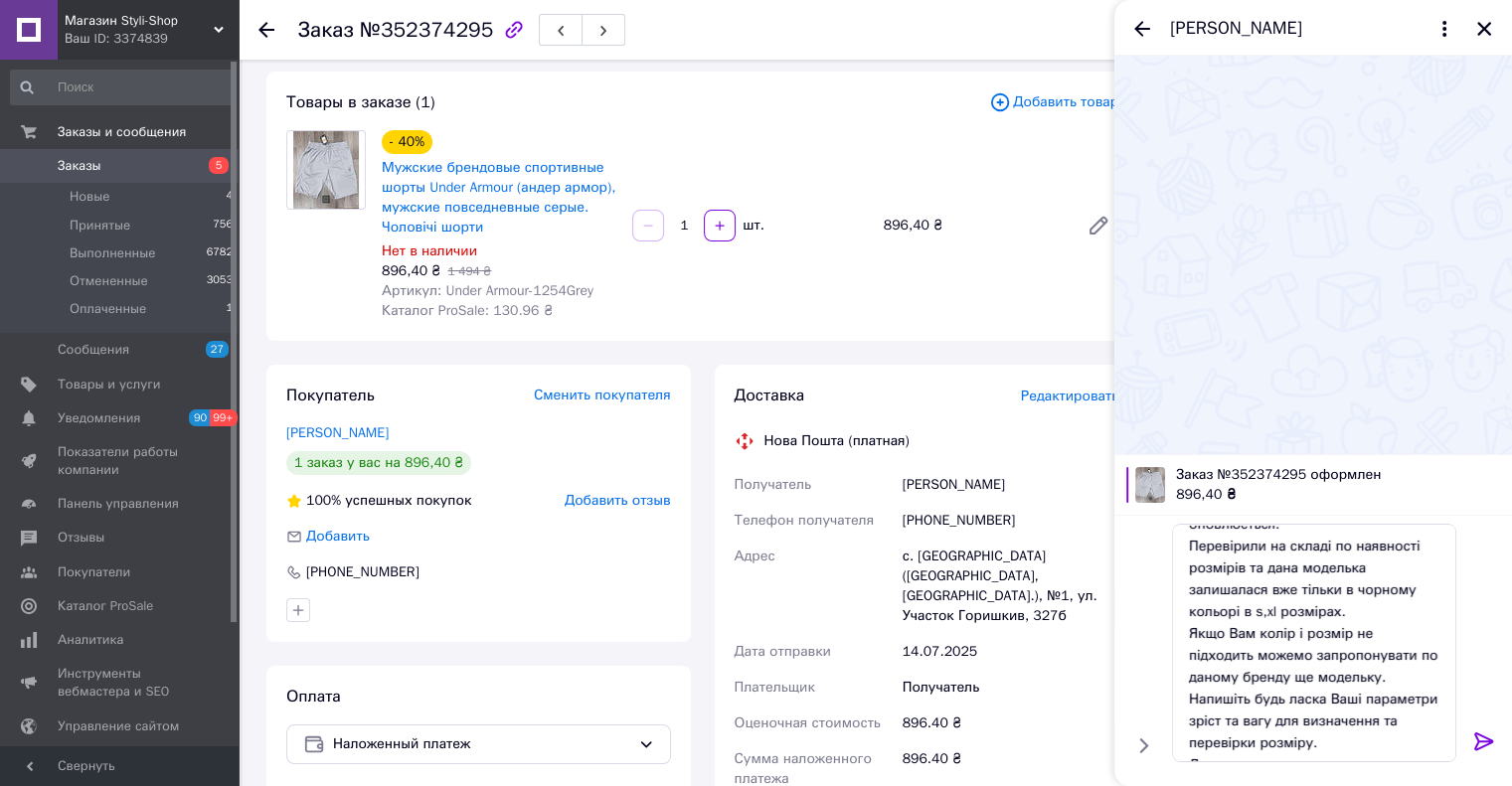 click 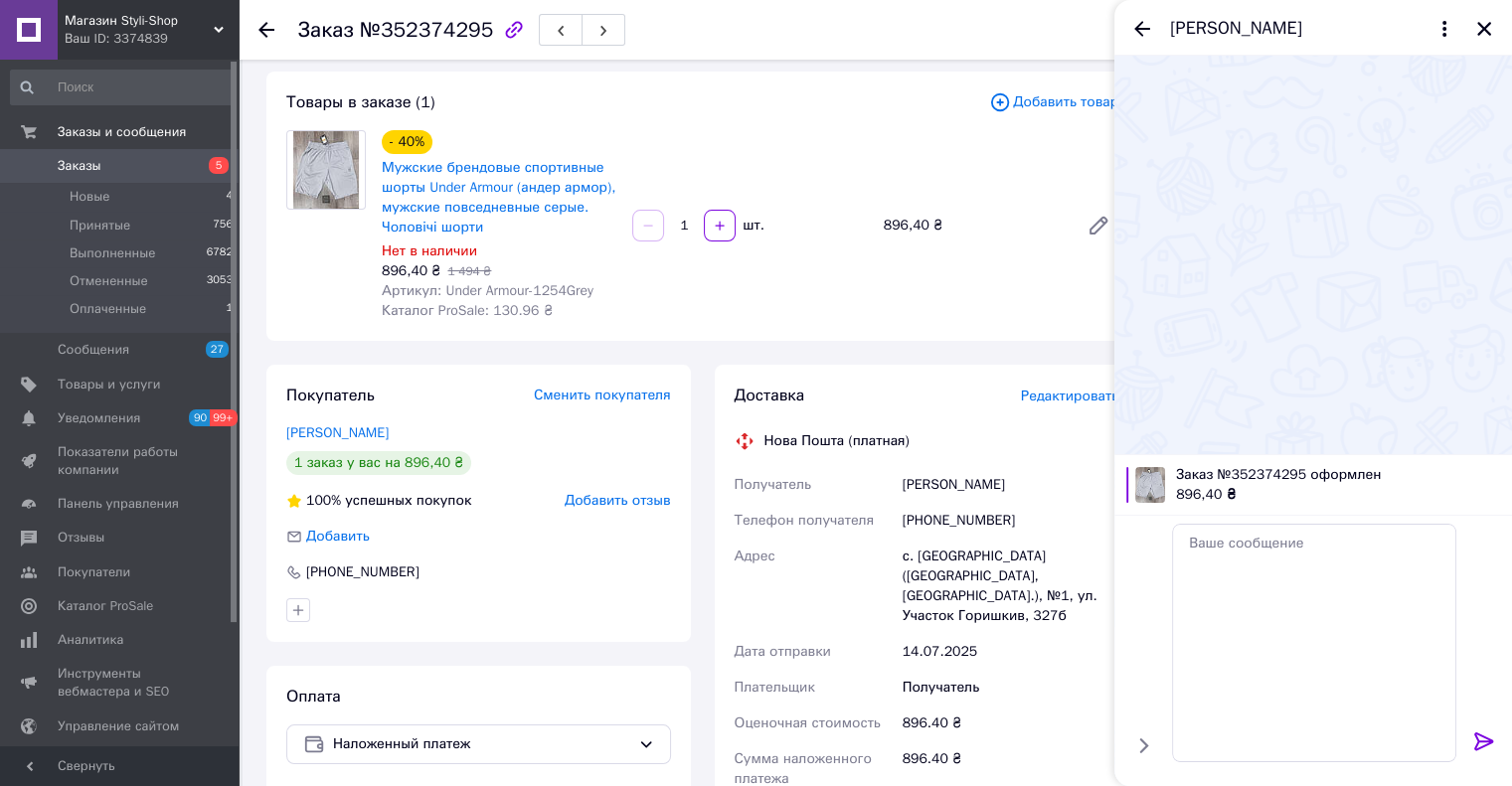 scroll, scrollTop: 0, scrollLeft: 0, axis: both 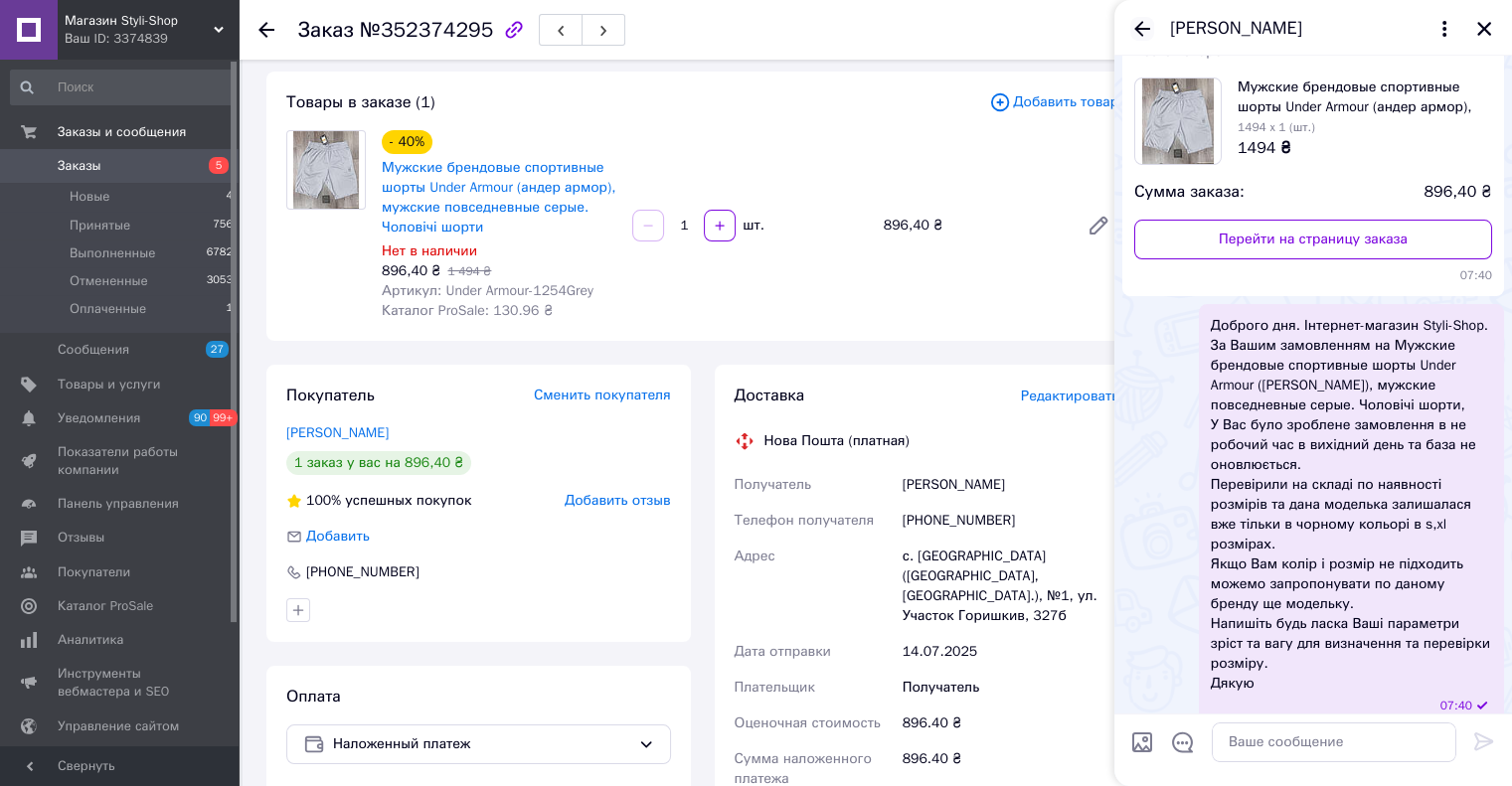 click 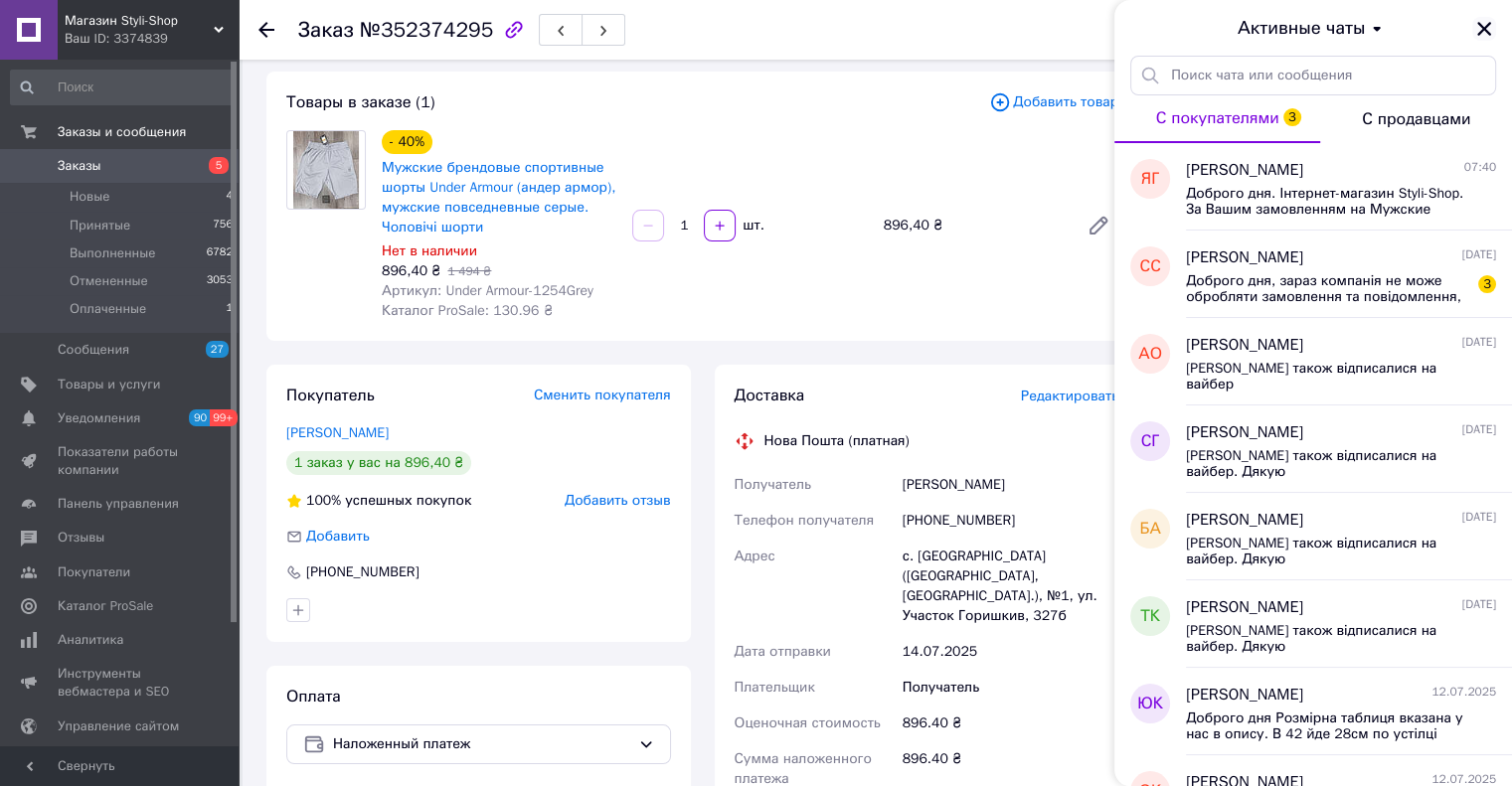 click at bounding box center (1484, 29) 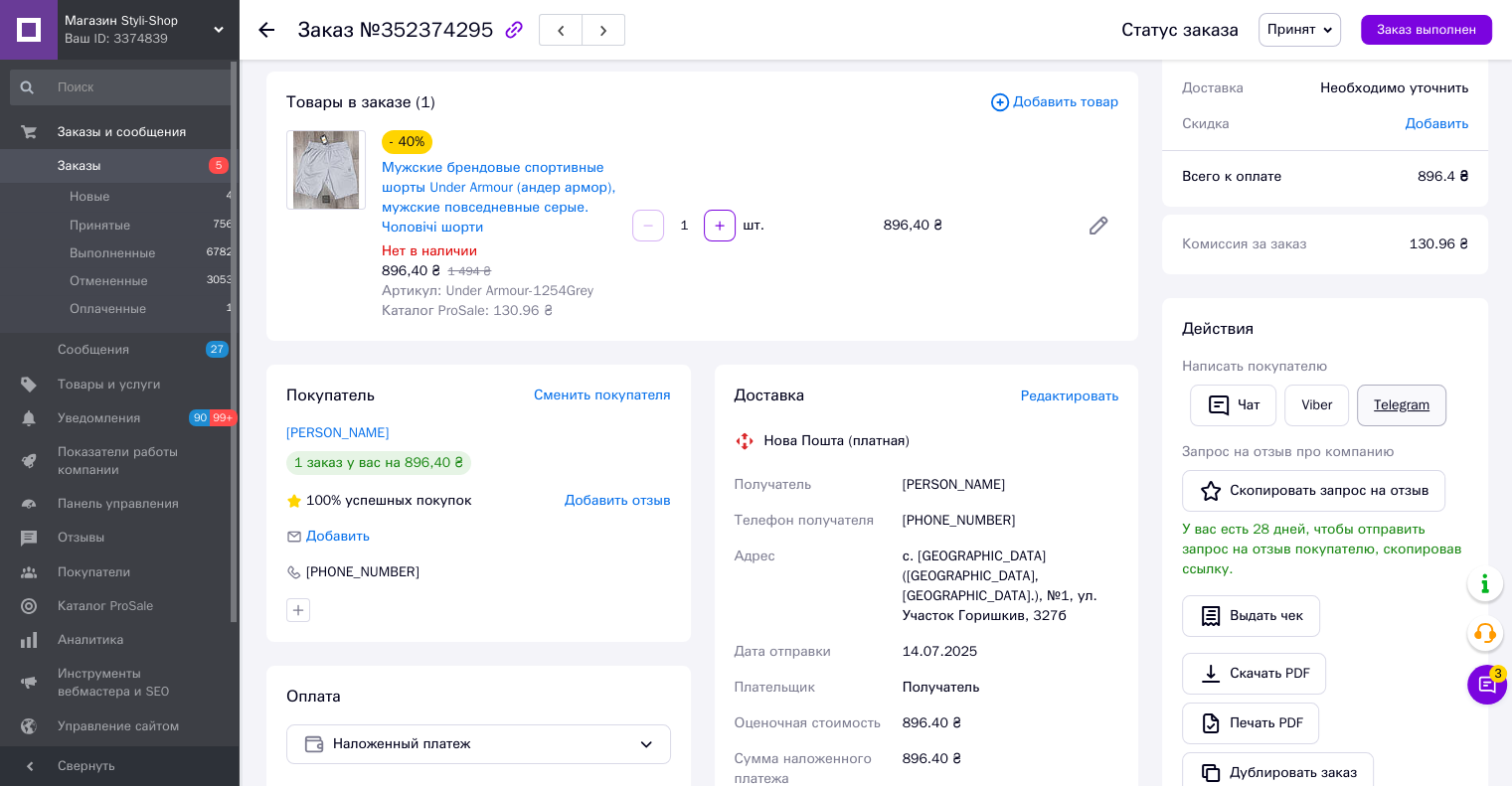 click on "Telegram" at bounding box center (1402, 405) 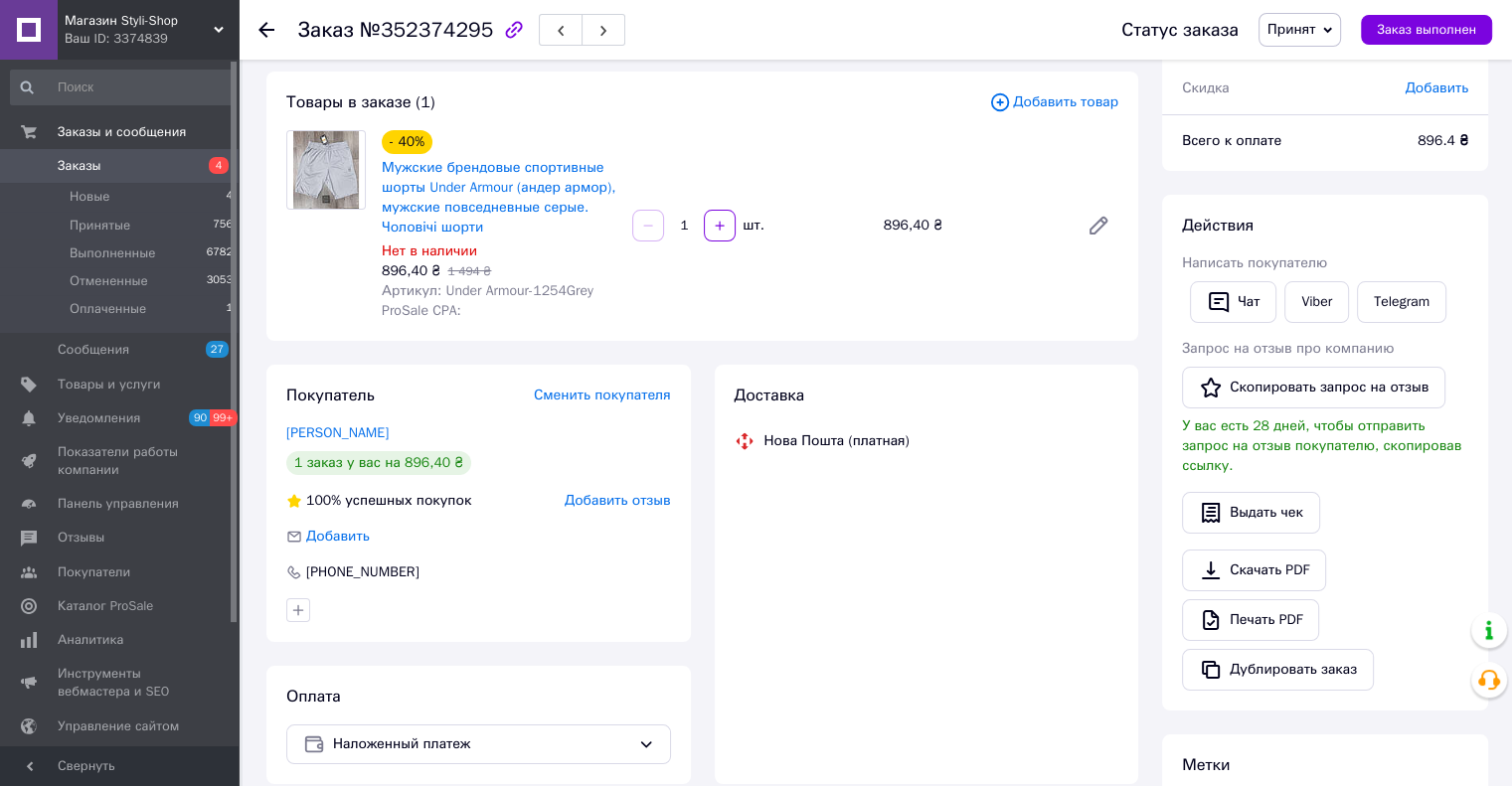 scroll, scrollTop: 99, scrollLeft: 0, axis: vertical 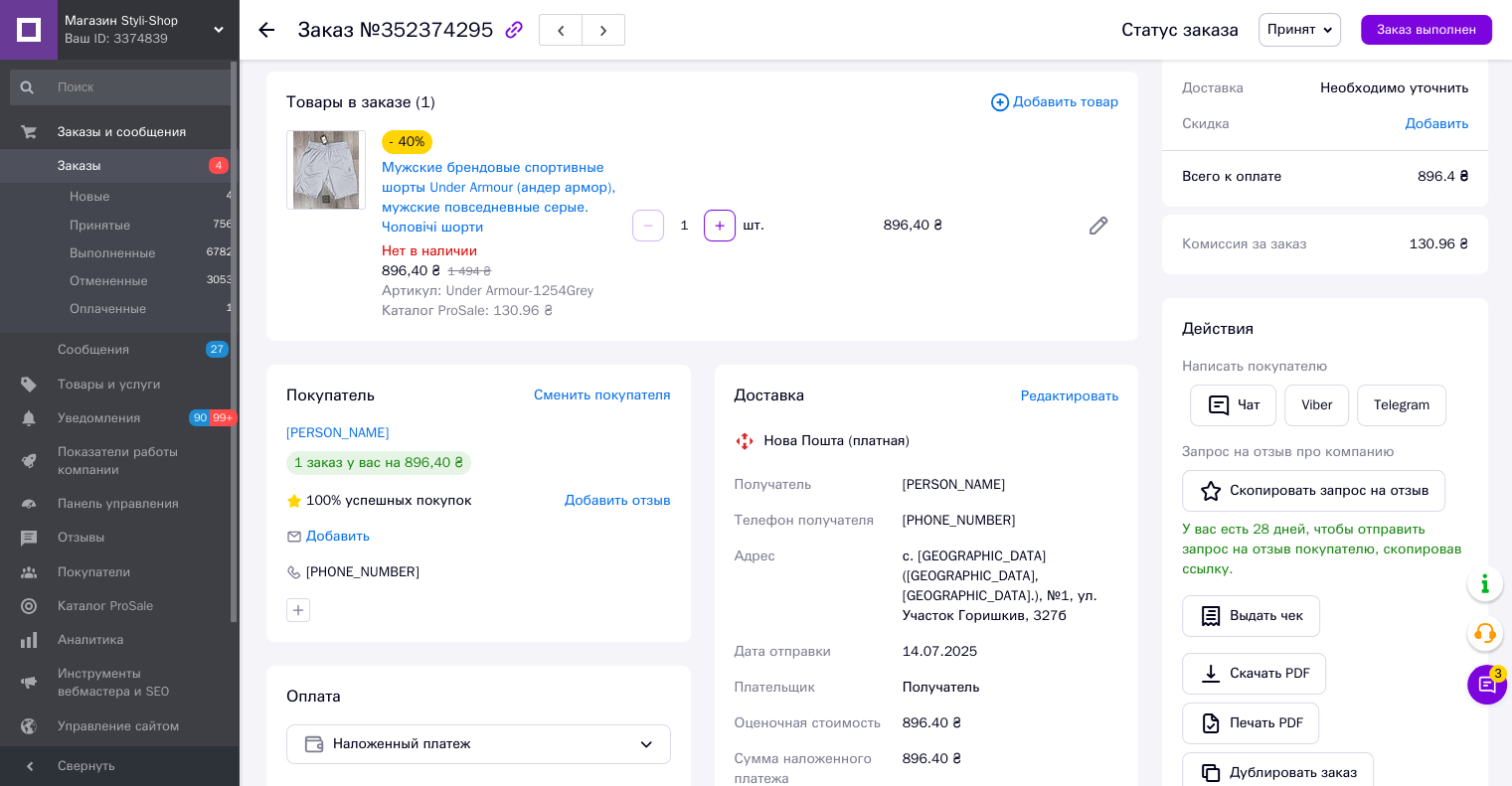click 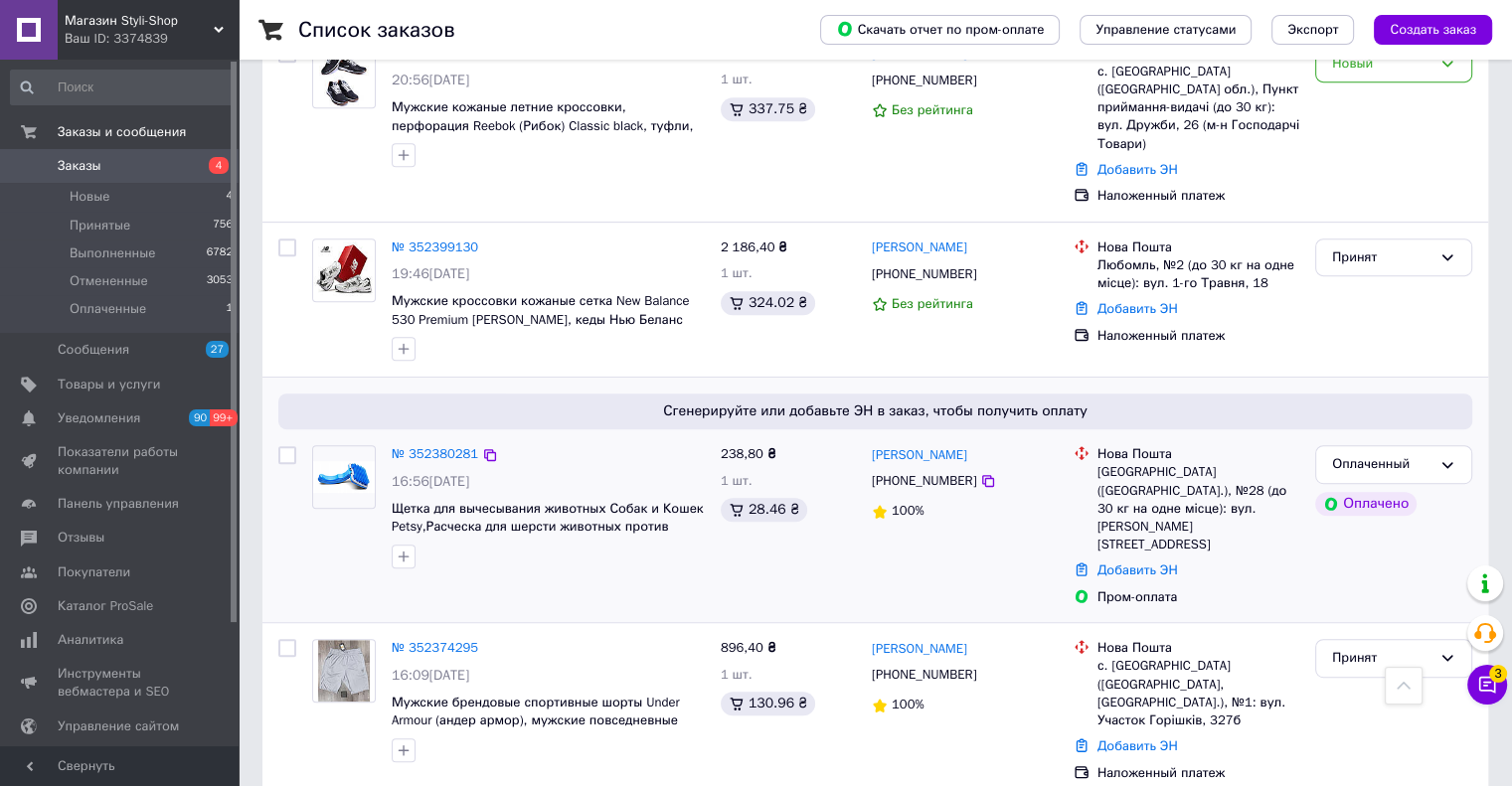 scroll, scrollTop: 994, scrollLeft: 0, axis: vertical 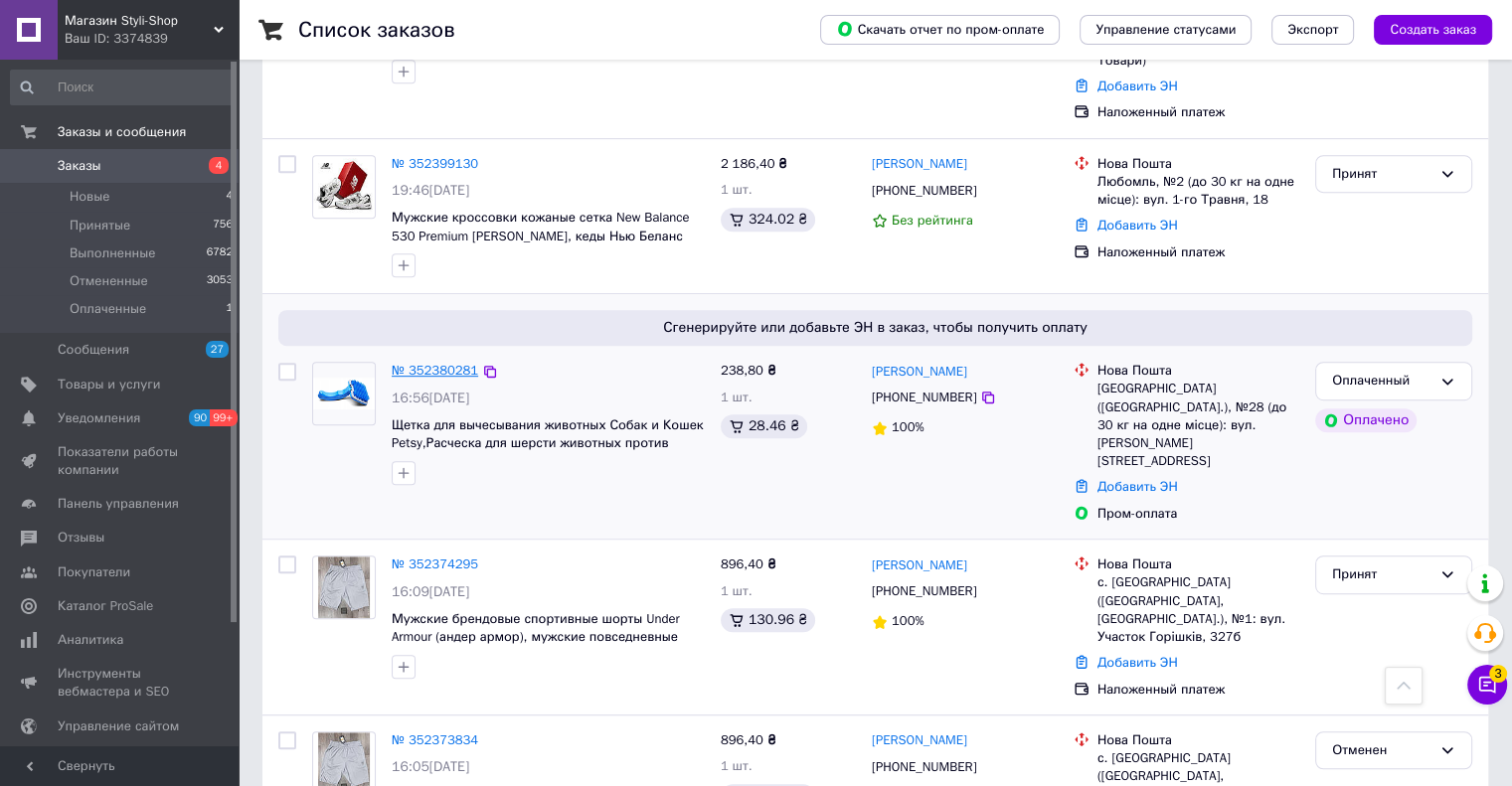 click on "№ 352380281" at bounding box center [434, 370] 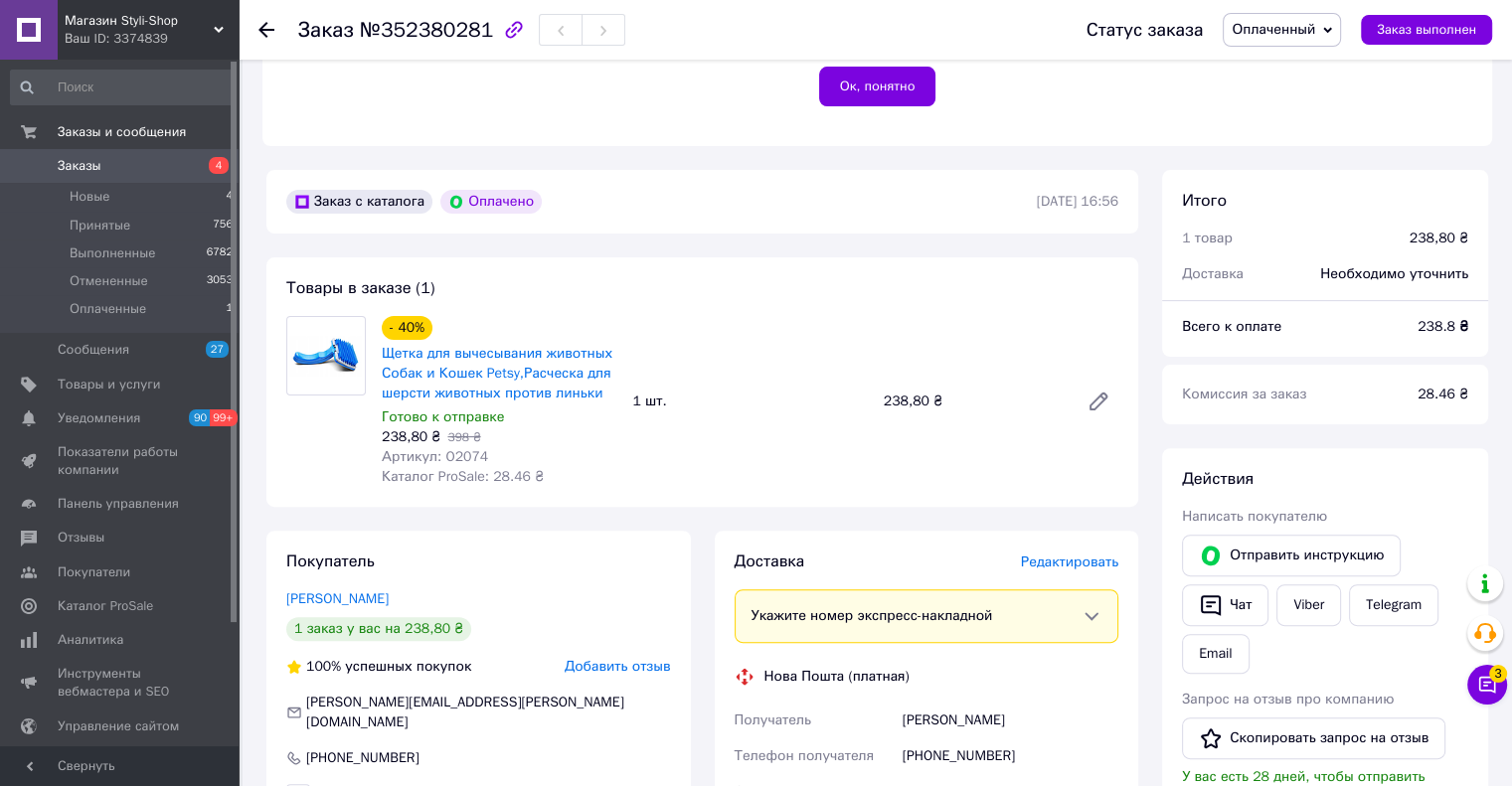 scroll, scrollTop: 596, scrollLeft: 0, axis: vertical 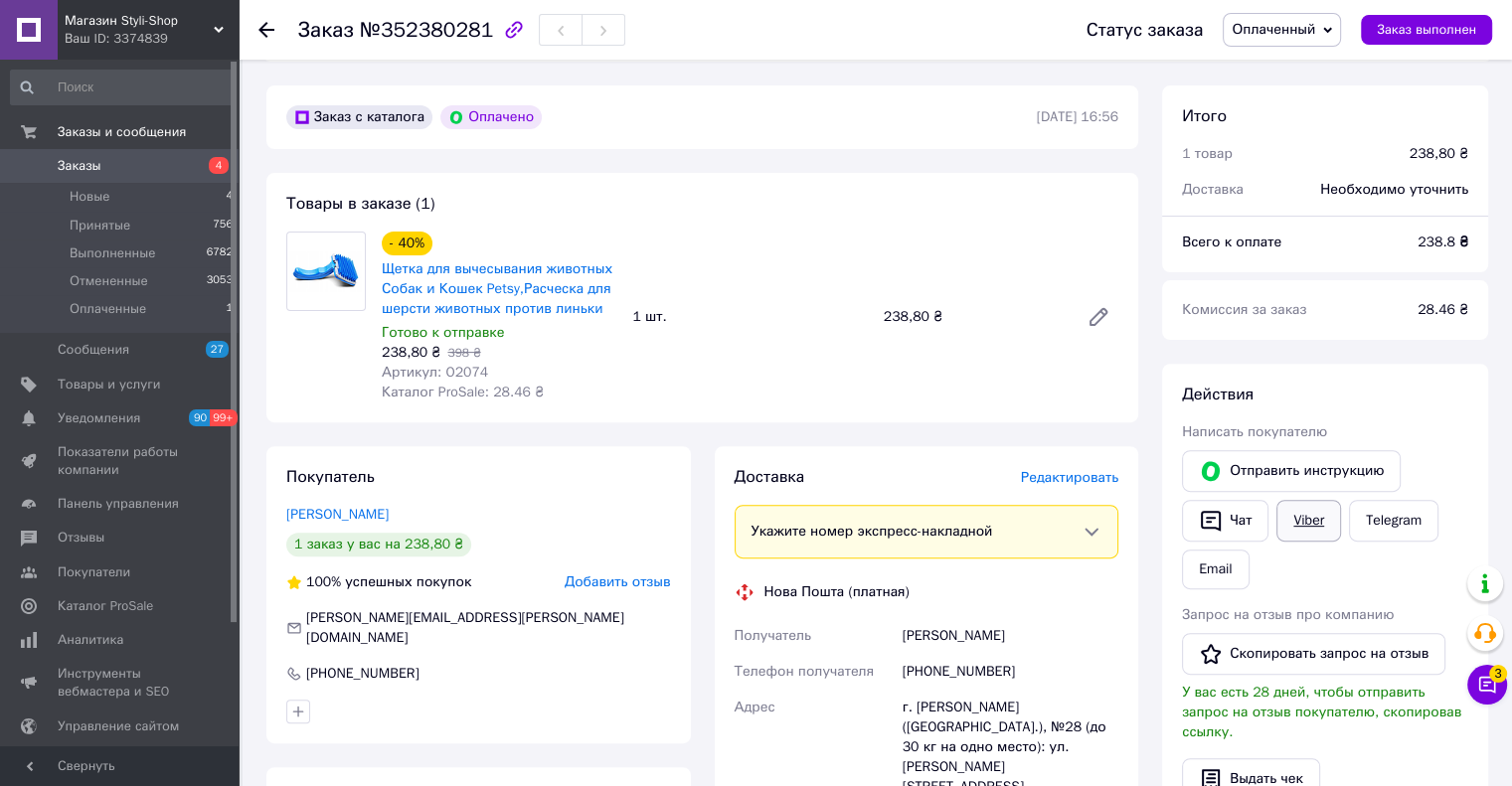 click on "Viber" at bounding box center [1308, 521] 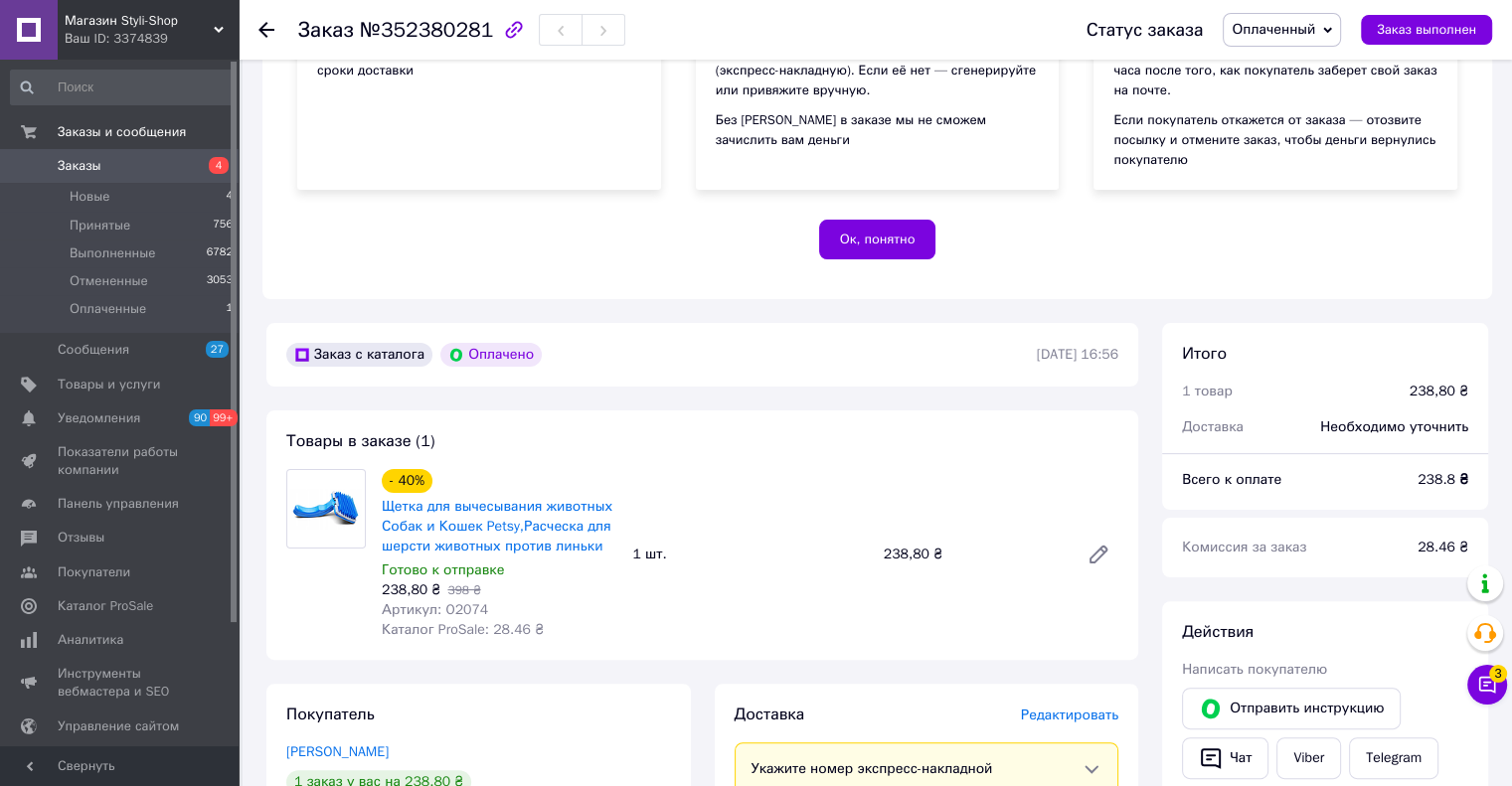scroll, scrollTop: 497, scrollLeft: 0, axis: vertical 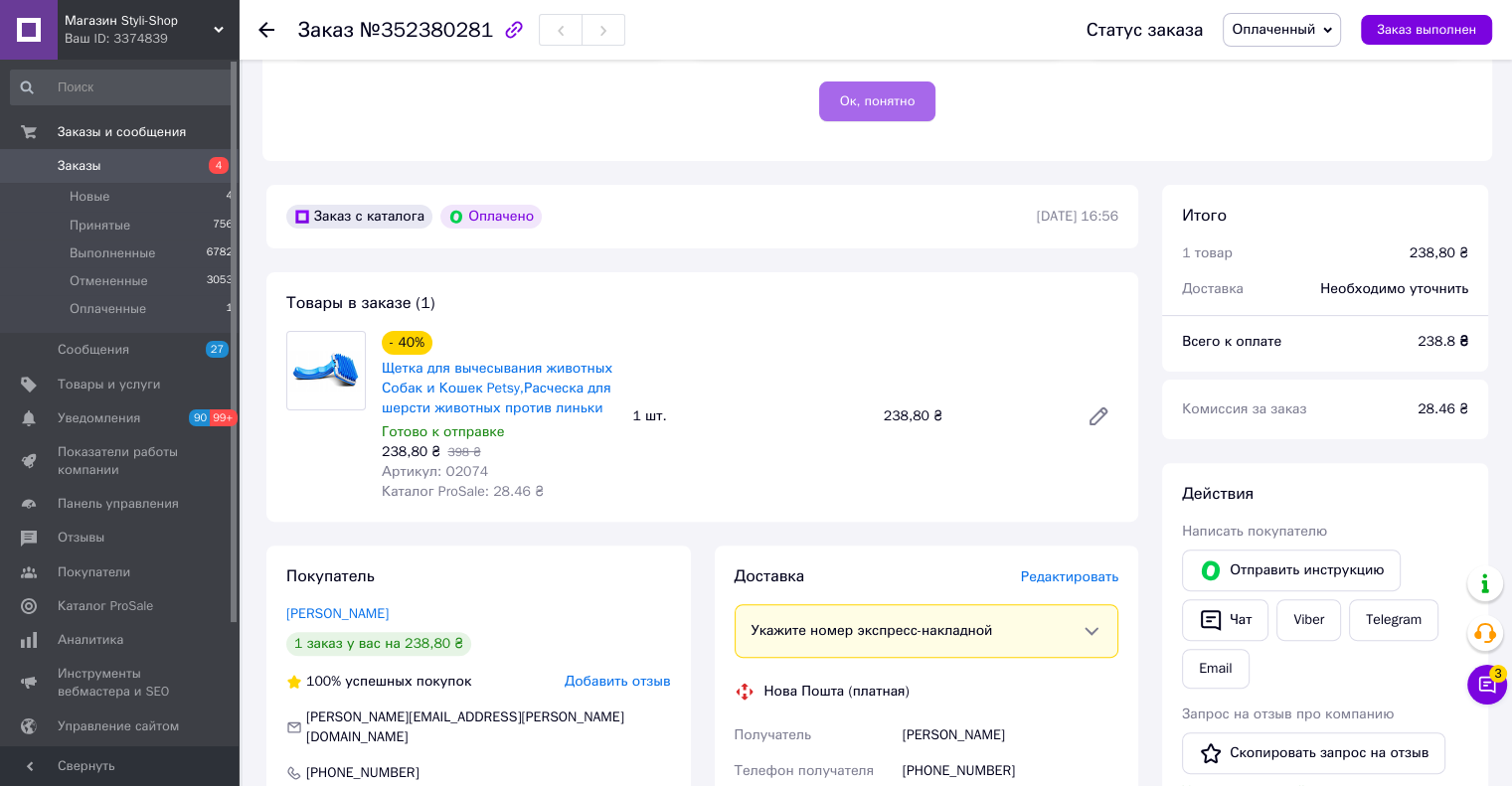 click on "Ок, понятно" at bounding box center [878, 101] 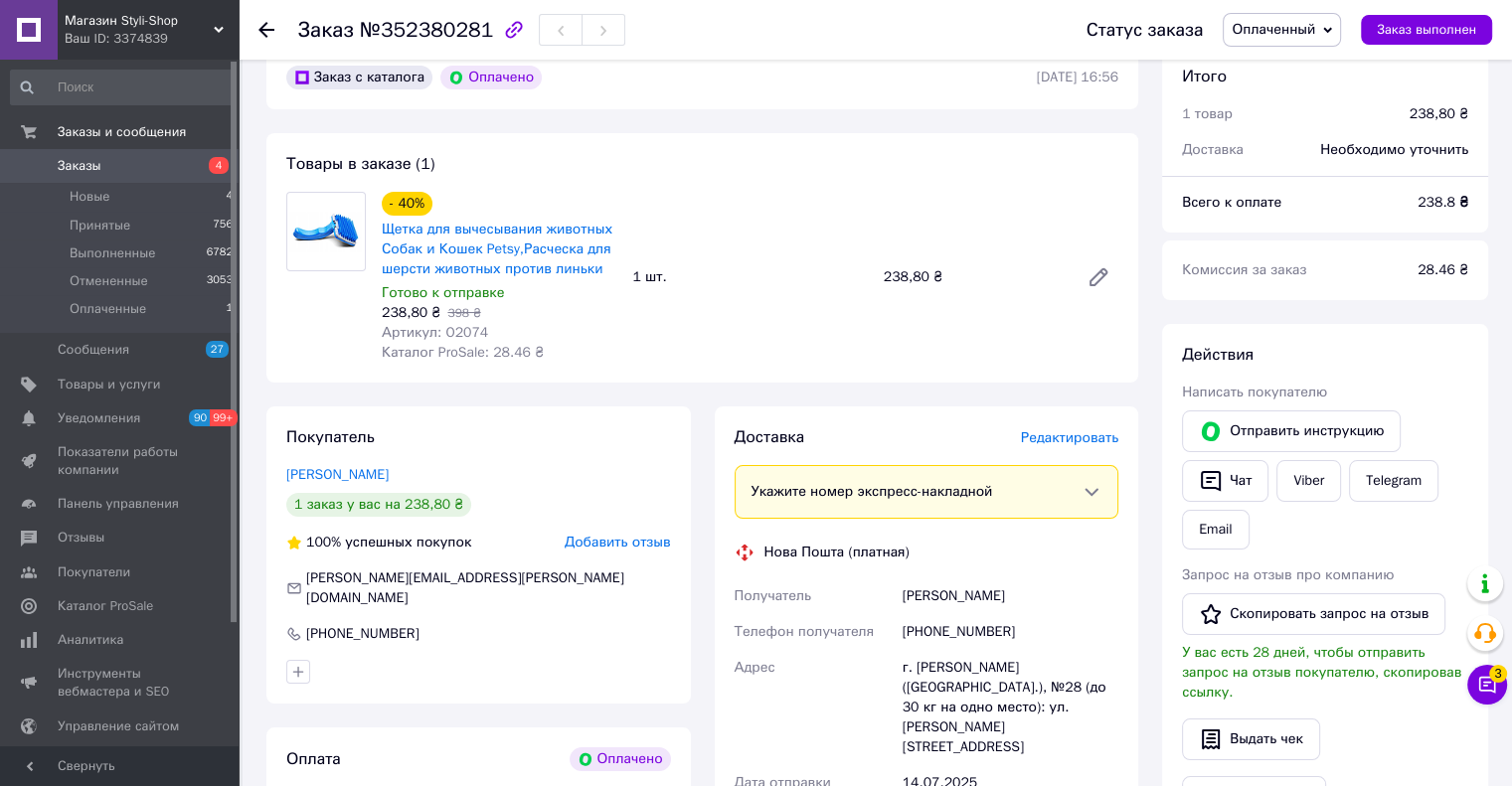 scroll, scrollTop: 199, scrollLeft: 0, axis: vertical 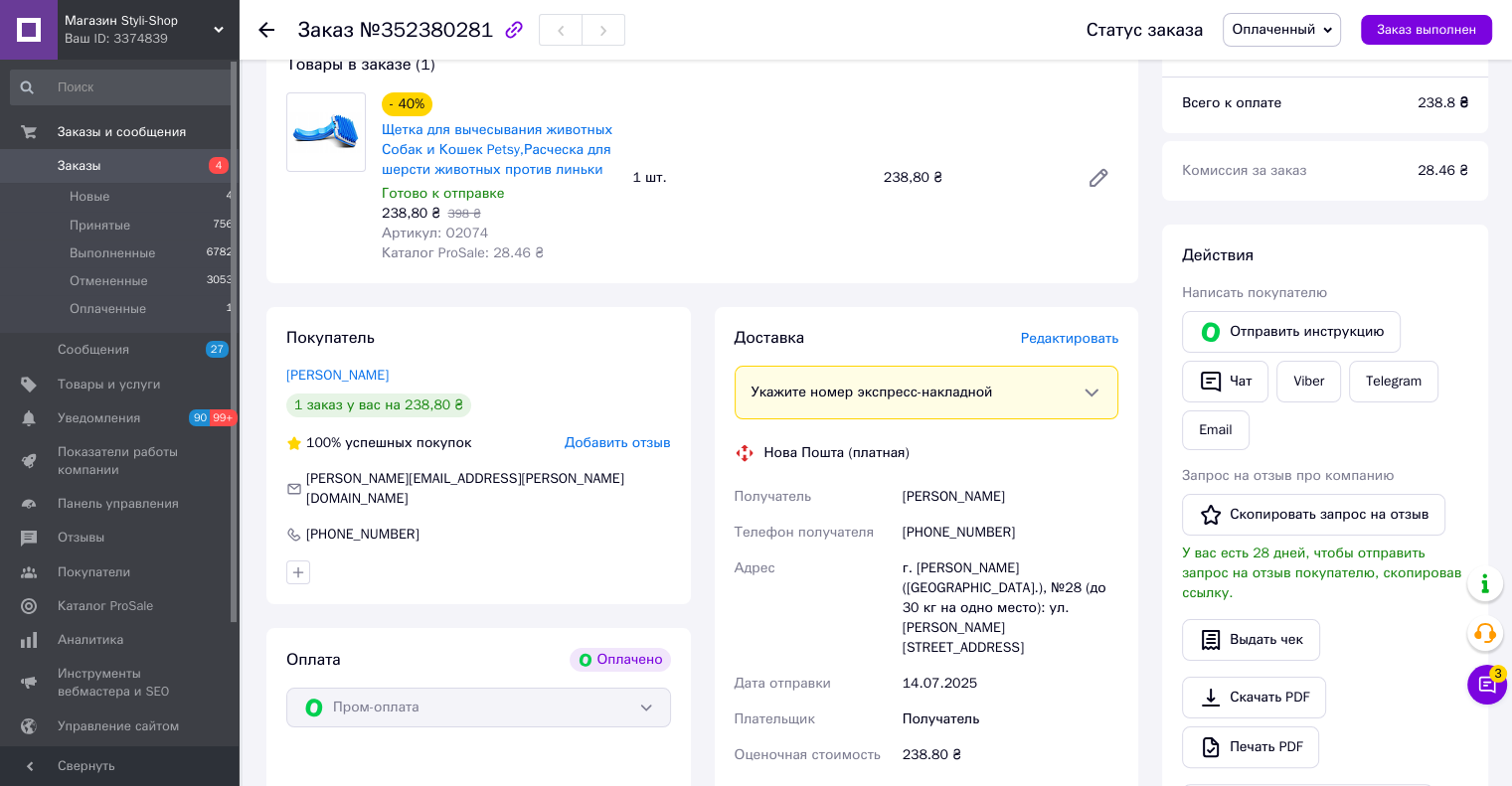 click on "Щетка для вычесывания животных Собак и Кошек Petsy,Расческа для шерсти животных против линьки" at bounding box center [499, 150] 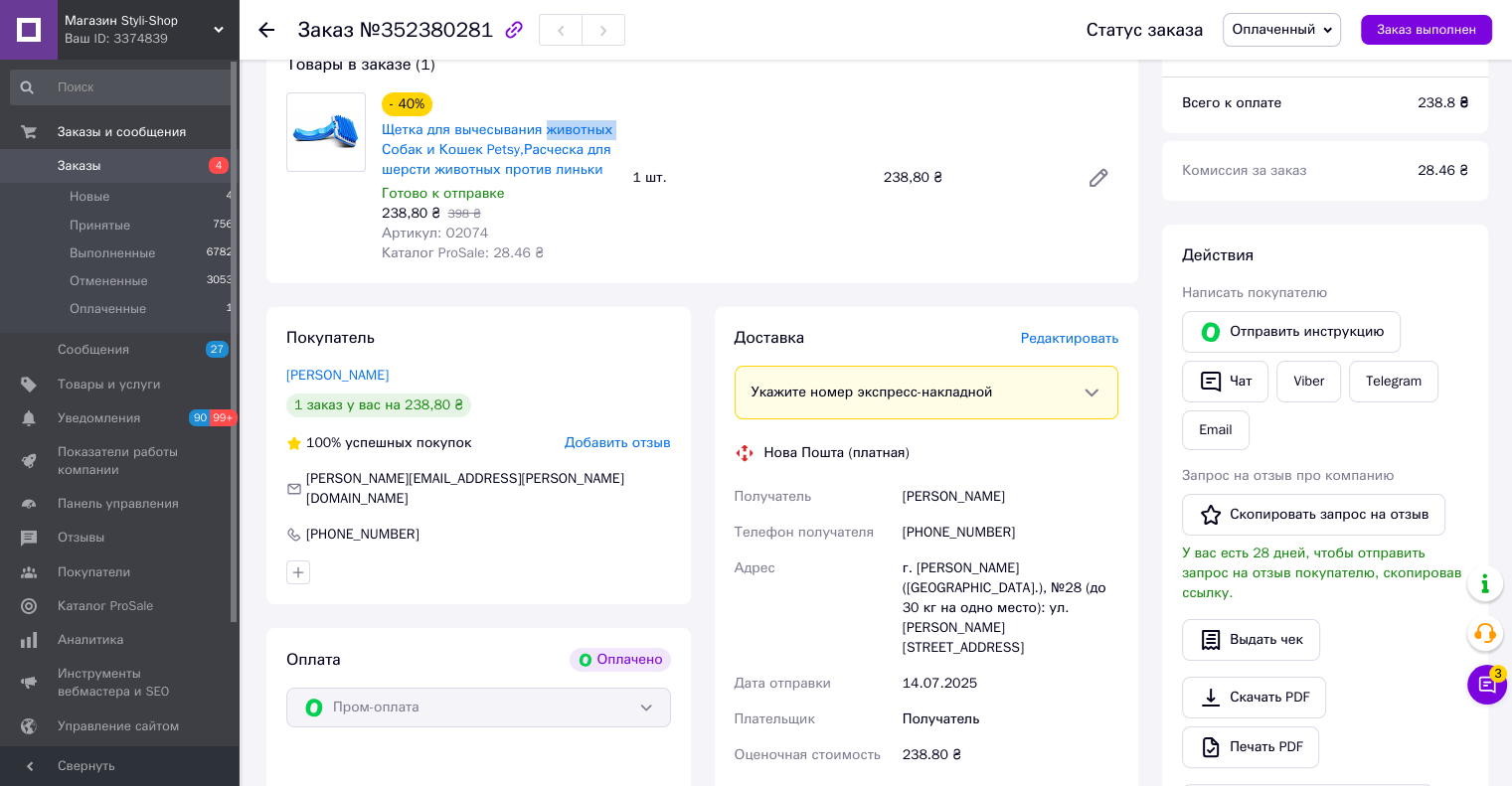 drag, startPoint x: 644, startPoint y: 110, endPoint x: 648, endPoint y: 125, distance: 15.524175 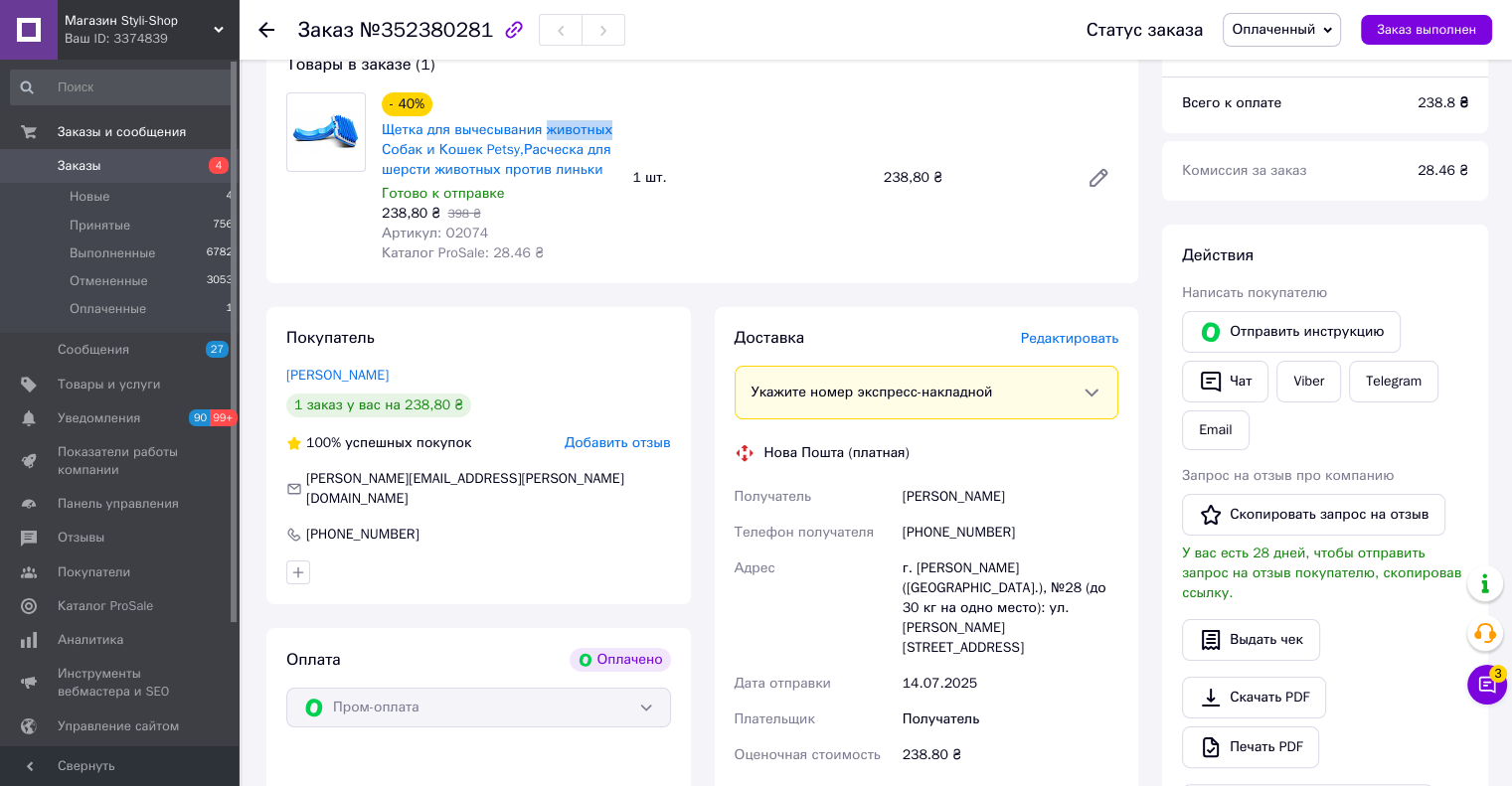 drag, startPoint x: 648, startPoint y: 125, endPoint x: 641, endPoint y: 104, distance: 22.135944 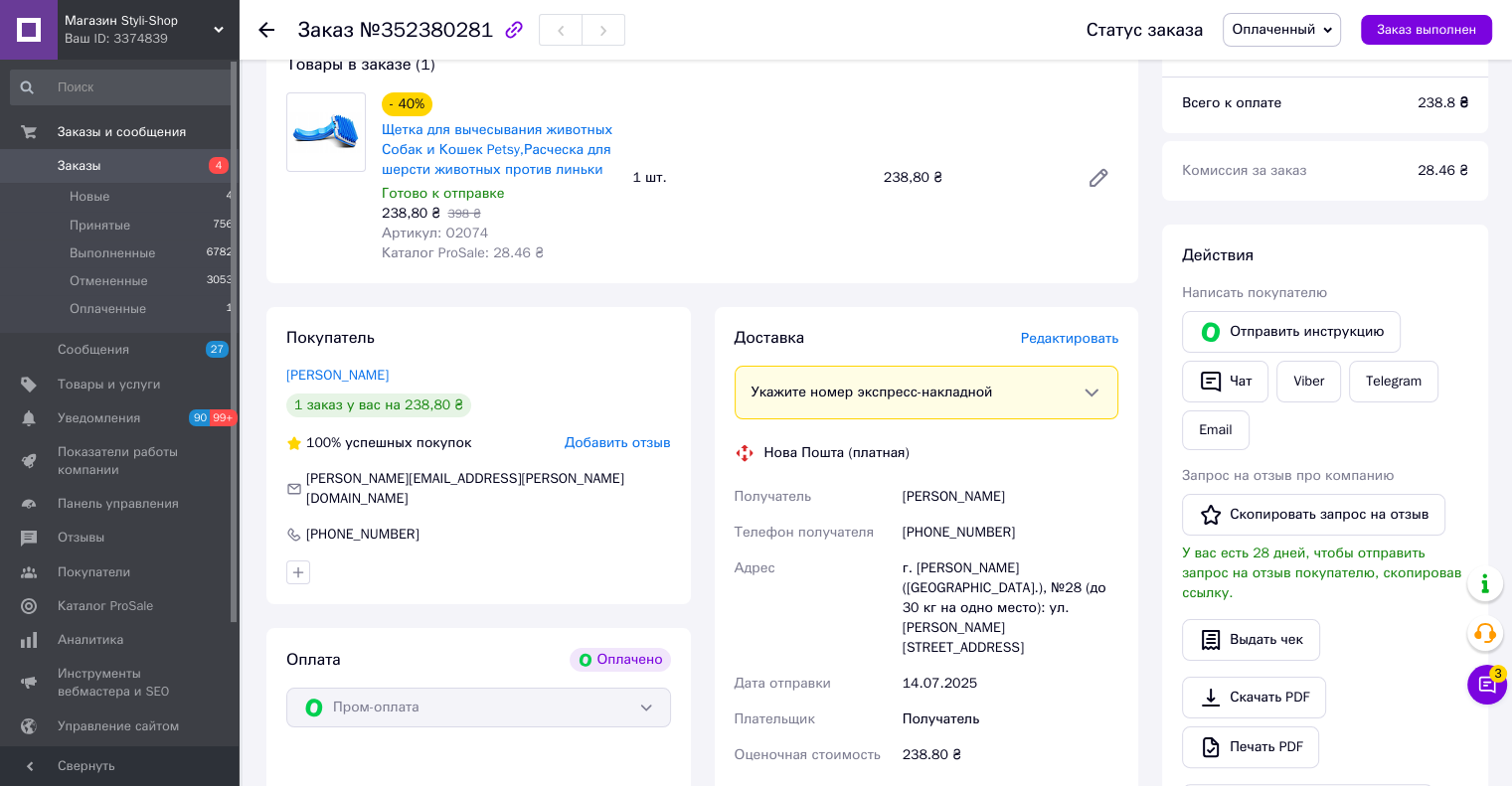 click on "- 40% Щетка для вычесывания животных Собак и Кошек Petsy,Расческа для шерсти животных против линьки Готово к отправке 238,80 ₴   398 ₴ Артикул: O2074 Каталог ProSale: 28.46 ₴  1 шт. 238,80 ₴" at bounding box center [750, 178] 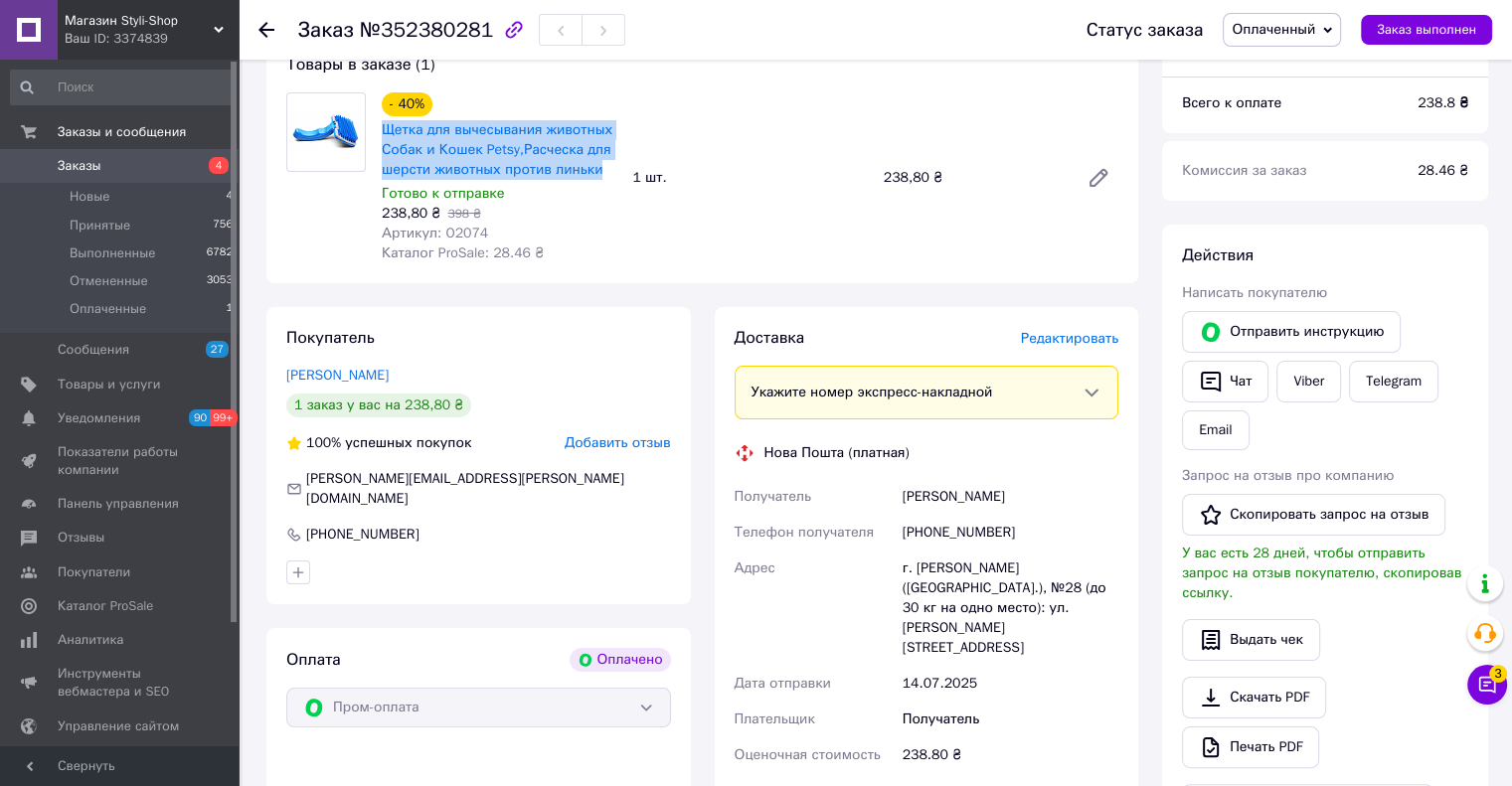 drag, startPoint x: 606, startPoint y: 173, endPoint x: 381, endPoint y: 128, distance: 229.45588 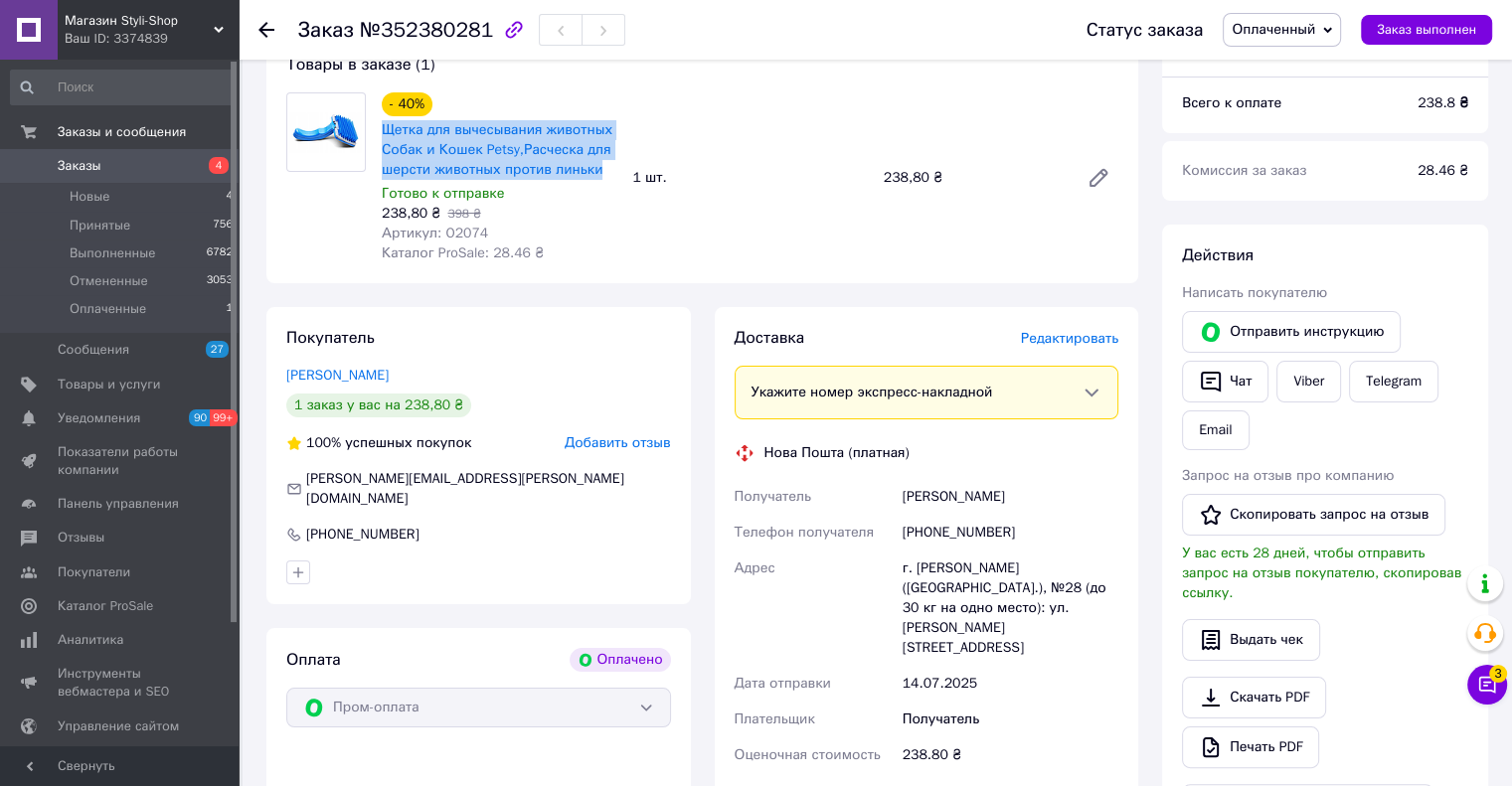 click on "Щетка для вычесывания животных Собак и Кошек Petsy,Расческа для шерсти животных против линьки" at bounding box center [499, 150] 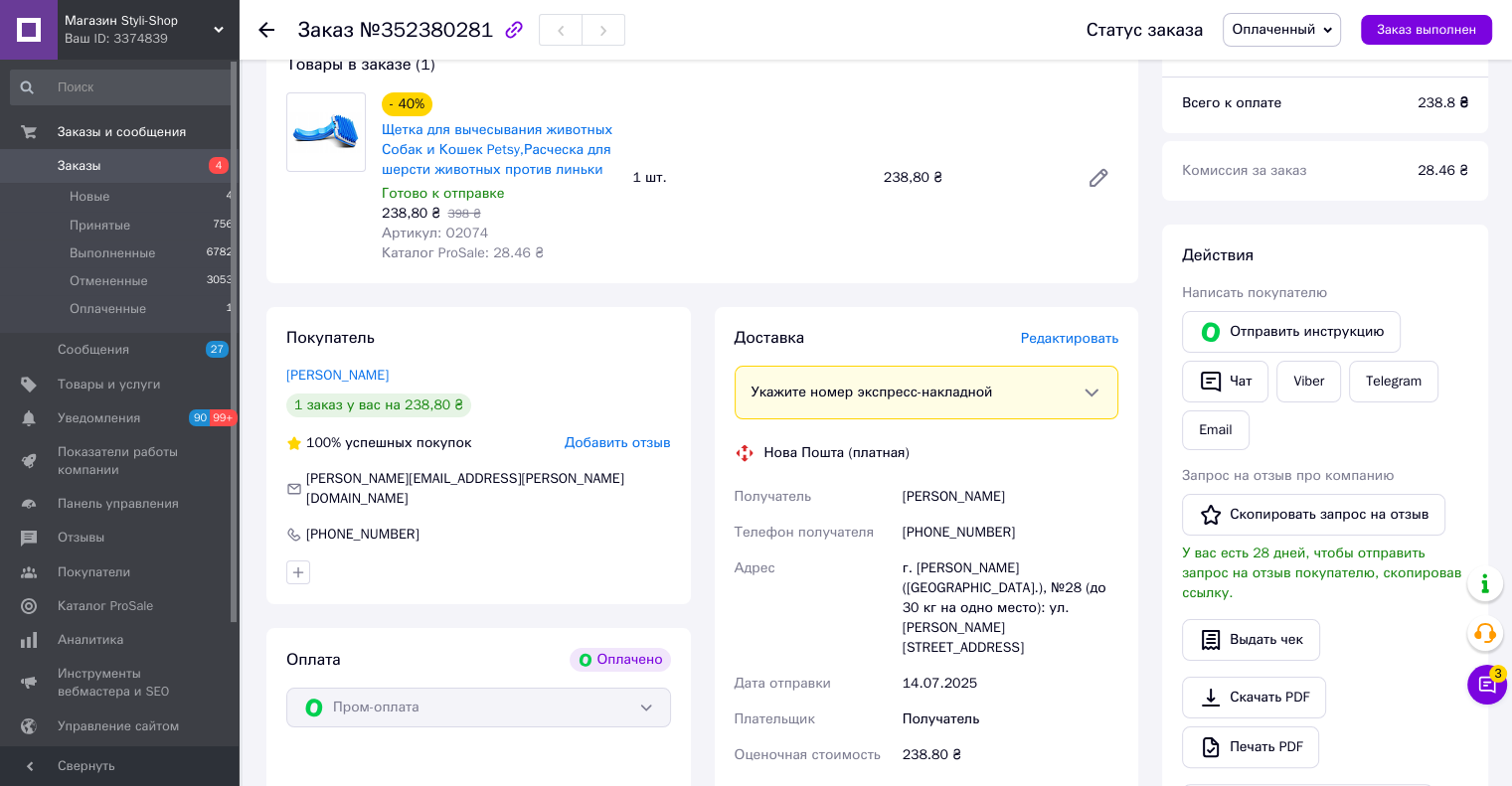 click on "Заказ №352380281" at bounding box center [672, 30] 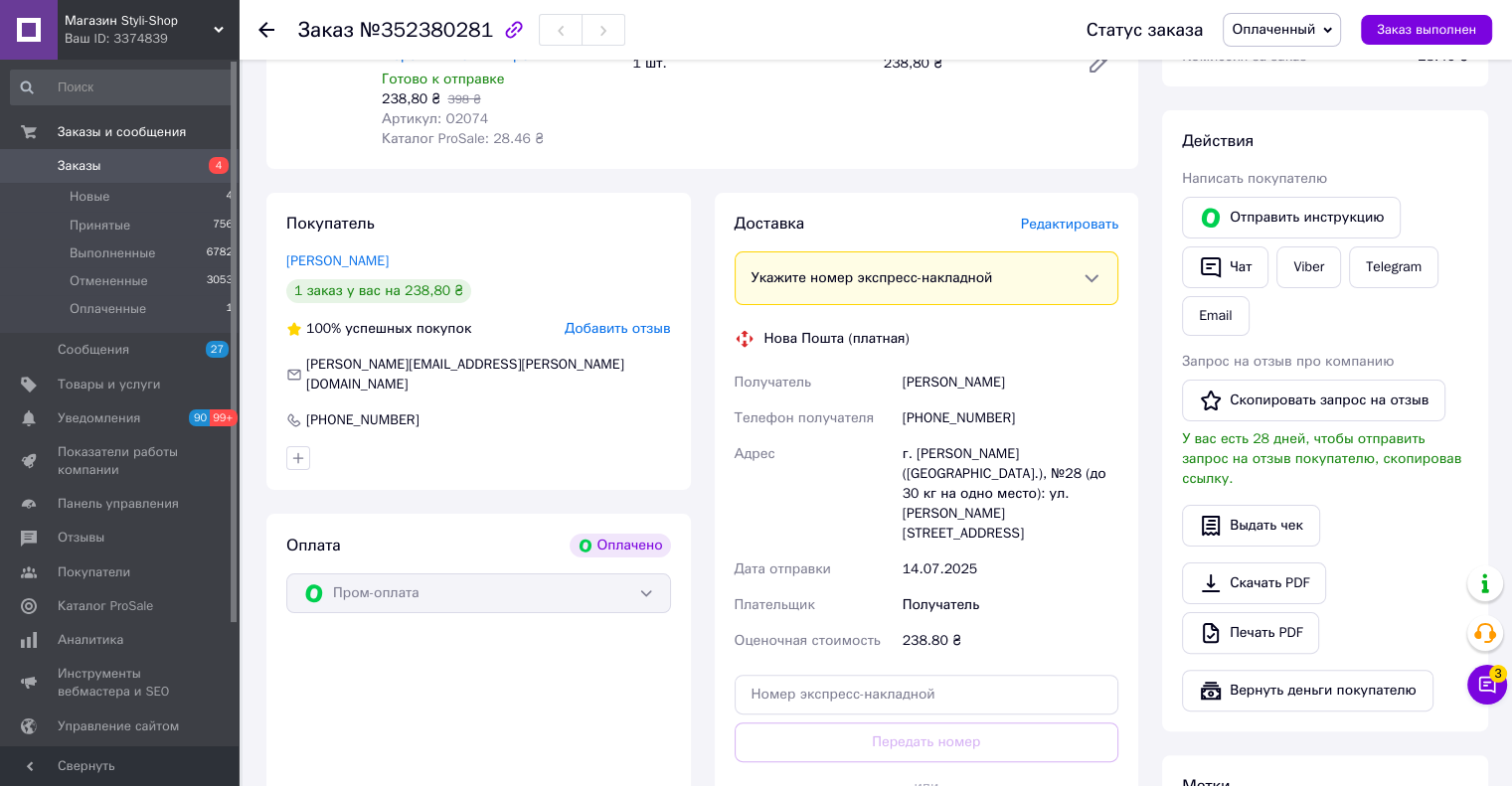 scroll, scrollTop: 397, scrollLeft: 0, axis: vertical 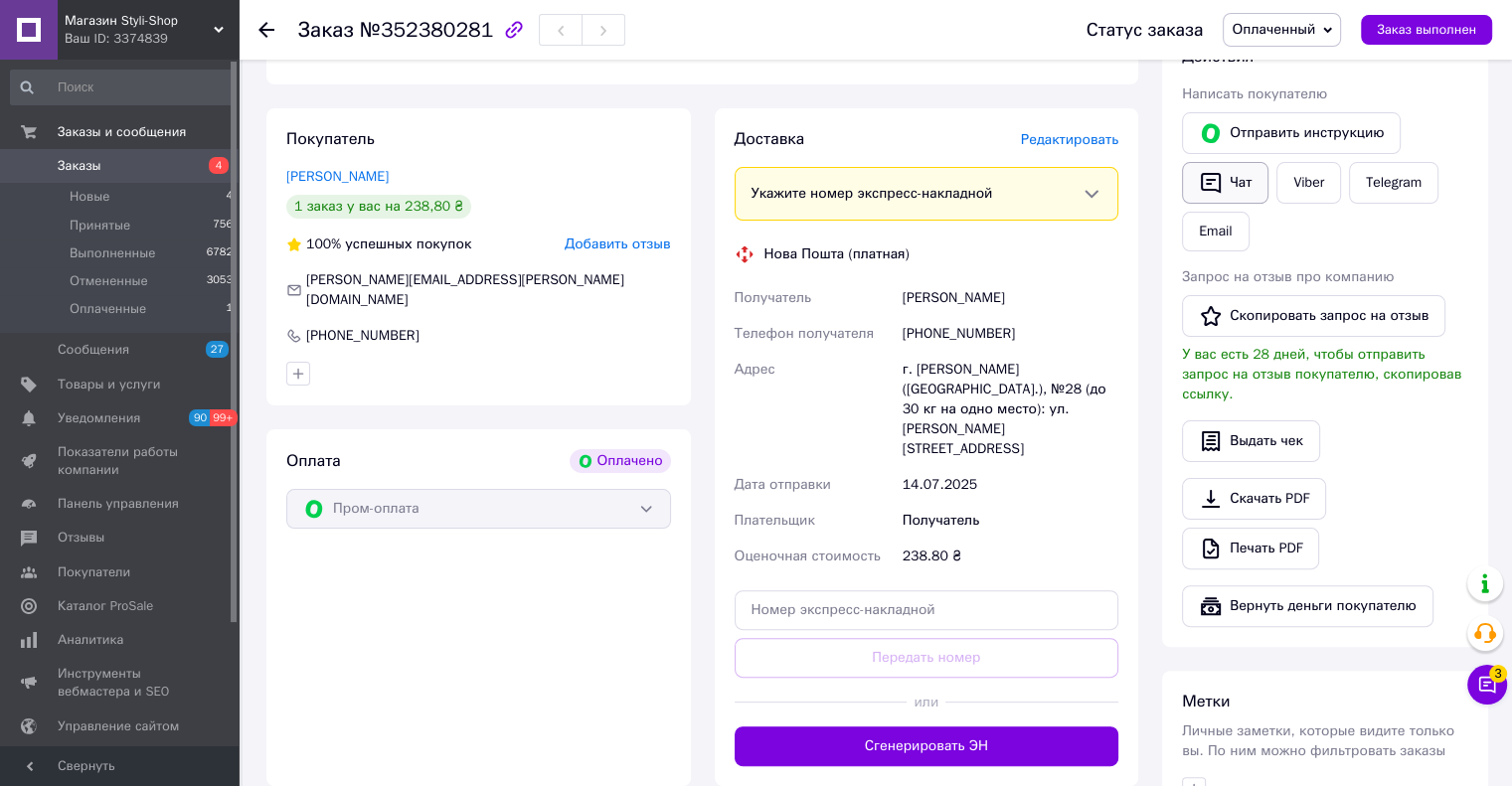 click on "Чат" at bounding box center [1225, 183] 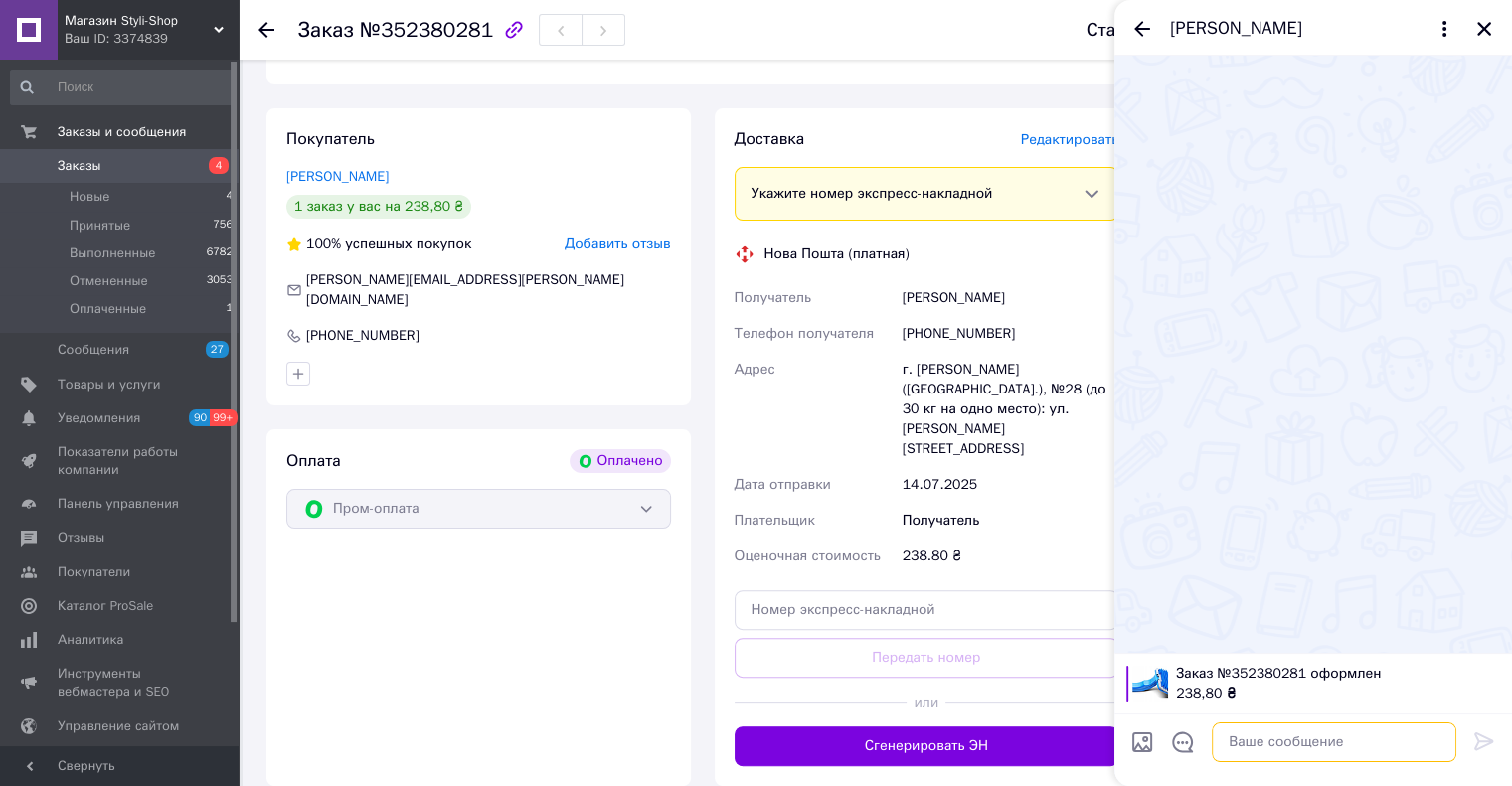 click at bounding box center [1334, 742] 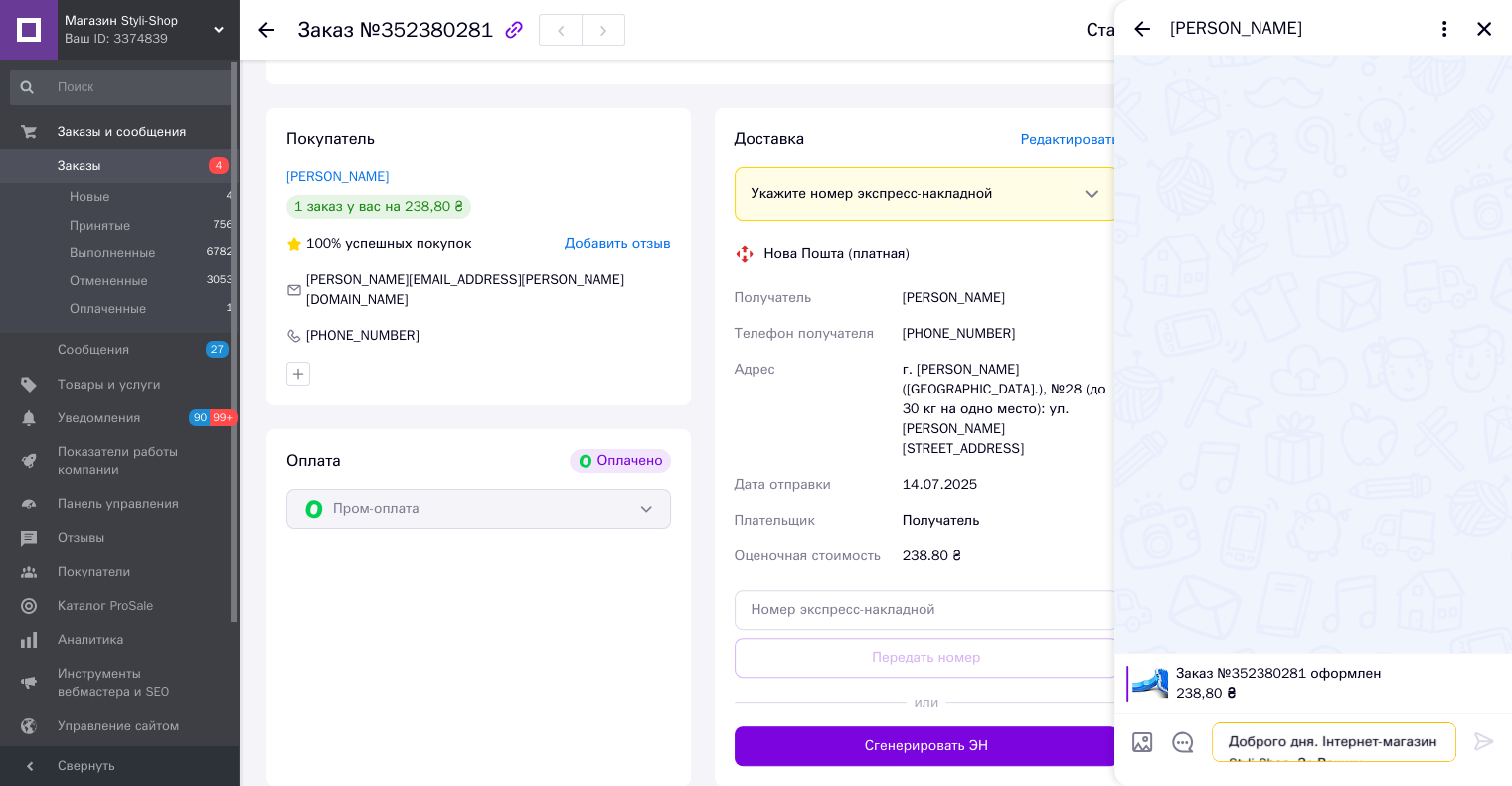 scroll, scrollTop: 20, scrollLeft: 0, axis: vertical 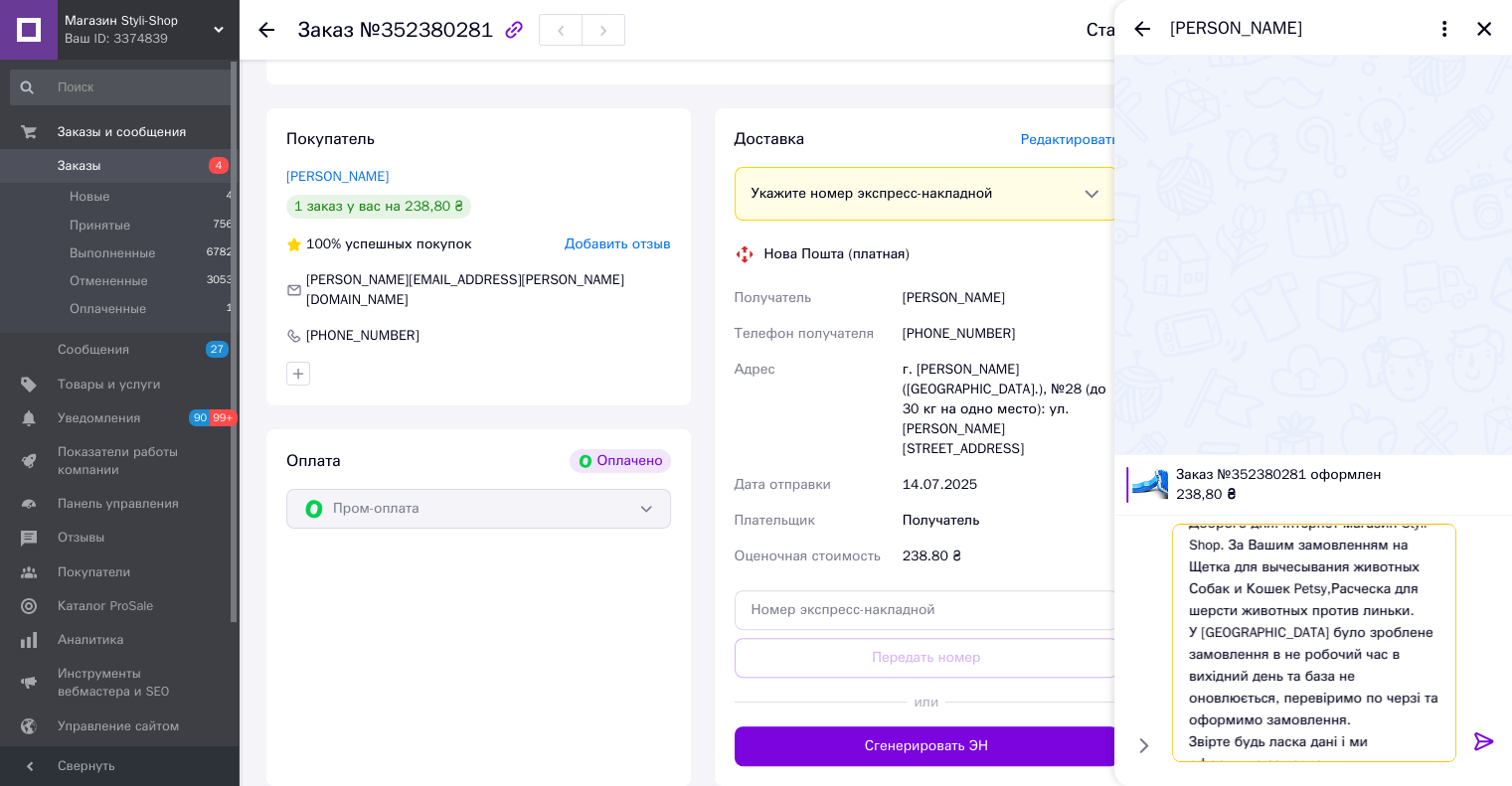 type on "Доброго дня. Інтернет-магазин Styli-Shop. За Вашим замовленням на Щетка для вычесывания животных Собак и Кошек Petsy,Расческа для шерсти животных против линьки.
У [GEOGRAPHIC_DATA] було зроблене замовлення в не робочий час в вихідний день та база не оновлюється, перевіримо по черзі та оформимо замовлення.
Звірте будь ласка дані і ми оформимо замовлення" 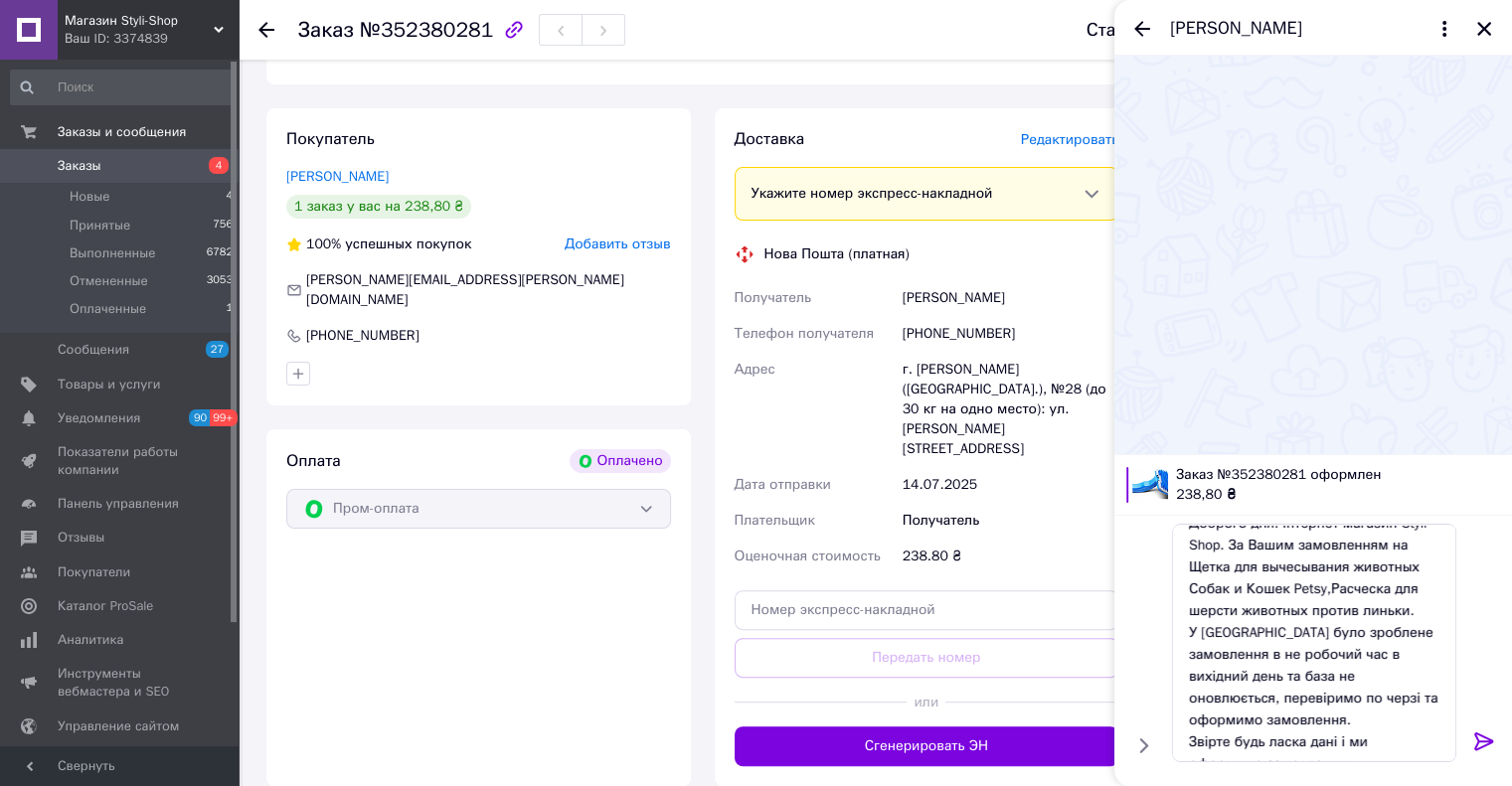 click 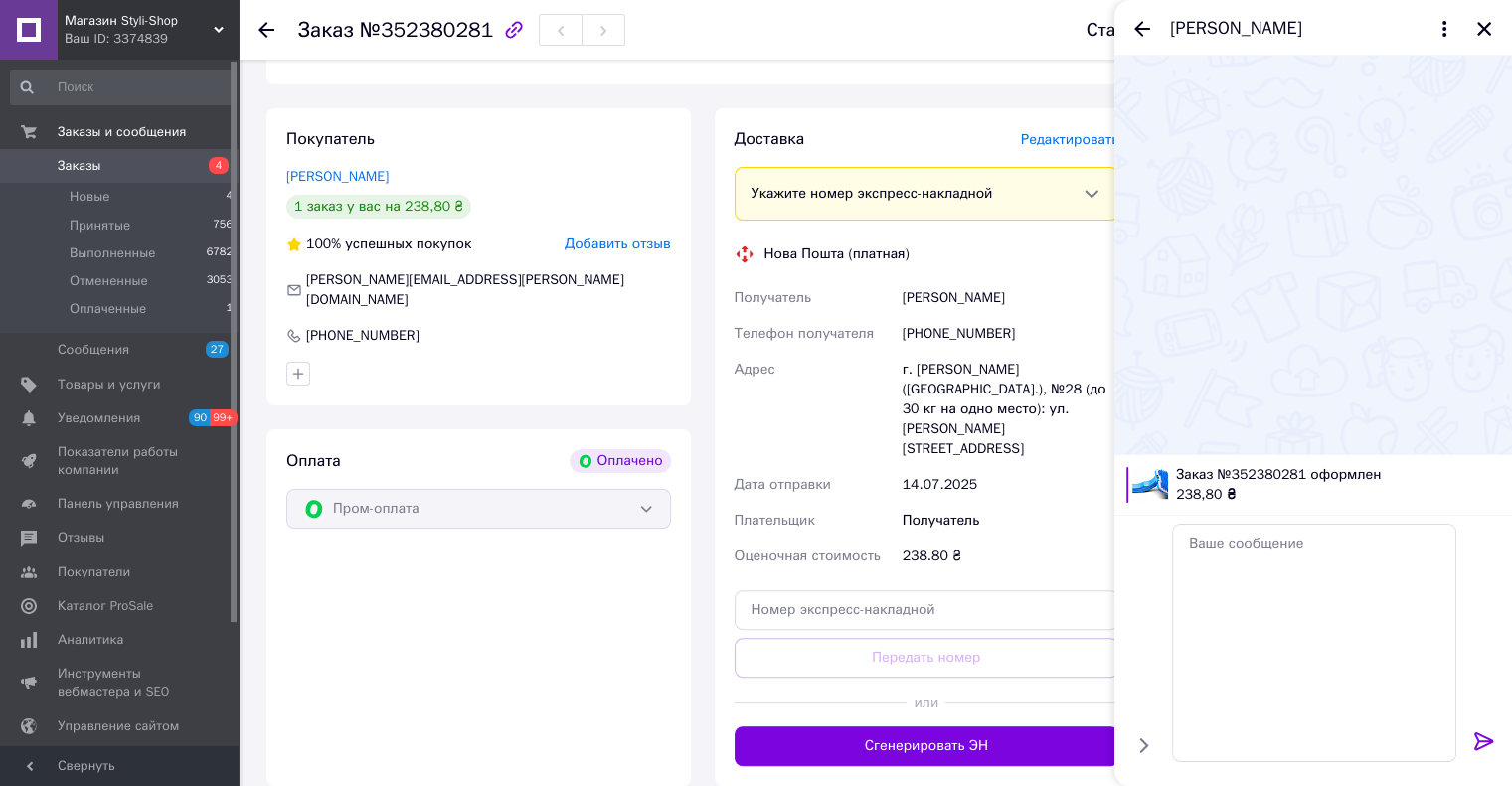 scroll, scrollTop: 0, scrollLeft: 0, axis: both 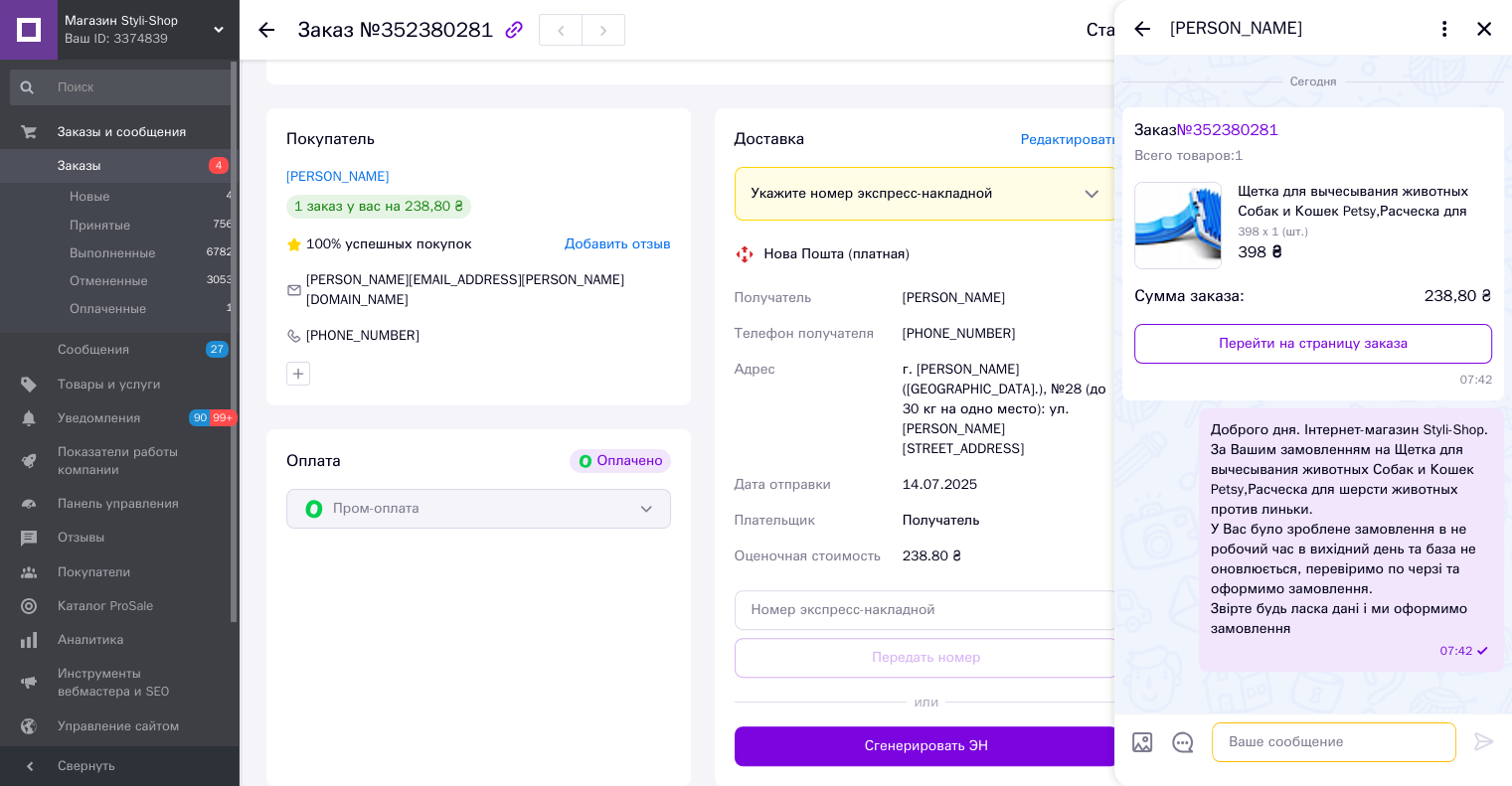 click at bounding box center (1334, 742) 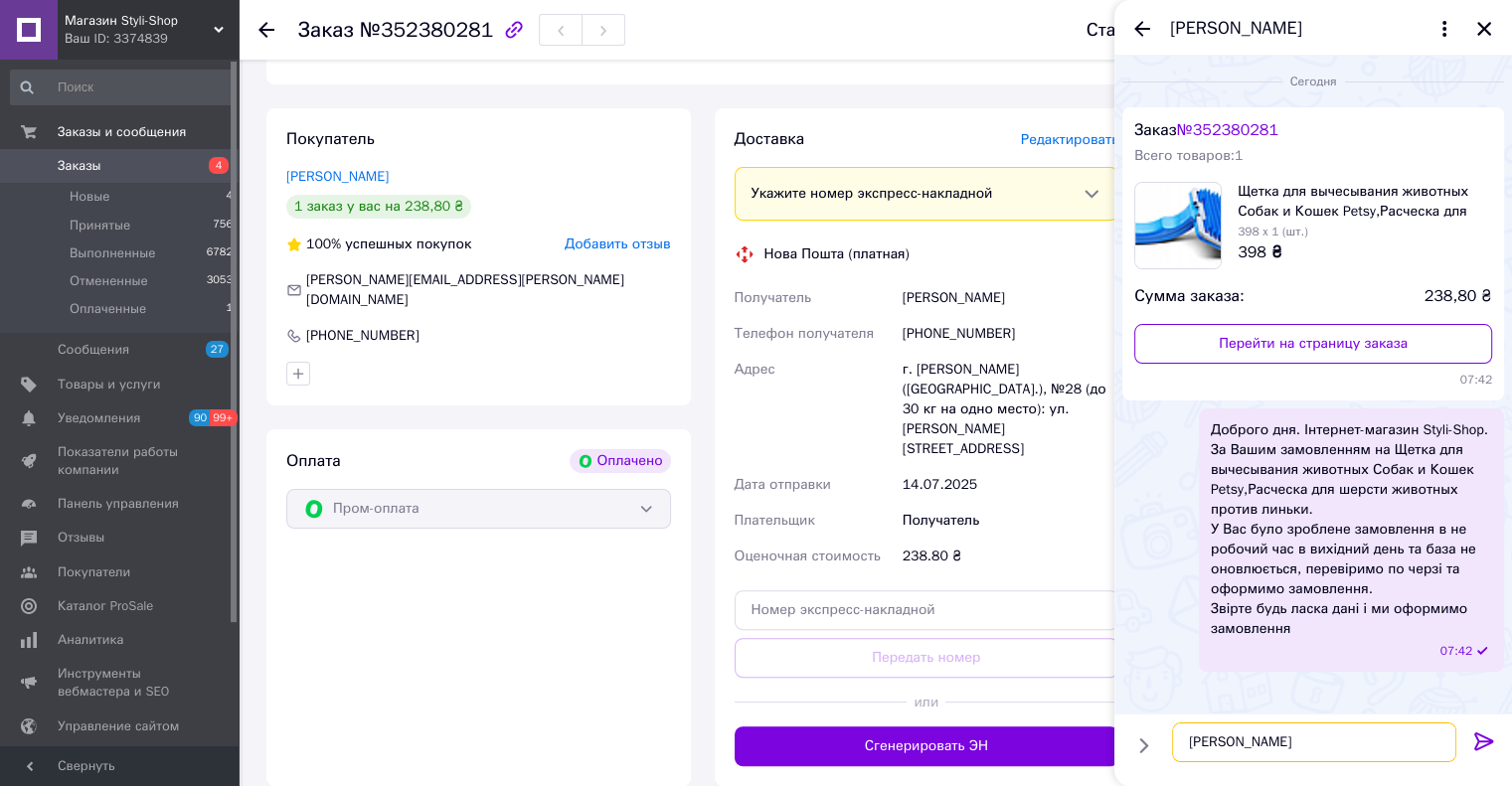 type on "М" 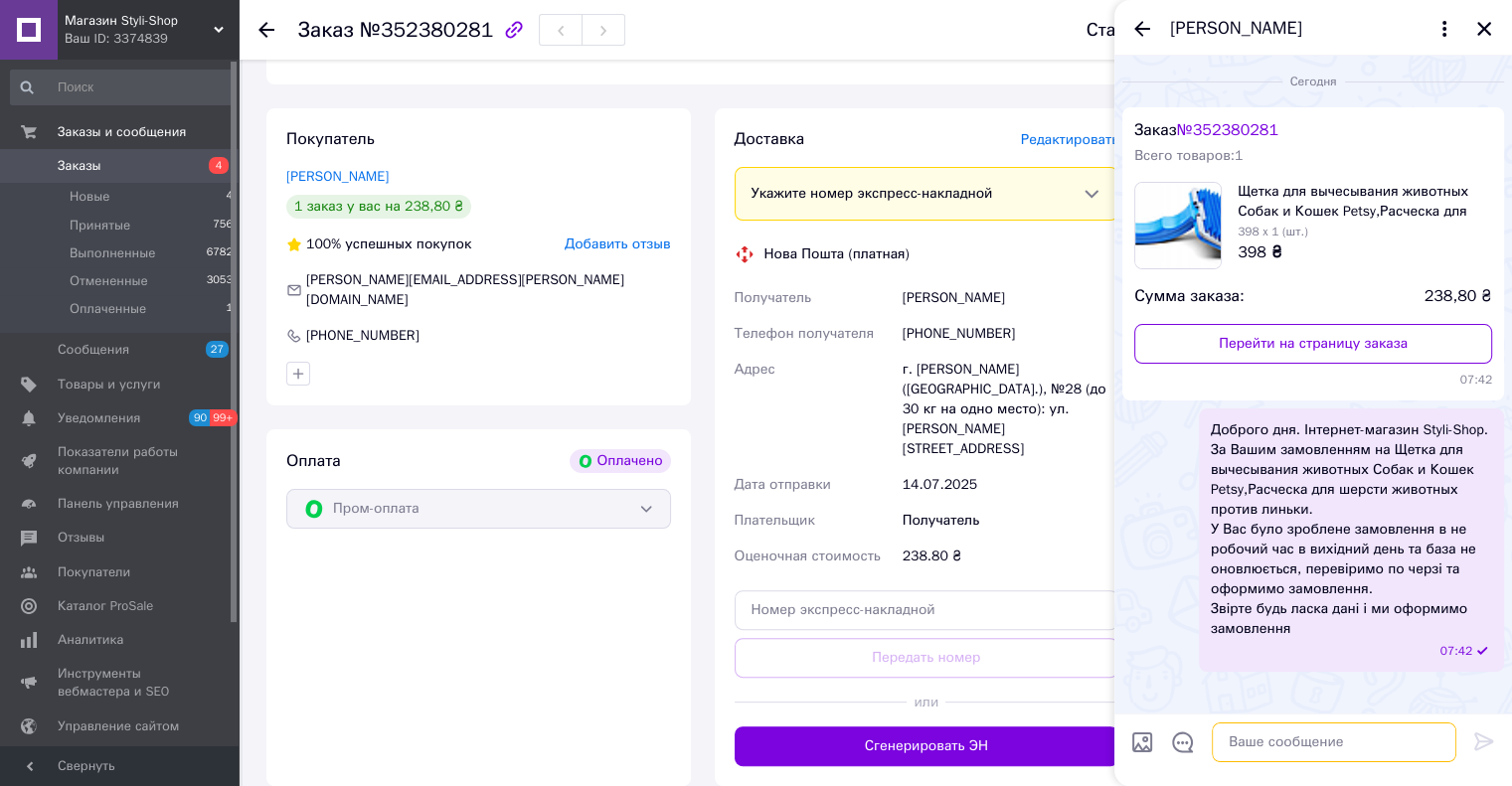 type on "м" 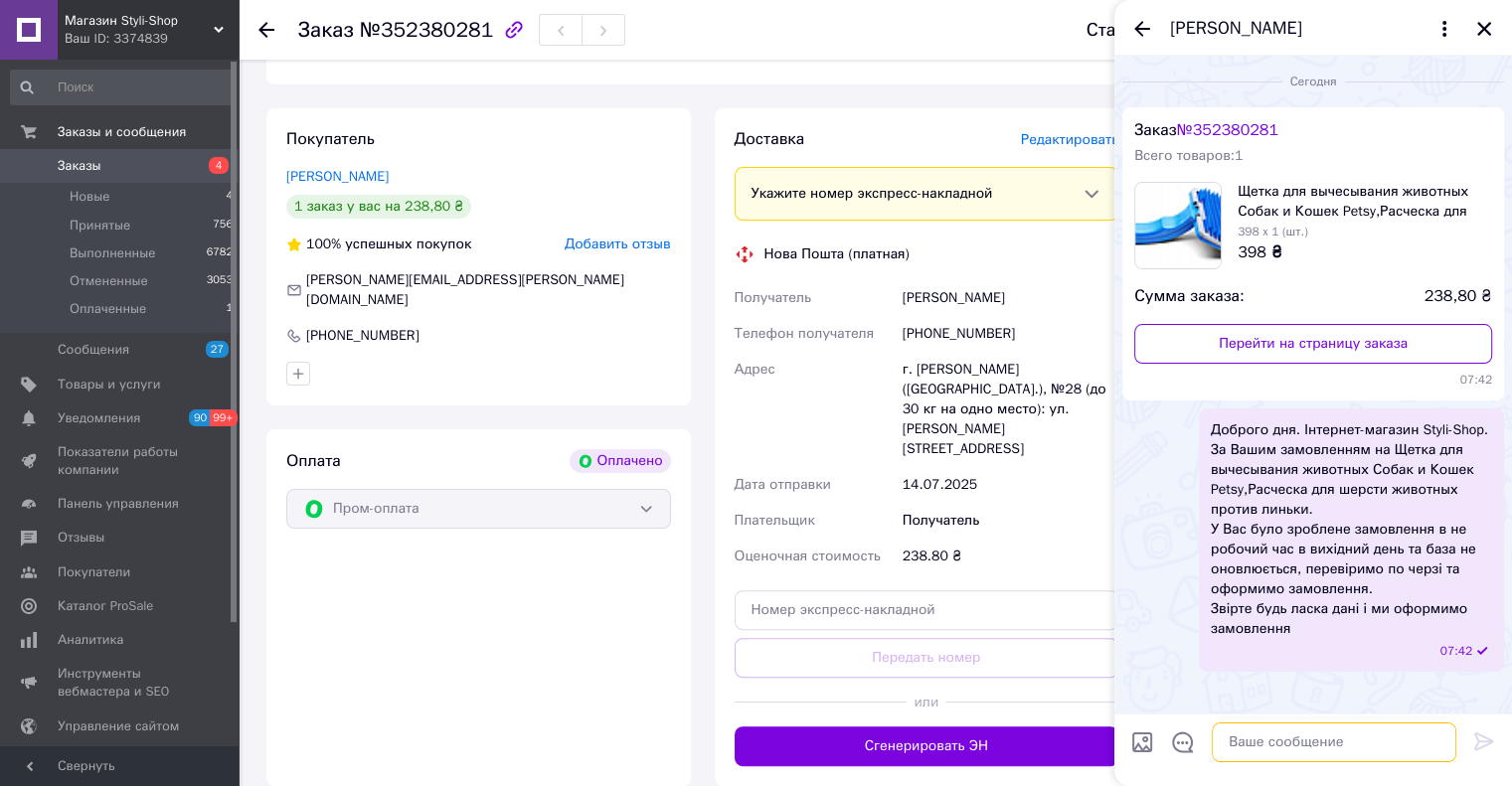 type on "м" 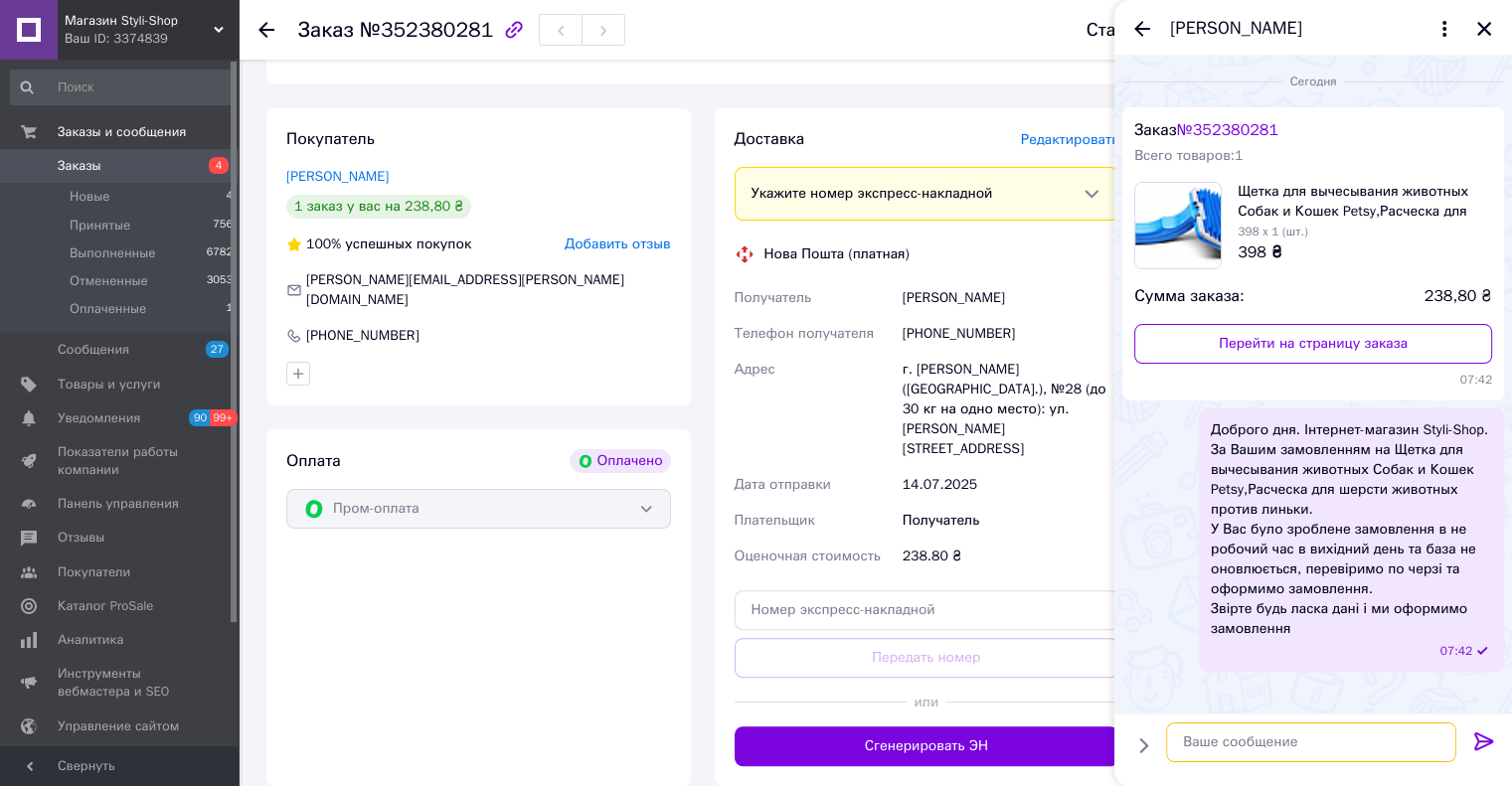type on "м" 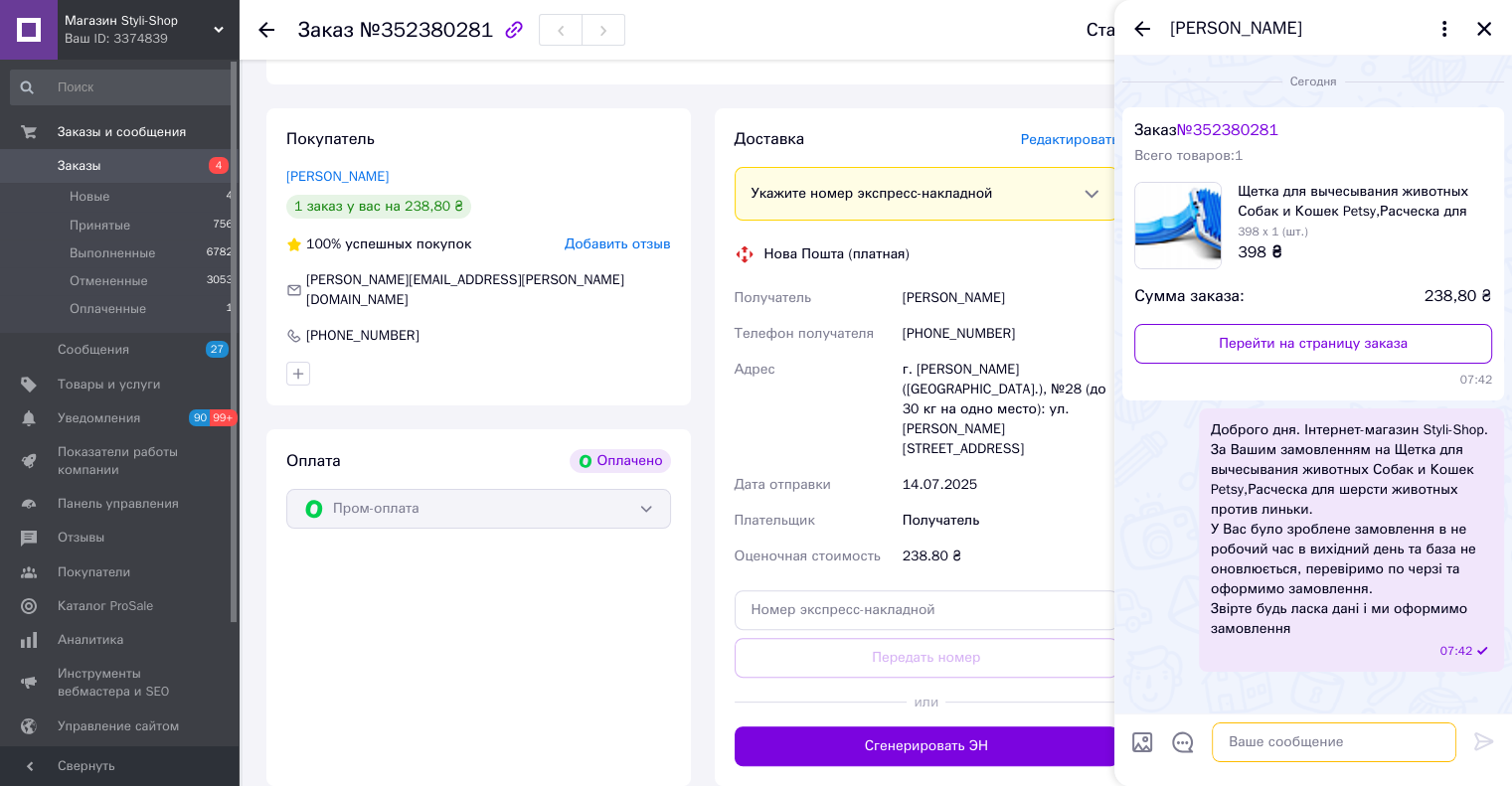 type on "м" 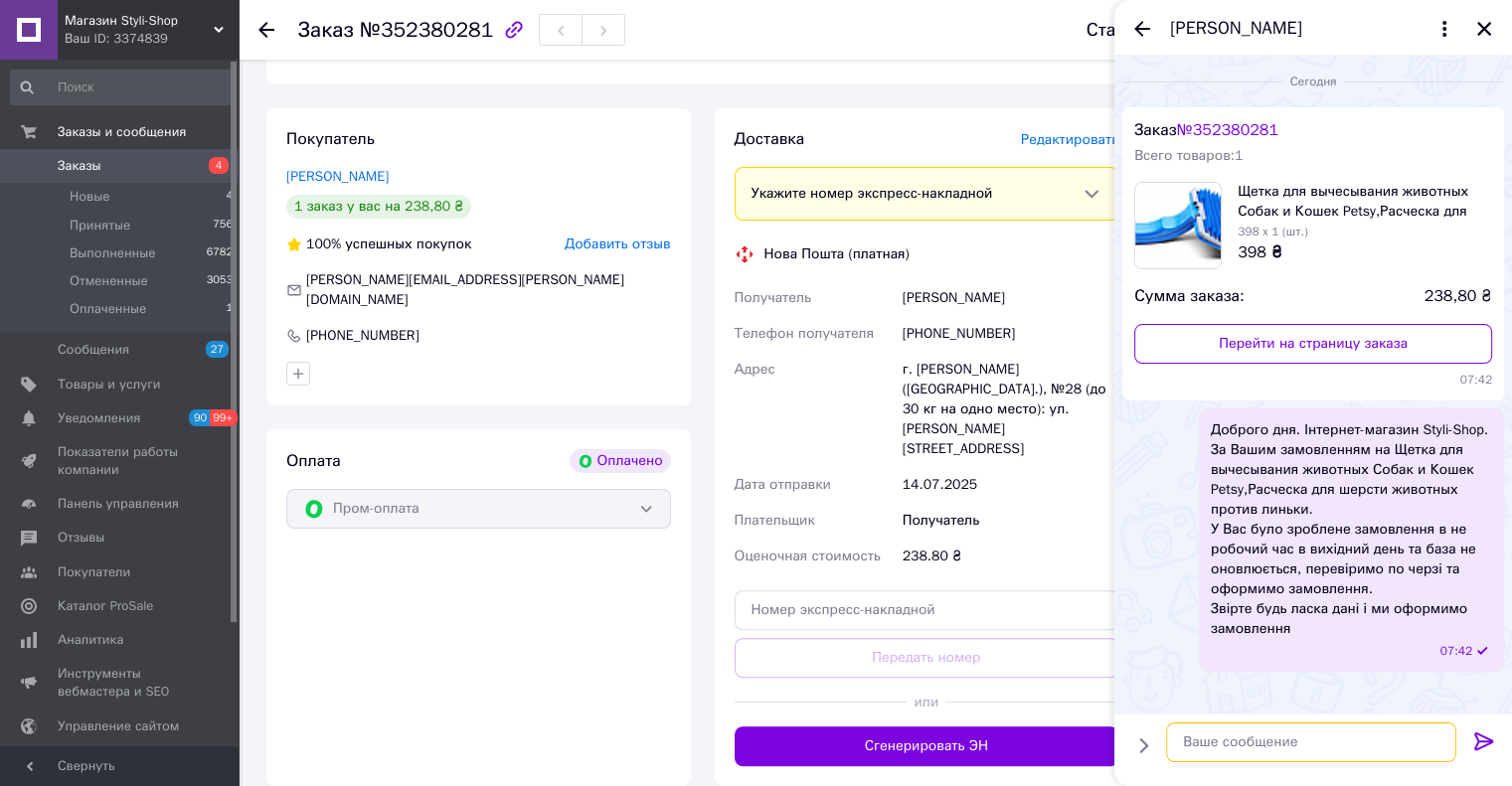 type on "м" 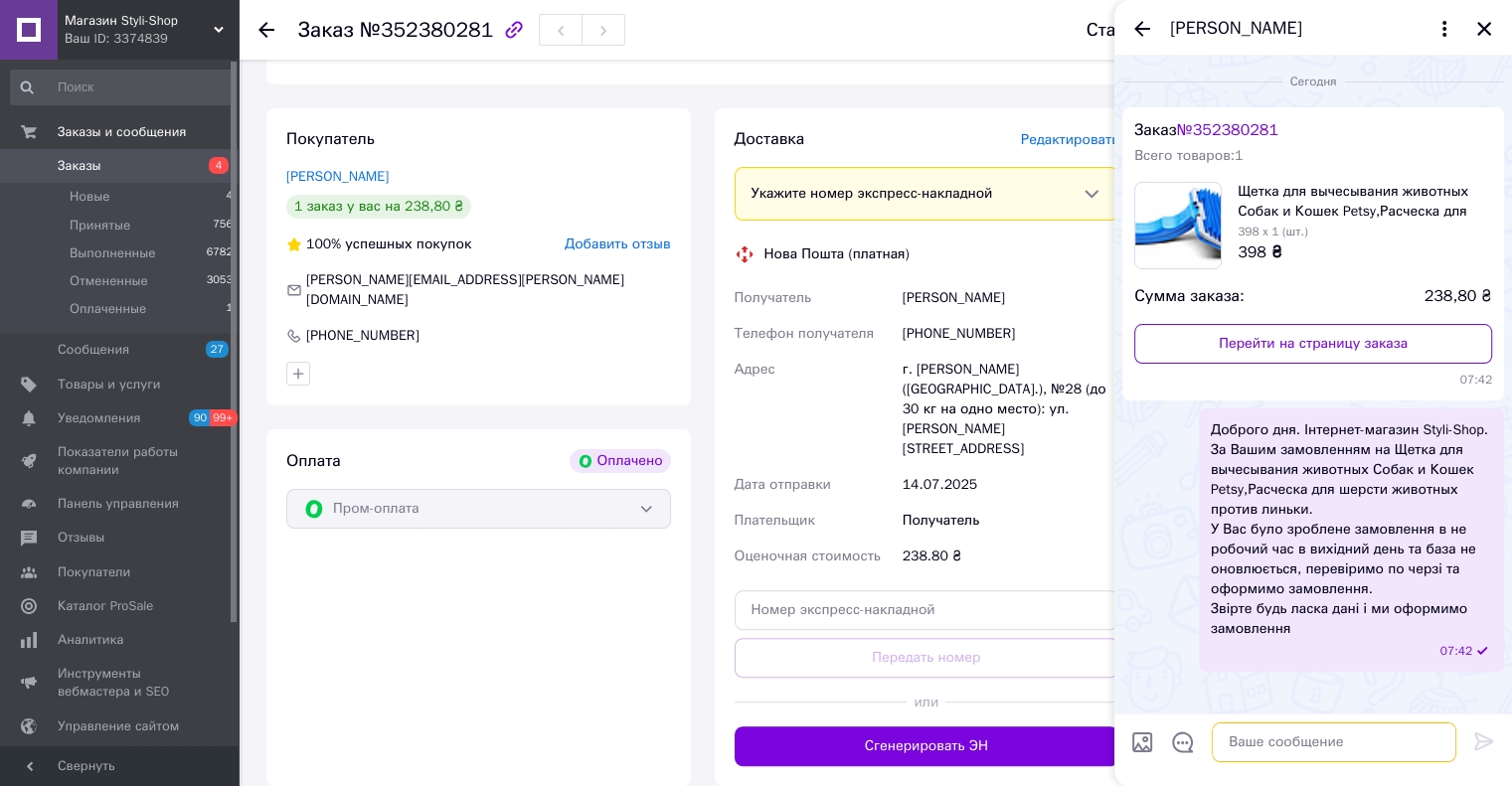 type on "м" 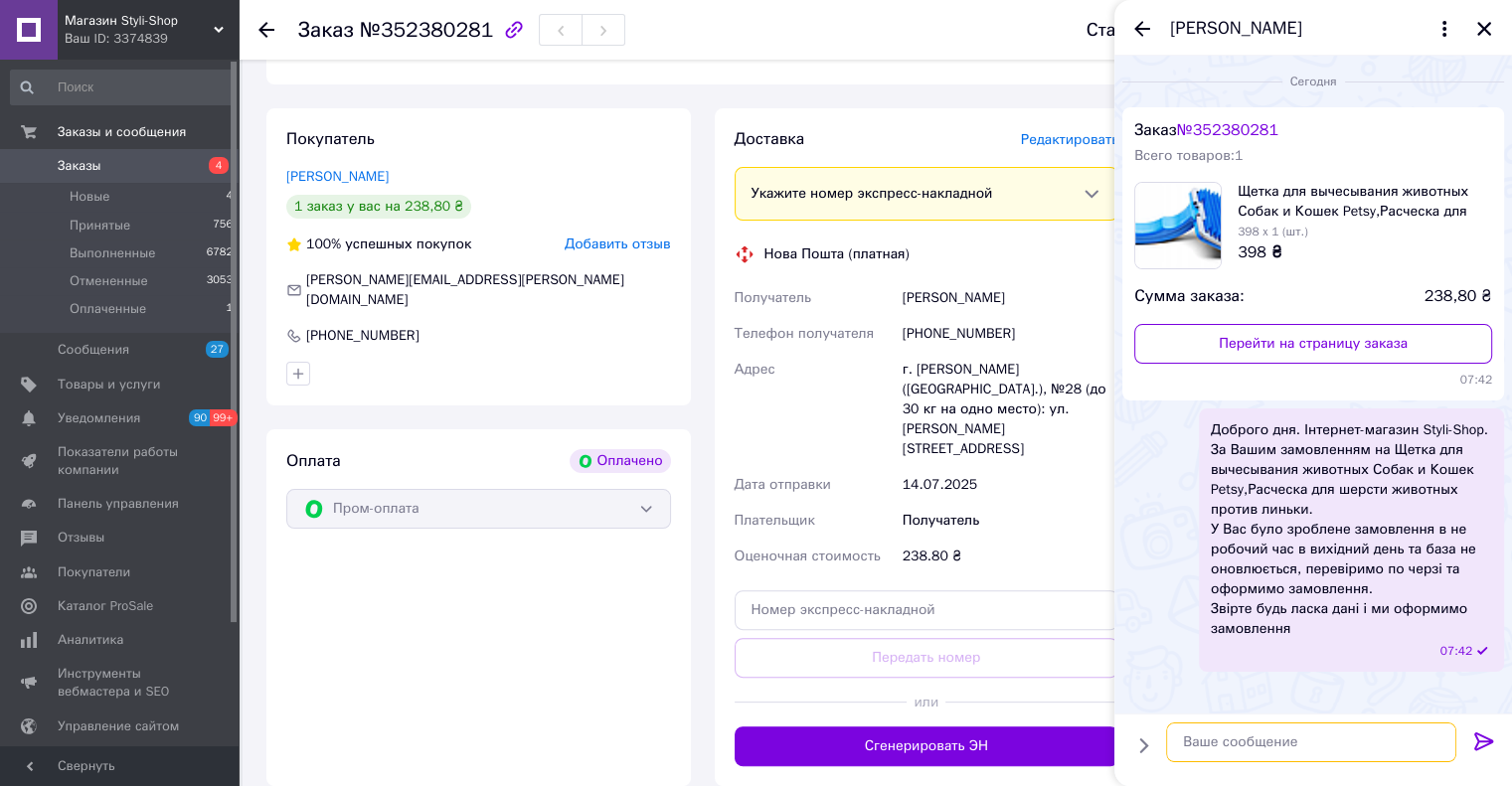 type on "м" 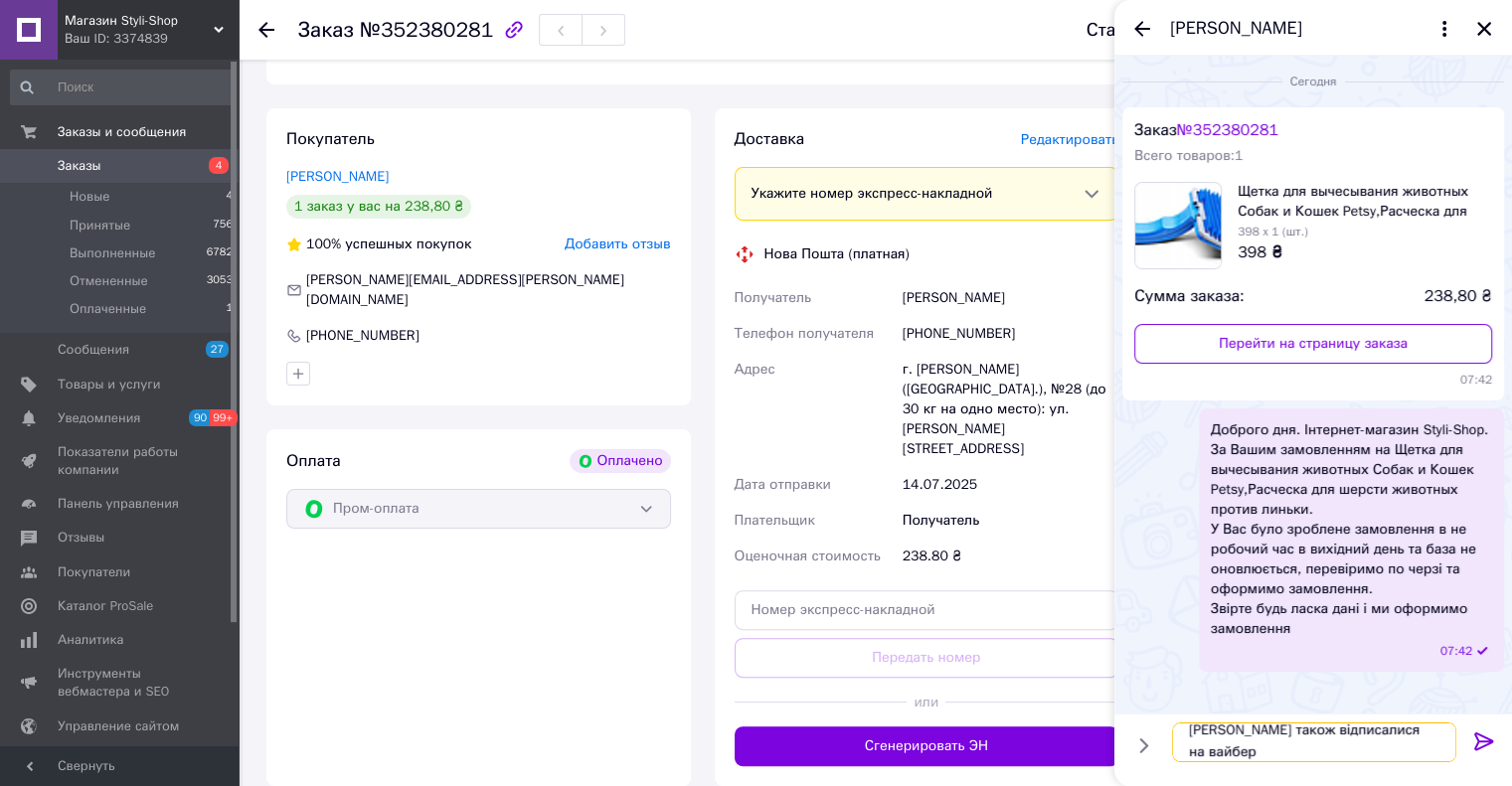 scroll, scrollTop: 0, scrollLeft: 0, axis: both 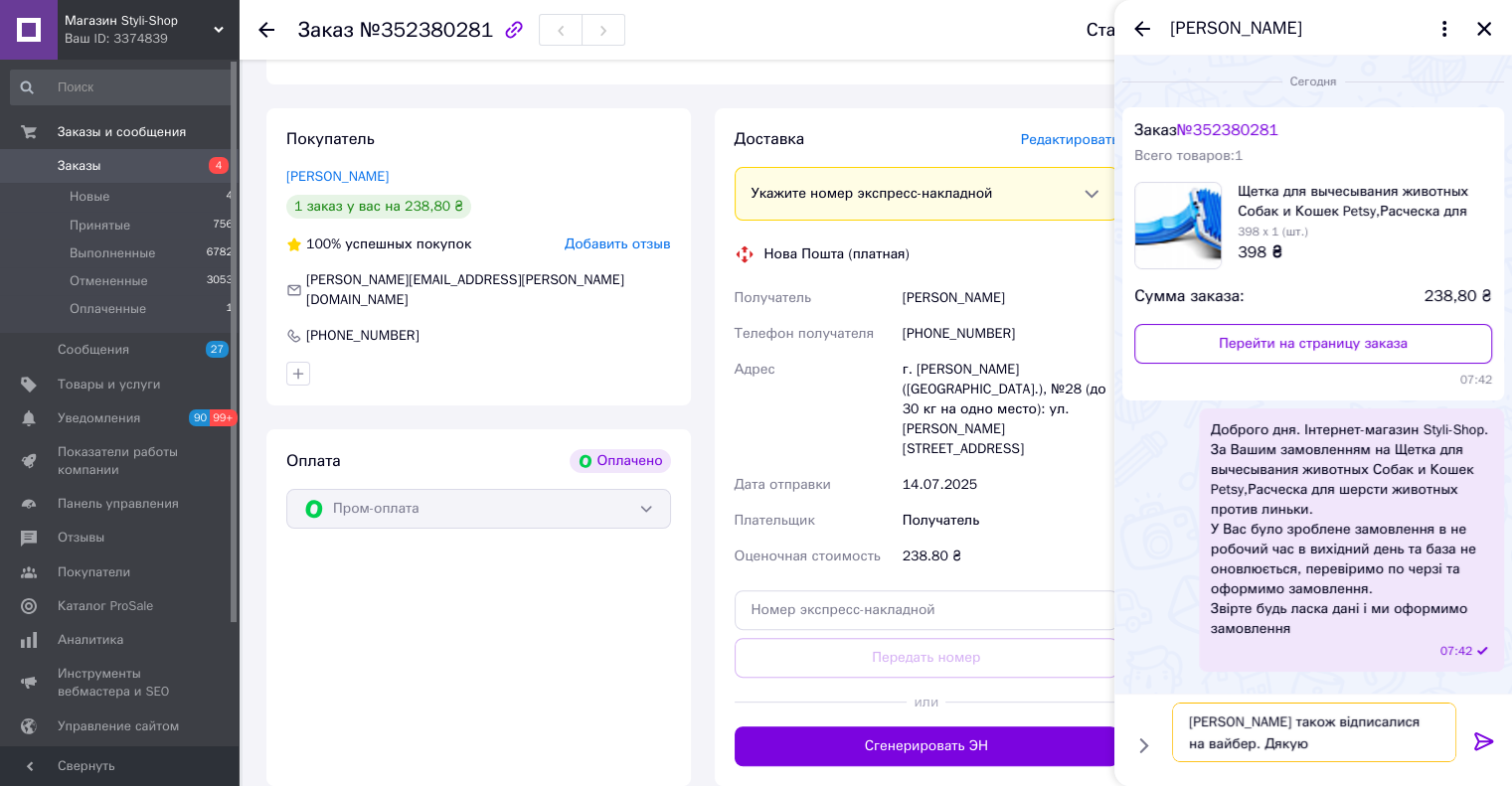 type on "Ми Вам також відписалися на вайбер. Дякую" 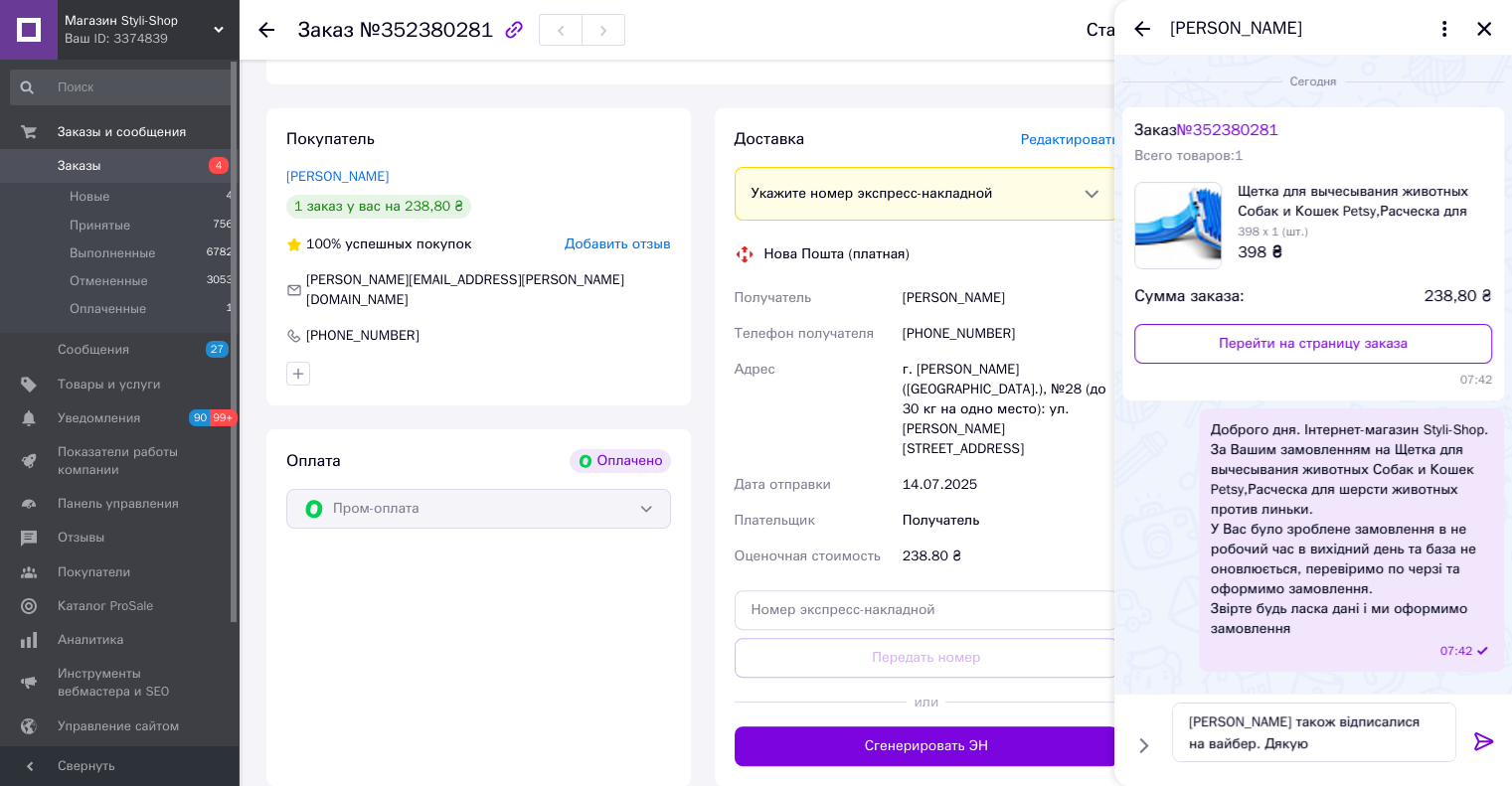 click 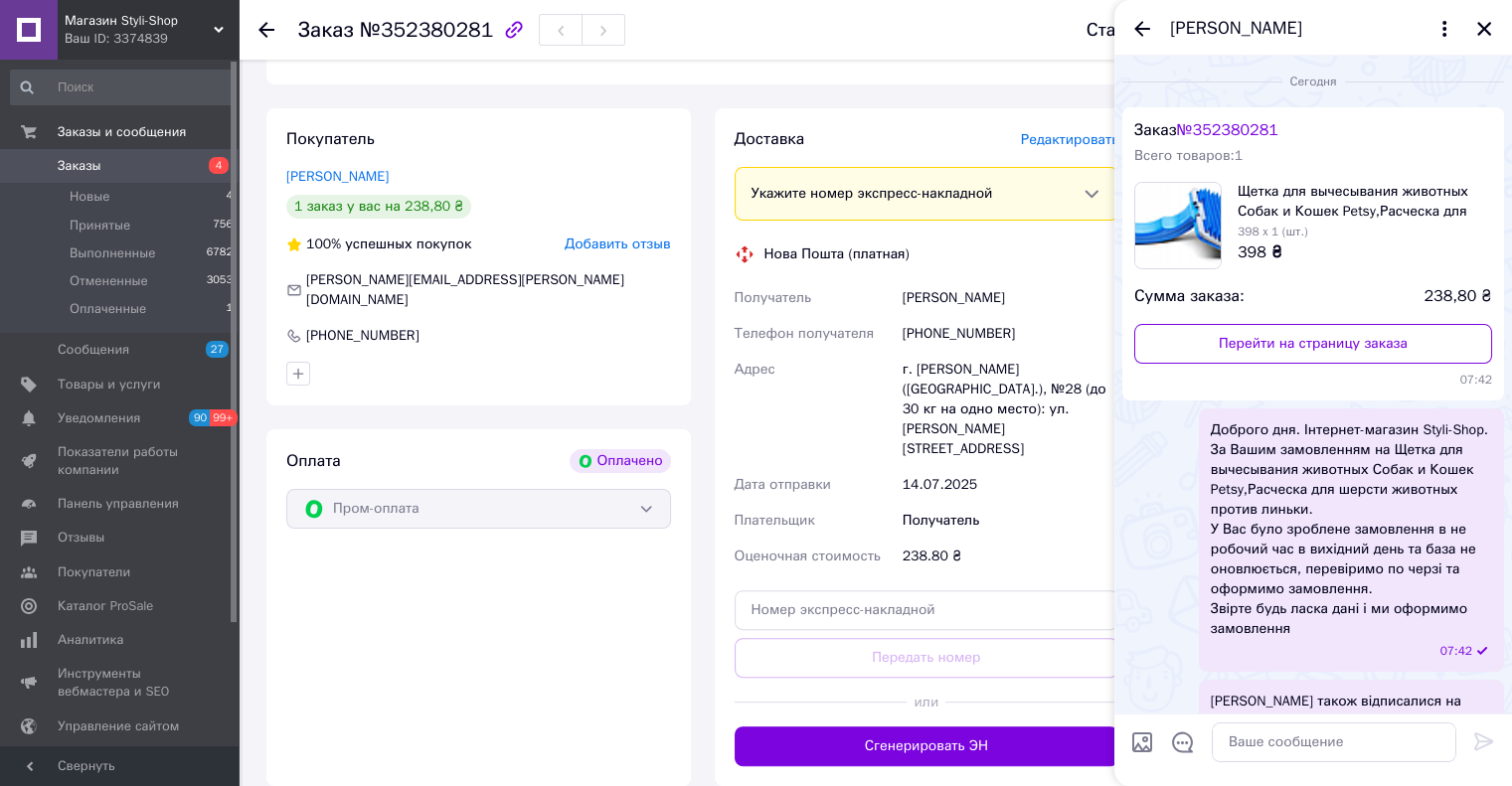 scroll, scrollTop: 58, scrollLeft: 0, axis: vertical 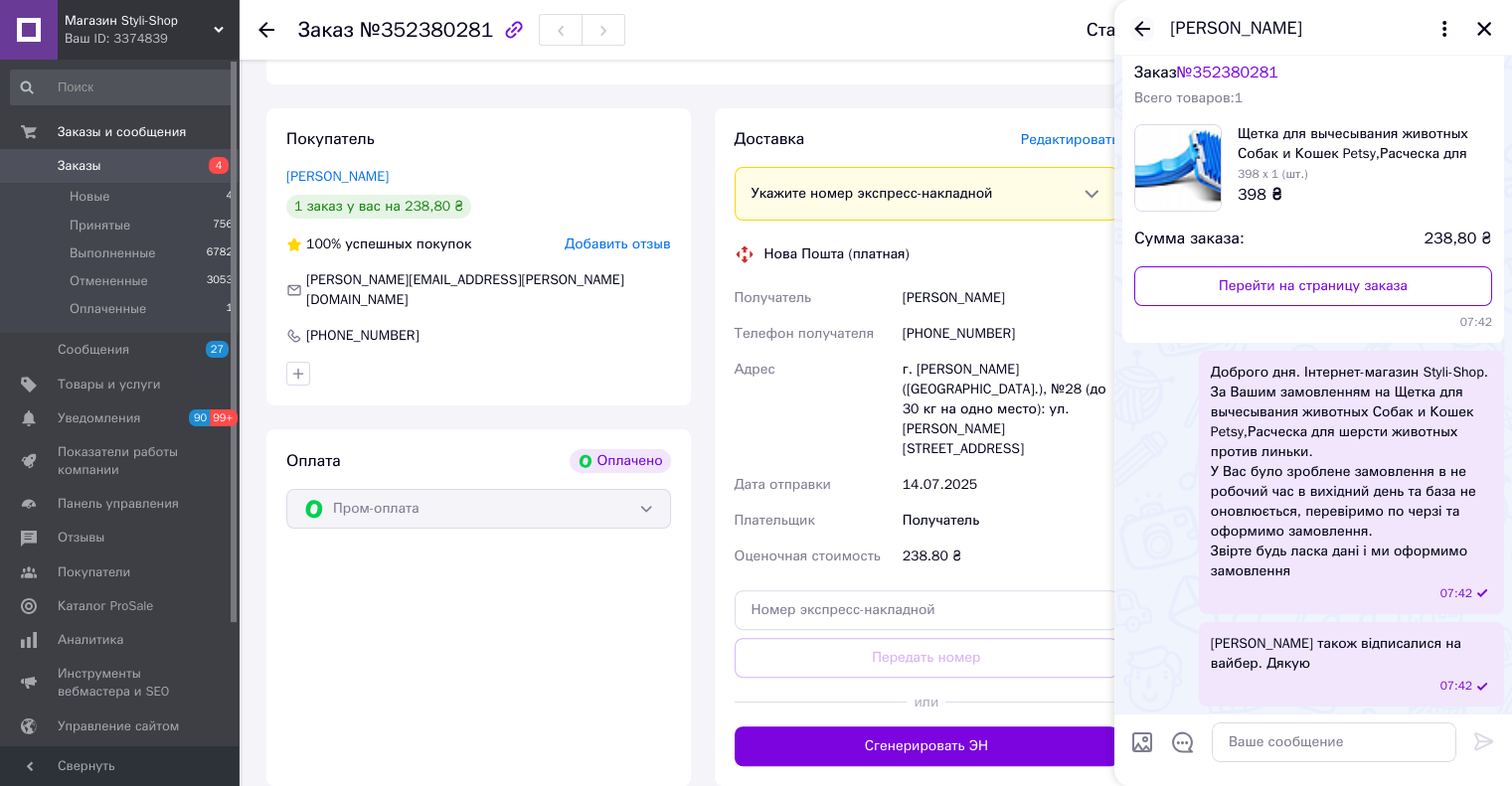 drag, startPoint x: 1140, startPoint y: 31, endPoint x: 1227, endPoint y: 47, distance: 88.45903 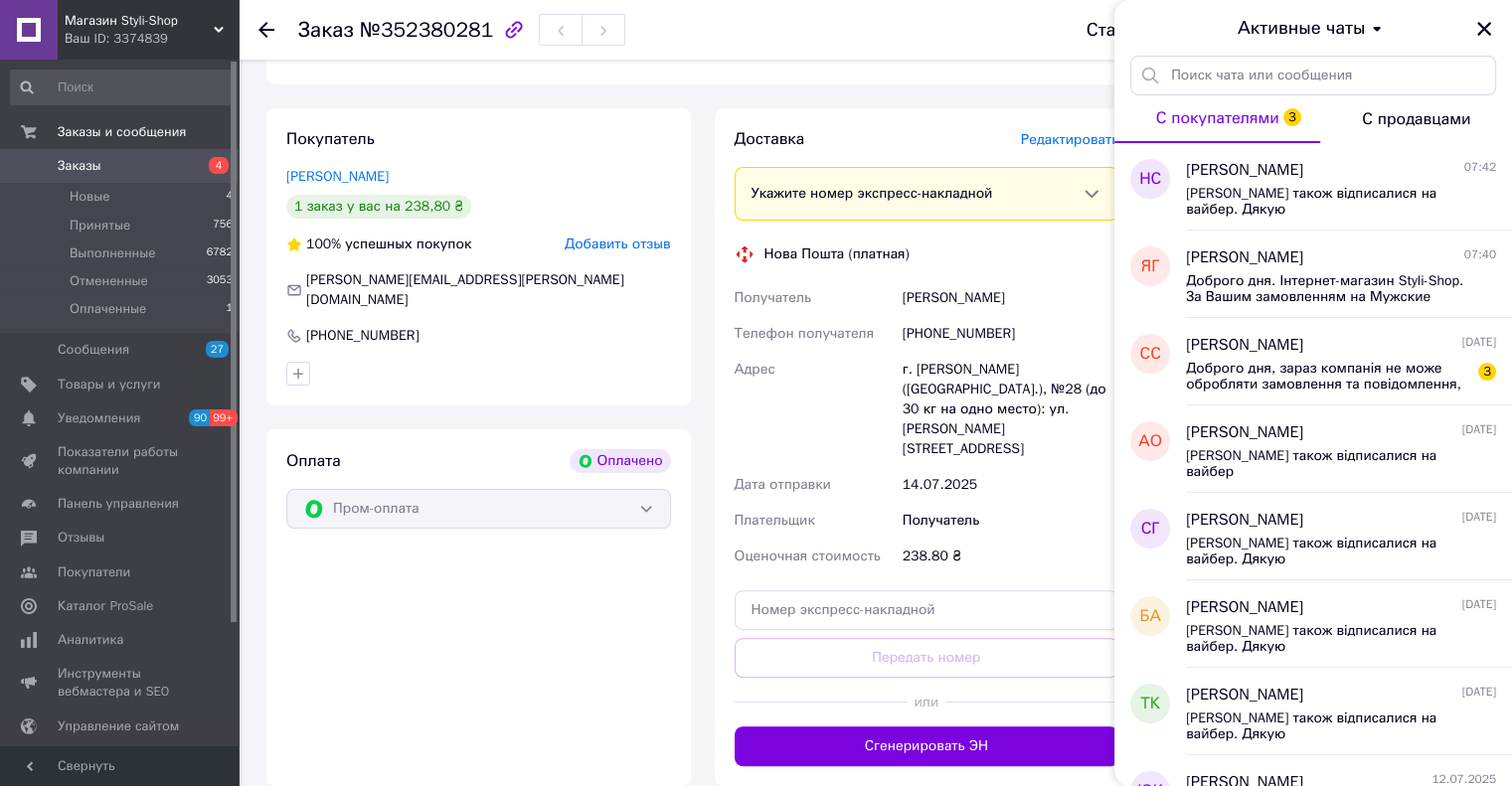 drag, startPoint x: 1485, startPoint y: 26, endPoint x: 1039, endPoint y: 309, distance: 528.2092 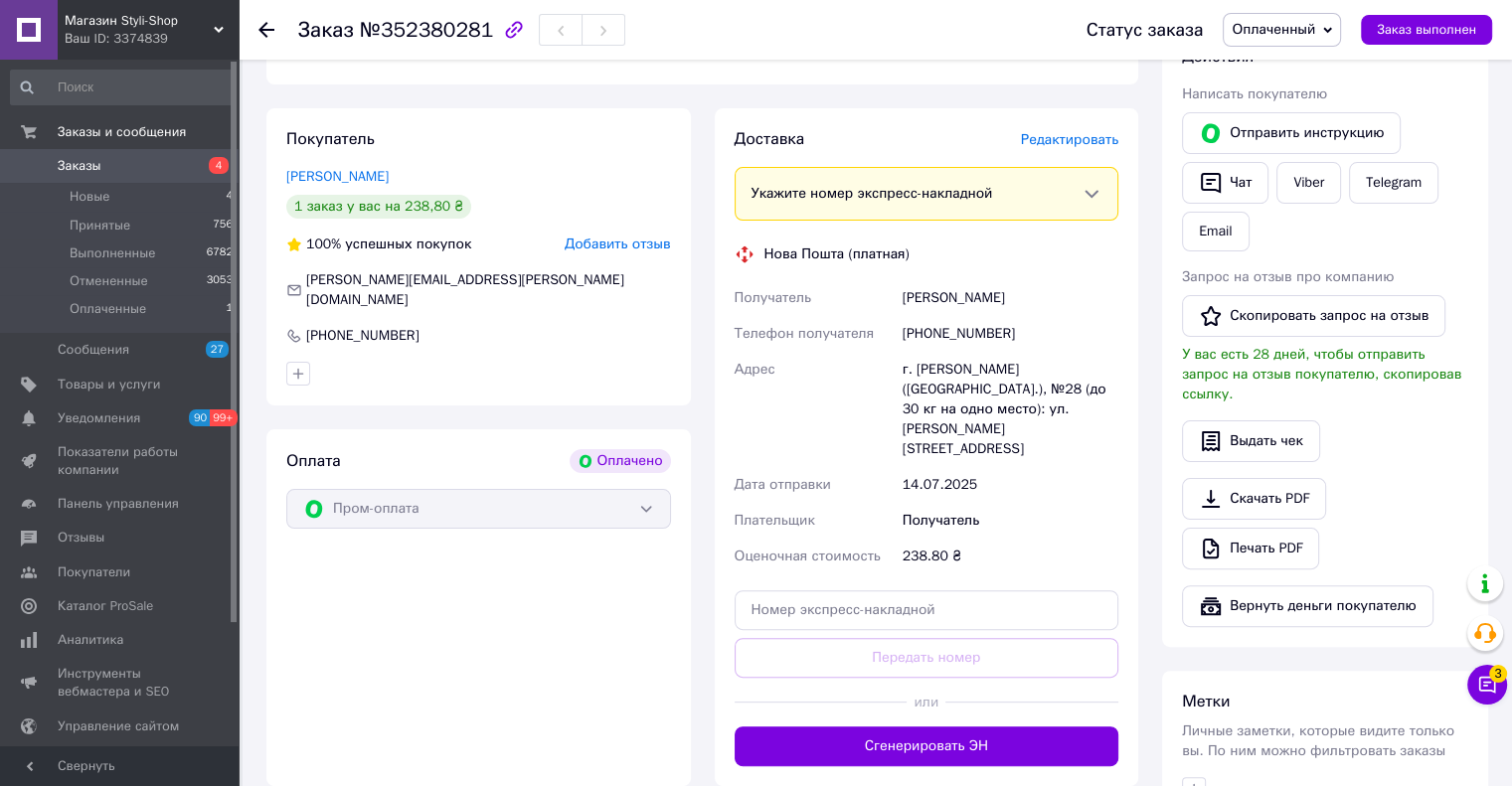 click 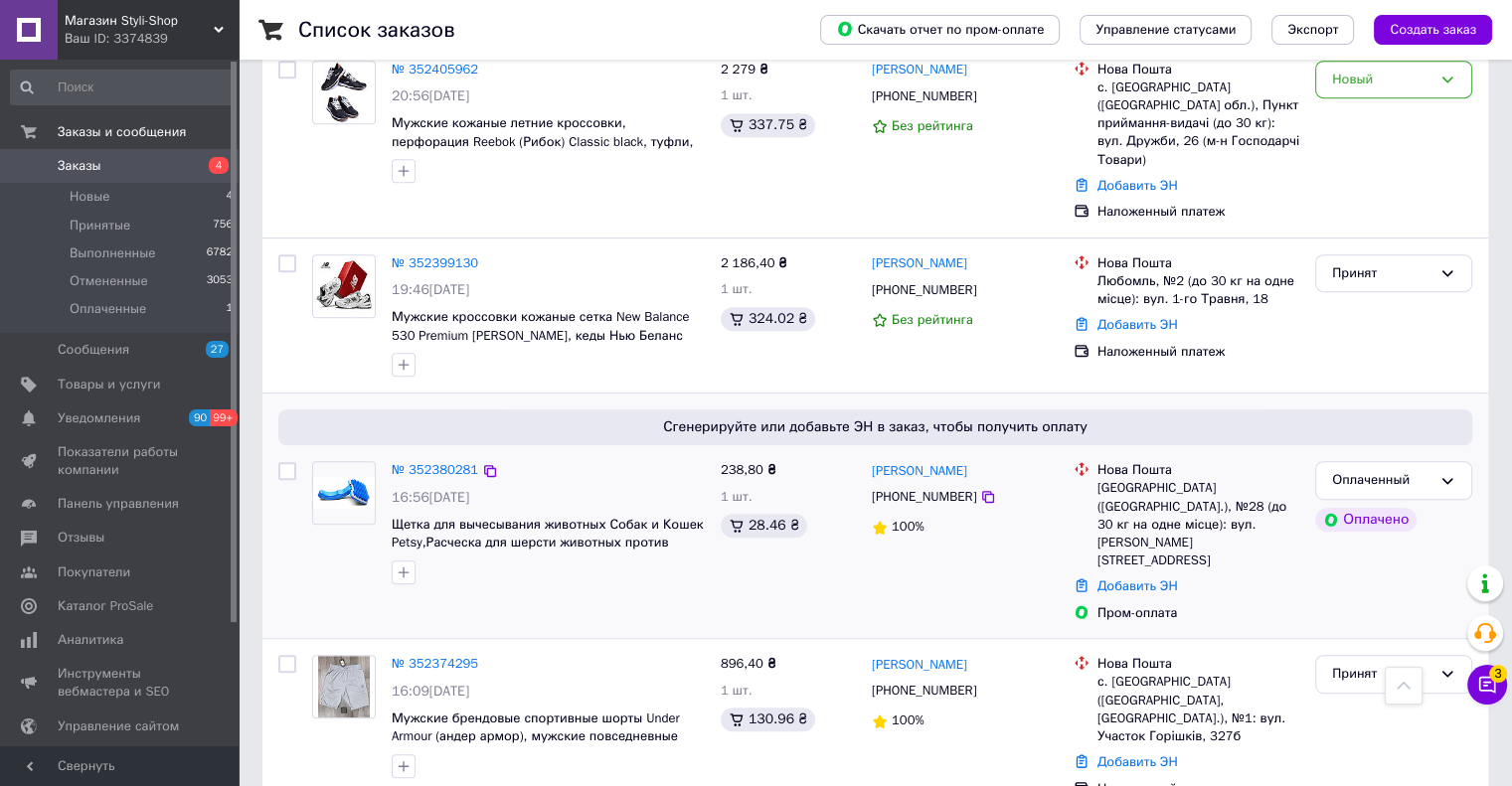 scroll, scrollTop: 994, scrollLeft: 0, axis: vertical 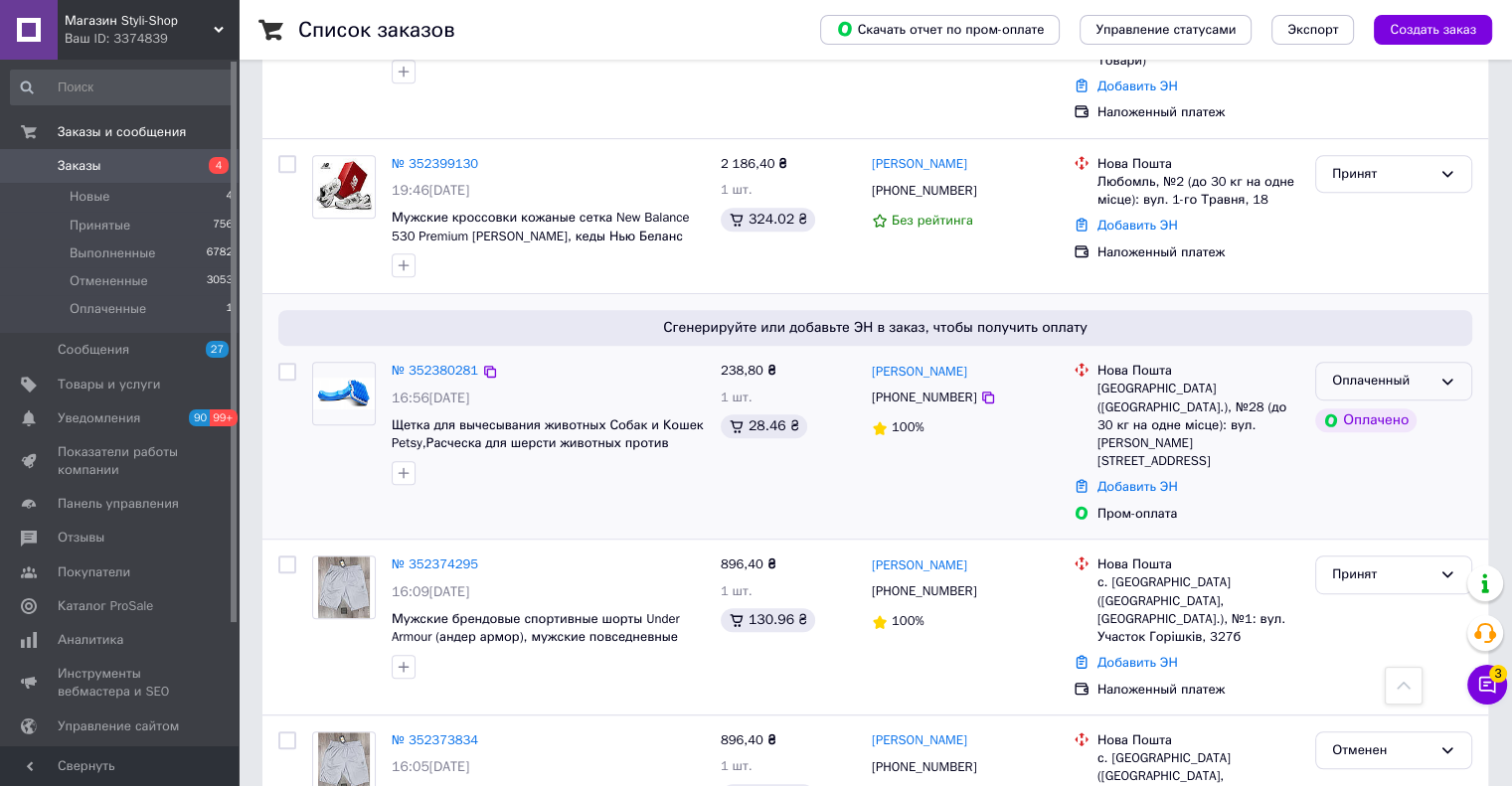 click on "Оплаченный" at bounding box center [1382, 381] 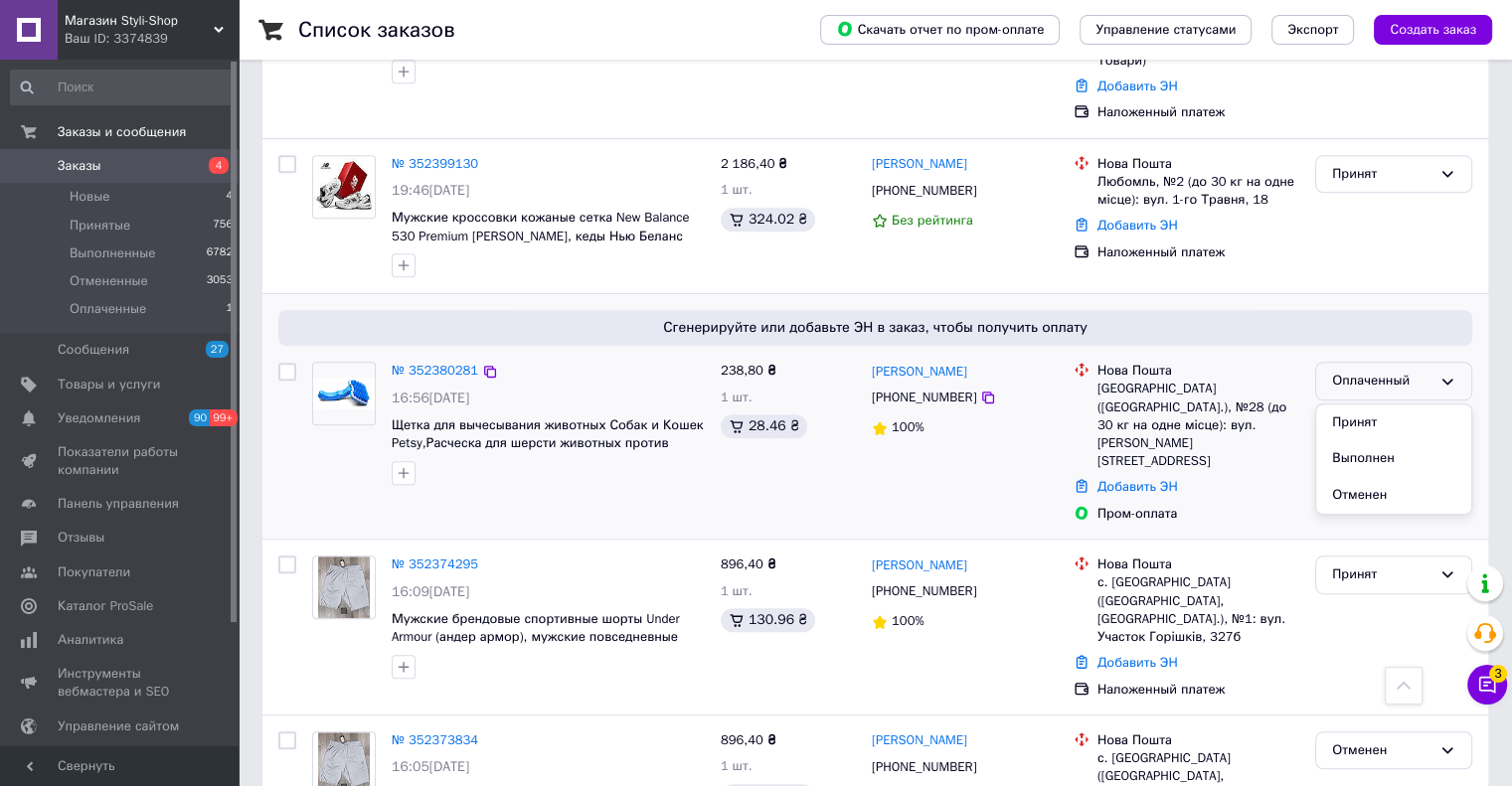 click on "Принят" at bounding box center (1394, 422) 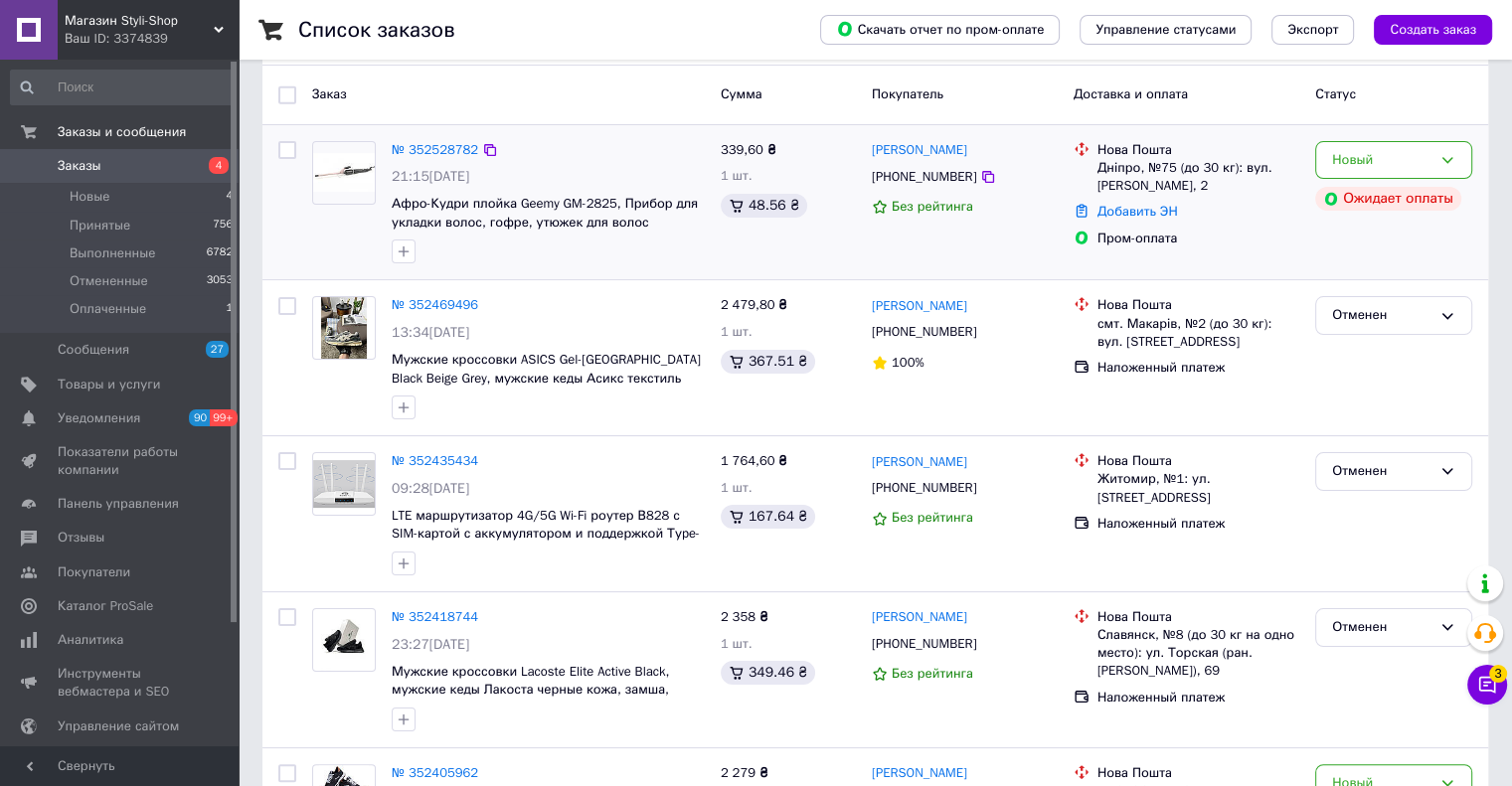 scroll, scrollTop: 199, scrollLeft: 0, axis: vertical 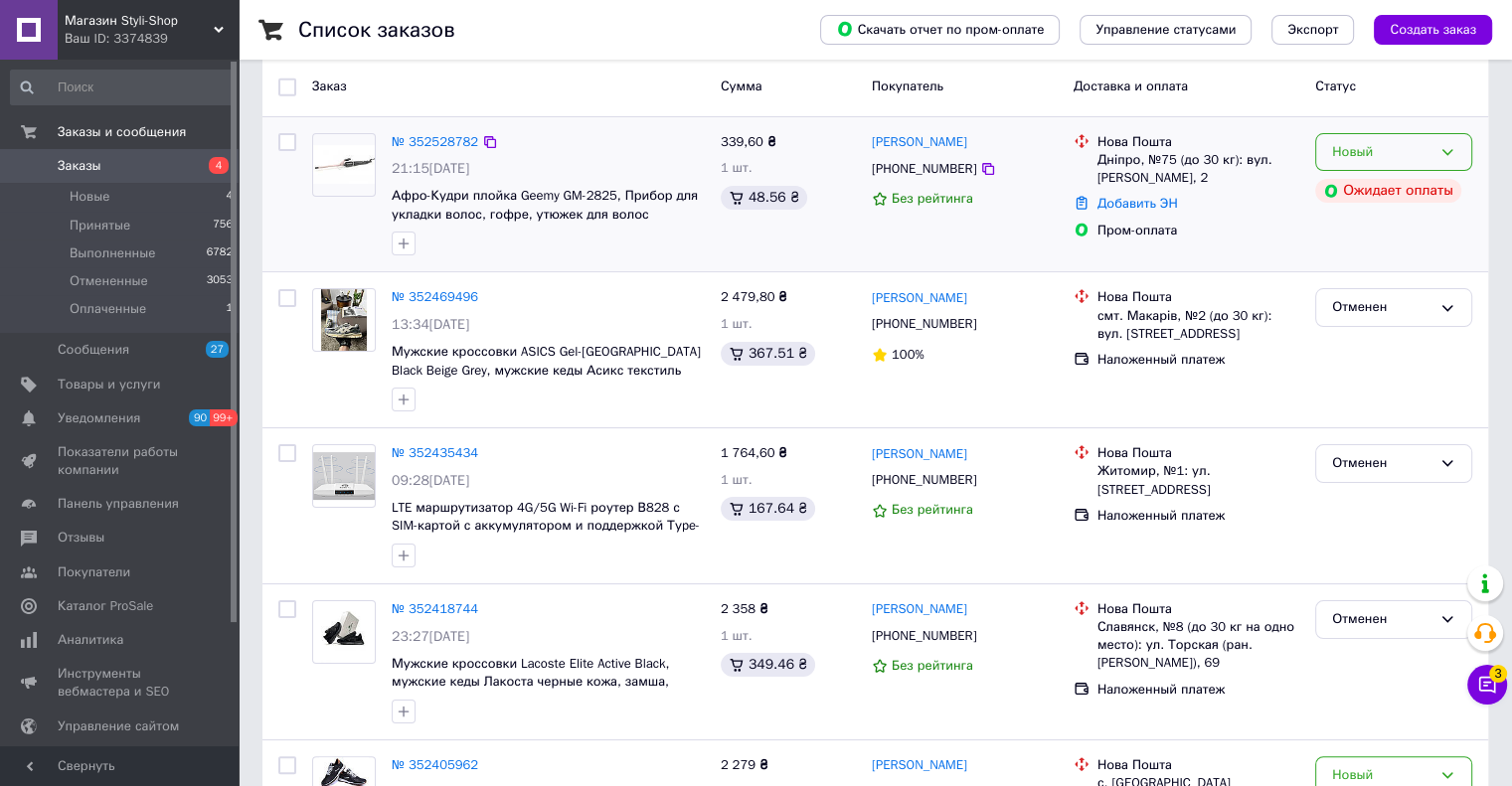 click on "Новый" at bounding box center (1382, 152) 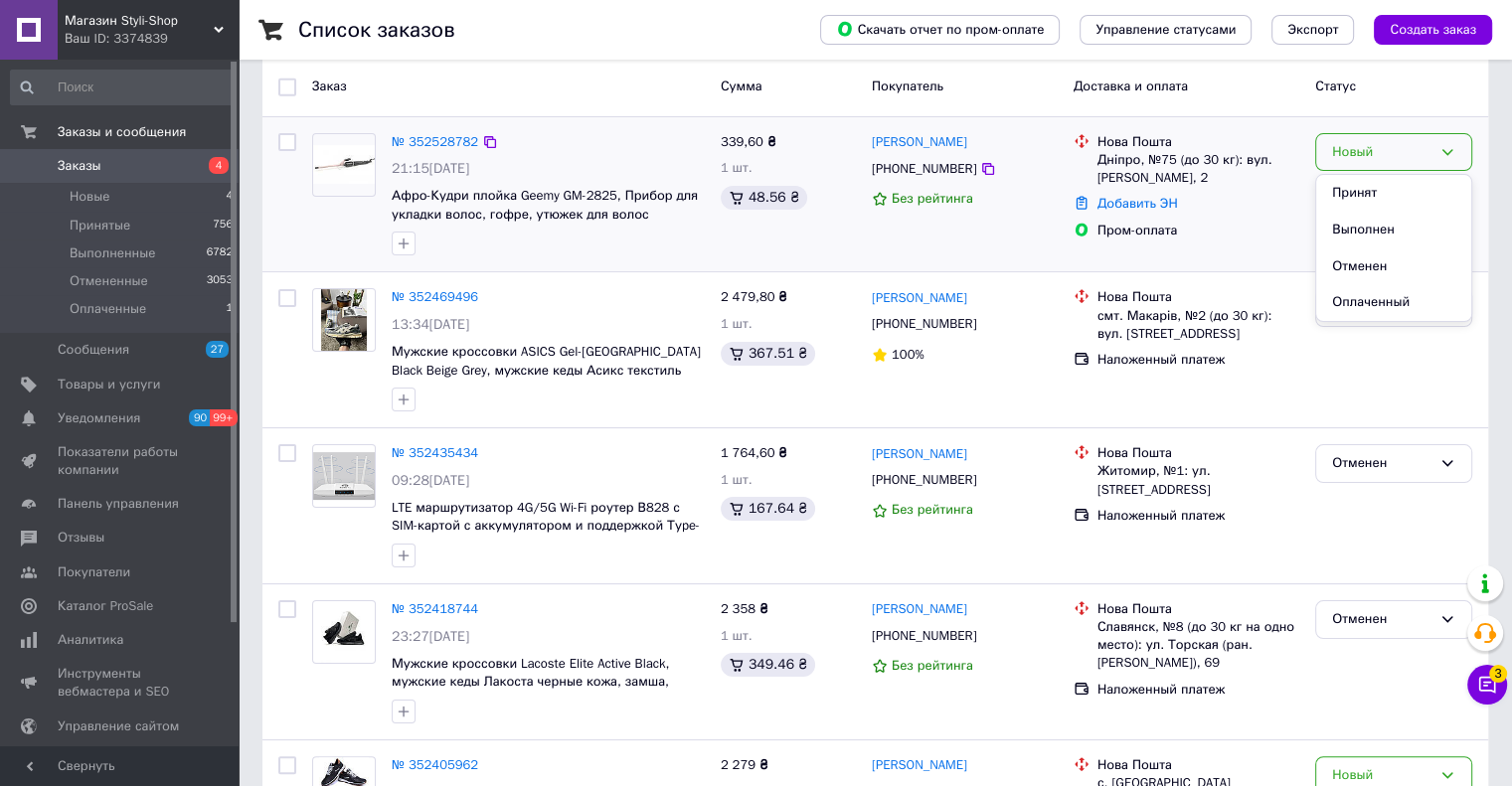click on "Принят" at bounding box center (1394, 193) 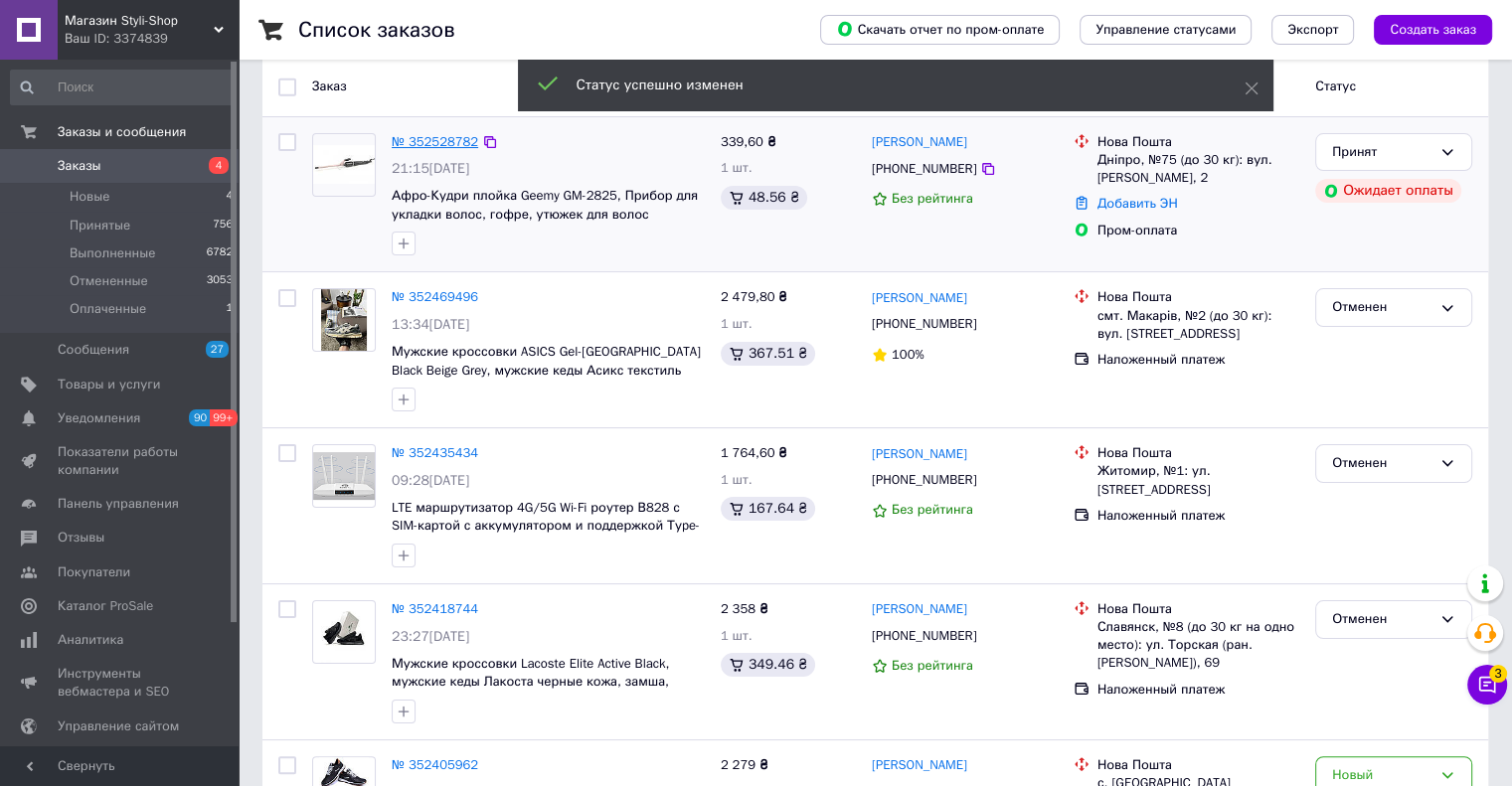 click on "№ 352528782" at bounding box center [434, 141] 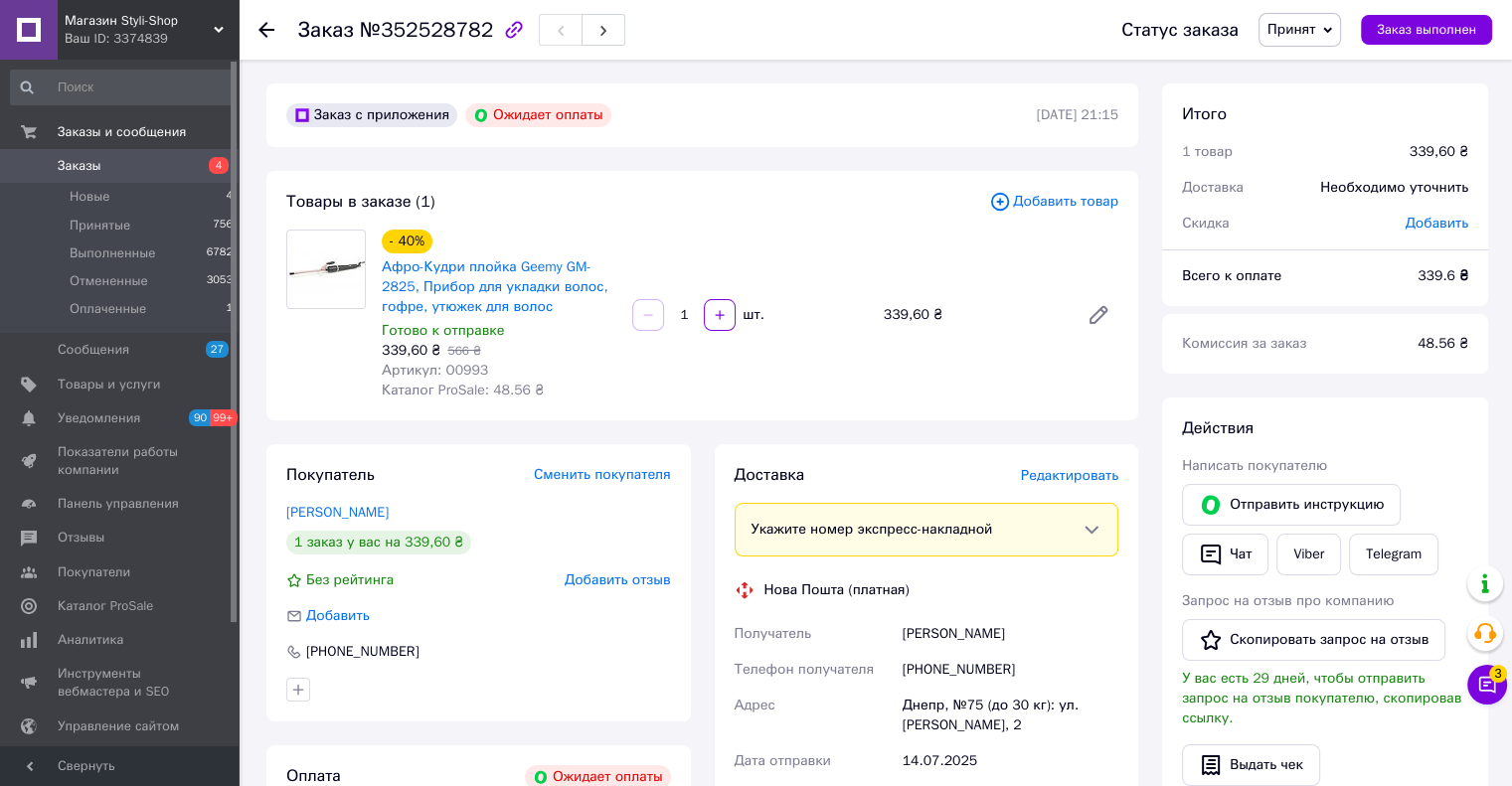 scroll, scrollTop: 99, scrollLeft: 0, axis: vertical 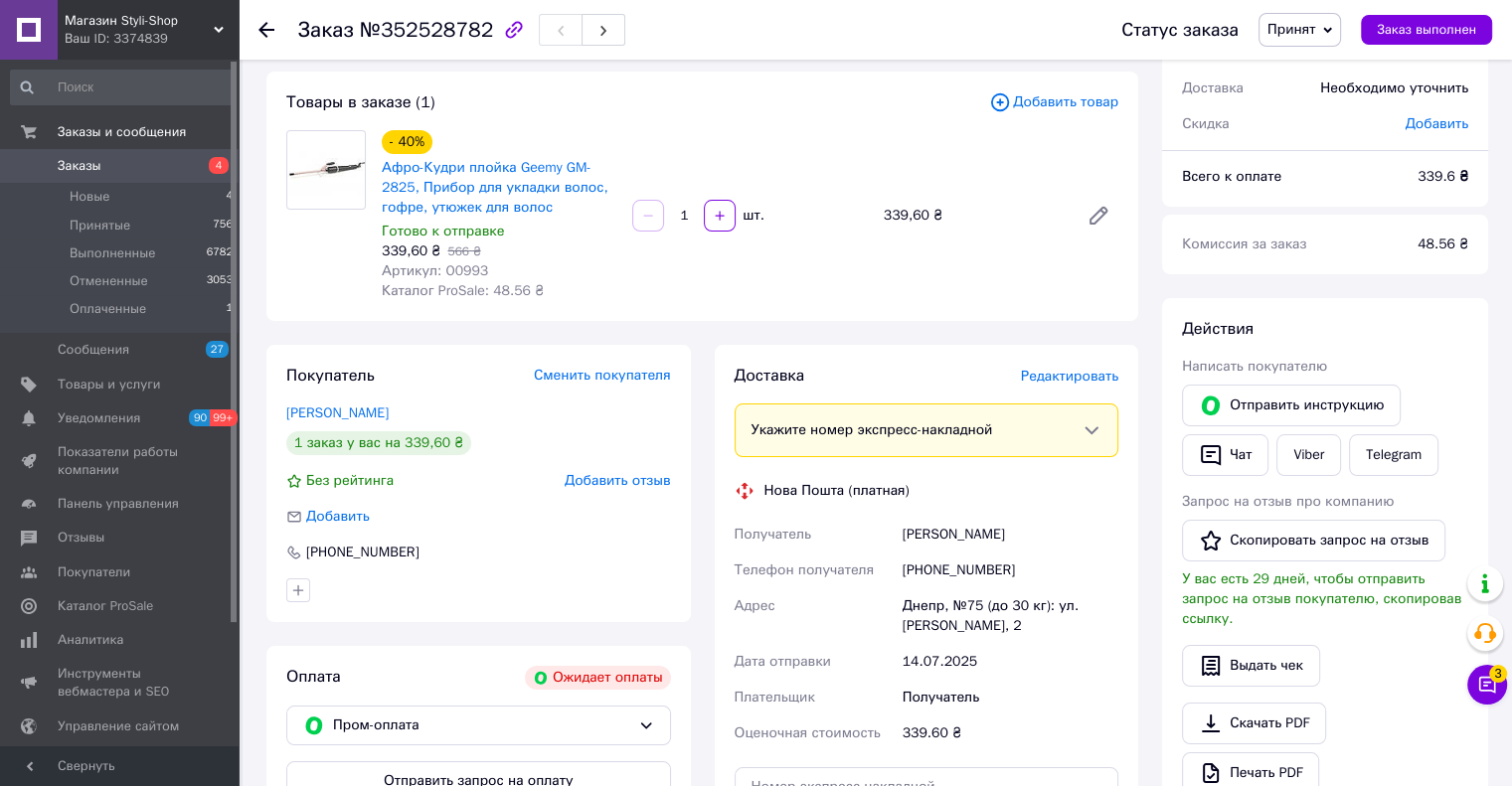 drag, startPoint x: 620, startPoint y: 181, endPoint x: 609, endPoint y: 143, distance: 39.56008 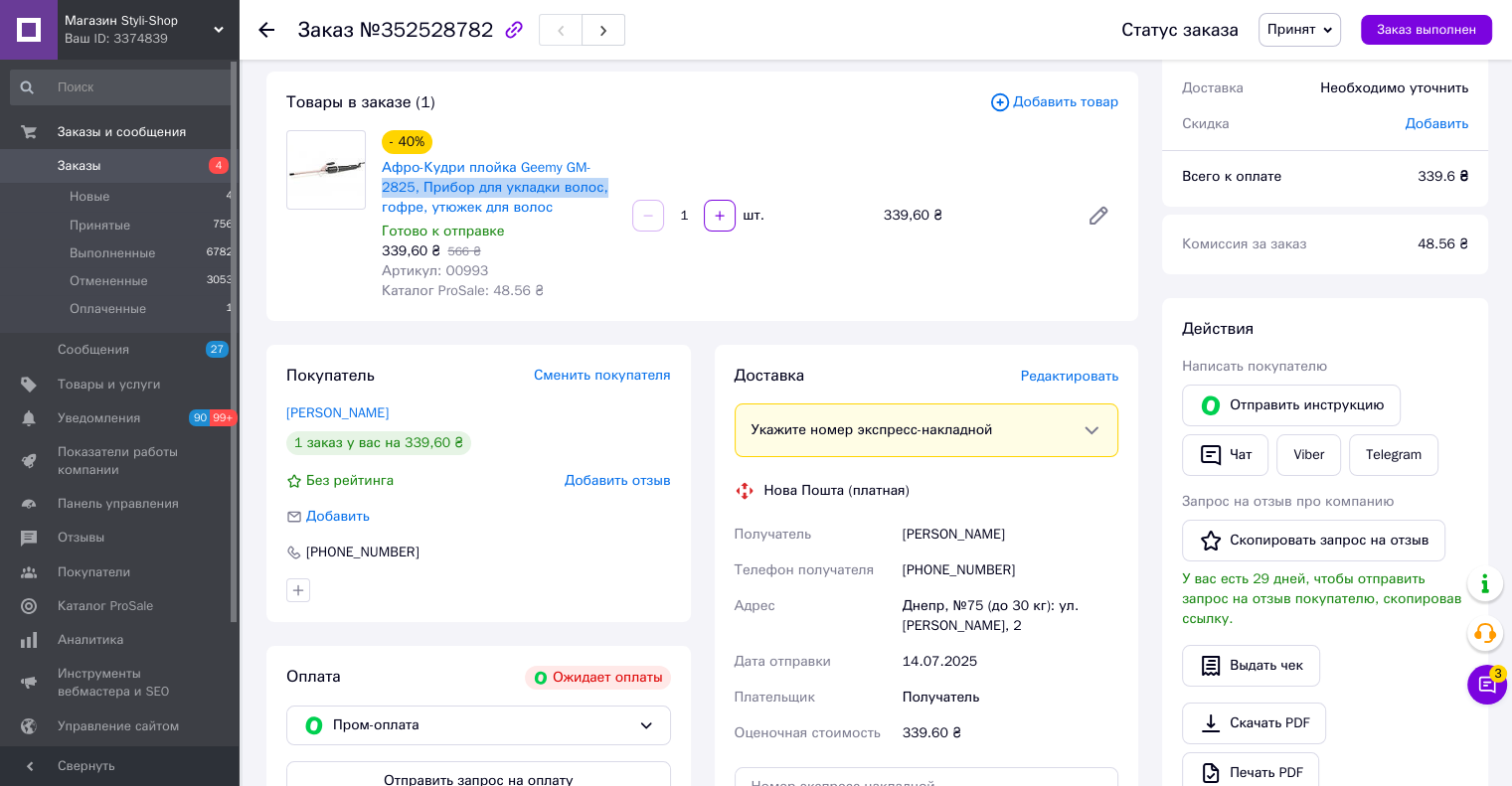 click on "- 40% Афро-Кудри плойка Geemy GM-2825, Прибор для укладки волос, гофре, утюжек для волос" at bounding box center (499, 174) 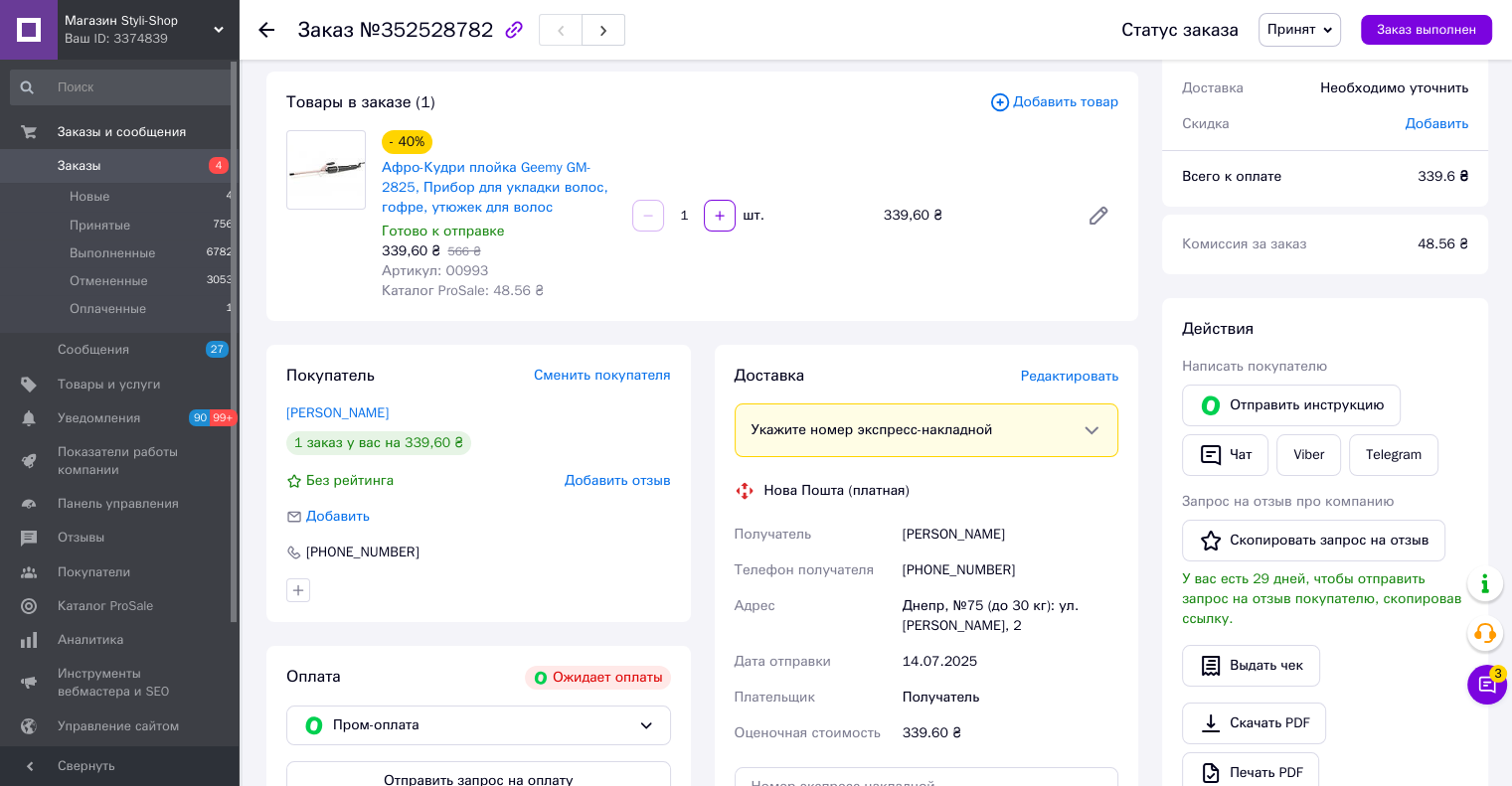 click on "- 40% Афро-Кудри плойка Geemy GM-2825, Прибор для укладки волос, гофре, утюжек для волос" at bounding box center [499, 174] 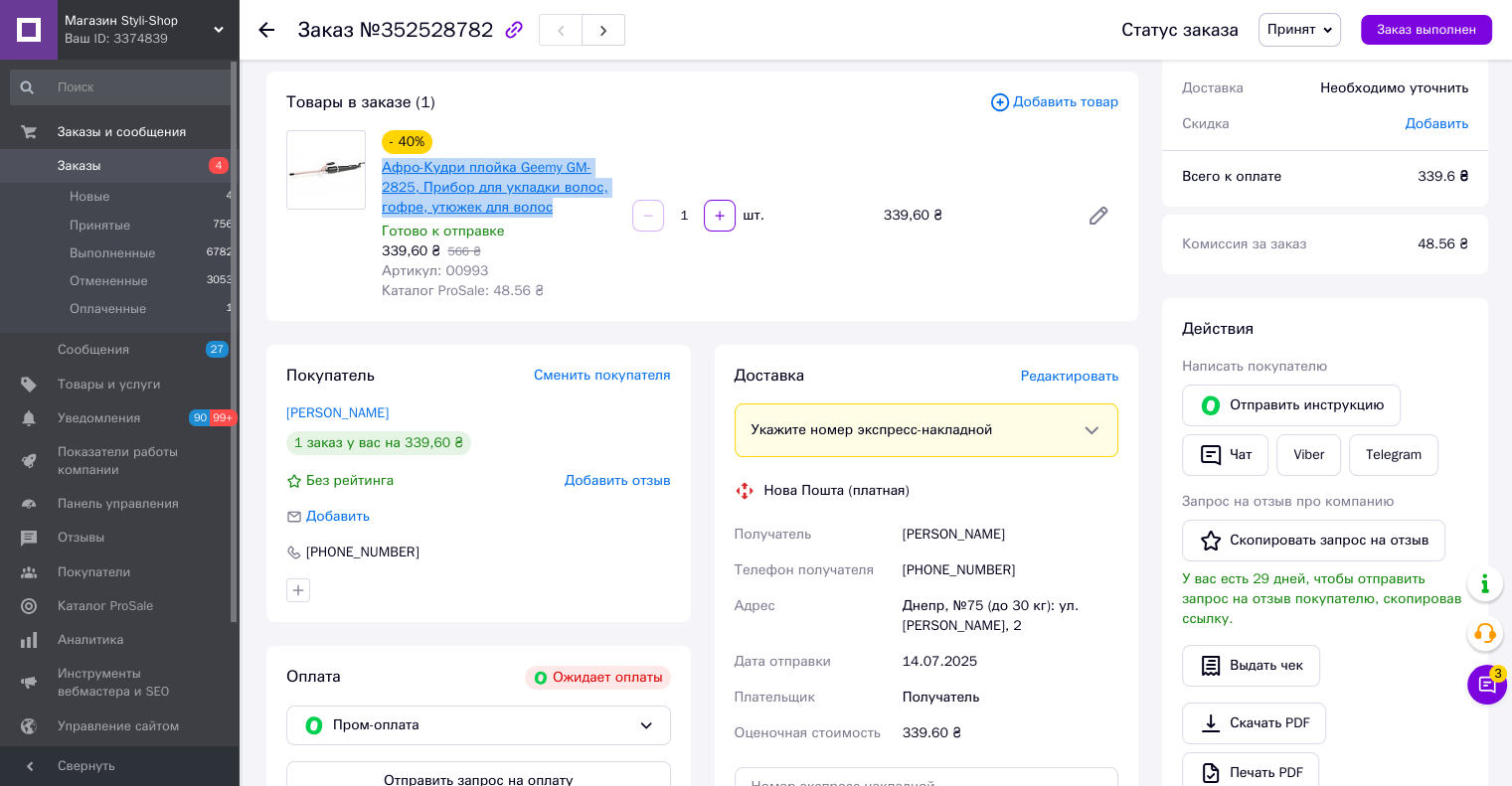 drag, startPoint x: 525, startPoint y: 202, endPoint x: 385, endPoint y: 172, distance: 143.17821 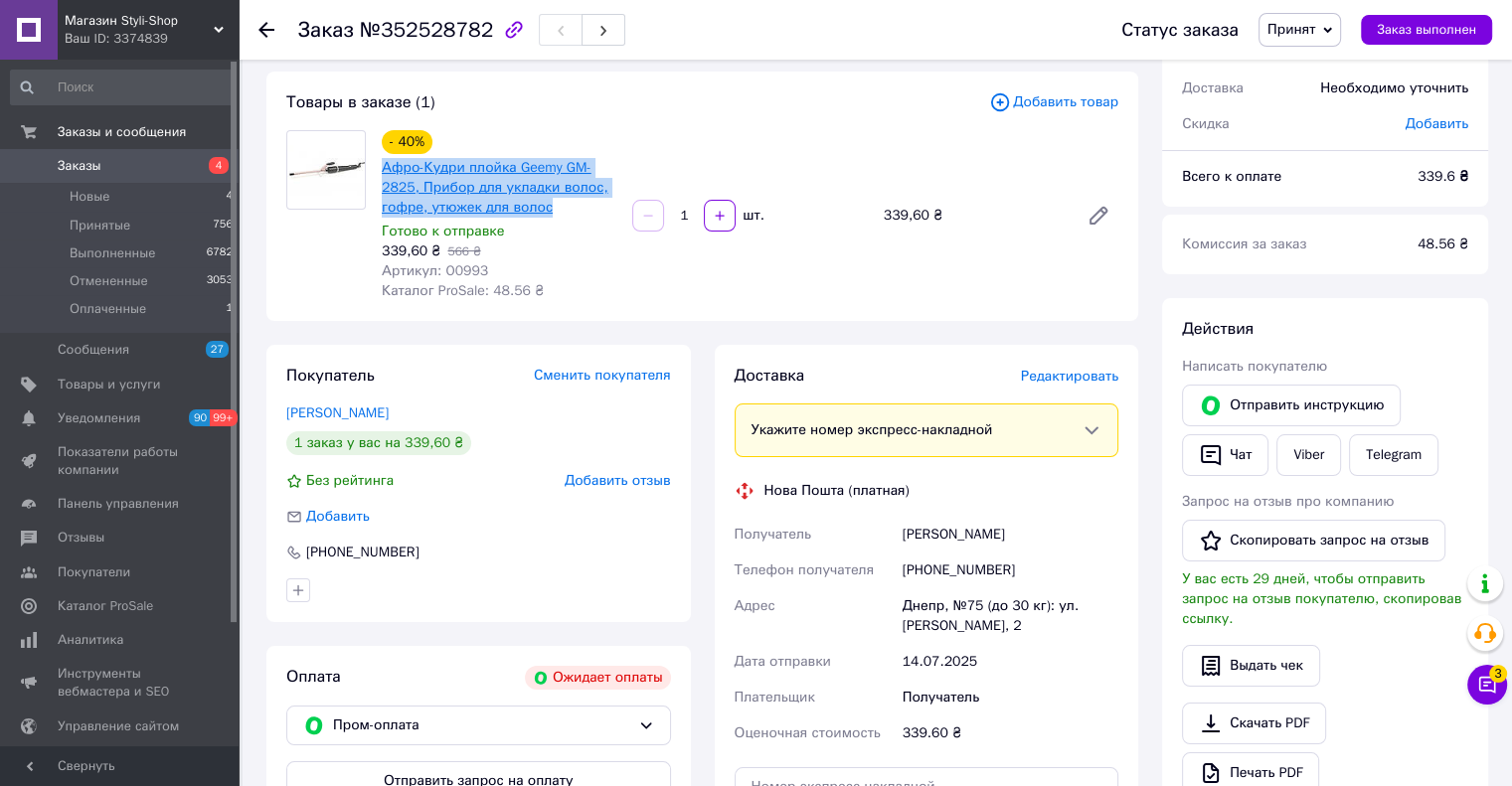 click on "Афро-Кудри плойка Geemy GM-2825, Прибор для укладки волос, гофре, утюжек для волос" at bounding box center [499, 188] 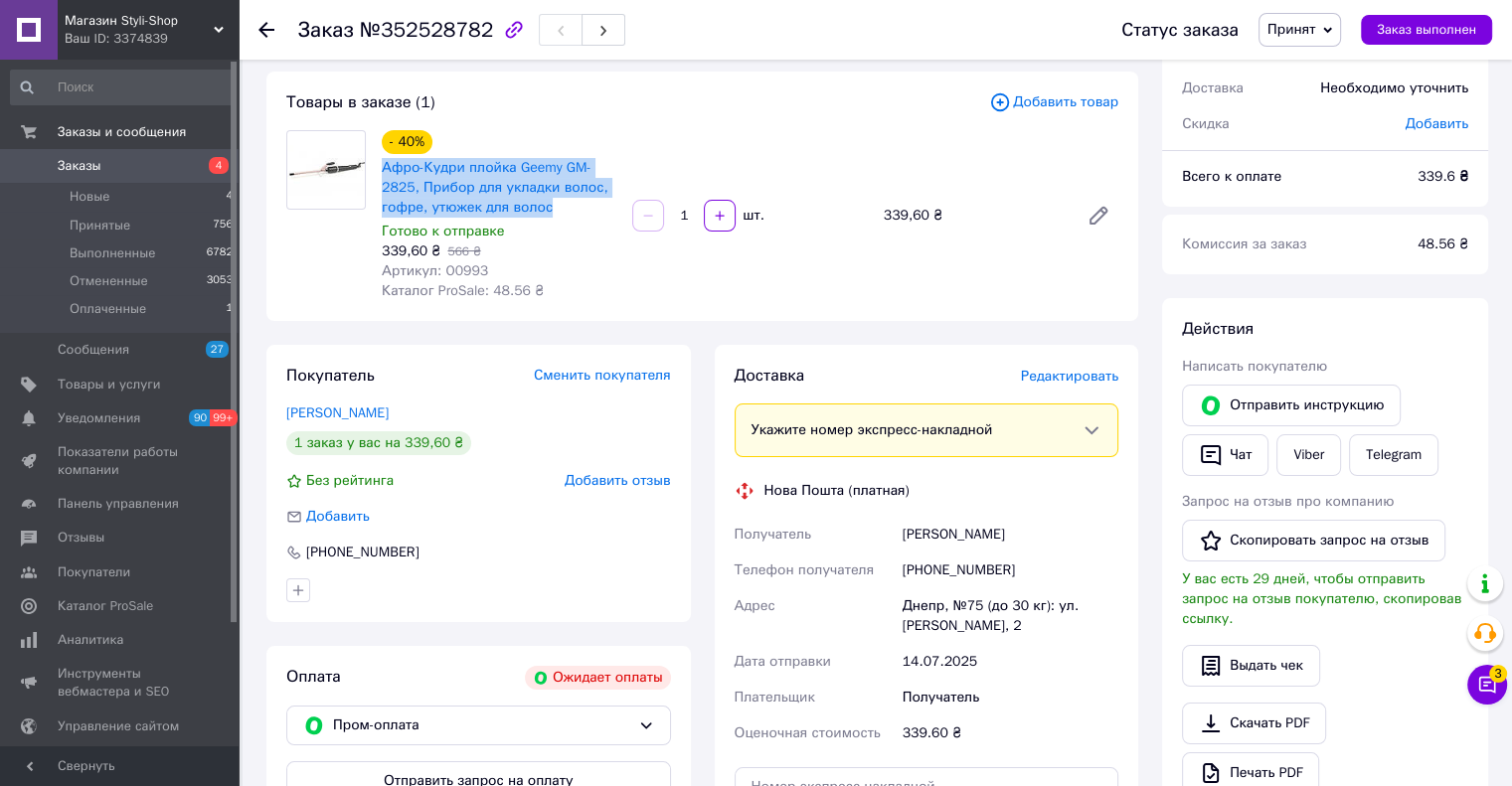 click on "- 40% Афро-Кудри плойка Geemy GM-2825, Прибор для укладки волос, гофре, утюжек для волос" at bounding box center (499, 174) 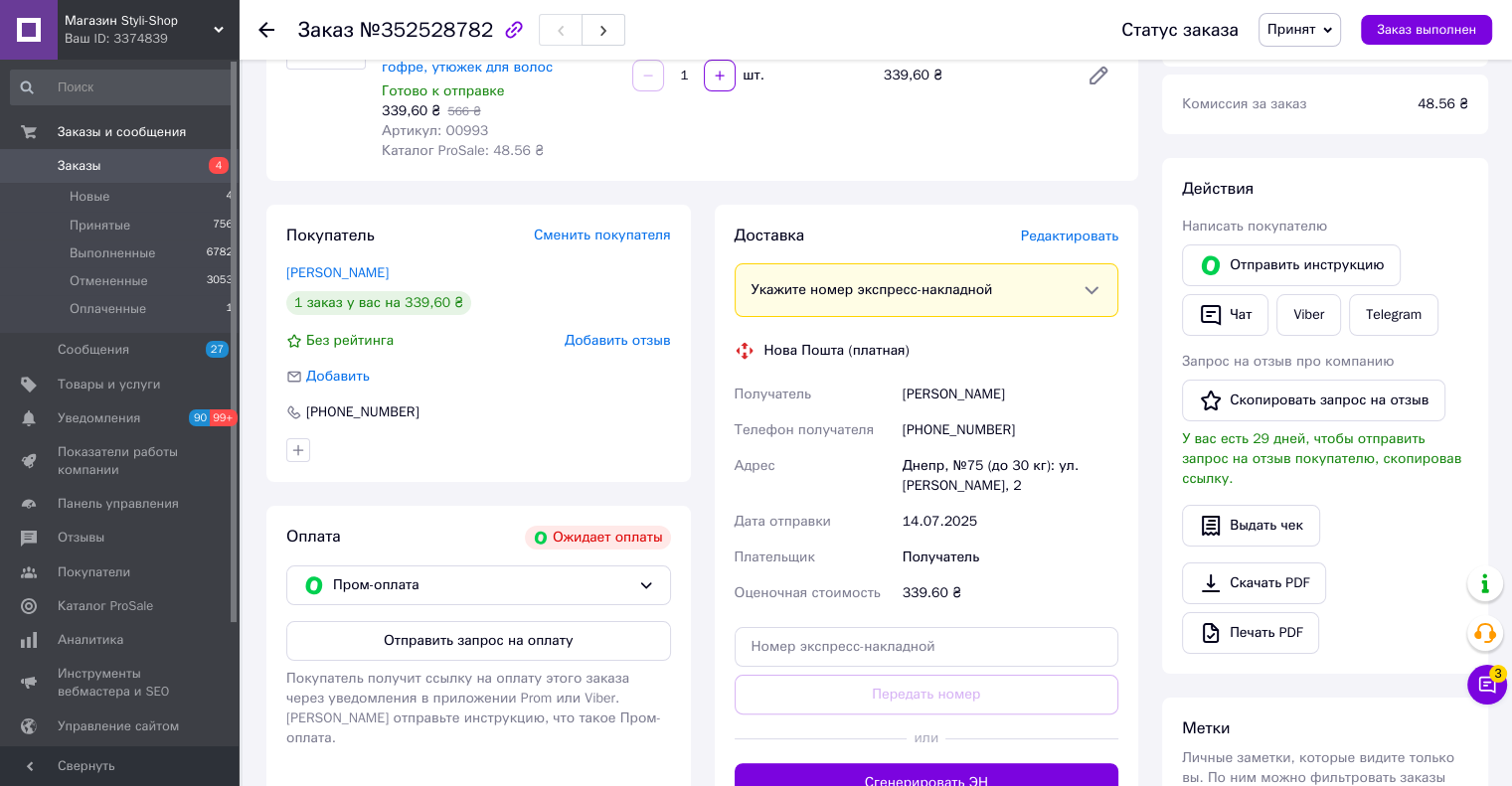 scroll, scrollTop: 298, scrollLeft: 0, axis: vertical 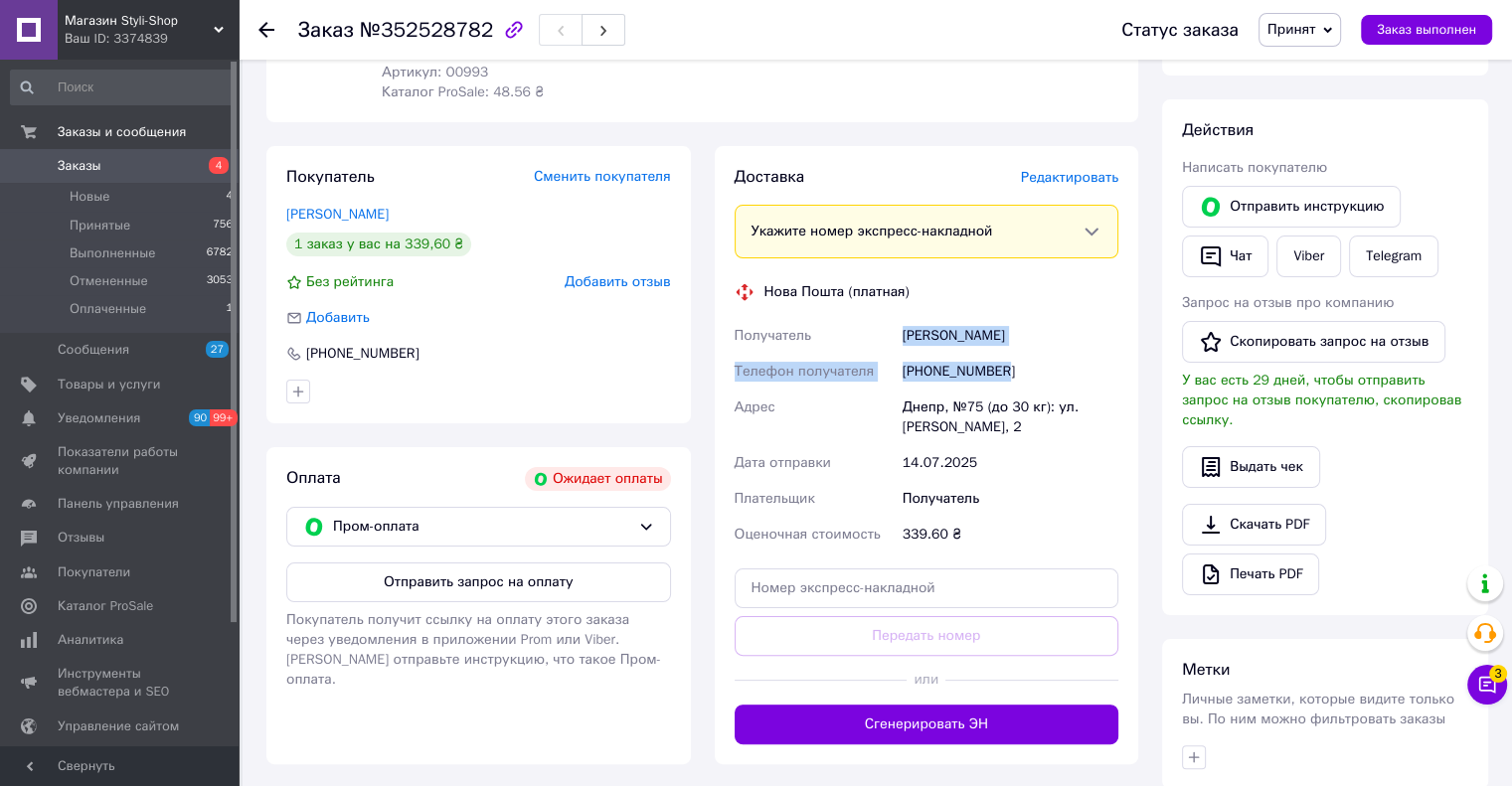 copy on "Получатель Шевченко Марина Телефон получателя +380994251876" 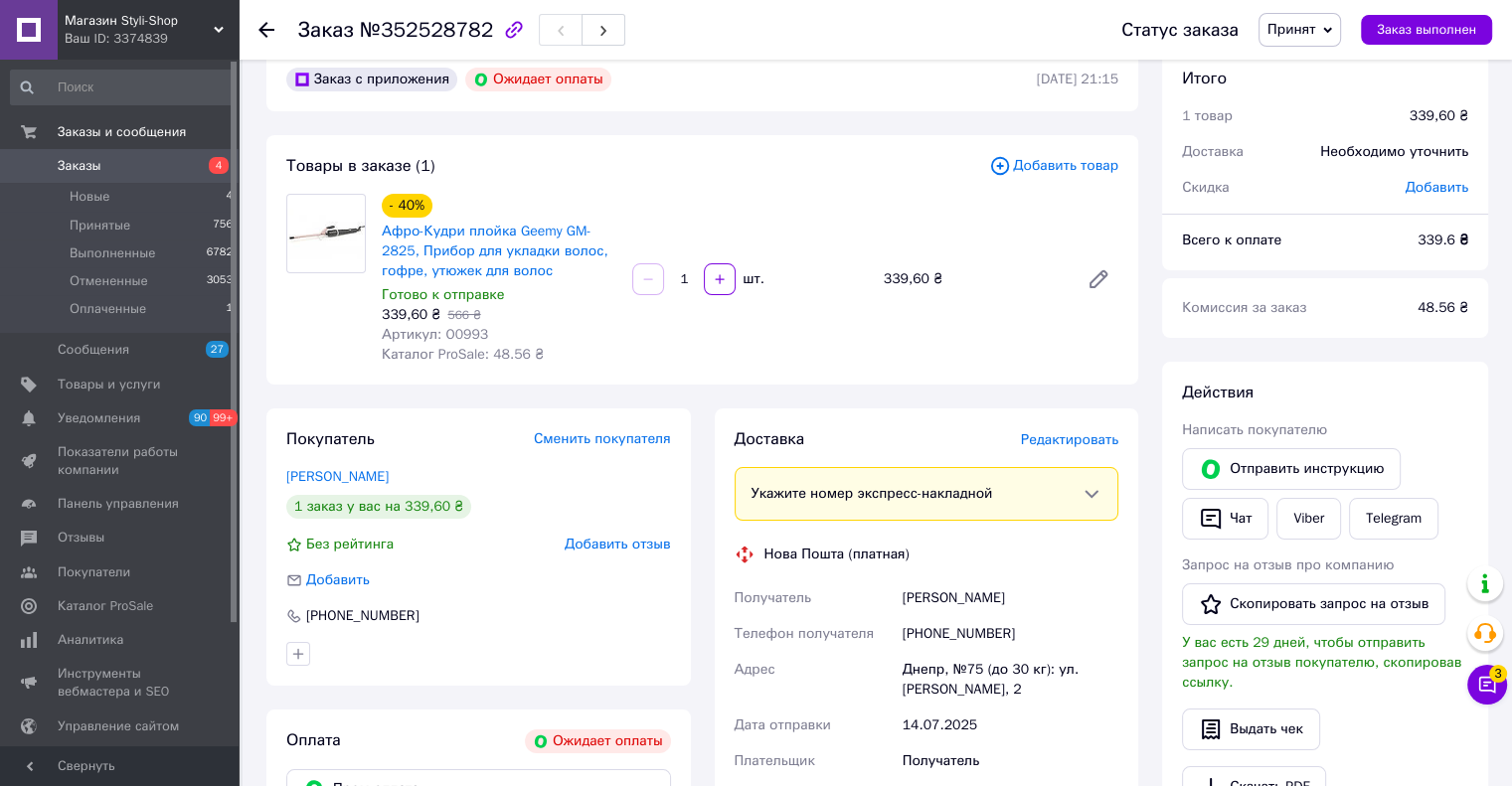 scroll, scrollTop: 99, scrollLeft: 0, axis: vertical 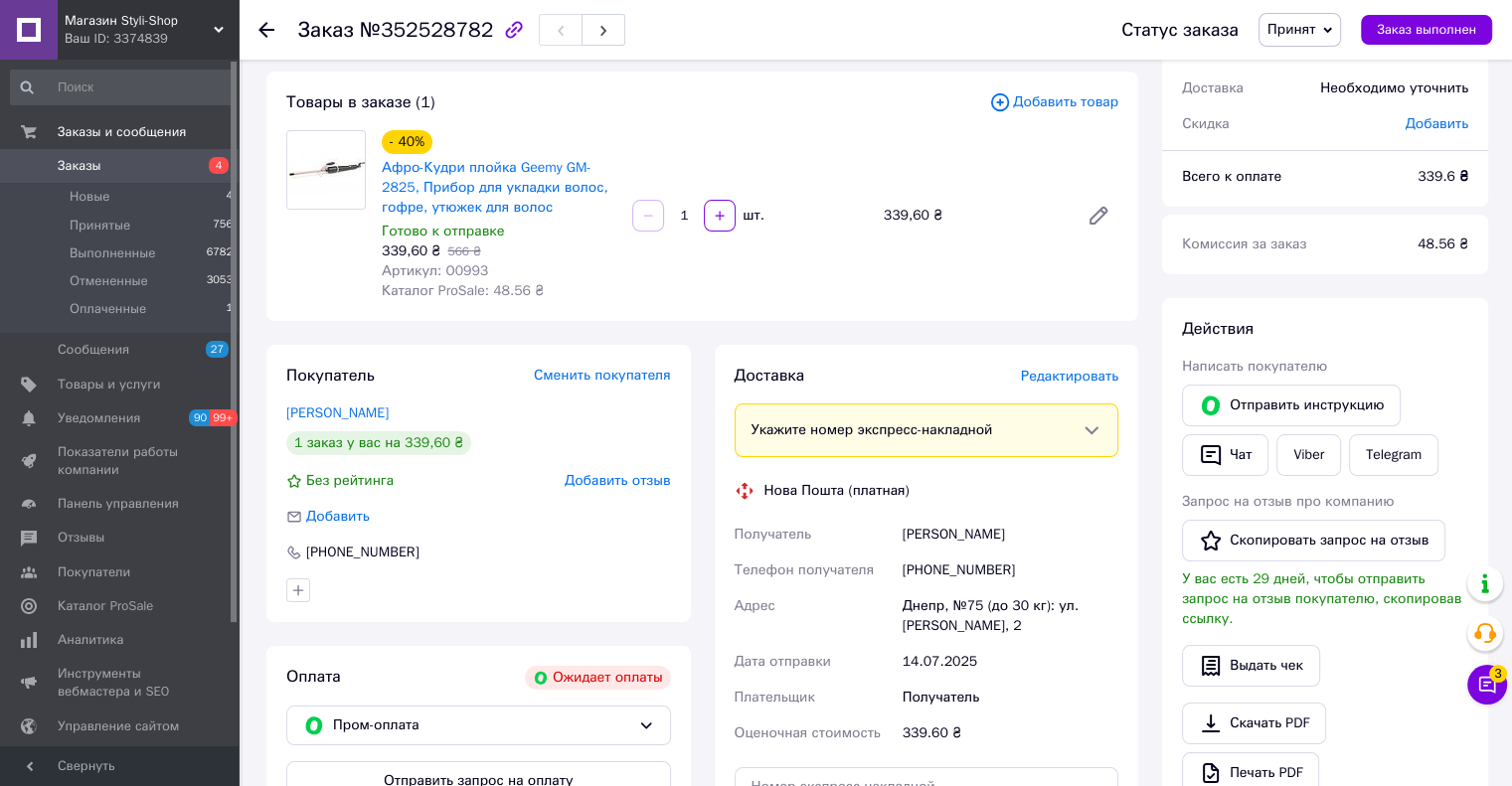 drag, startPoint x: 1256, startPoint y: 442, endPoint x: 1204, endPoint y: 364, distance: 93.74433 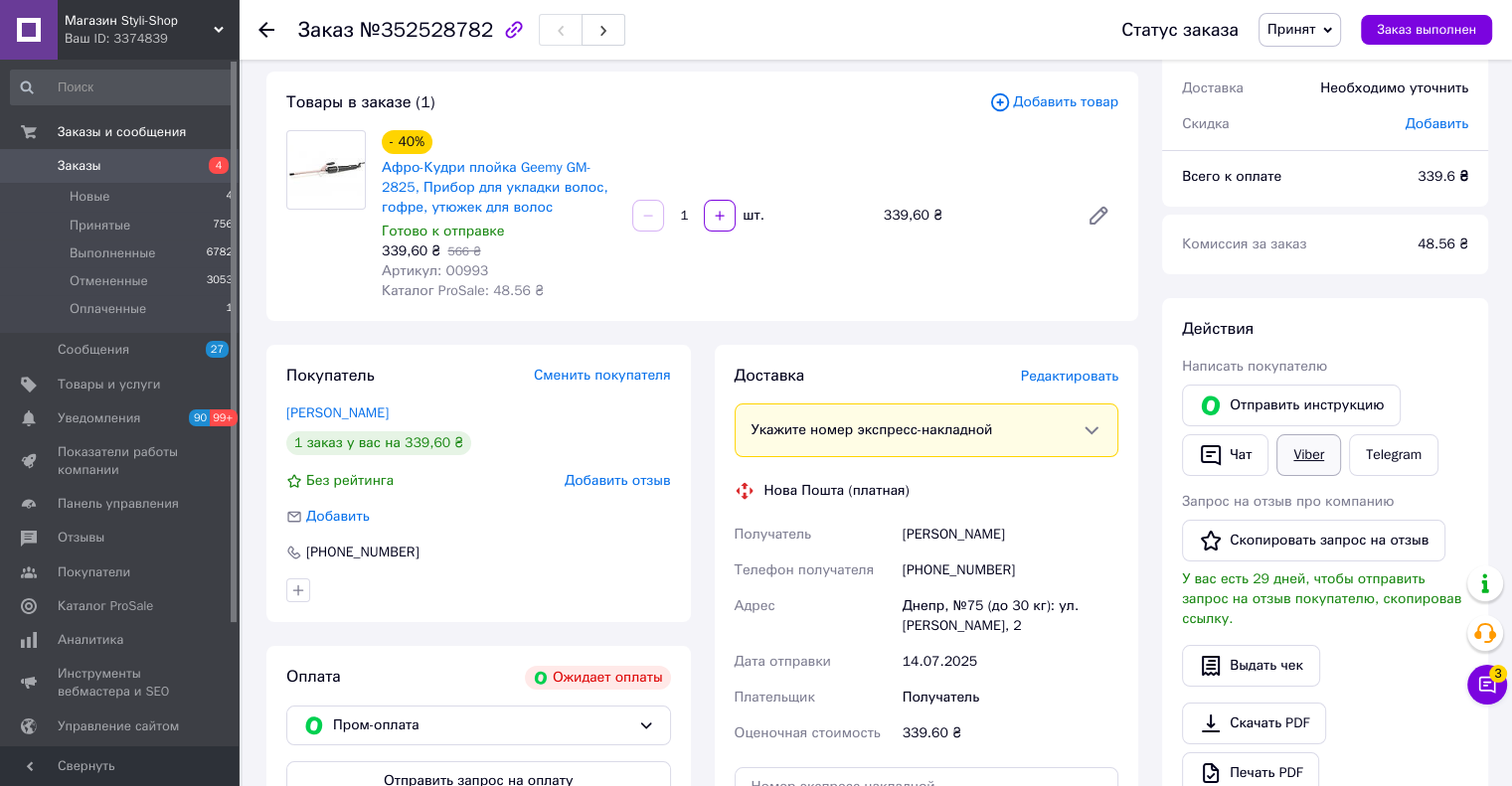 click on "Viber" at bounding box center (1308, 455) 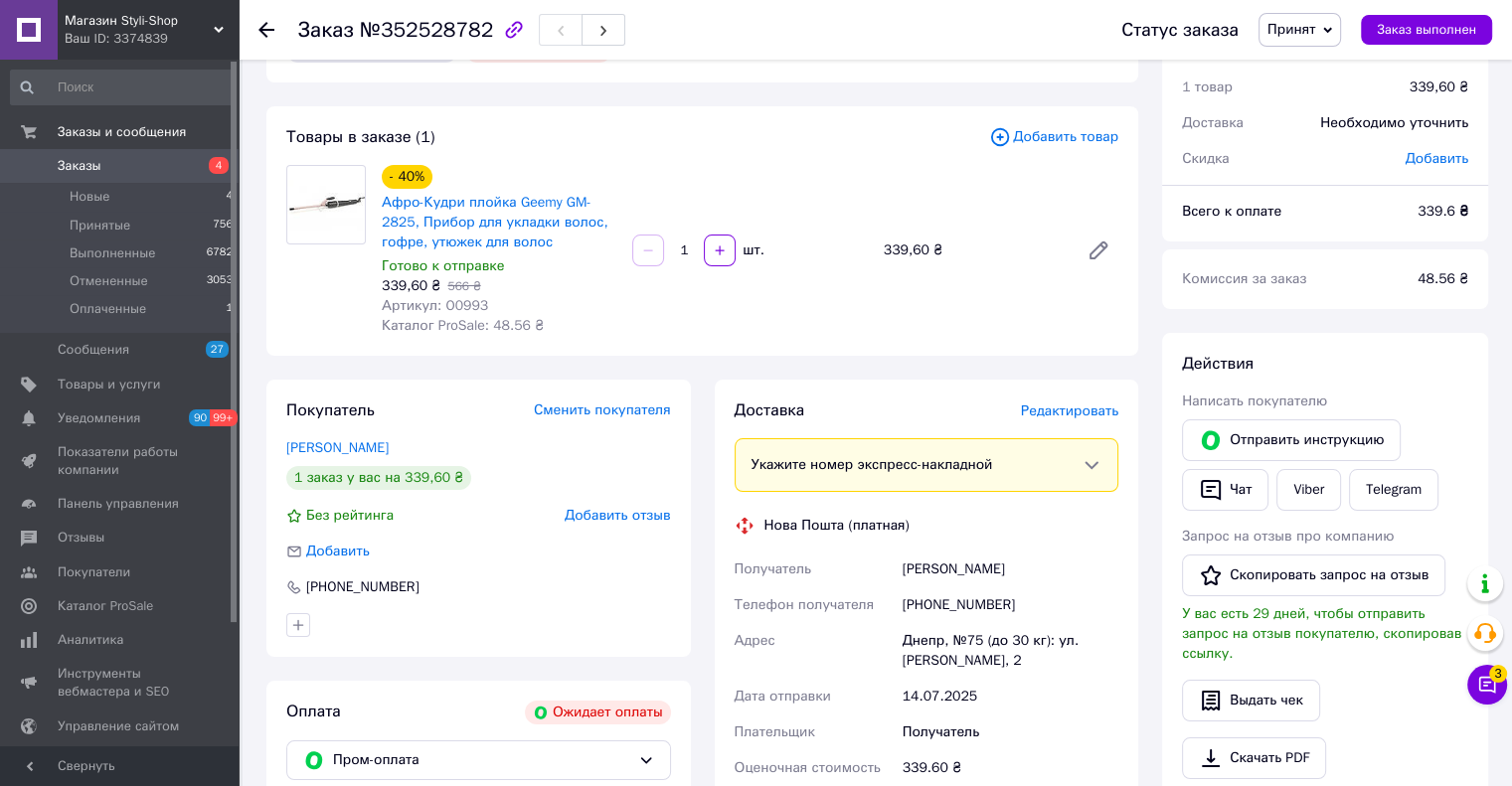 scroll, scrollTop: 99, scrollLeft: 0, axis: vertical 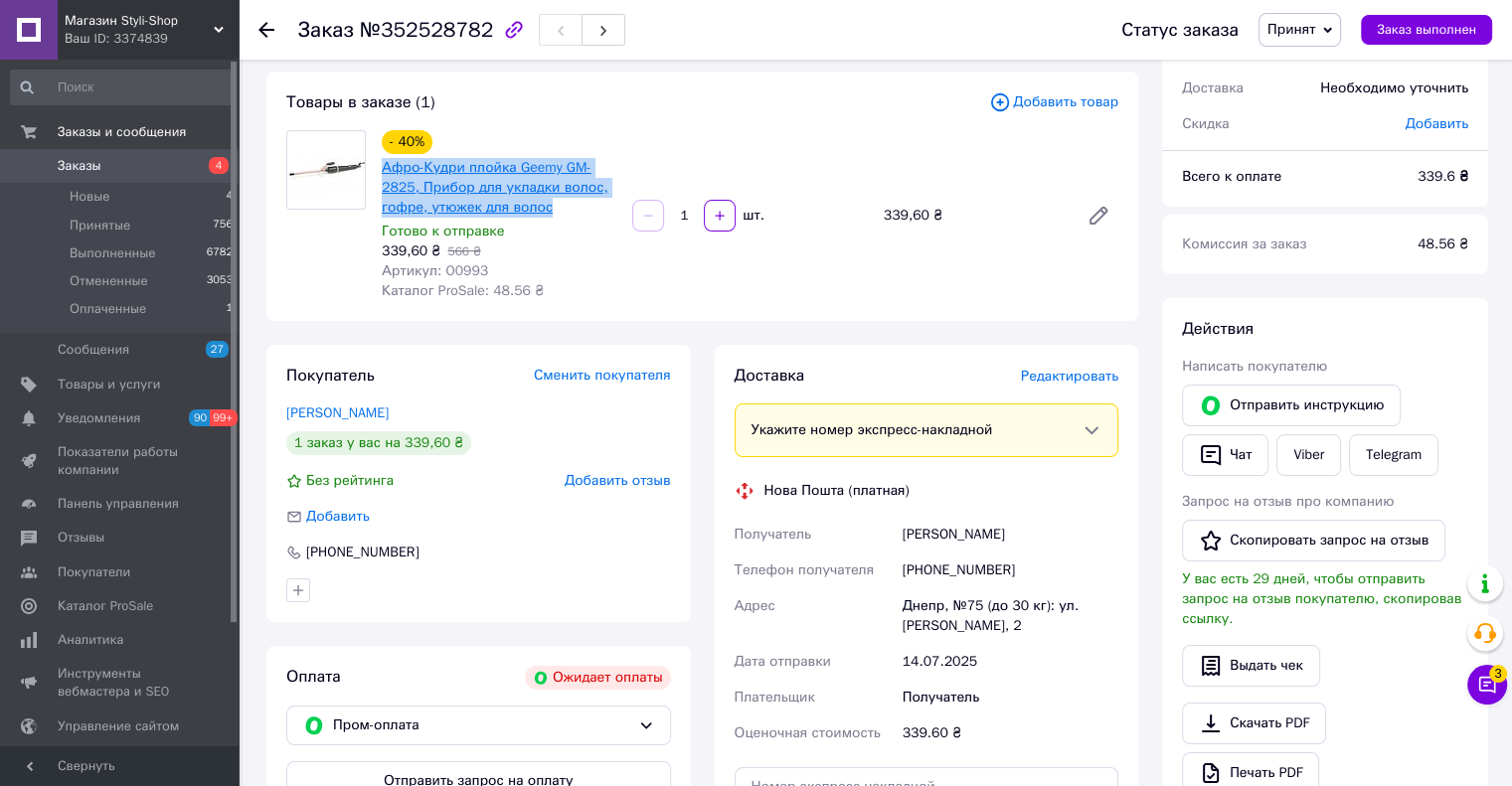 drag, startPoint x: 564, startPoint y: 211, endPoint x: 384, endPoint y: 174, distance: 183.76343 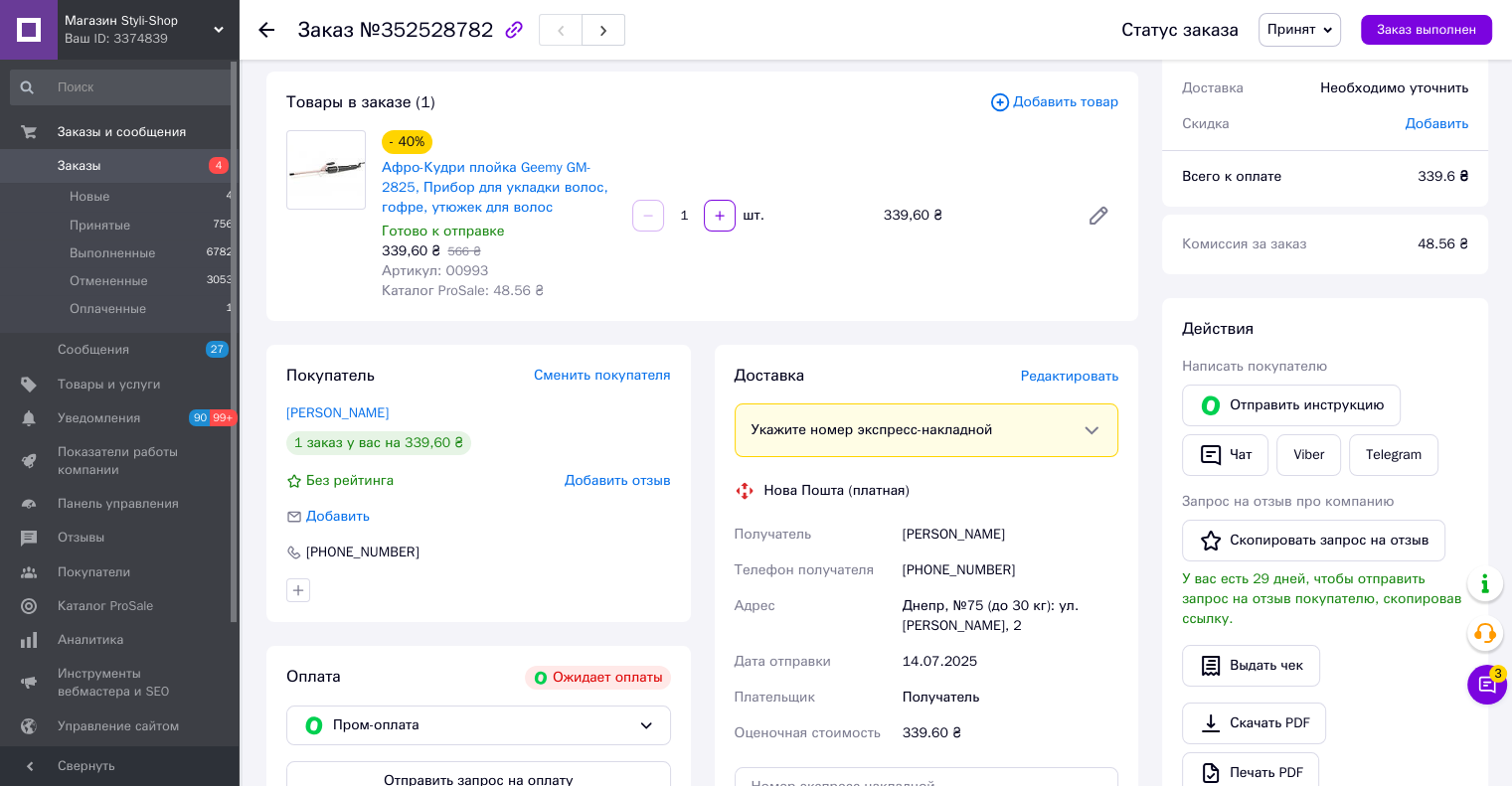 click on "Товары в заказе (1) Добавить товар - 40% Афро-Кудри плойка Geemy GM-2825, Прибор для укладки волос, гофре, утюжек для волос Готово к отправке 339,60 ₴   566 ₴ Артикул: O0993 Каталог ProSale: 48.56 ₴  1   шт. 339,60 ₴" at bounding box center (702, 196) 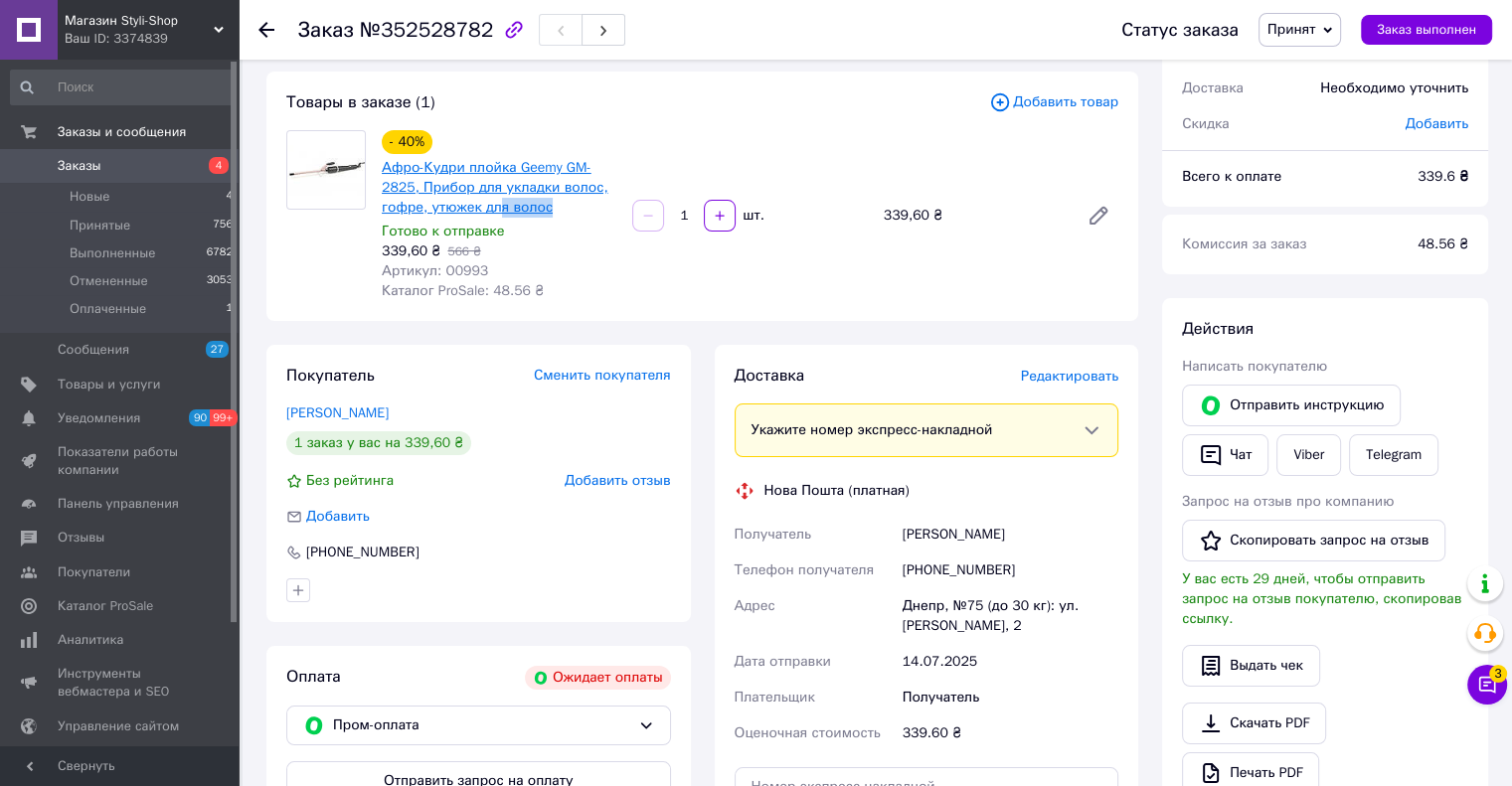 drag, startPoint x: 563, startPoint y: 206, endPoint x: 493, endPoint y: 203, distance: 70.064256 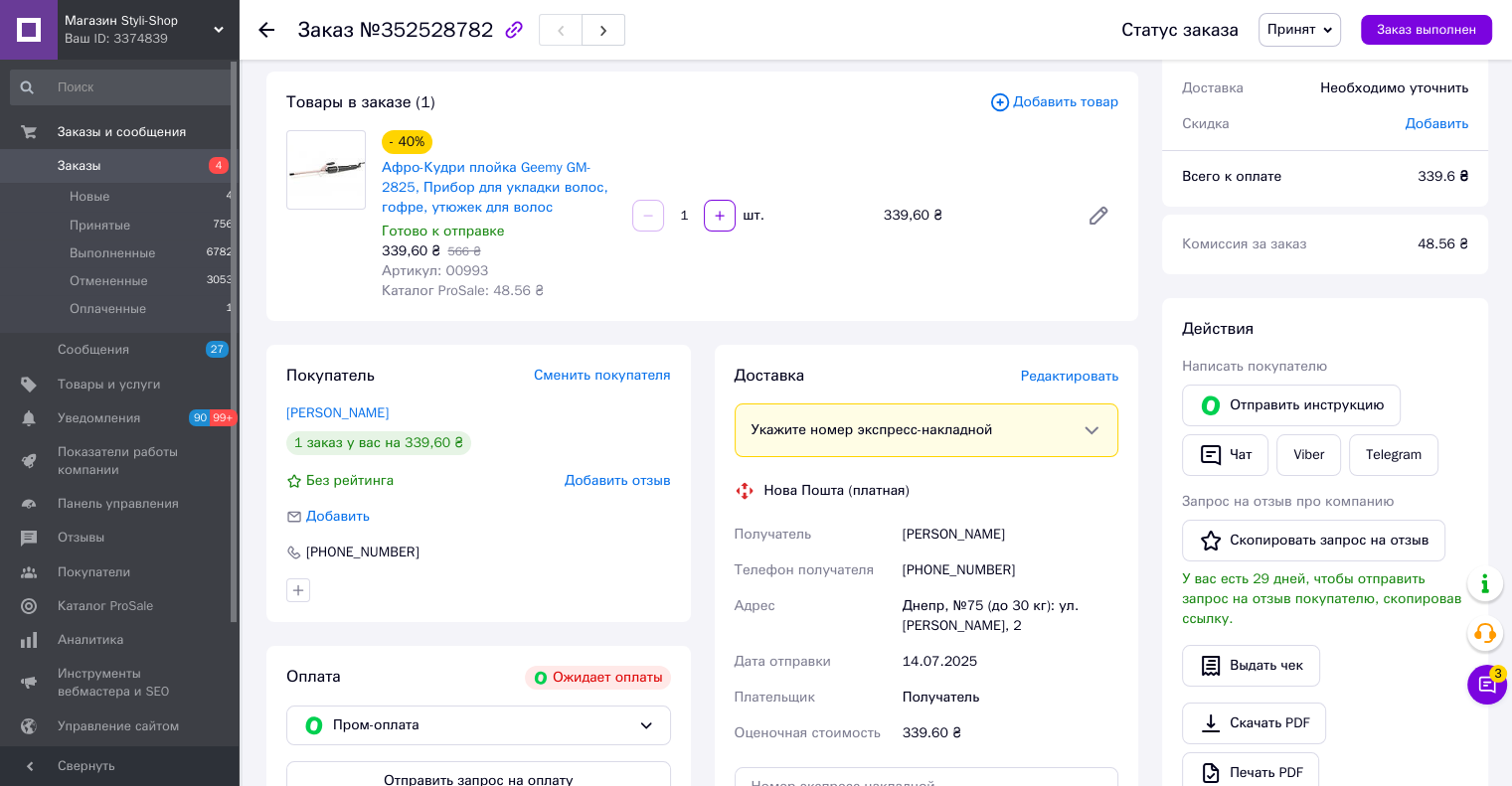 click on "Товары в заказе (1) Добавить товар - 40% Афро-Кудри плойка Geemy GM-2825, Прибор для укладки волос, гофре, утюжек для волос Готово к отправке 339,60 ₴   566 ₴ Артикул: O0993 Каталог ProSale: 48.56 ₴  1   шт. 339,60 ₴" at bounding box center [702, 196] 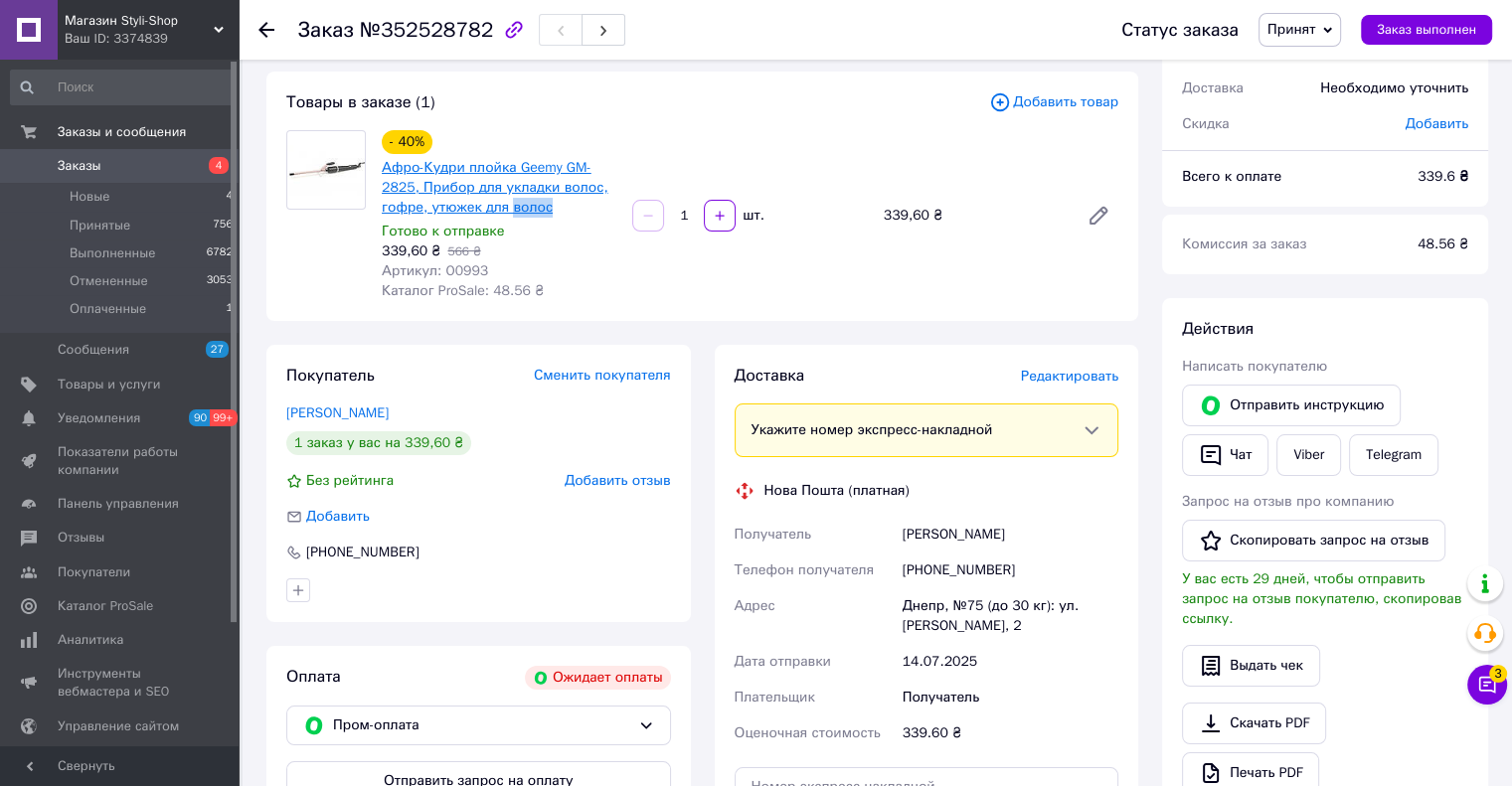 drag, startPoint x: 551, startPoint y: 210, endPoint x: 506, endPoint y: 203, distance: 45.54119 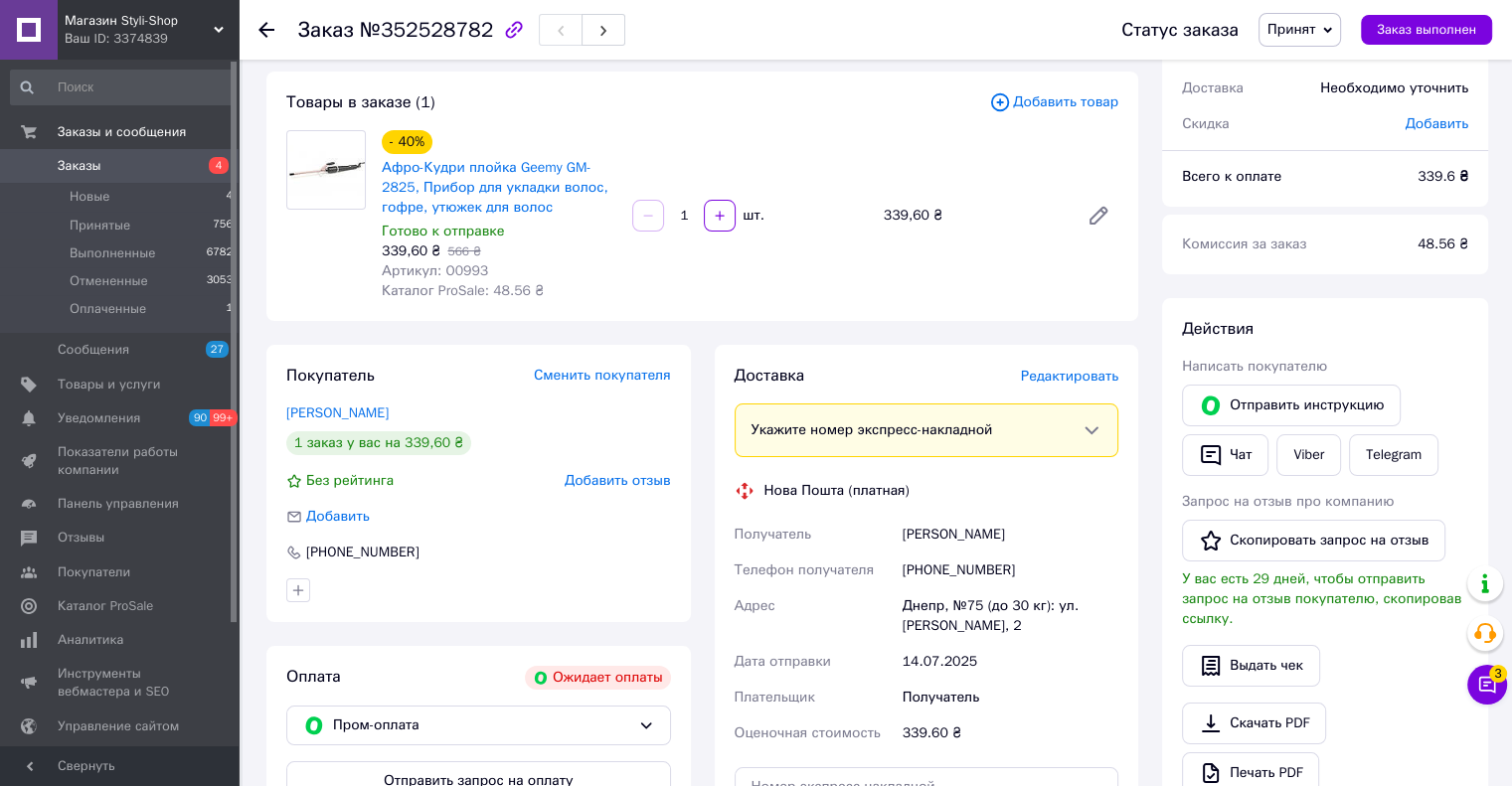 click on "Товары в заказе (1)" at bounding box center (637, 102) 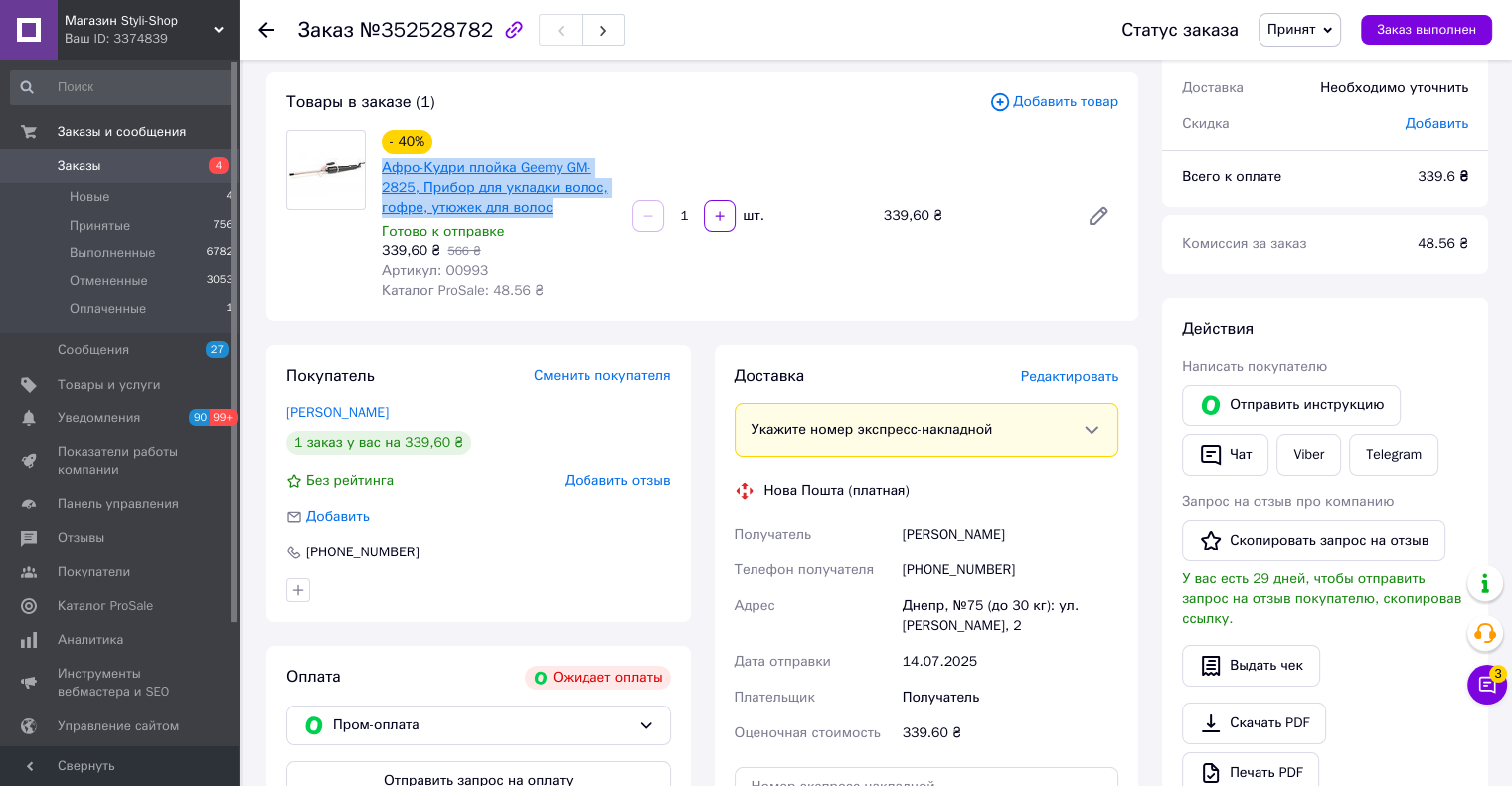 drag, startPoint x: 558, startPoint y: 213, endPoint x: 383, endPoint y: 168, distance: 180.69311 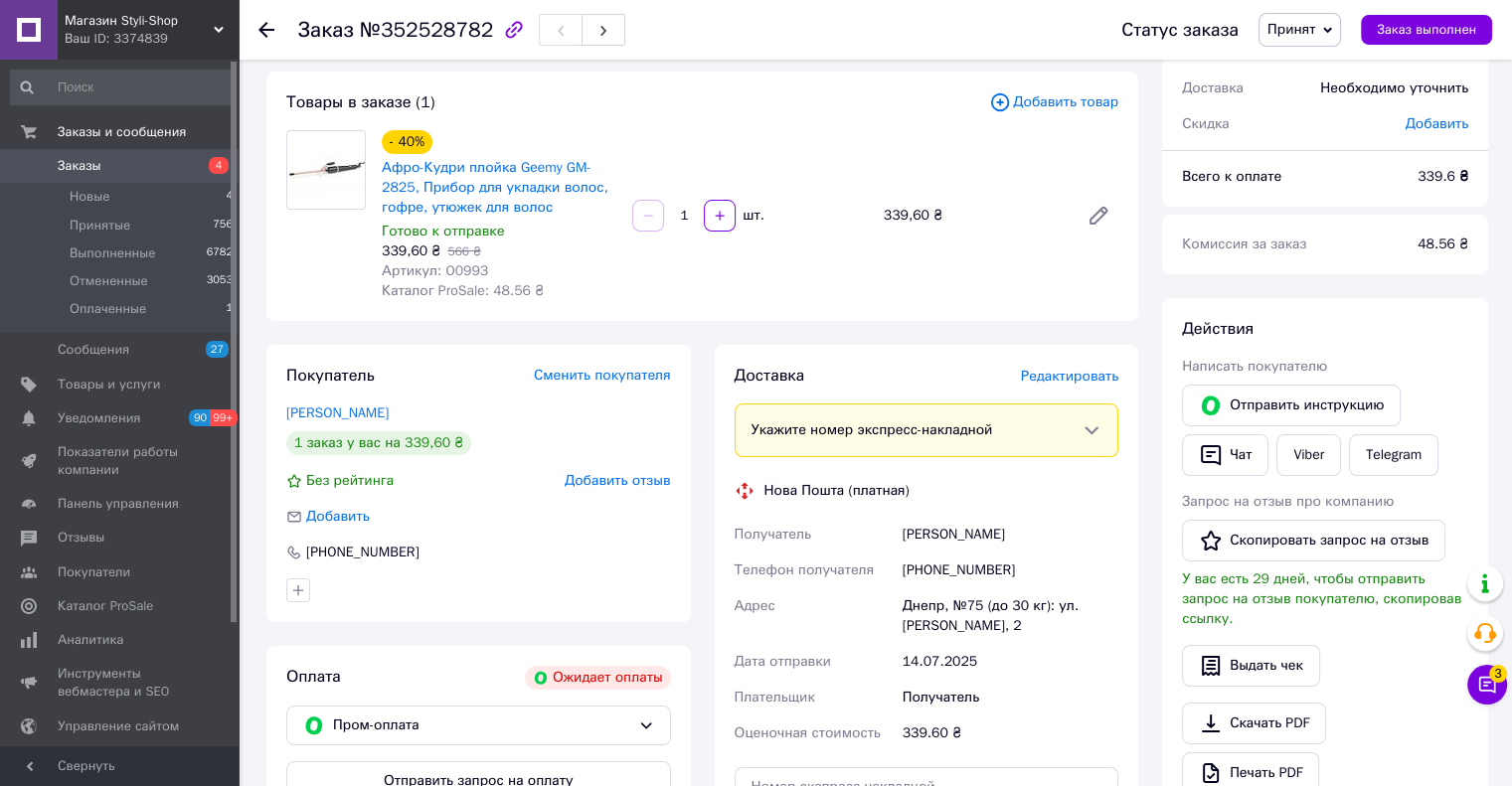 click on "Товары в заказе (1)" at bounding box center (637, 102) 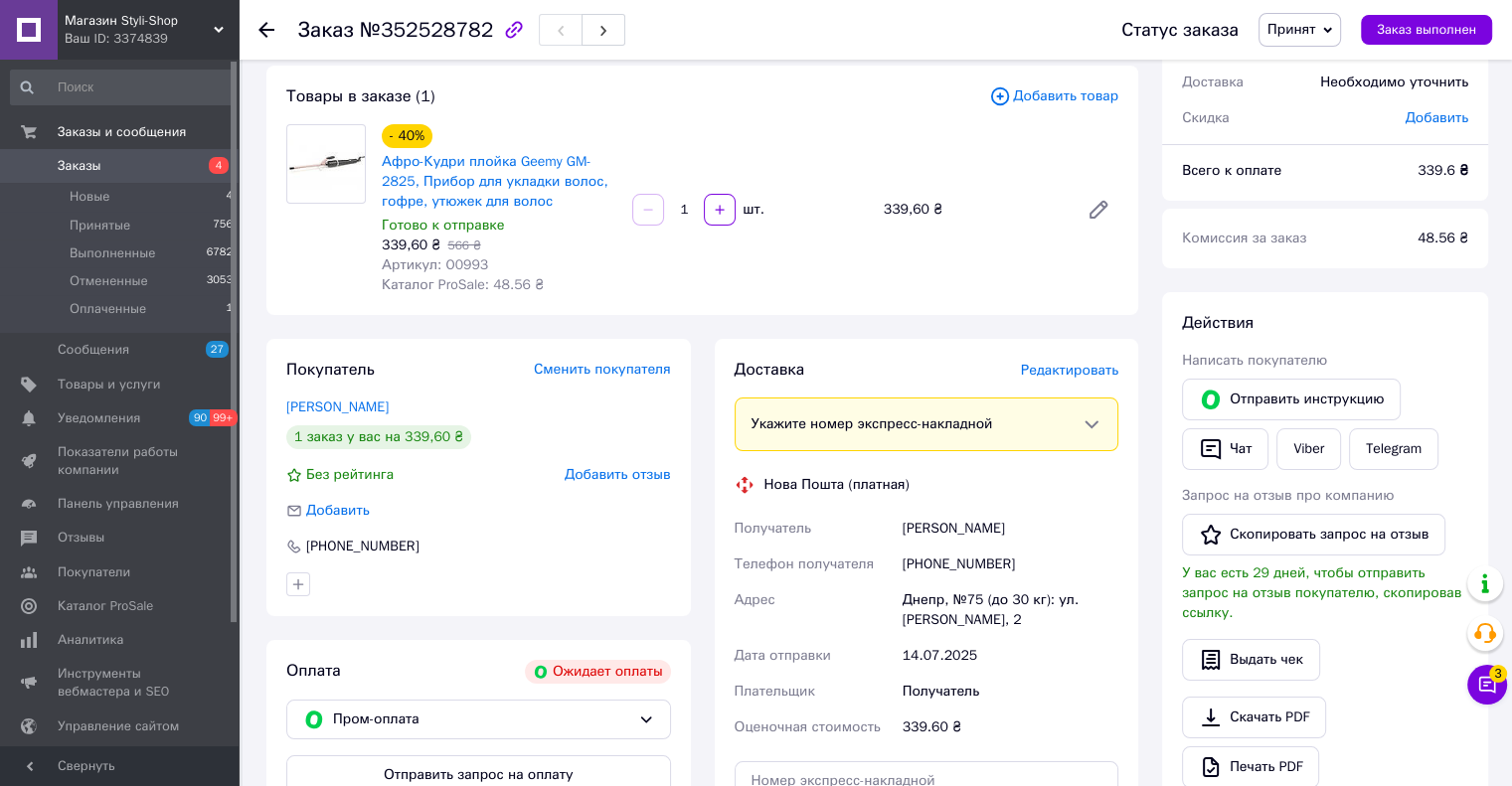 scroll, scrollTop: 199, scrollLeft: 0, axis: vertical 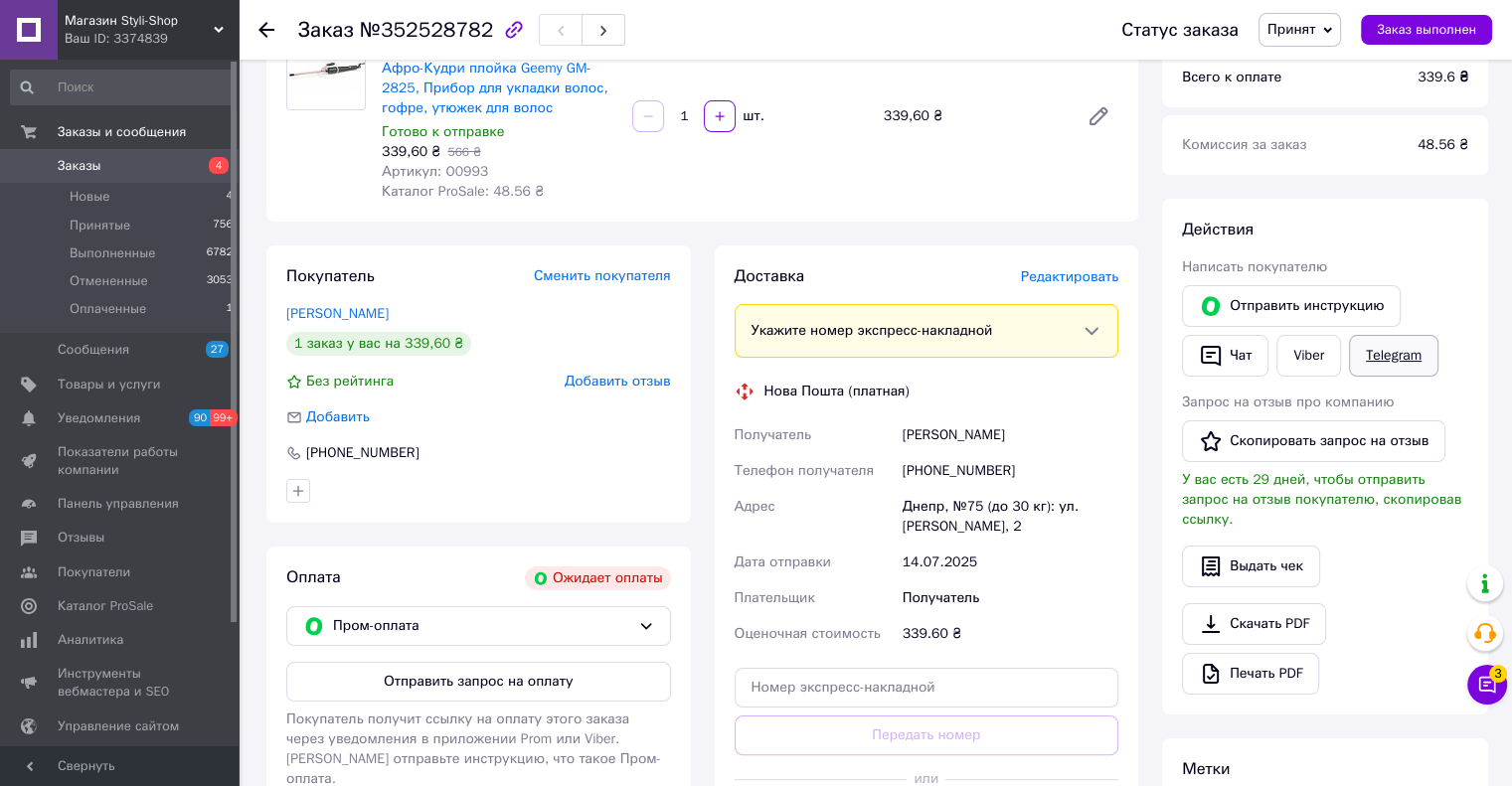 click on "Telegram" at bounding box center (1394, 356) 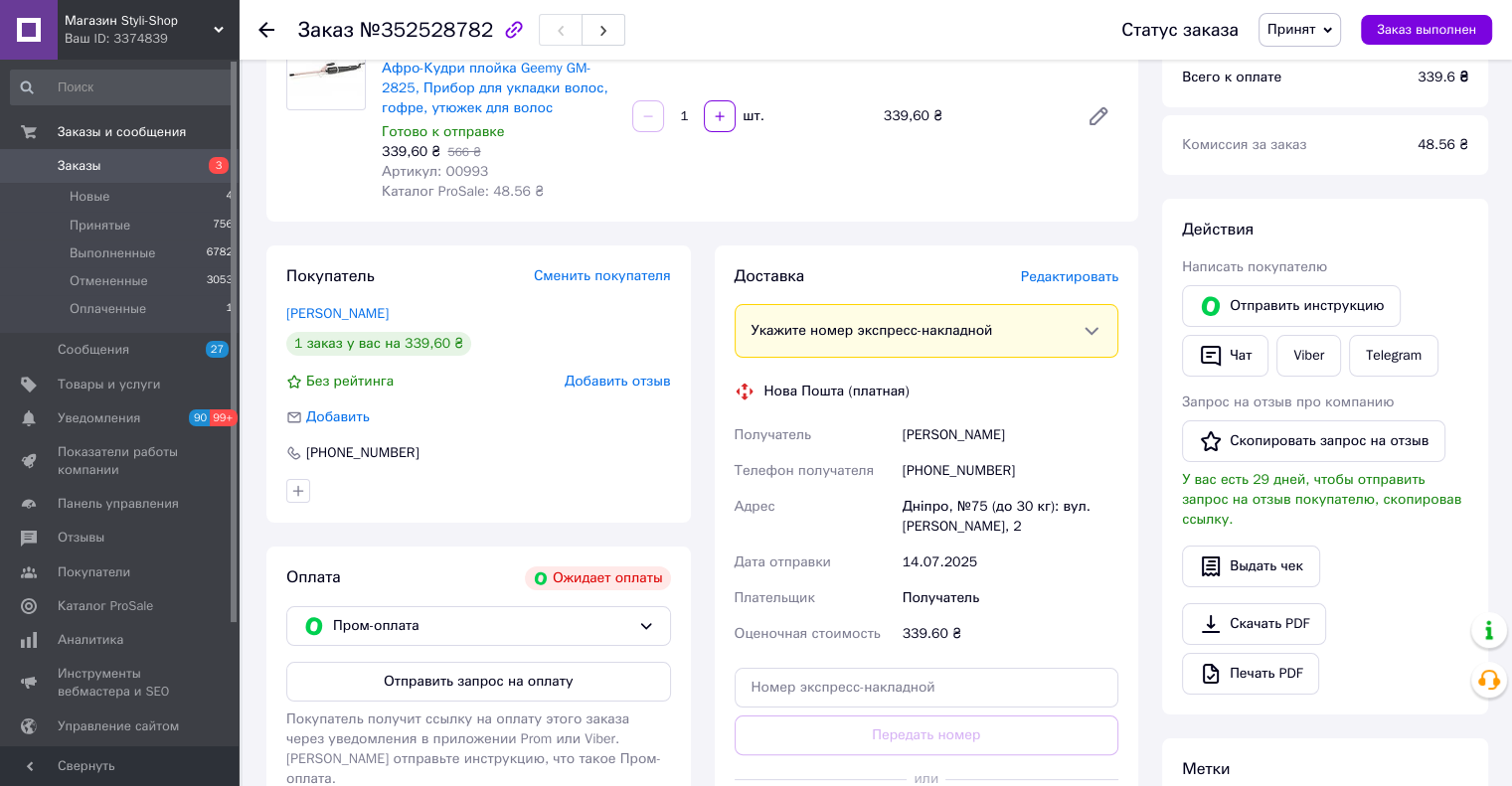 scroll, scrollTop: 199, scrollLeft: 0, axis: vertical 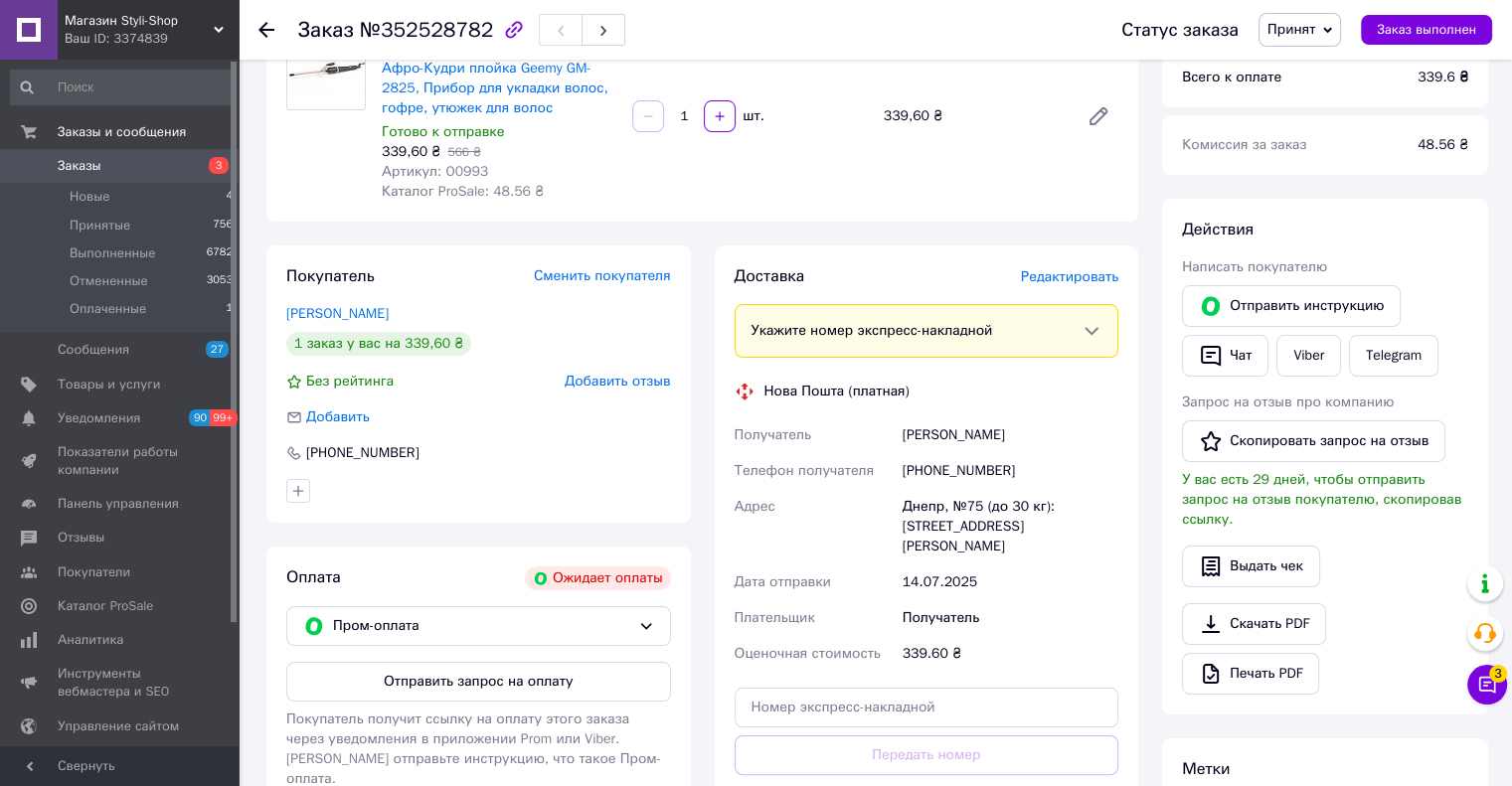 click 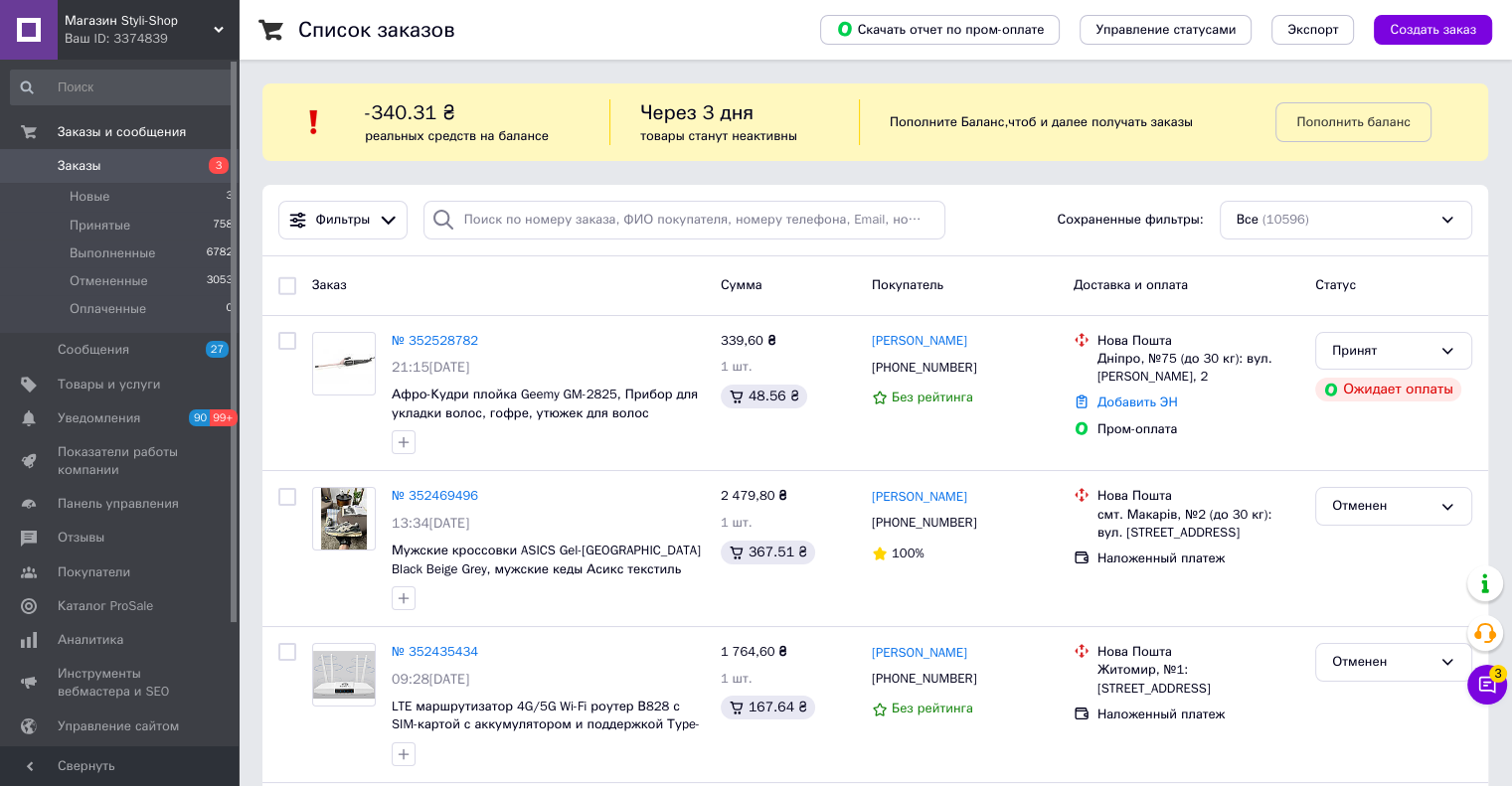 click on "Магазин Styli-Shop" at bounding box center (139, 21) 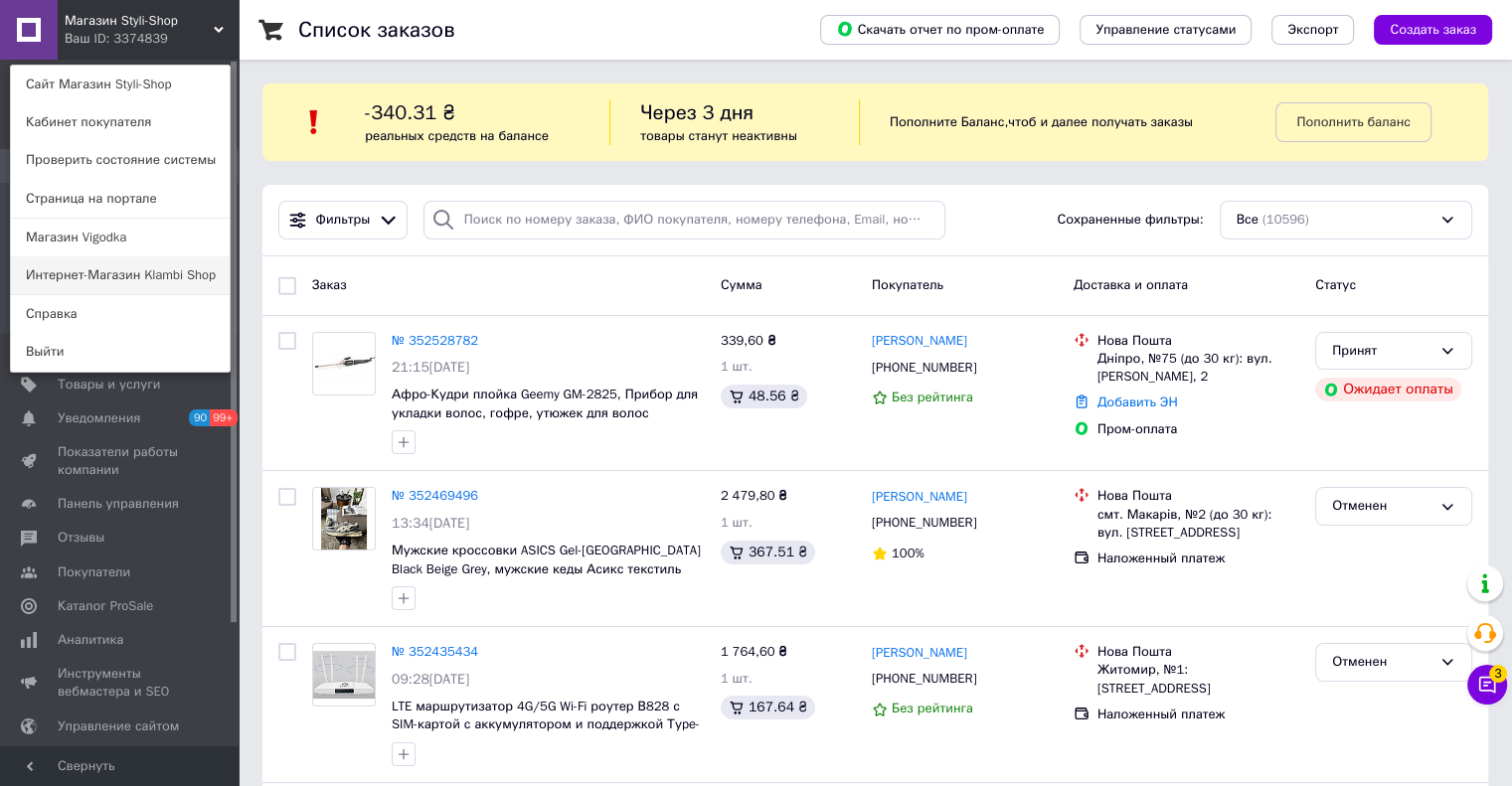 click on "Интернет-Магазин Klambi Shop" at bounding box center (120, 275) 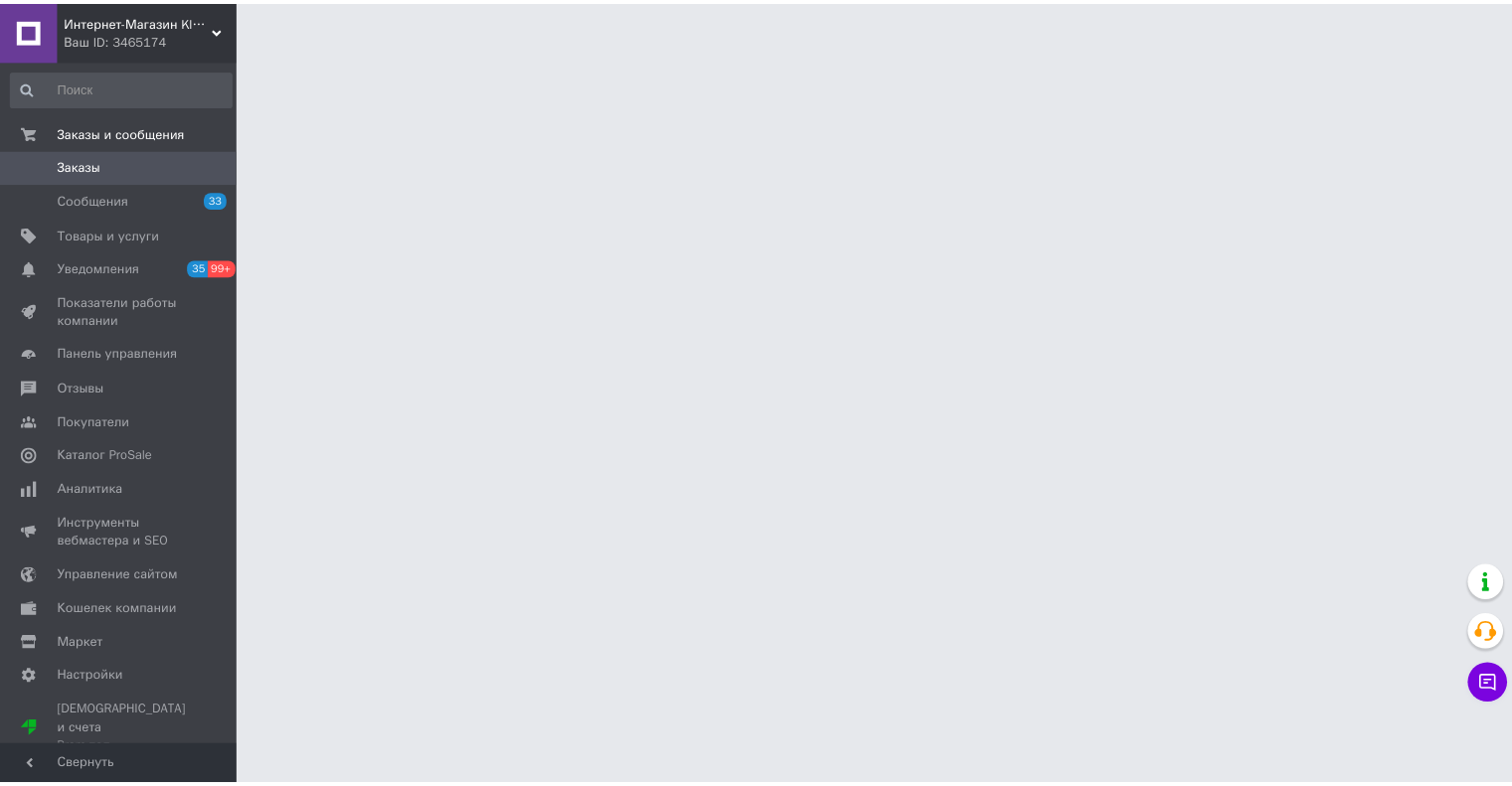 scroll, scrollTop: 0, scrollLeft: 0, axis: both 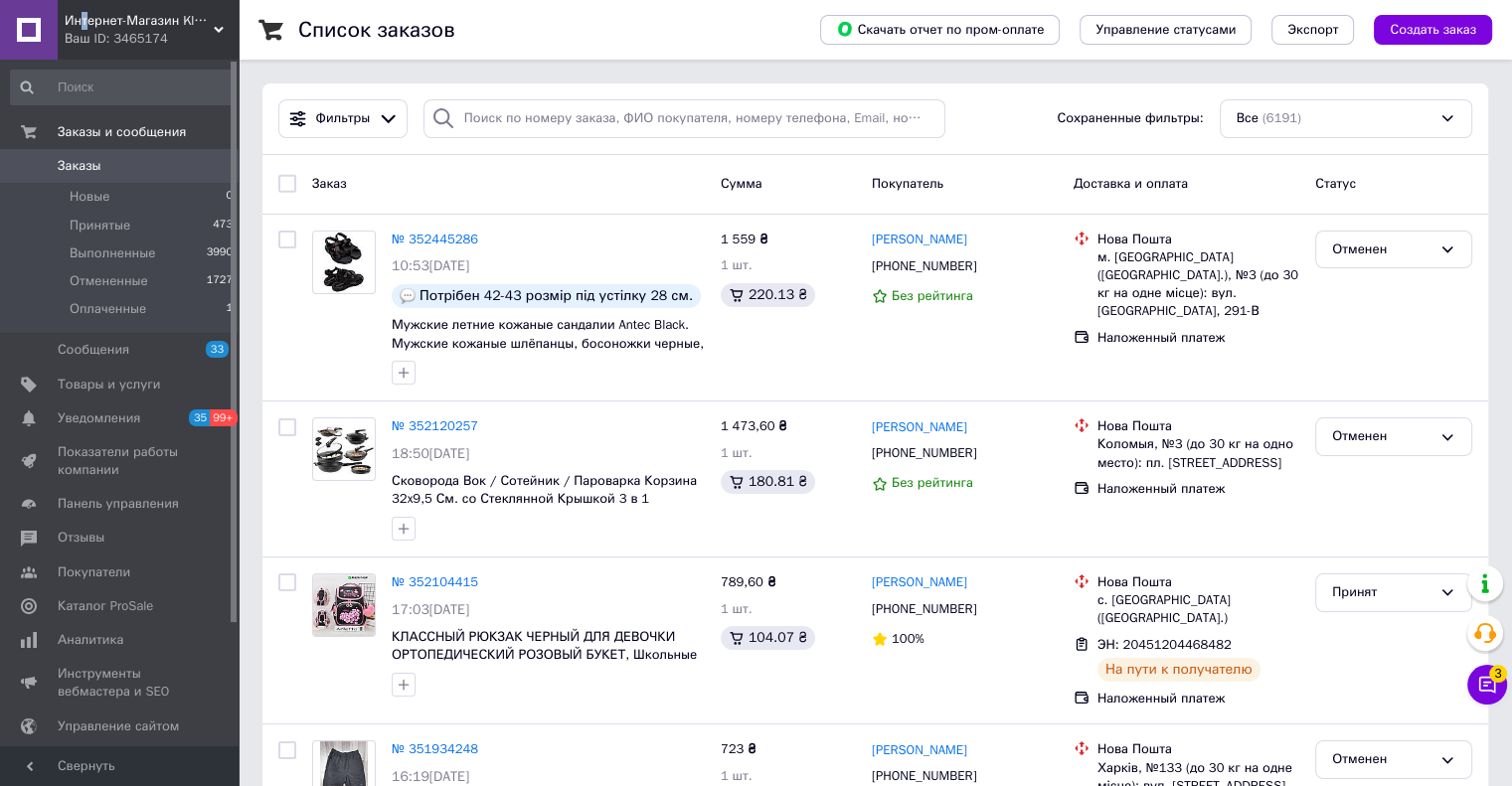 click on "Интернет-Магазин Klambi Shop" at bounding box center [139, 21] 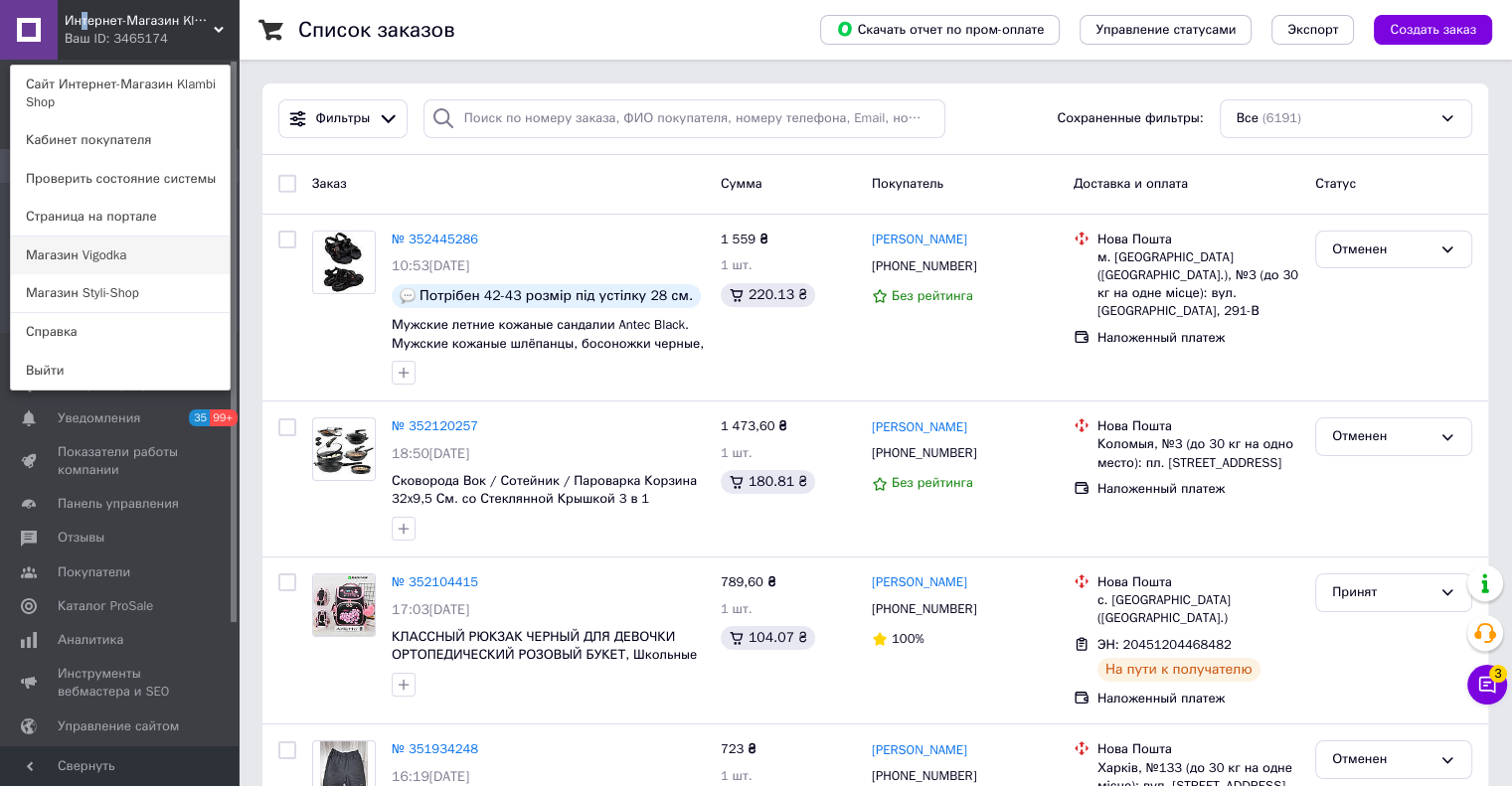 click on "Магазин Vigodka" at bounding box center (120, 255) 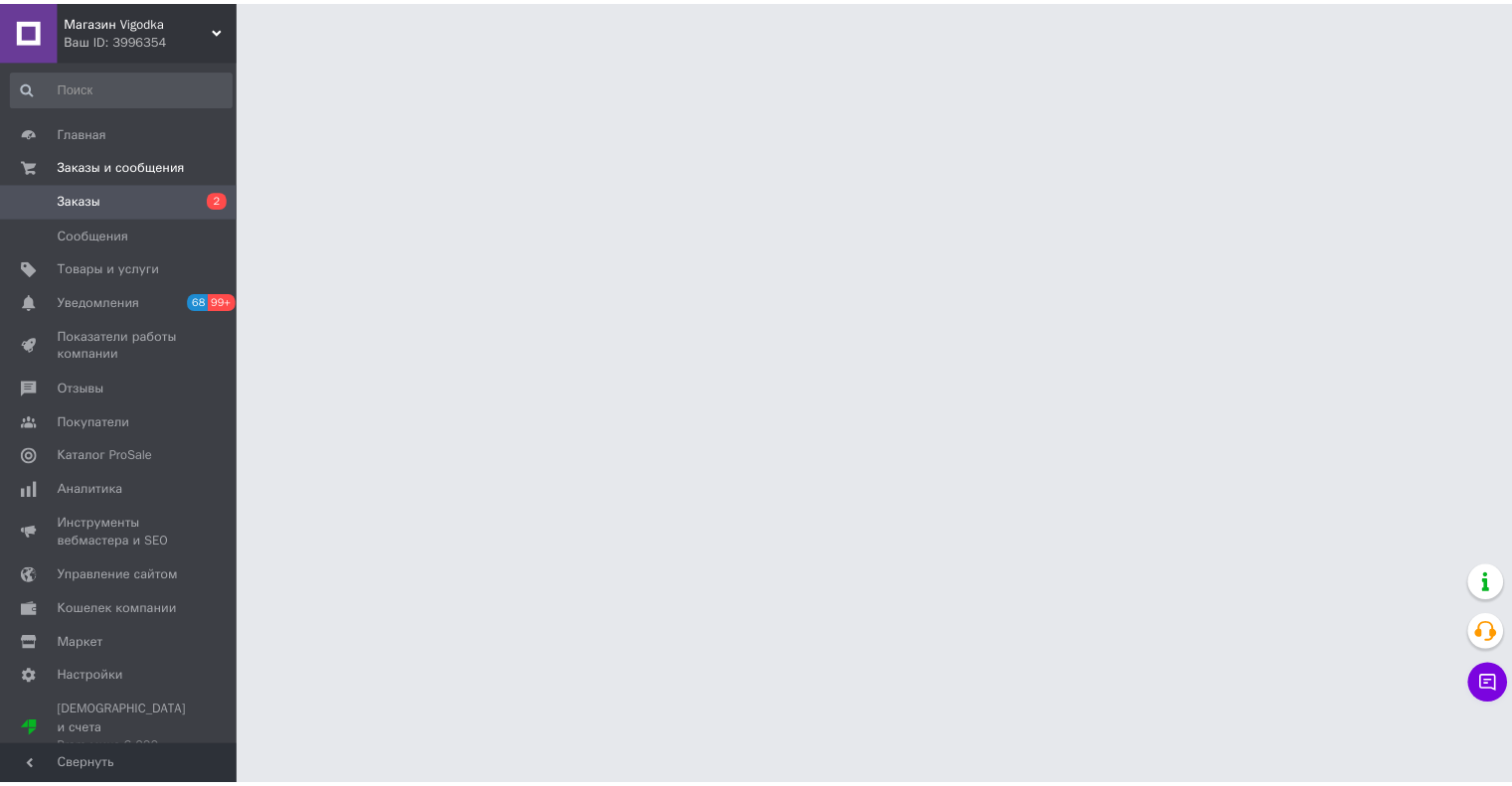 scroll, scrollTop: 0, scrollLeft: 0, axis: both 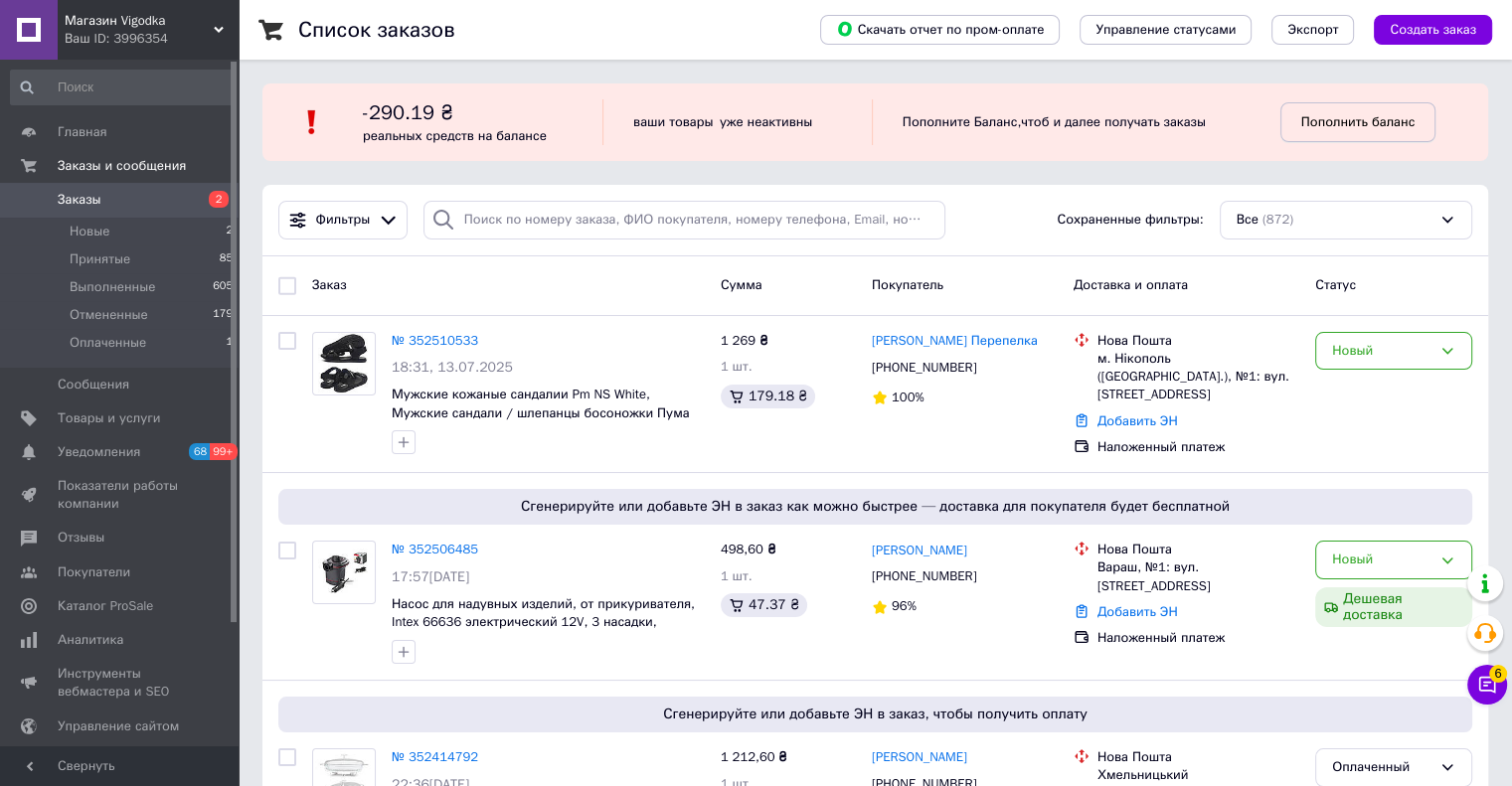 click on "Пополнить баланс" at bounding box center [1358, 121] 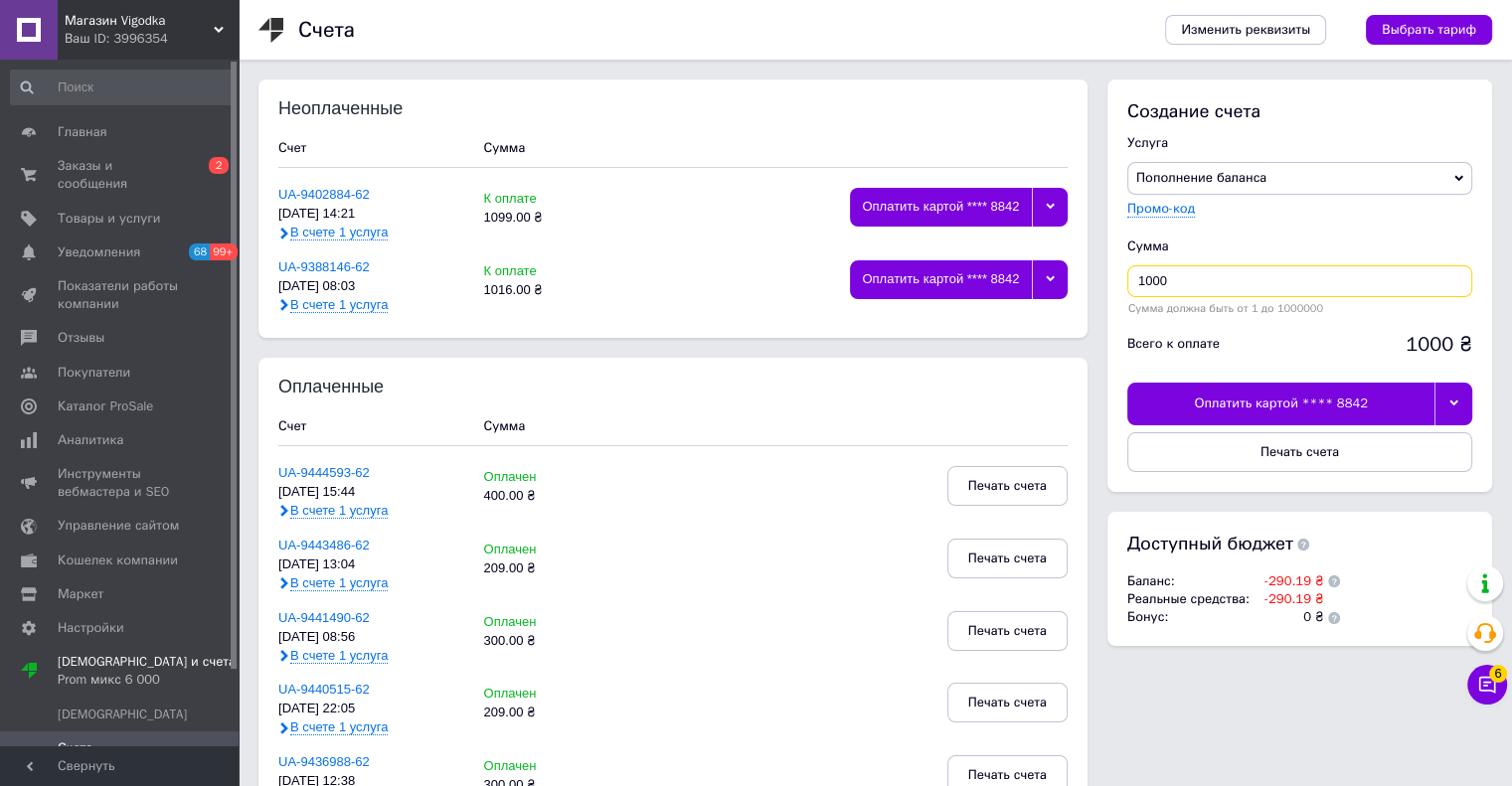 click on "1000" at bounding box center (1299, 281) 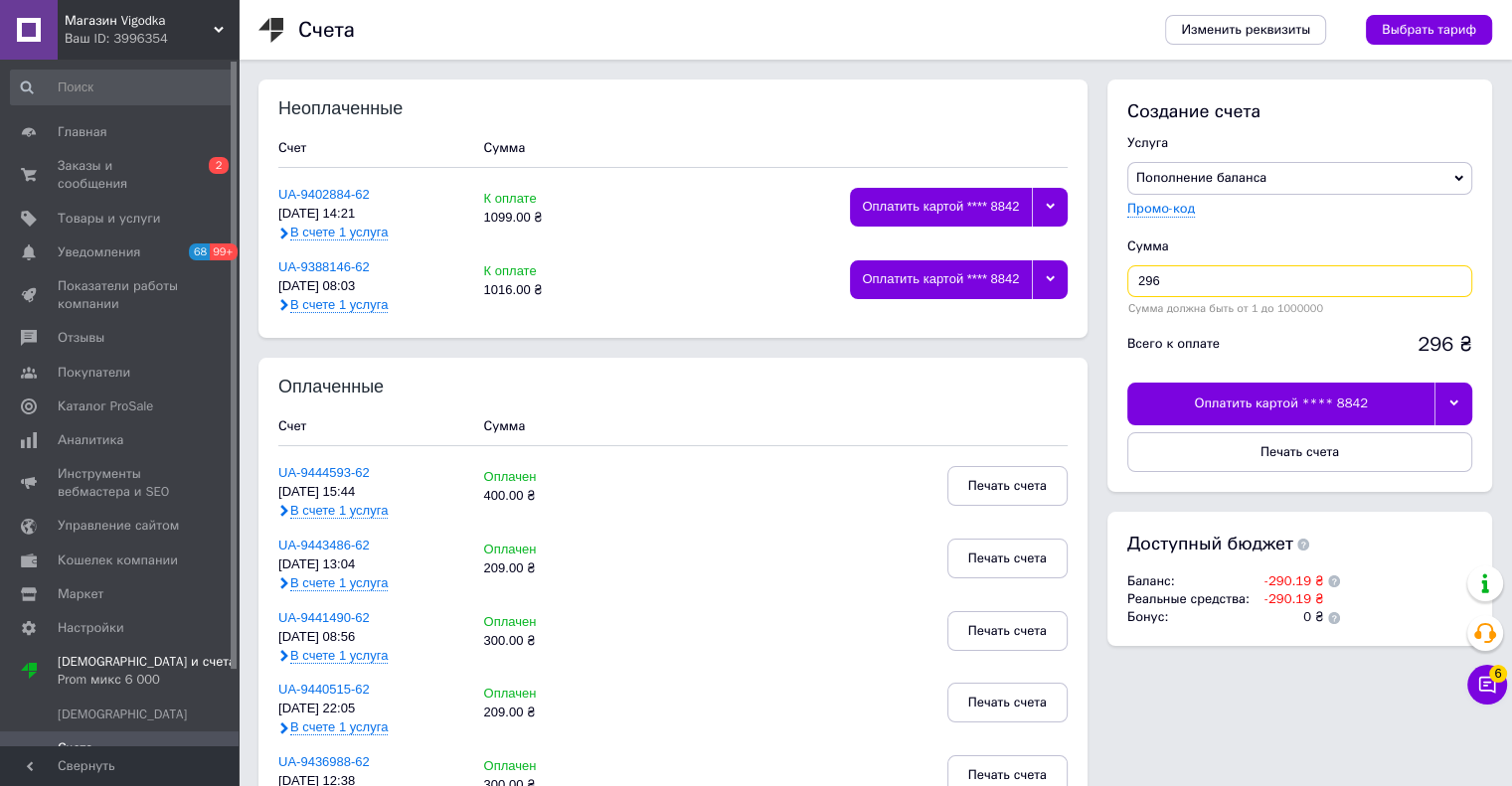 type on "296" 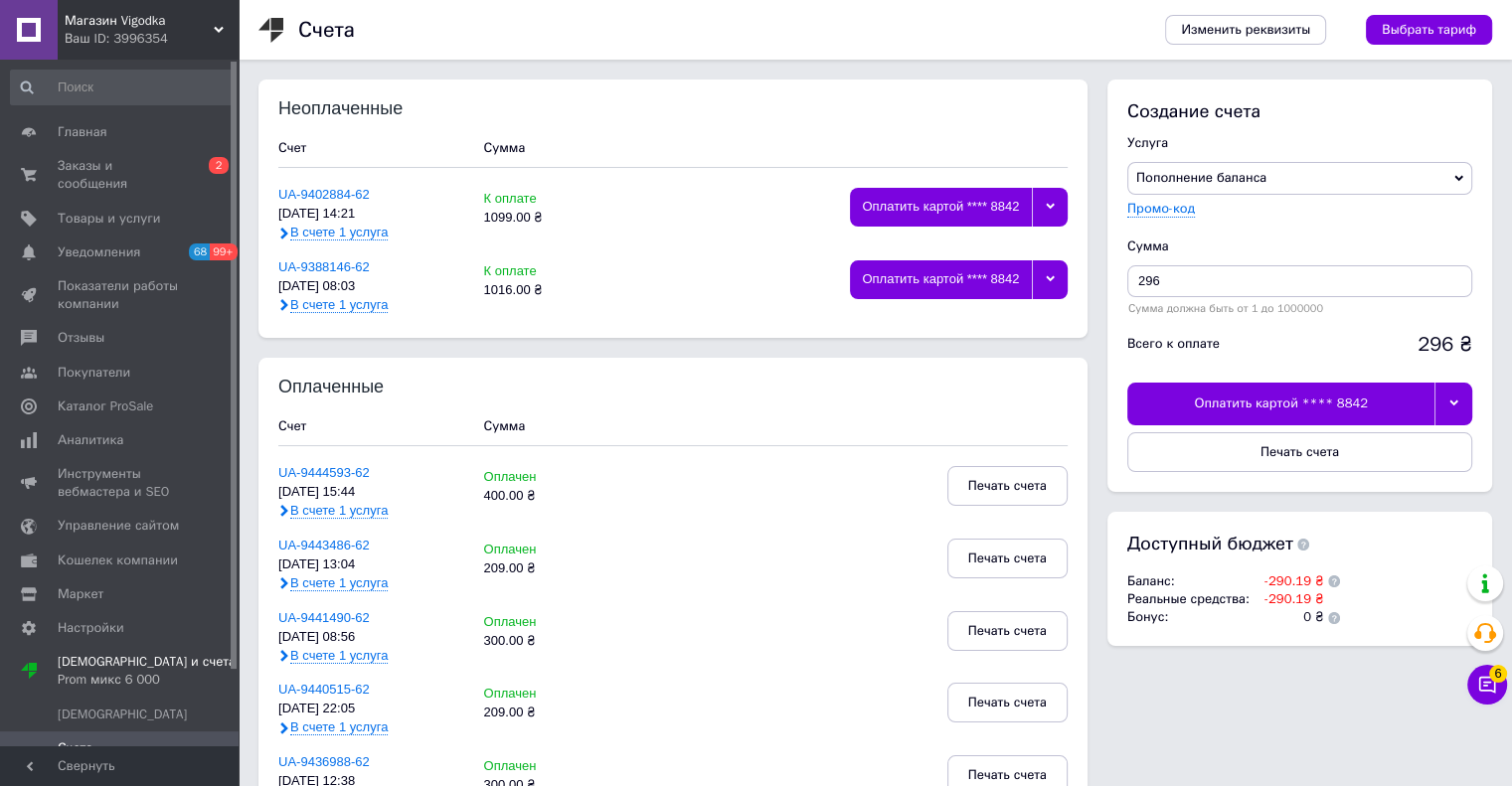 click at bounding box center [1453, 403] 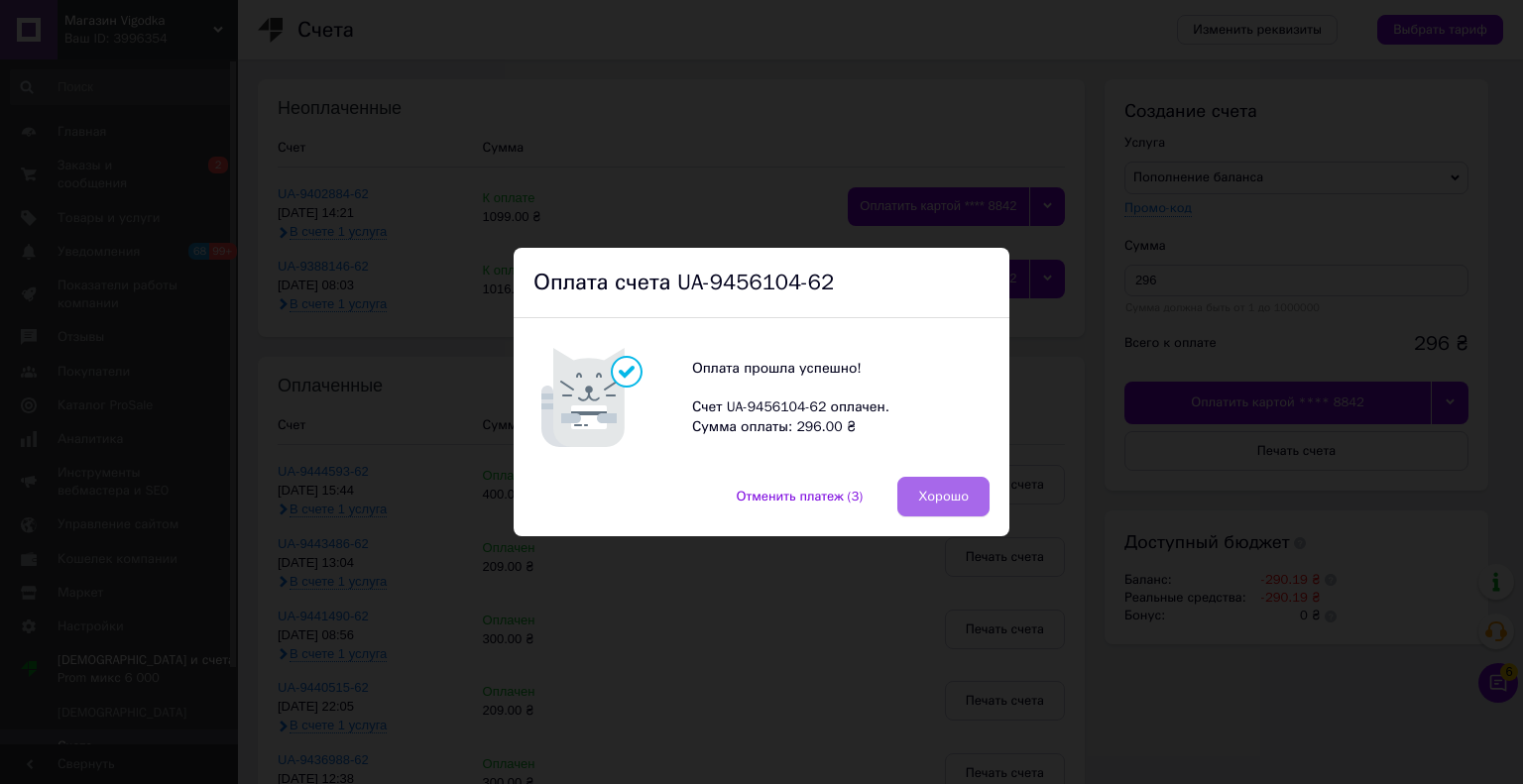 click on "Хорошо" at bounding box center [943, 497] 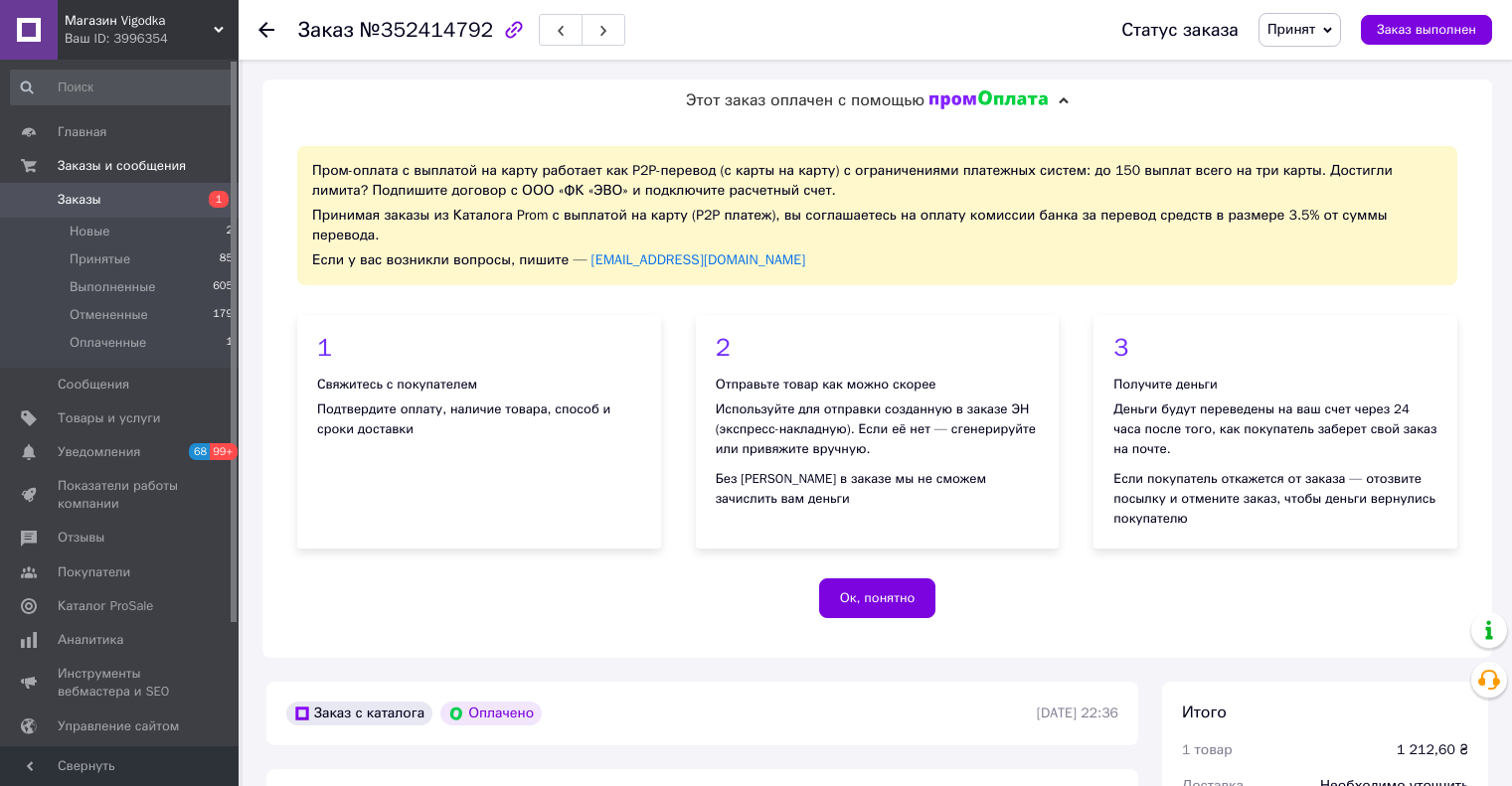scroll, scrollTop: 397, scrollLeft: 0, axis: vertical 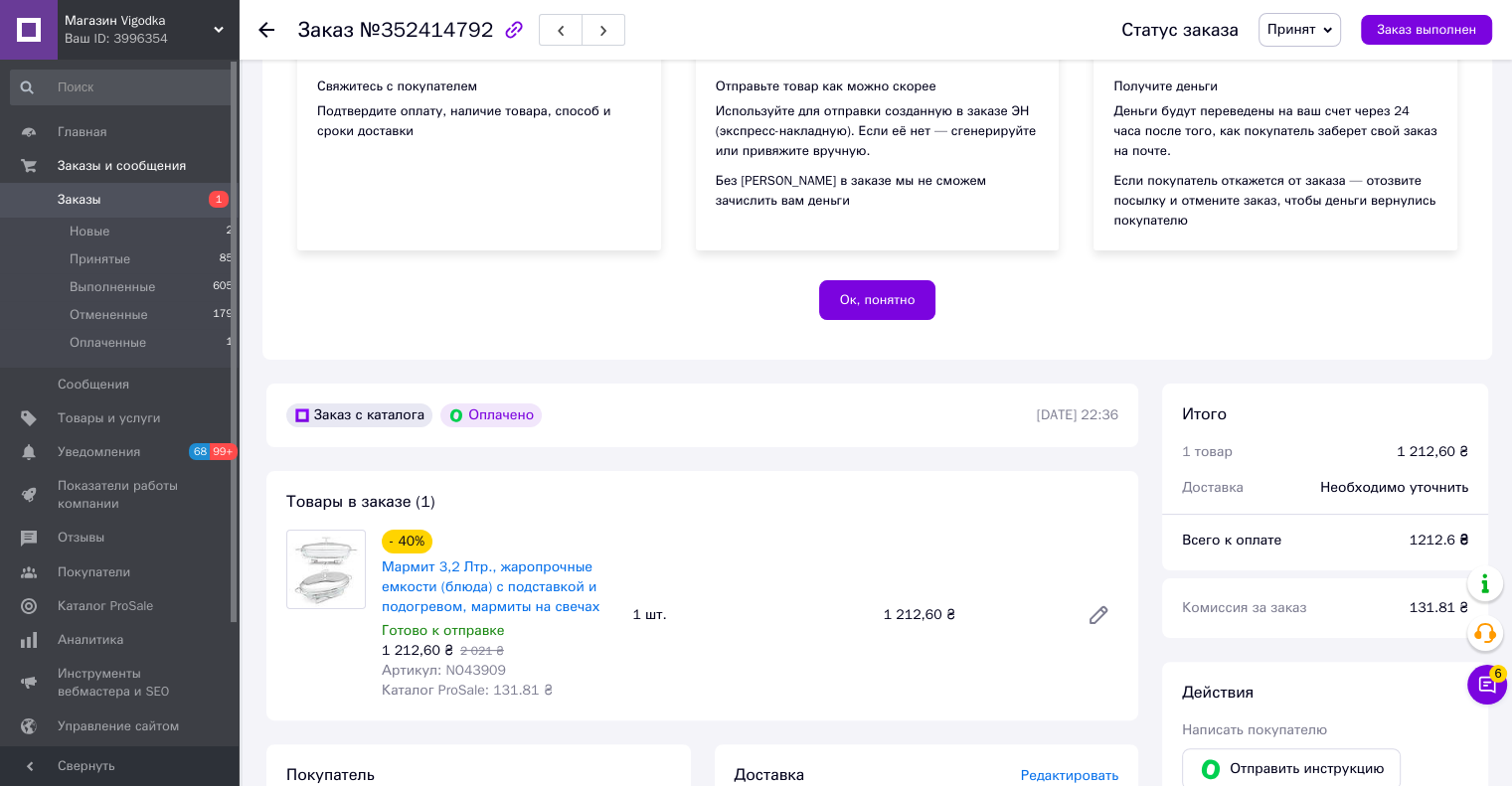 drag, startPoint x: 885, startPoint y: 296, endPoint x: 1176, endPoint y: 337, distance: 293.8741 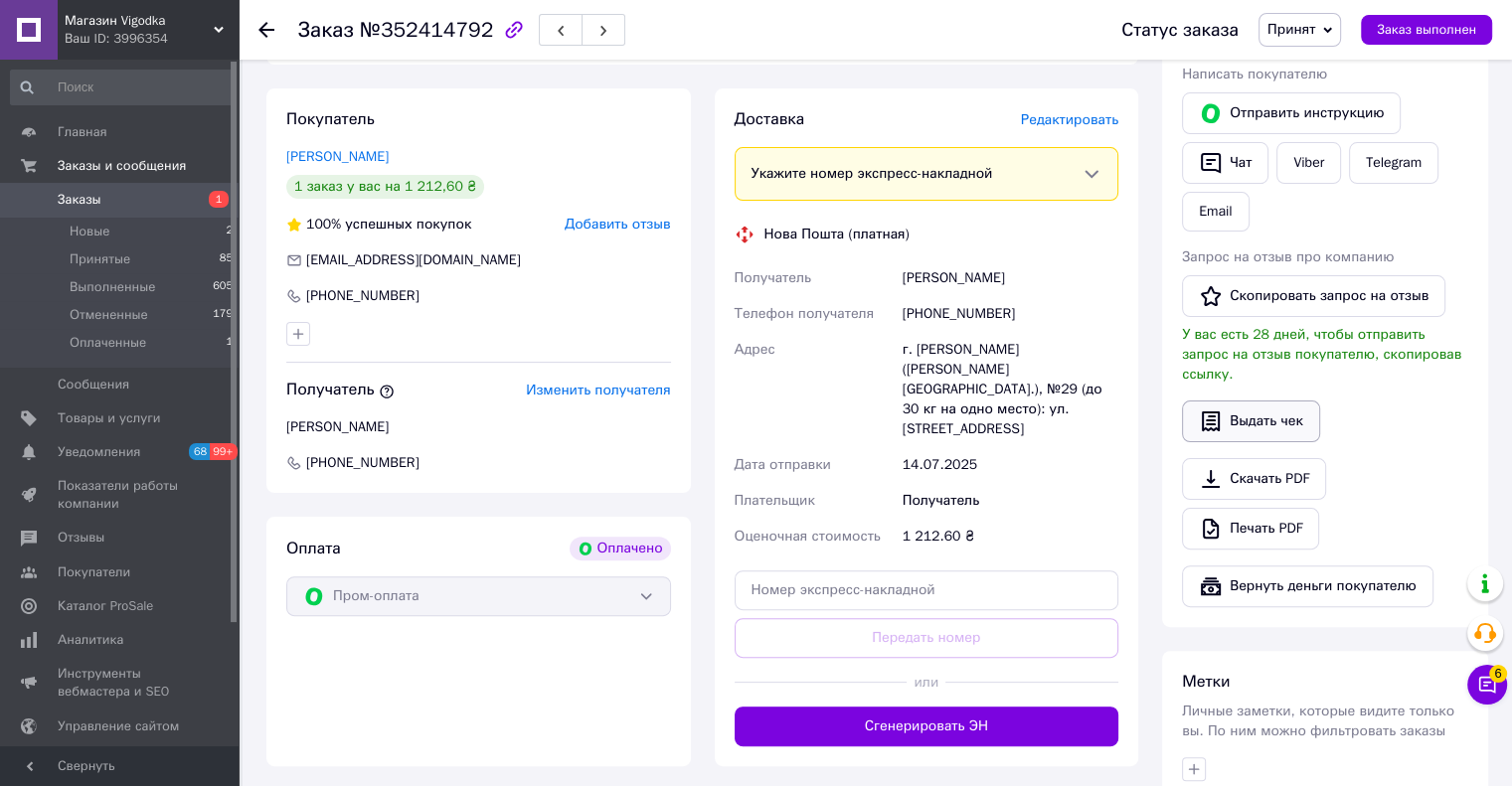 scroll, scrollTop: 497, scrollLeft: 0, axis: vertical 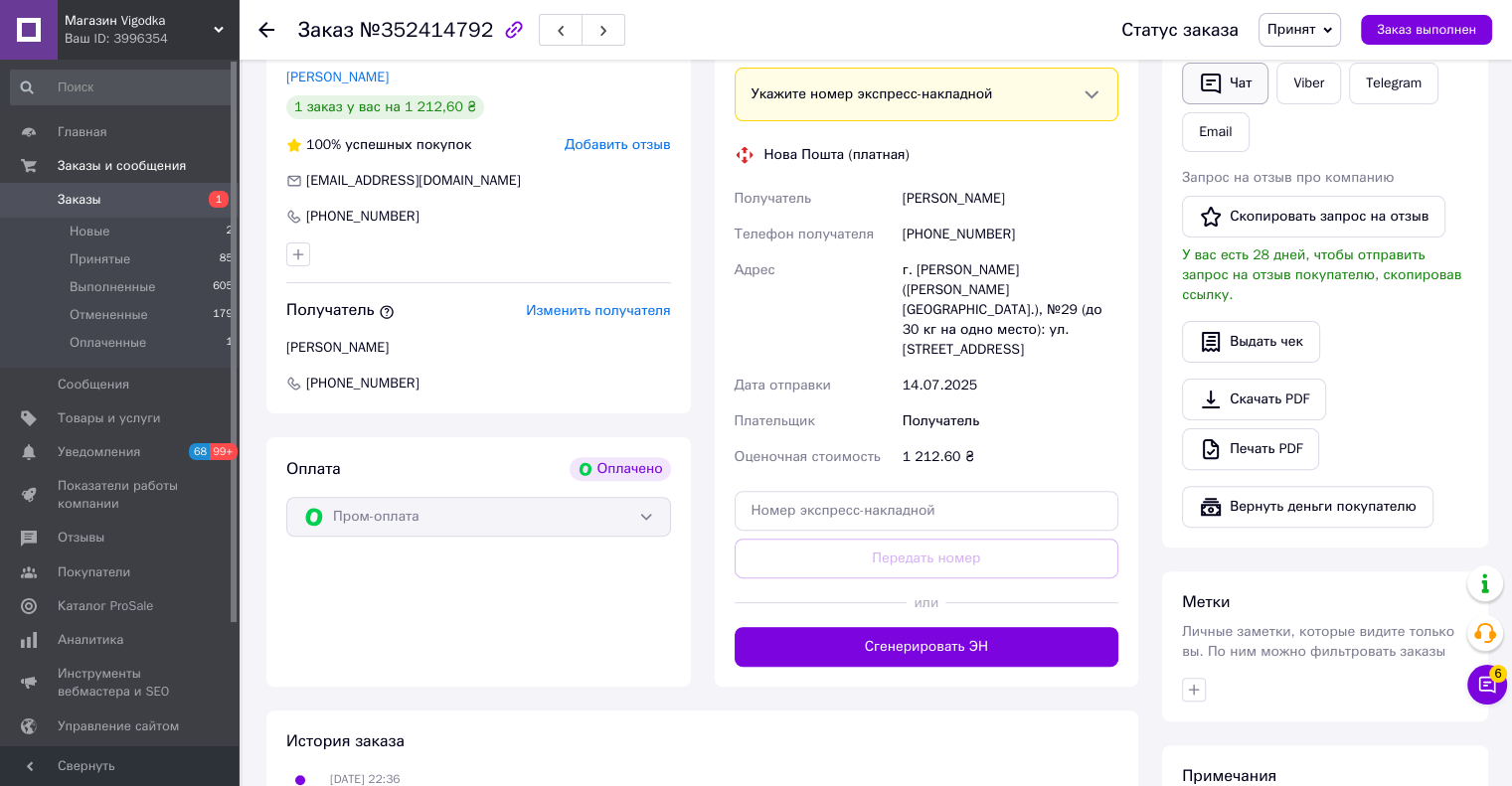 click on "Чат" at bounding box center [1225, 83] 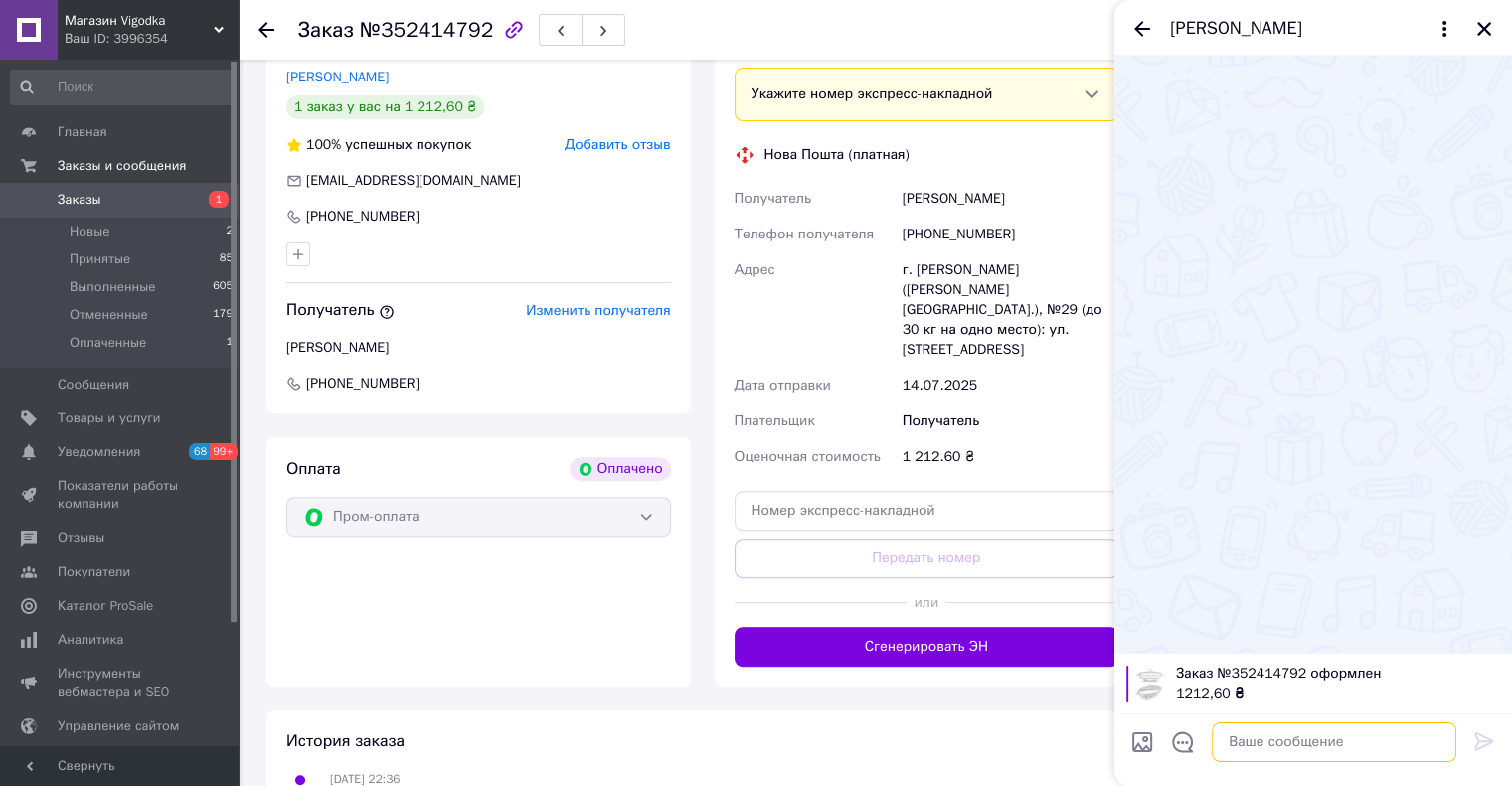 click at bounding box center (1334, 742) 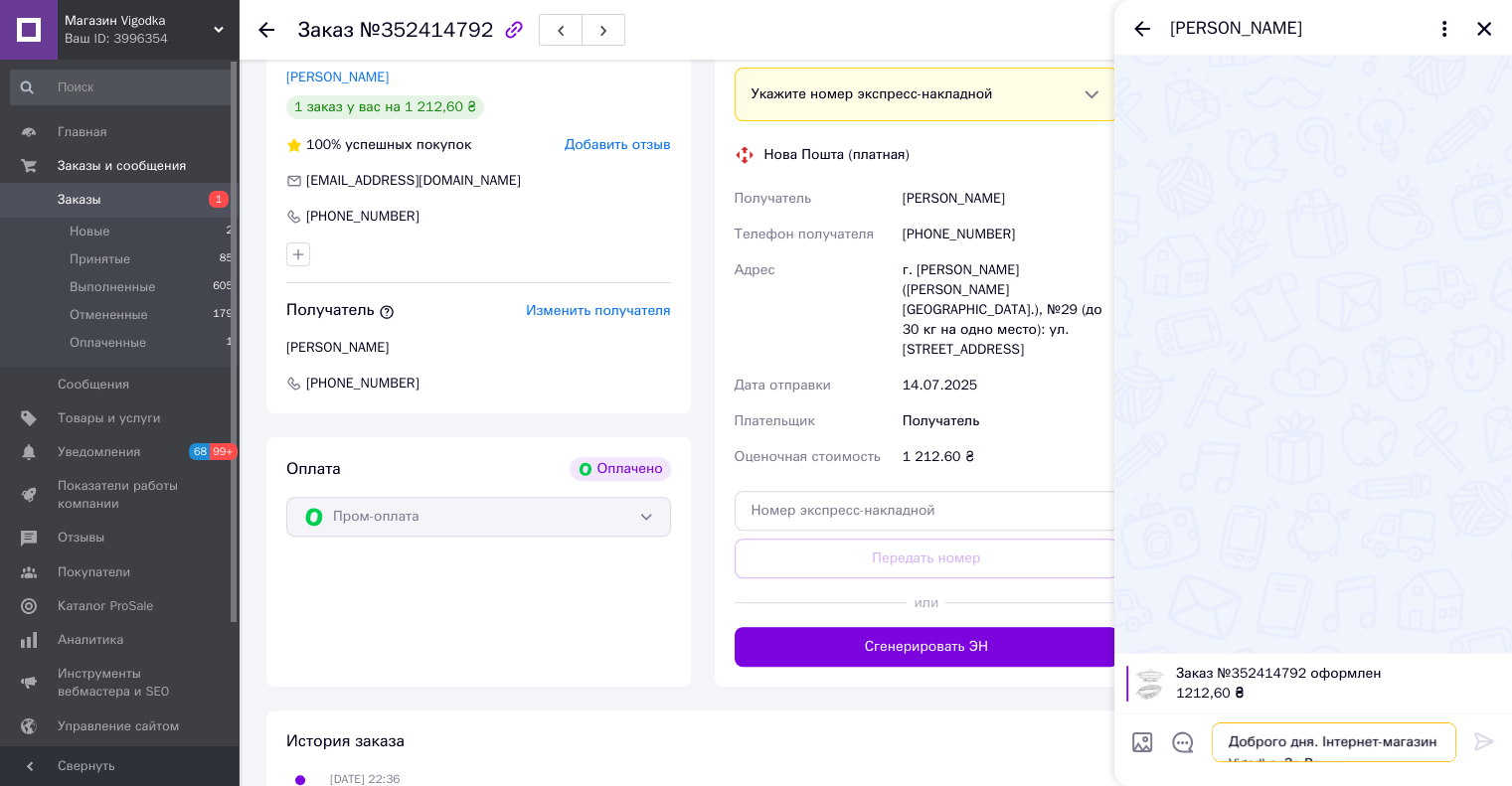 scroll, scrollTop: 20, scrollLeft: 0, axis: vertical 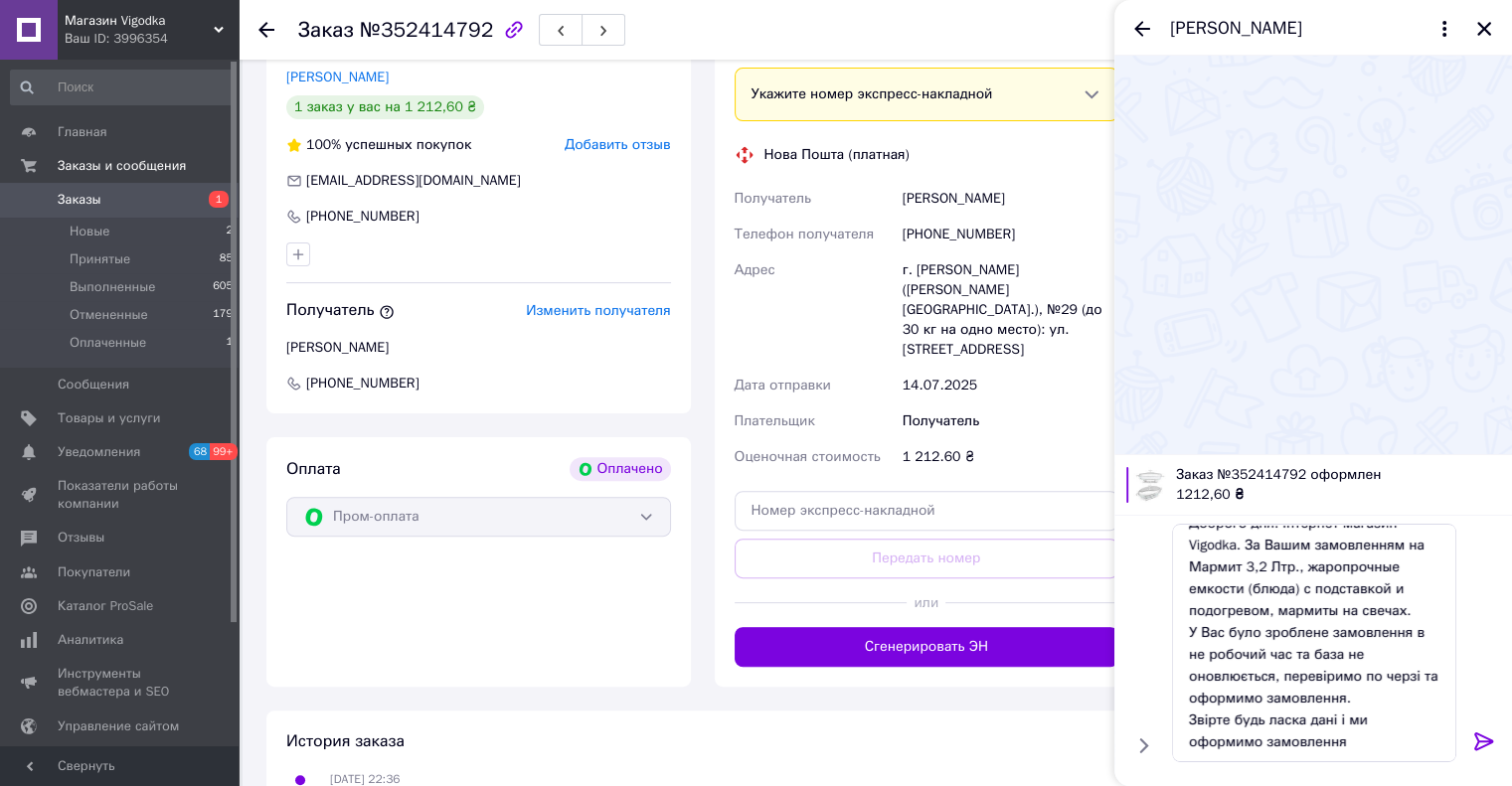 click 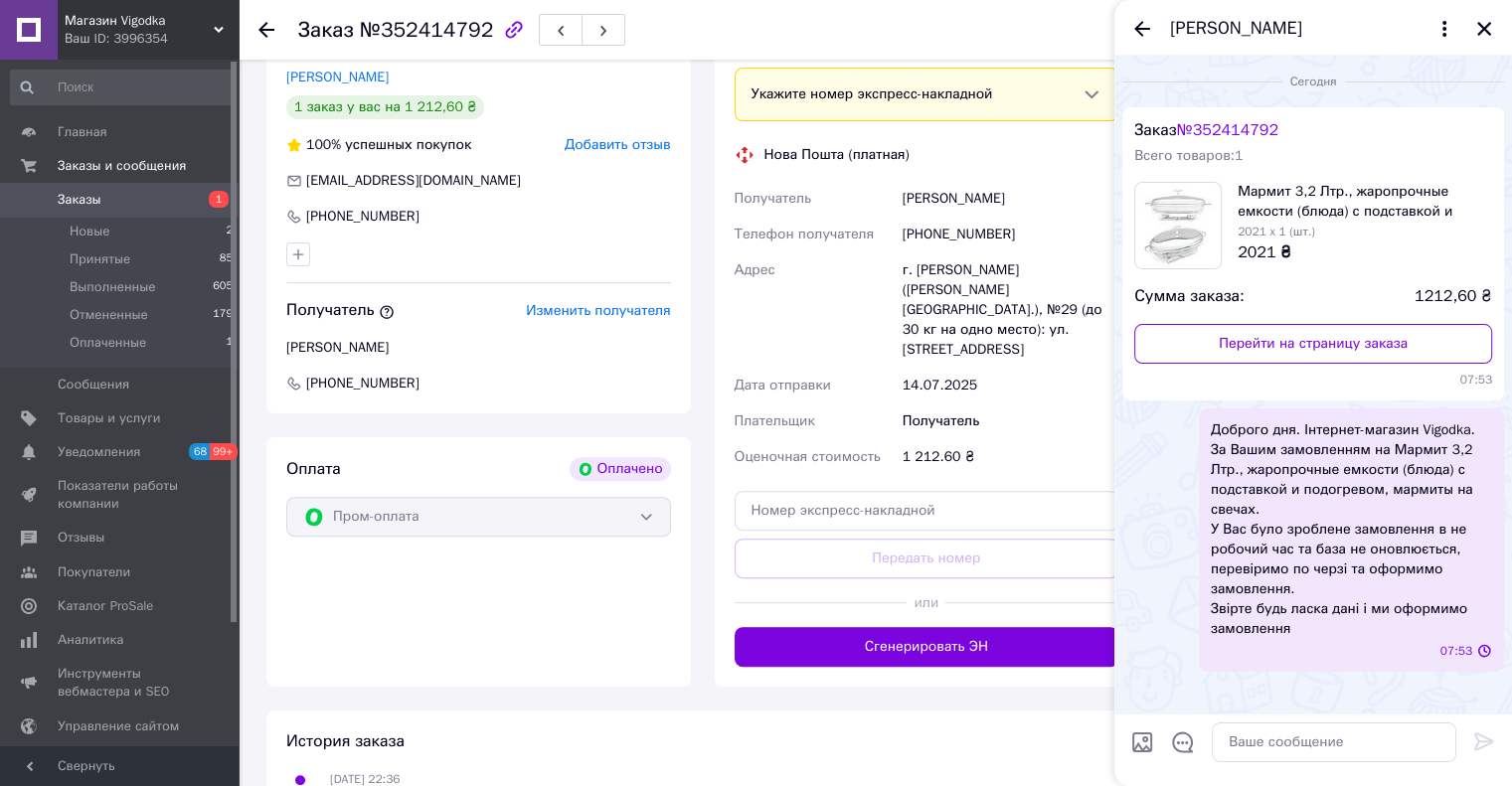 scroll, scrollTop: 0, scrollLeft: 0, axis: both 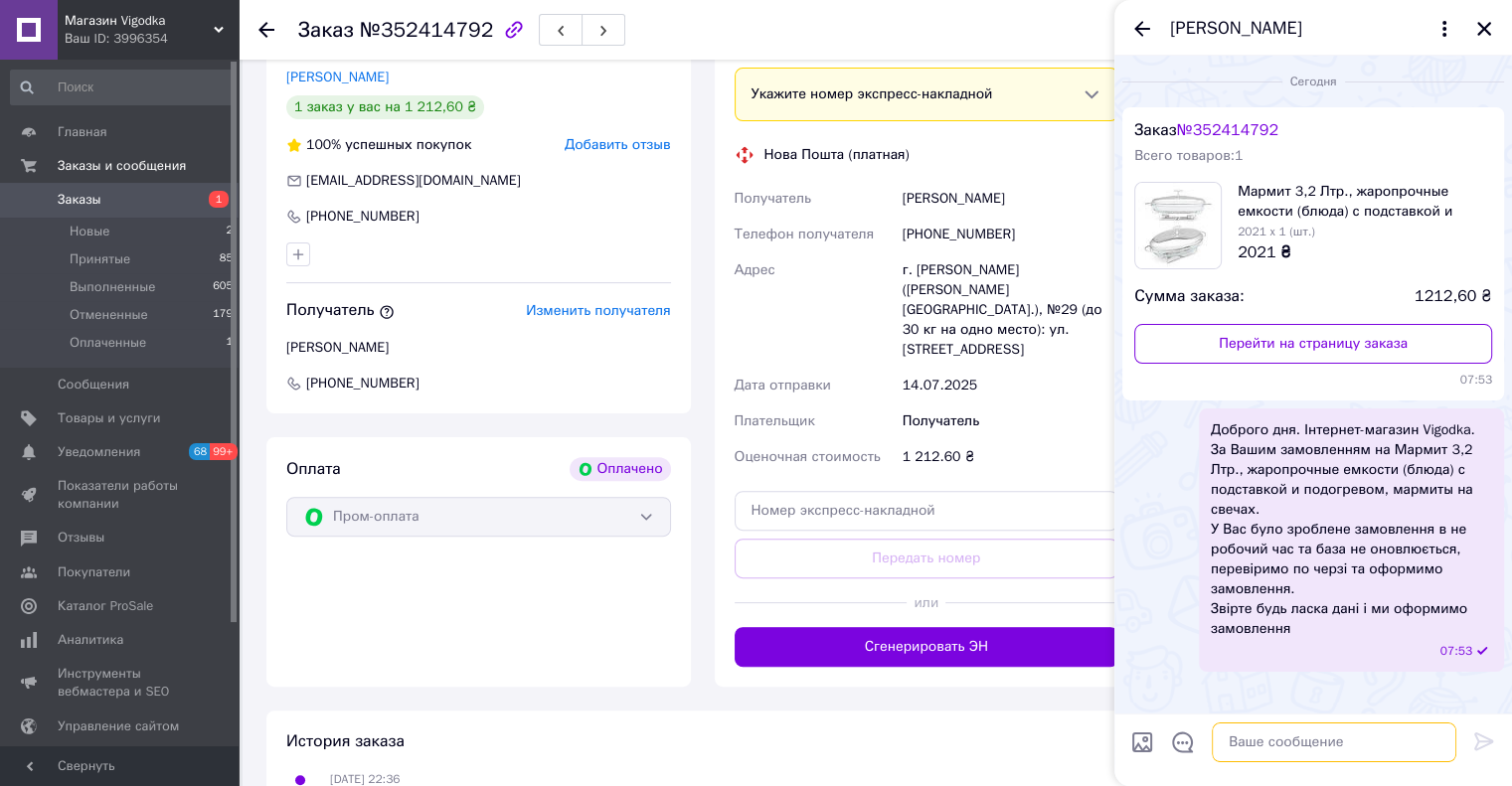 click at bounding box center (1334, 742) 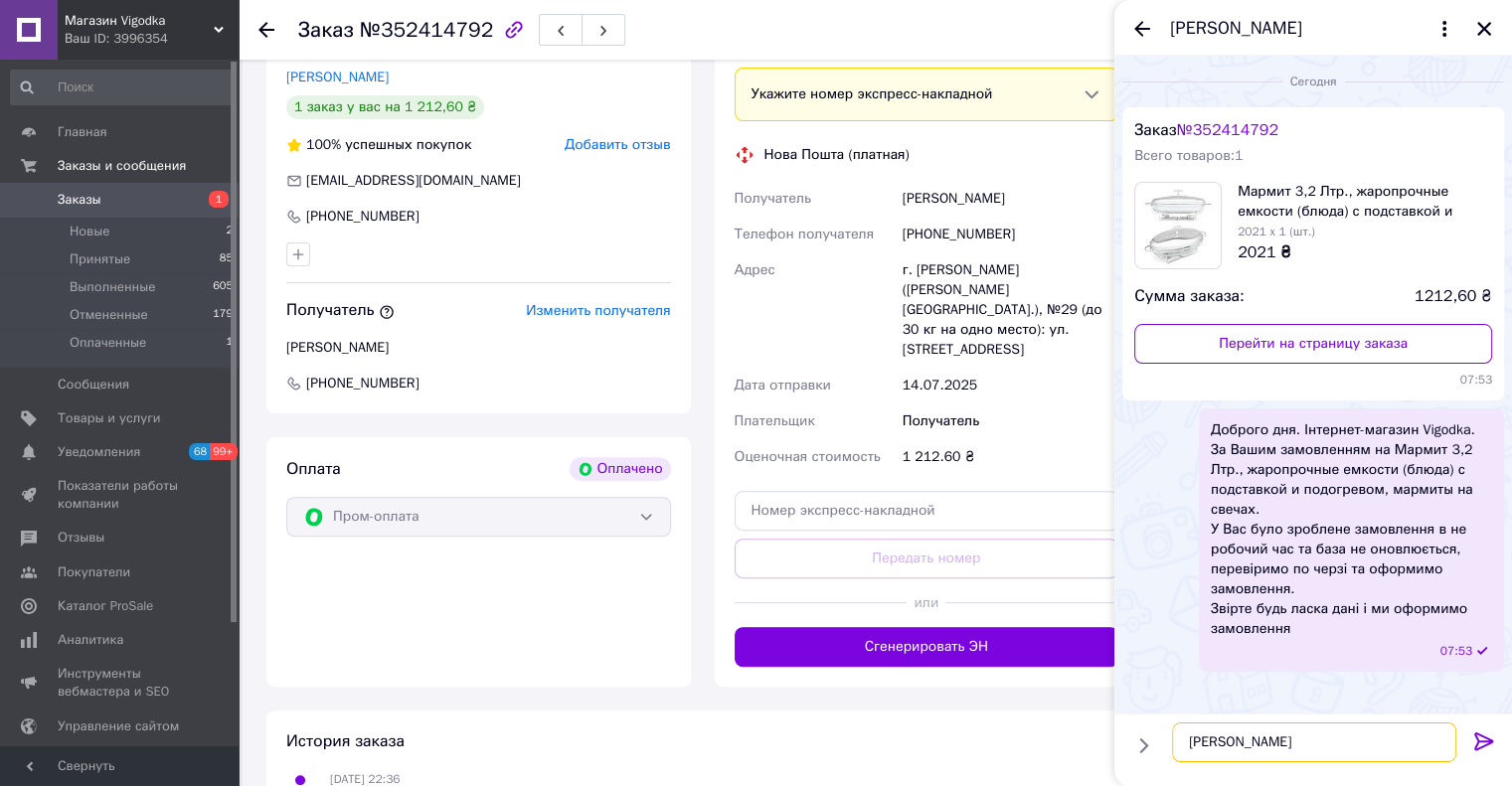 type on "М" 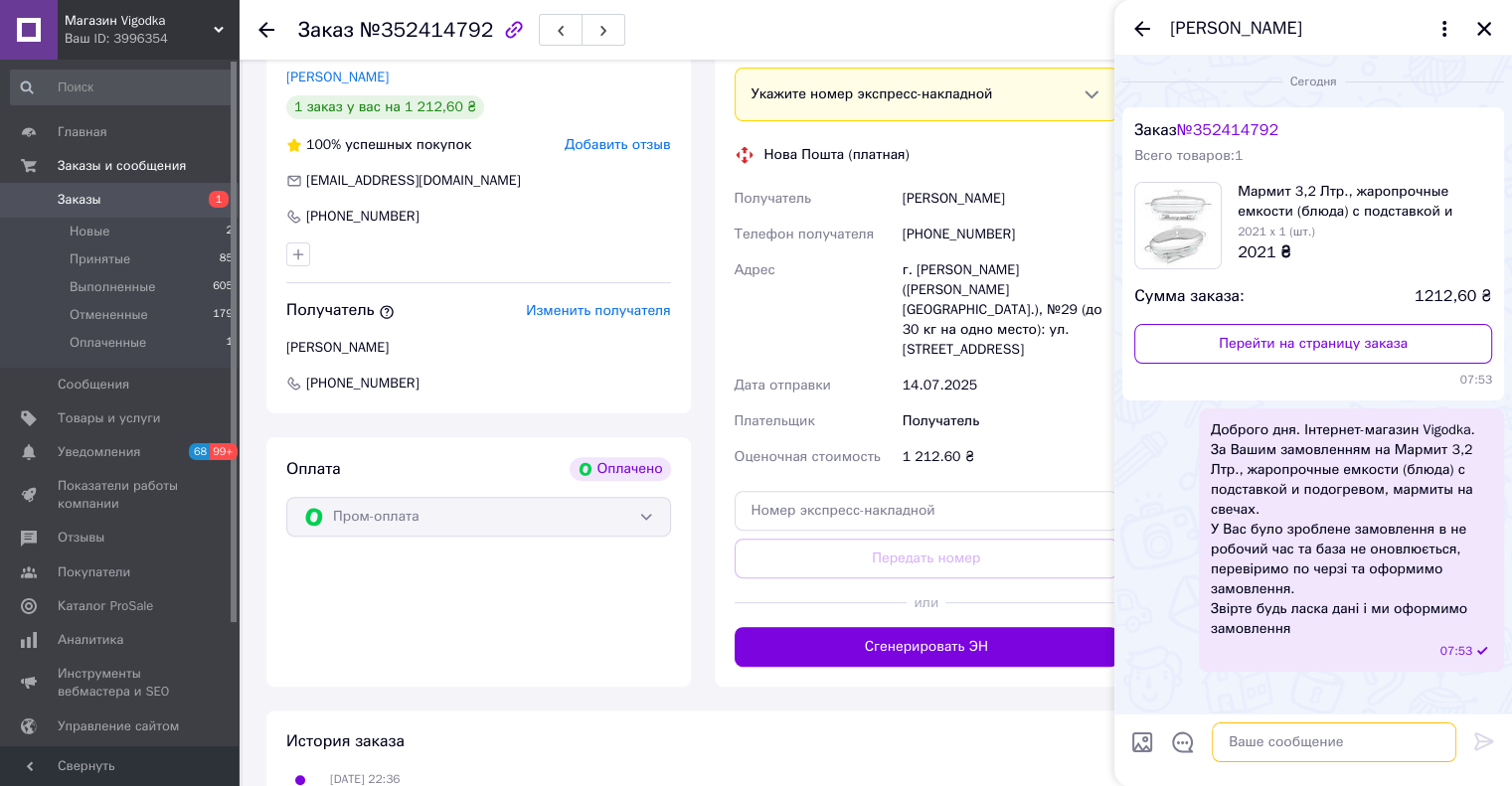 type on "в" 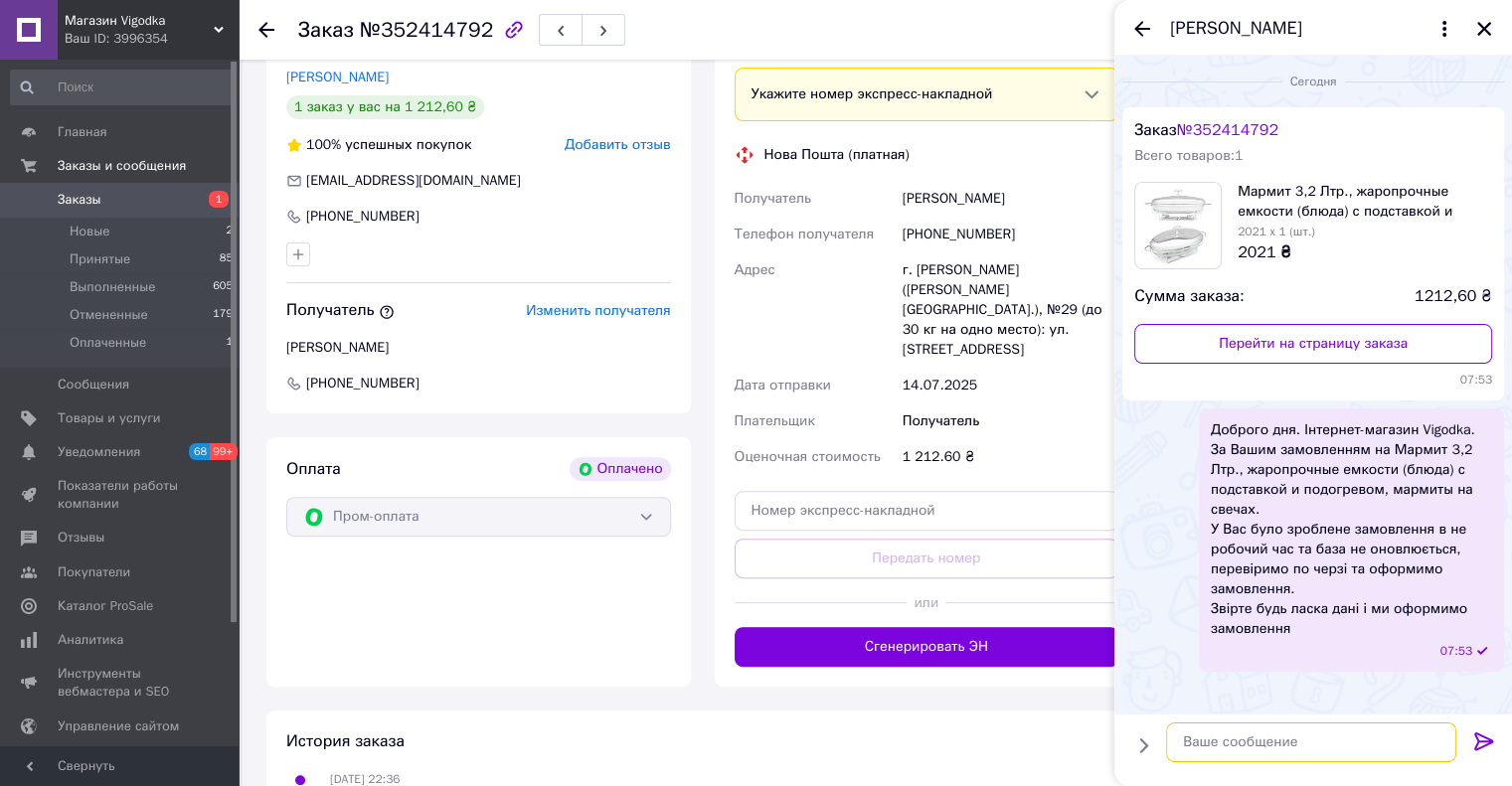 type on "в" 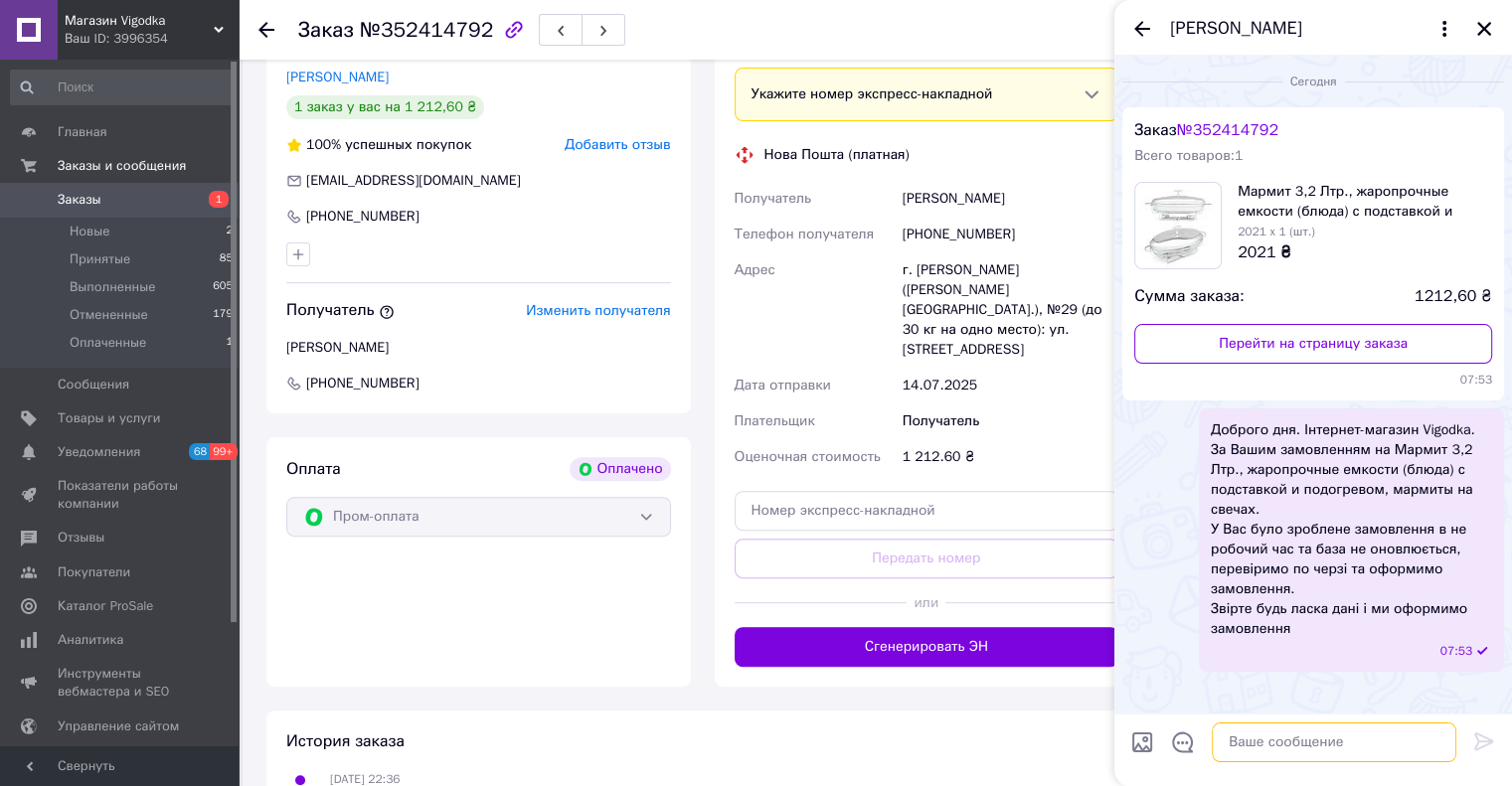 type on "і" 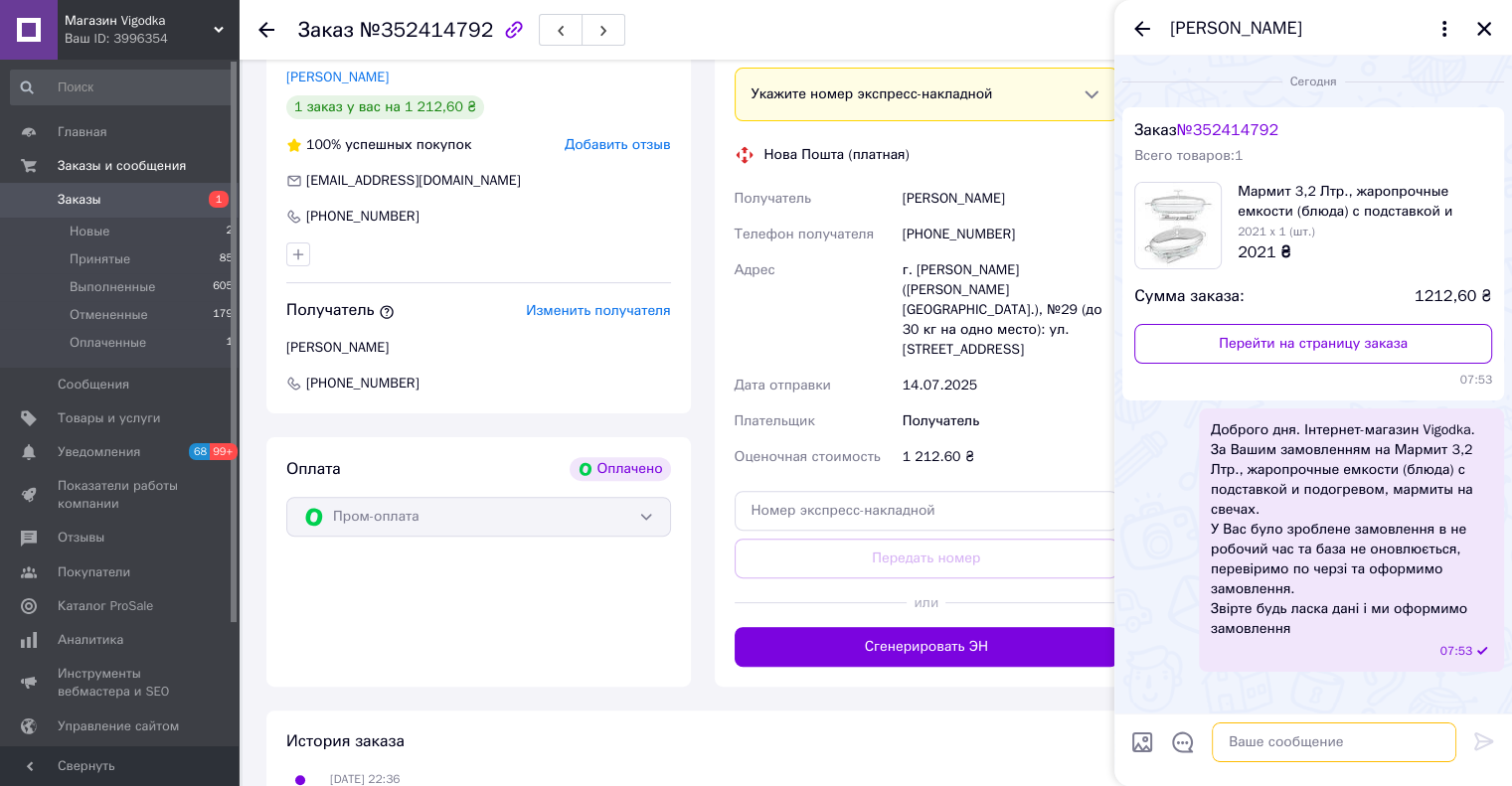 type on "в" 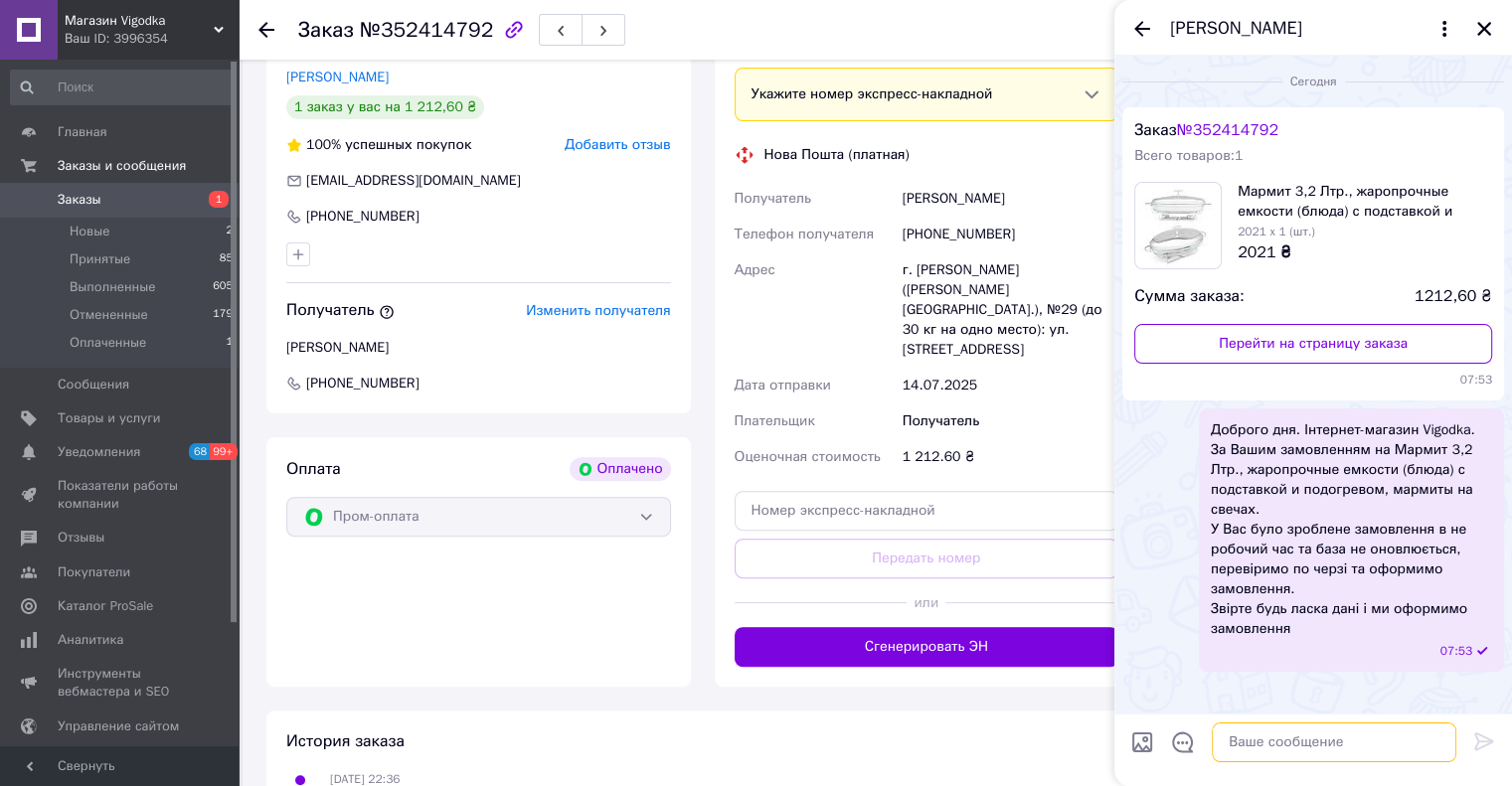 click at bounding box center (1334, 742) 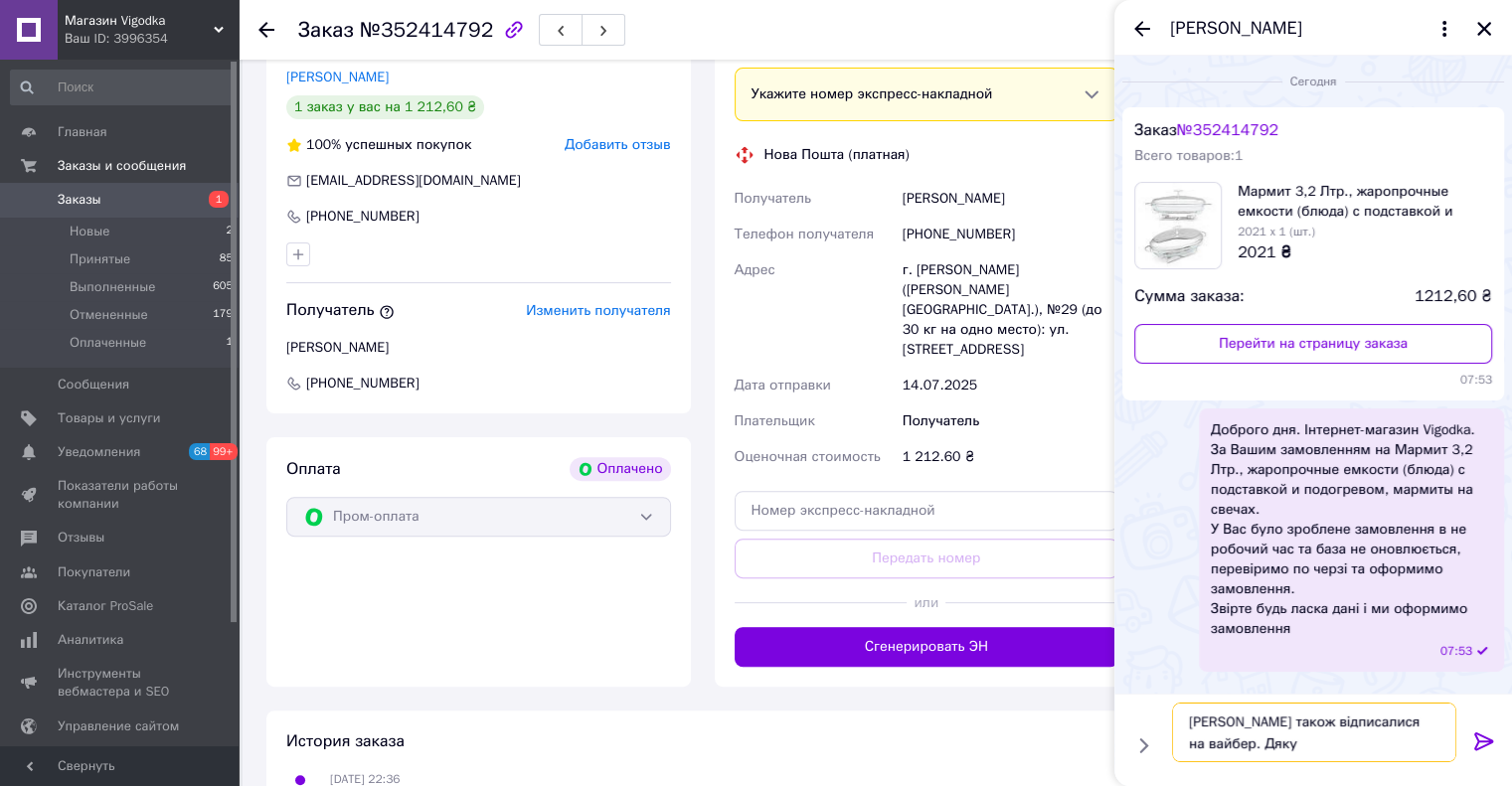 type on "[PERSON_NAME] також відписалися на вайбер. Дякую" 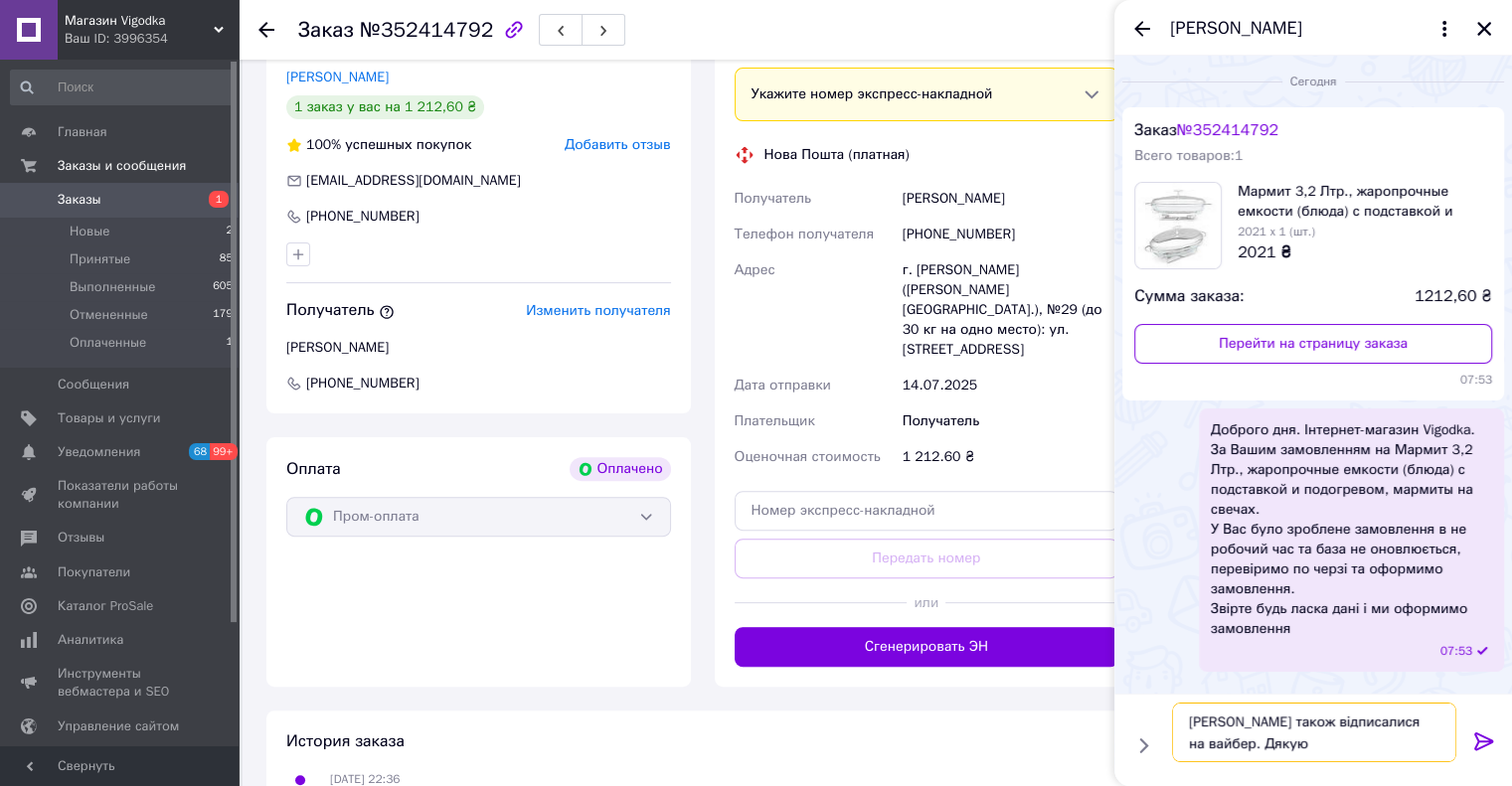 type 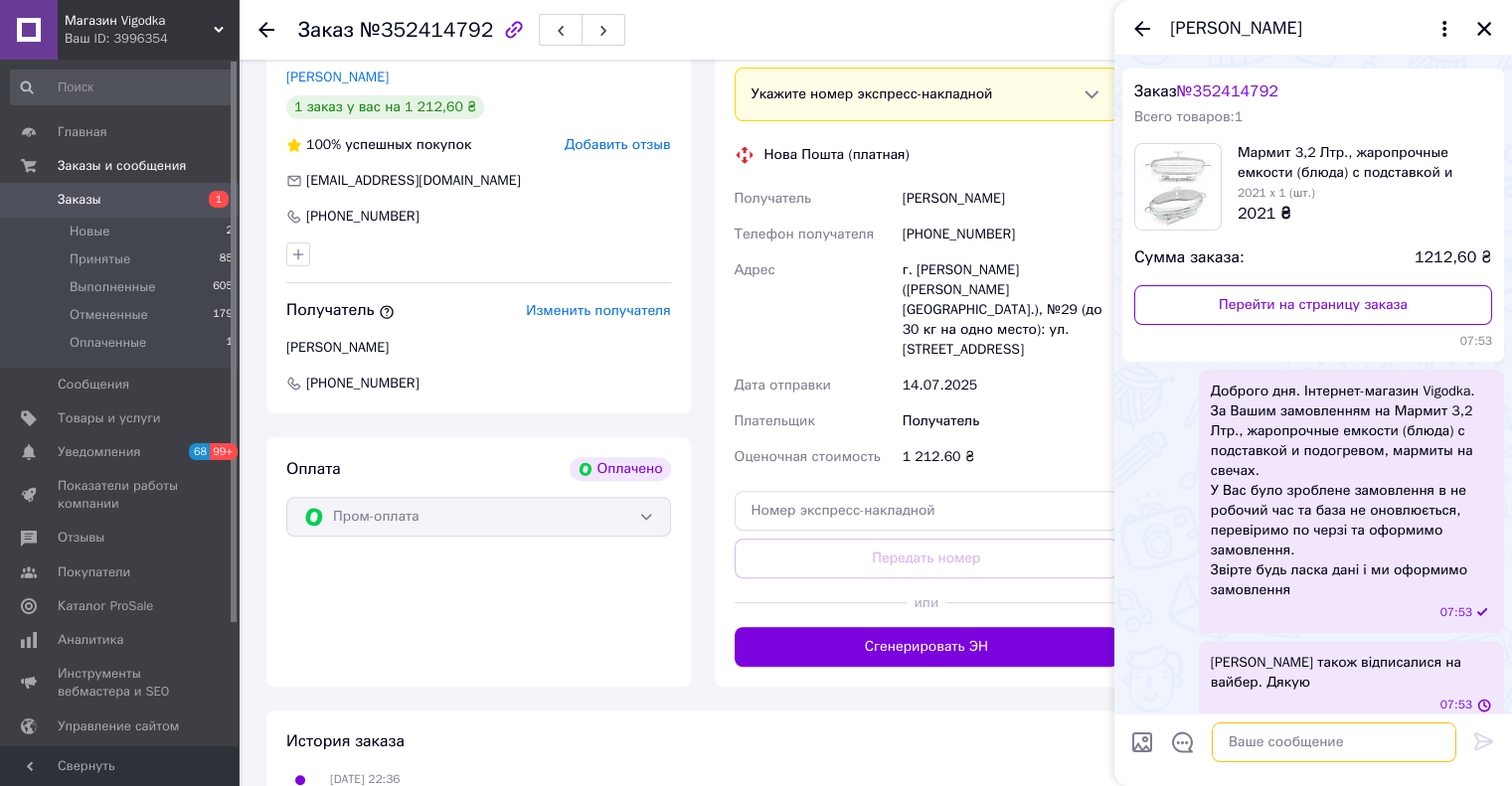 scroll, scrollTop: 58, scrollLeft: 0, axis: vertical 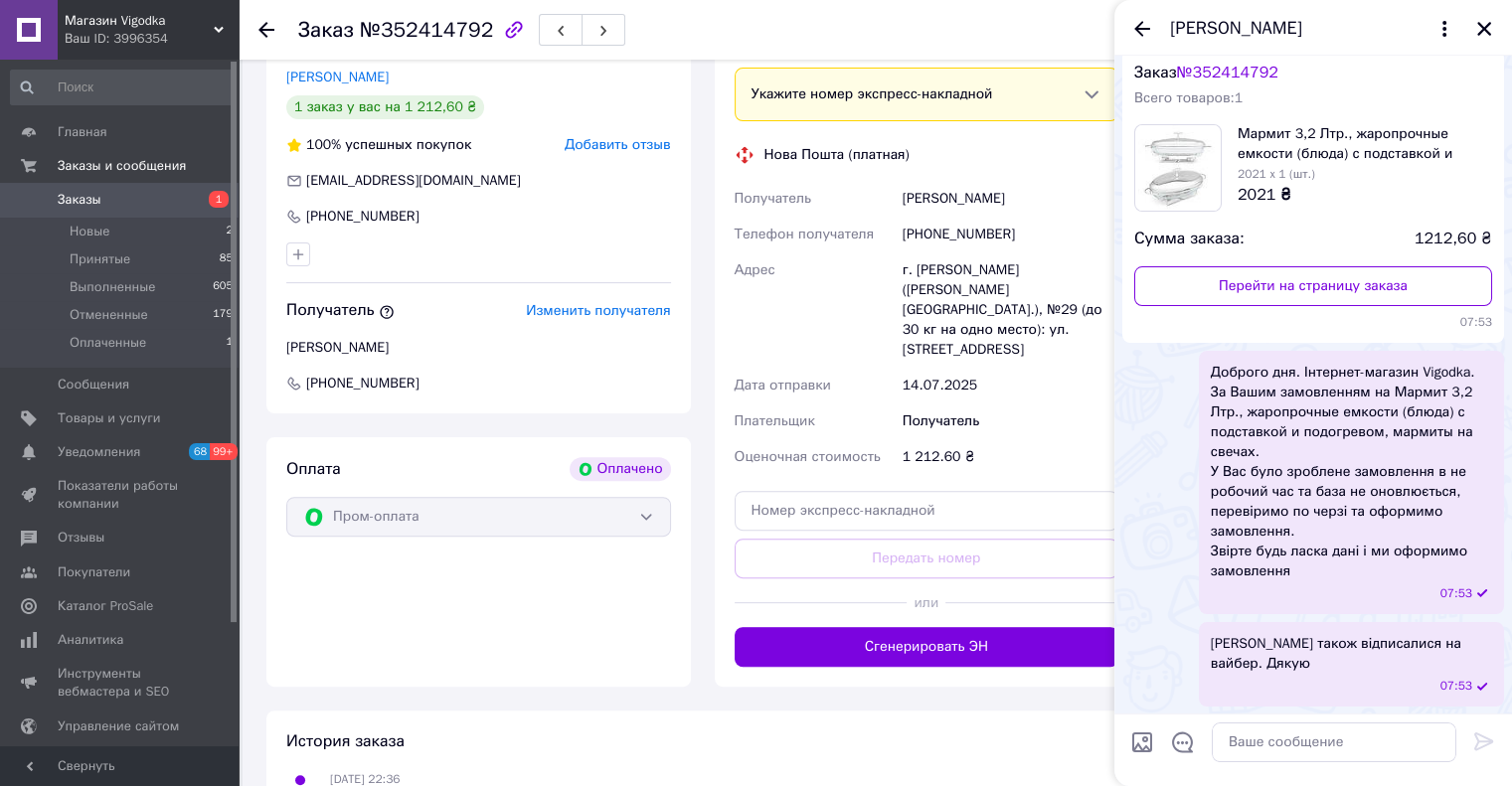 click 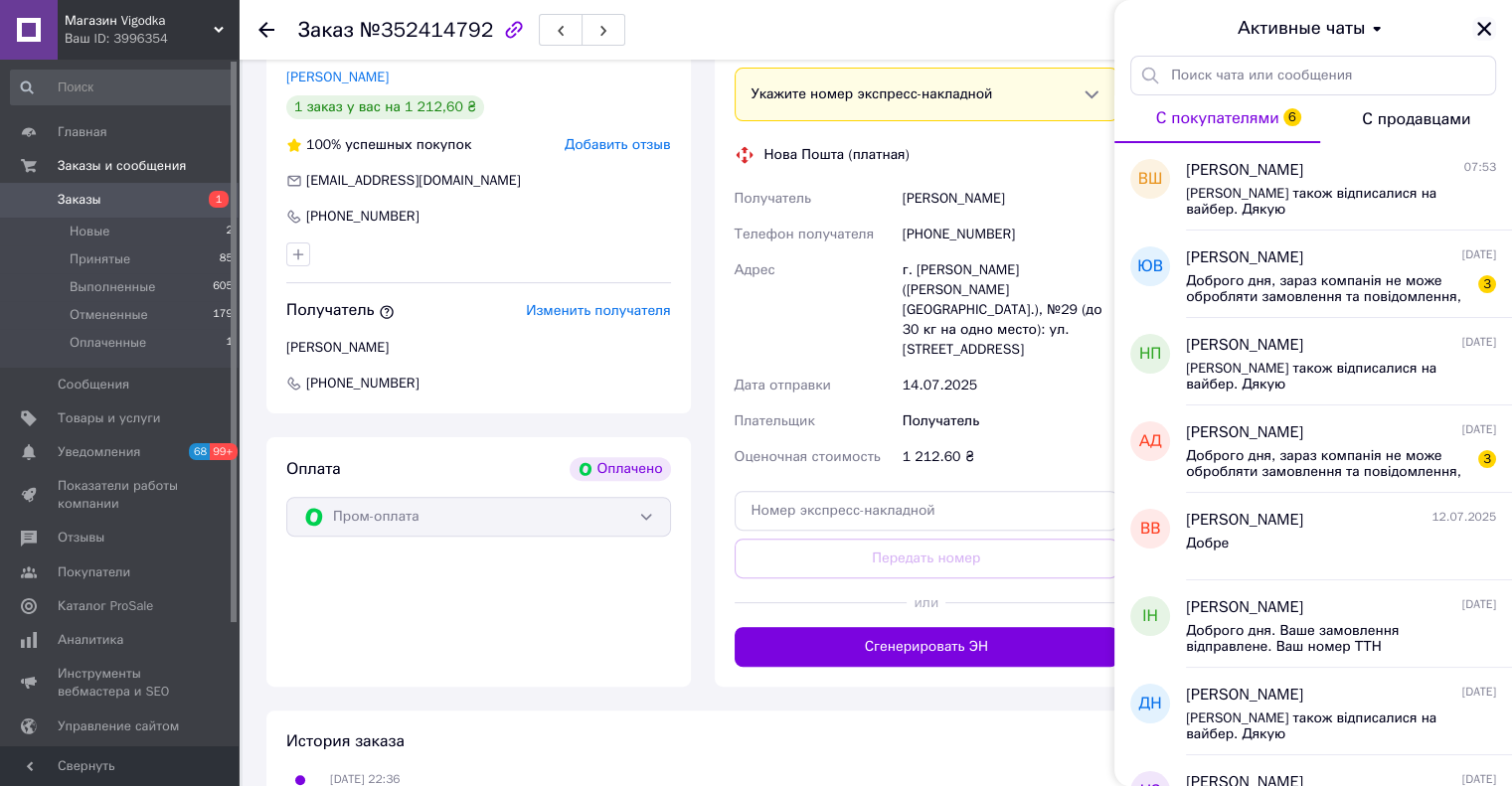 click 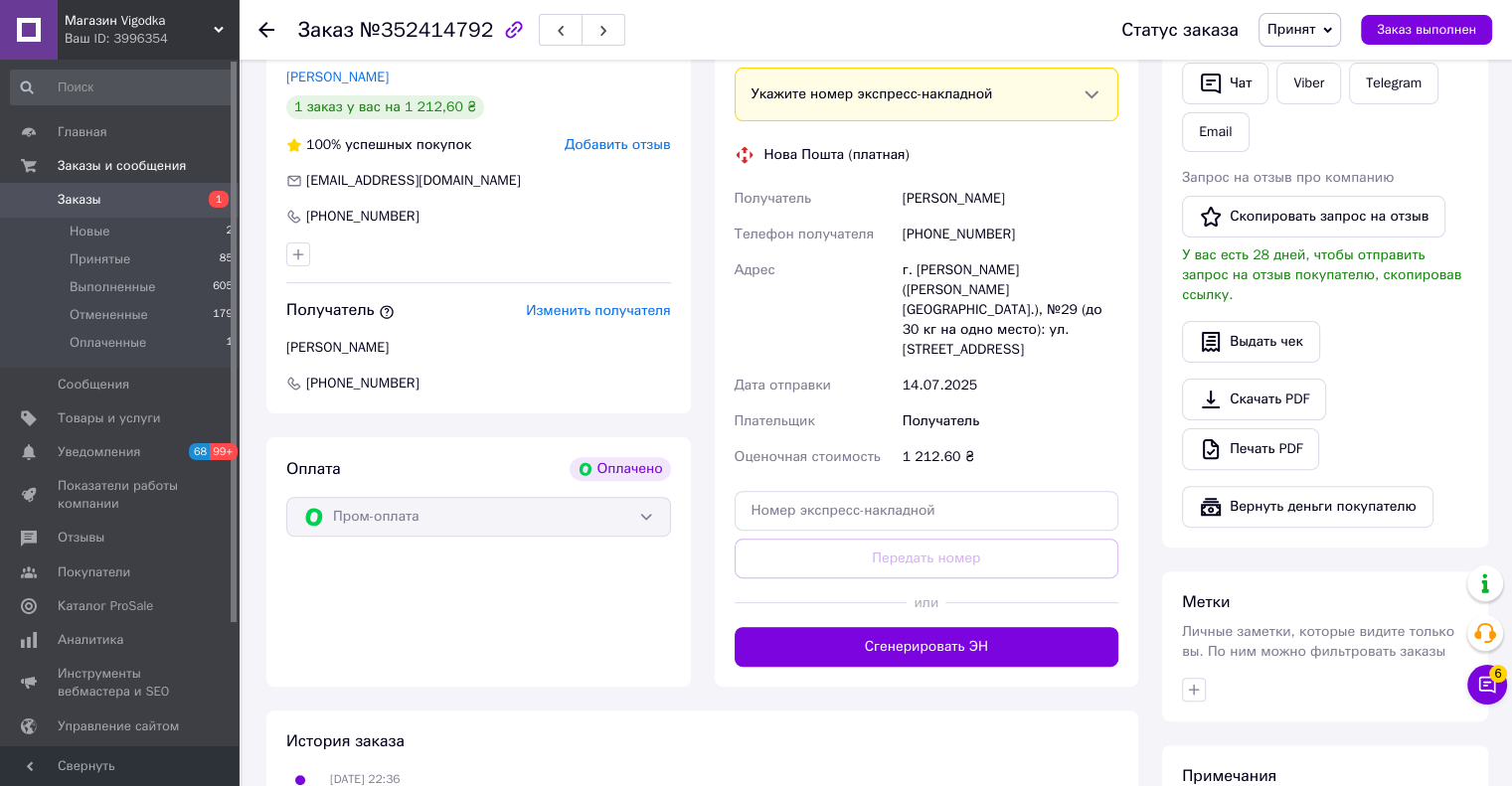 click at bounding box center (278, 30) 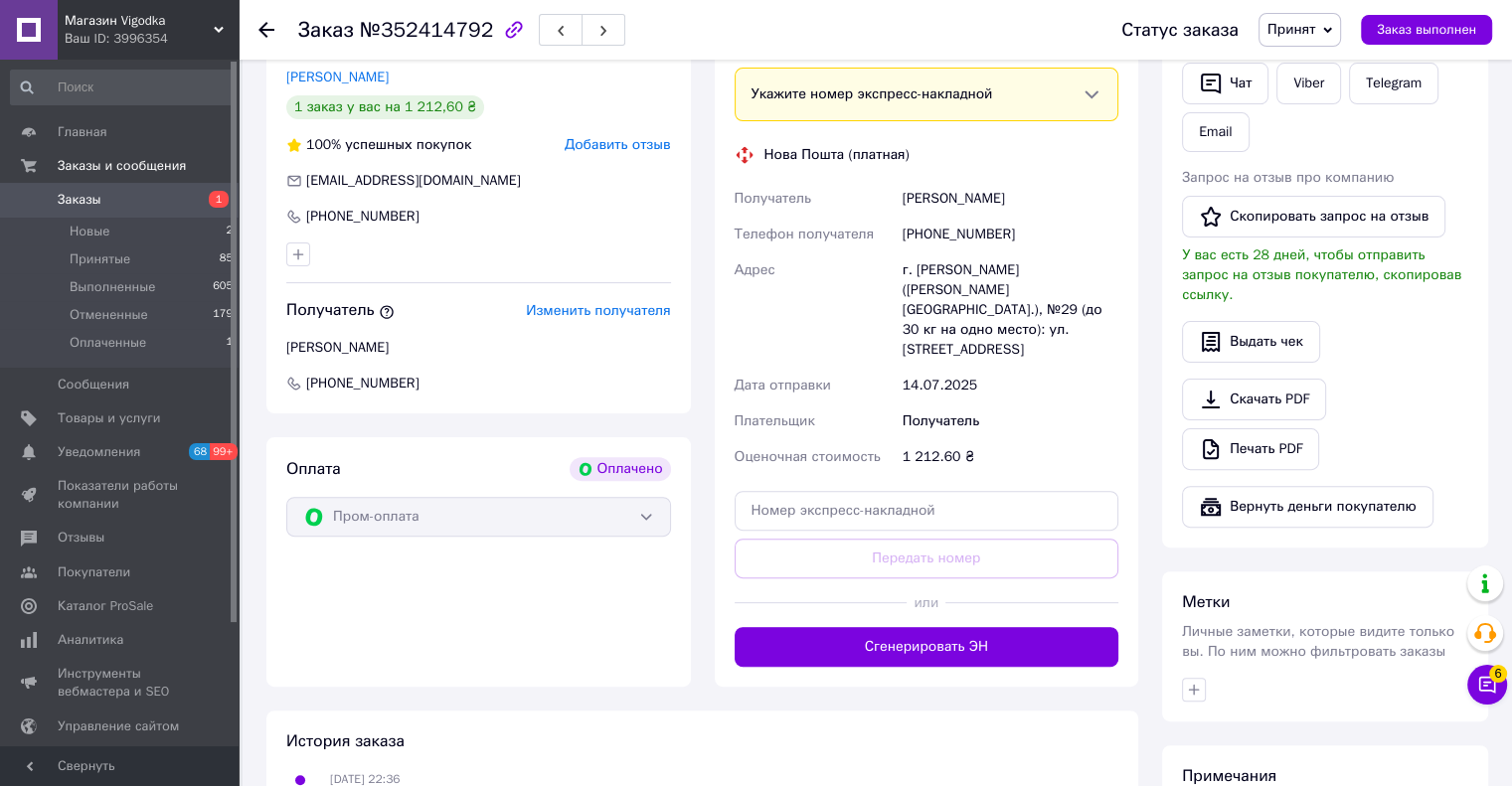 click 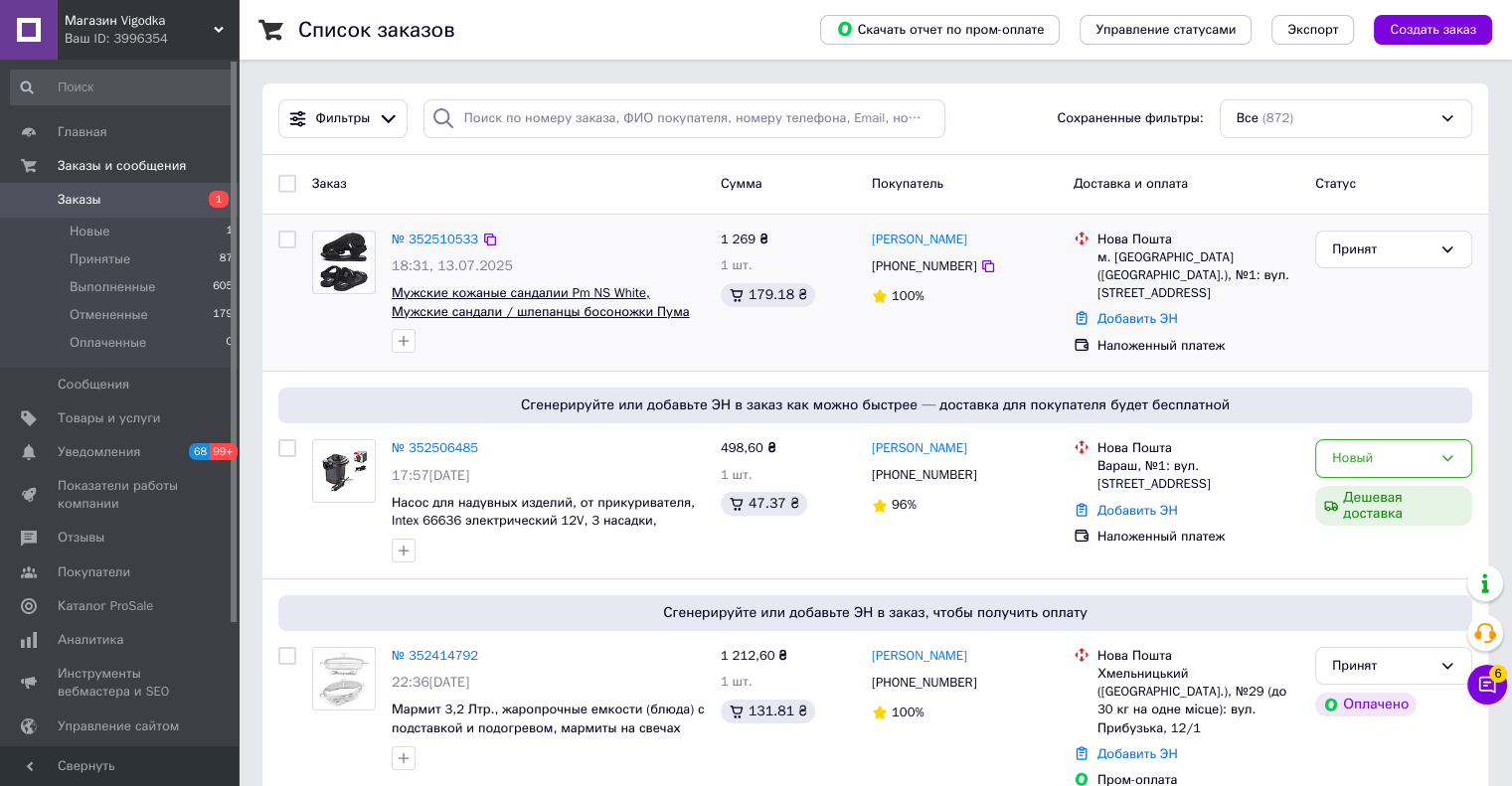 scroll, scrollTop: 99, scrollLeft: 0, axis: vertical 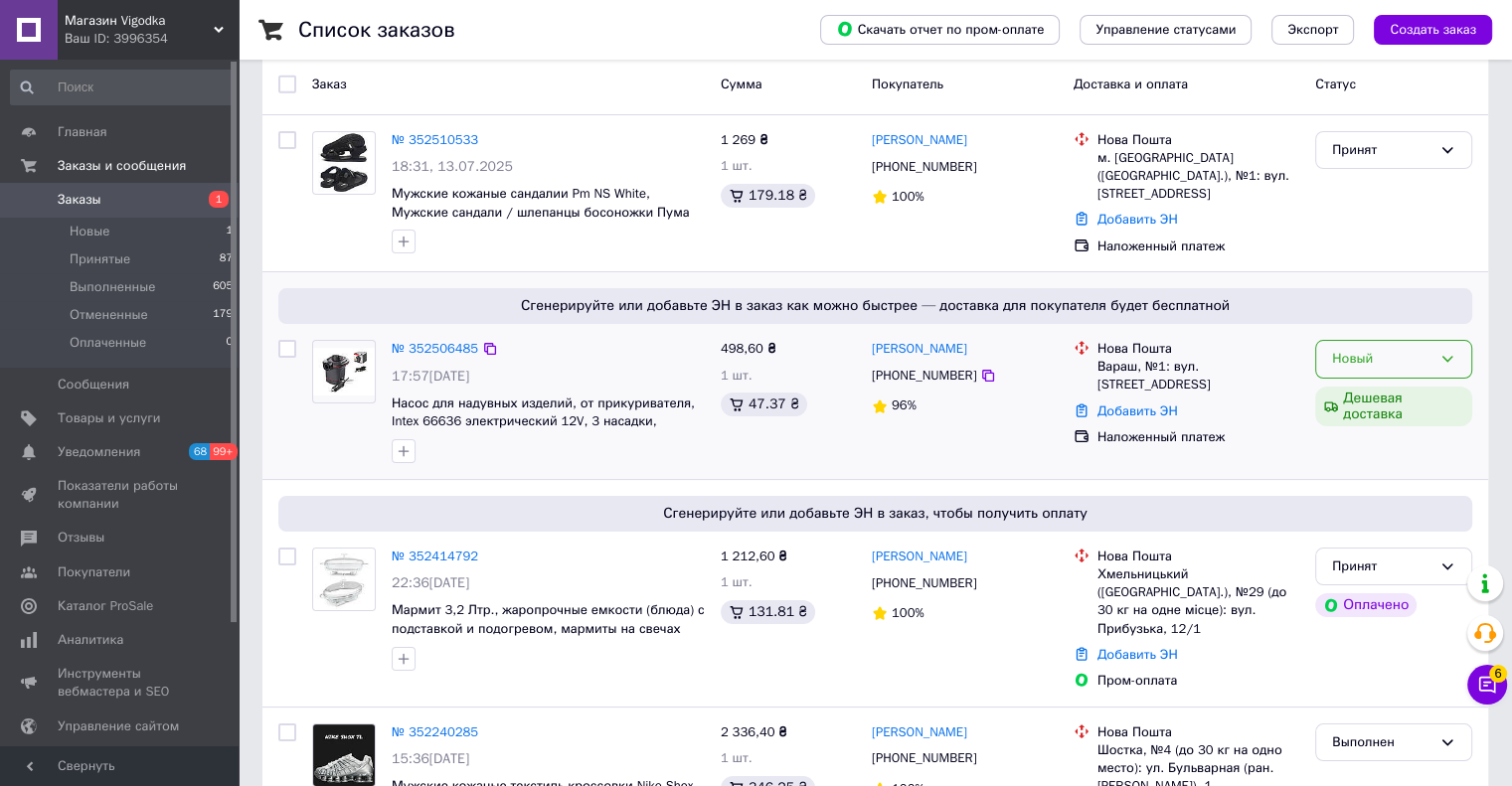 click on "Новый" at bounding box center [1382, 359] 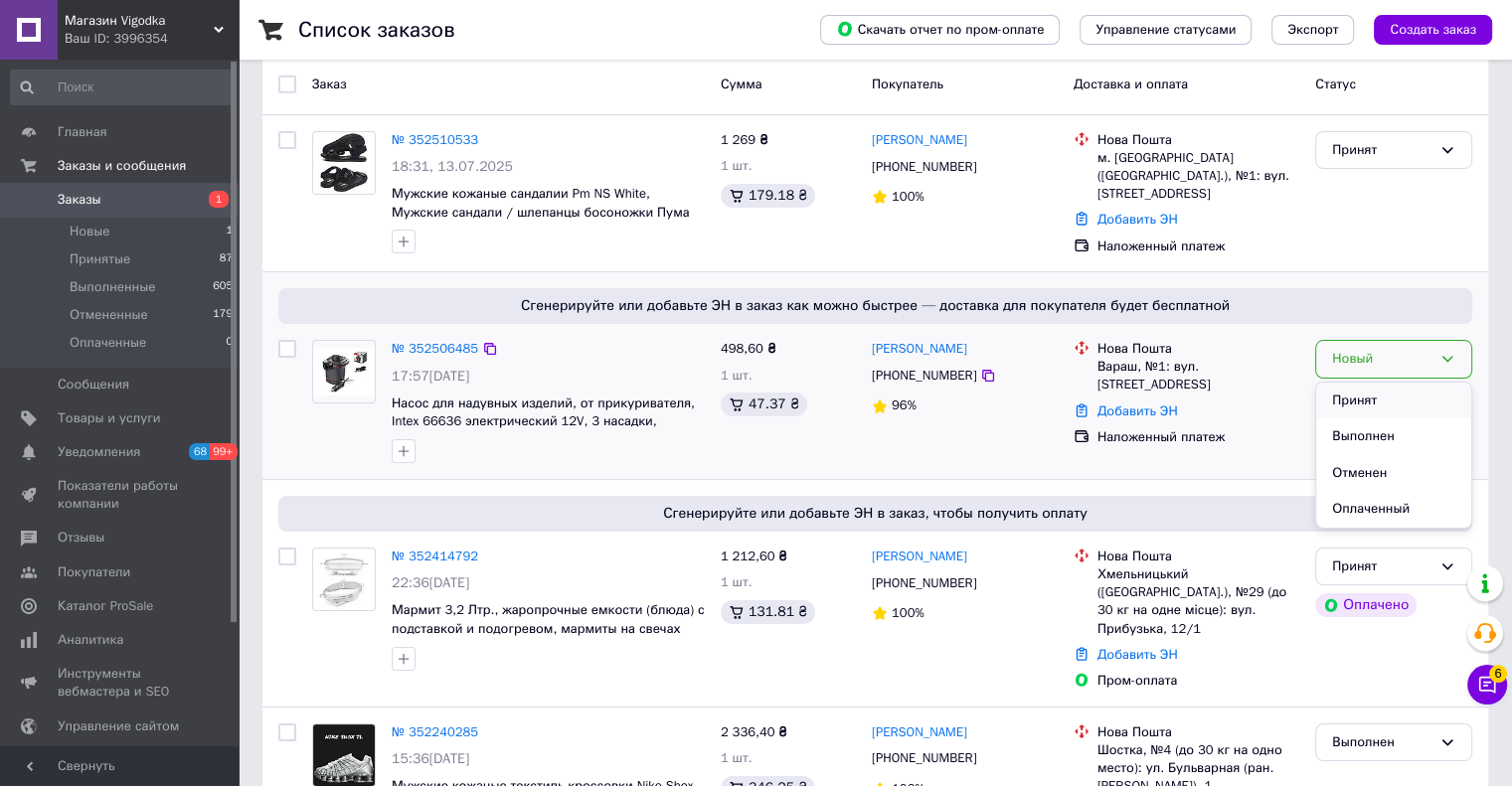 click on "Принят" at bounding box center (1394, 400) 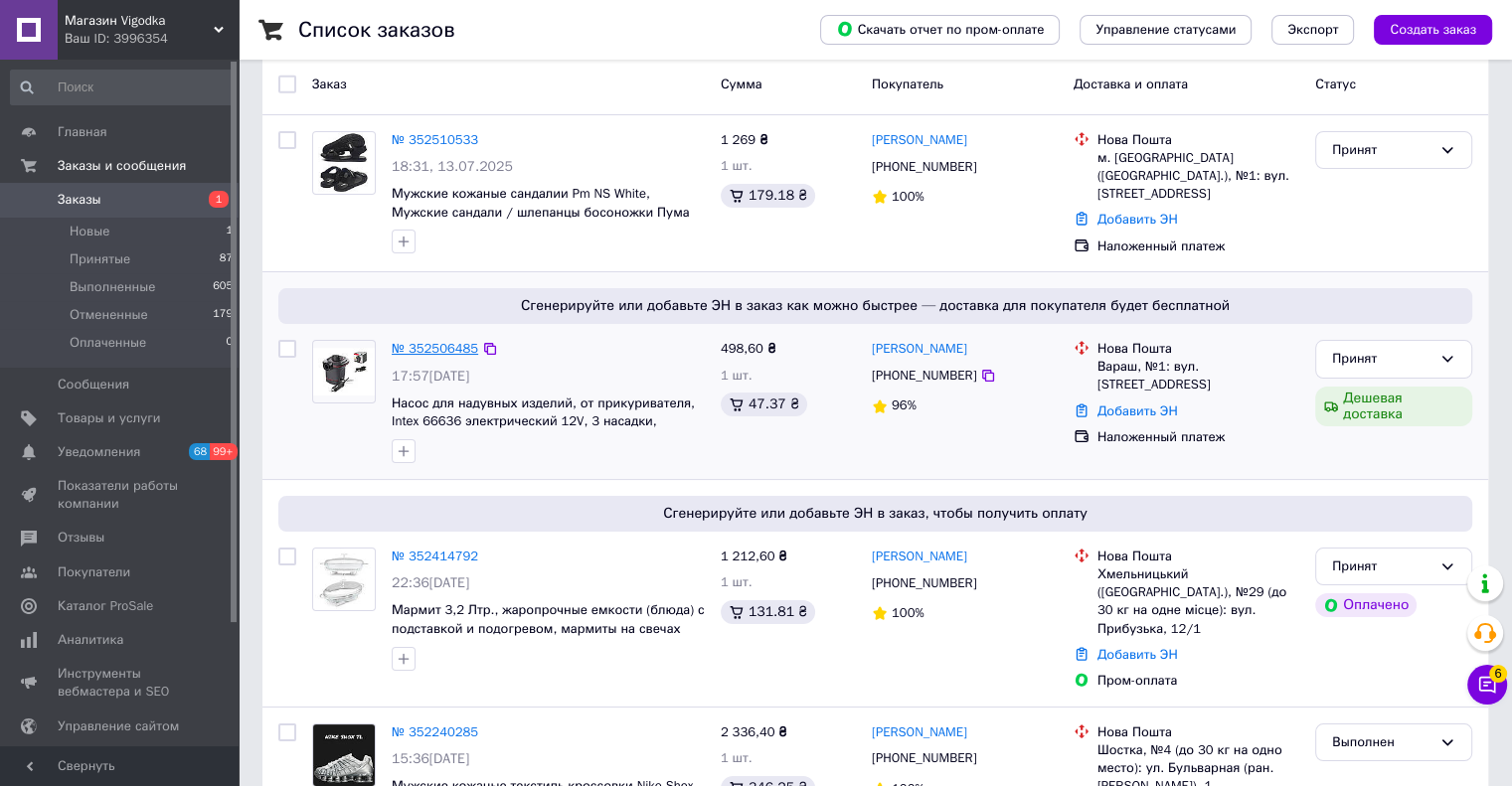 click on "№ 352506485" at bounding box center (434, 348) 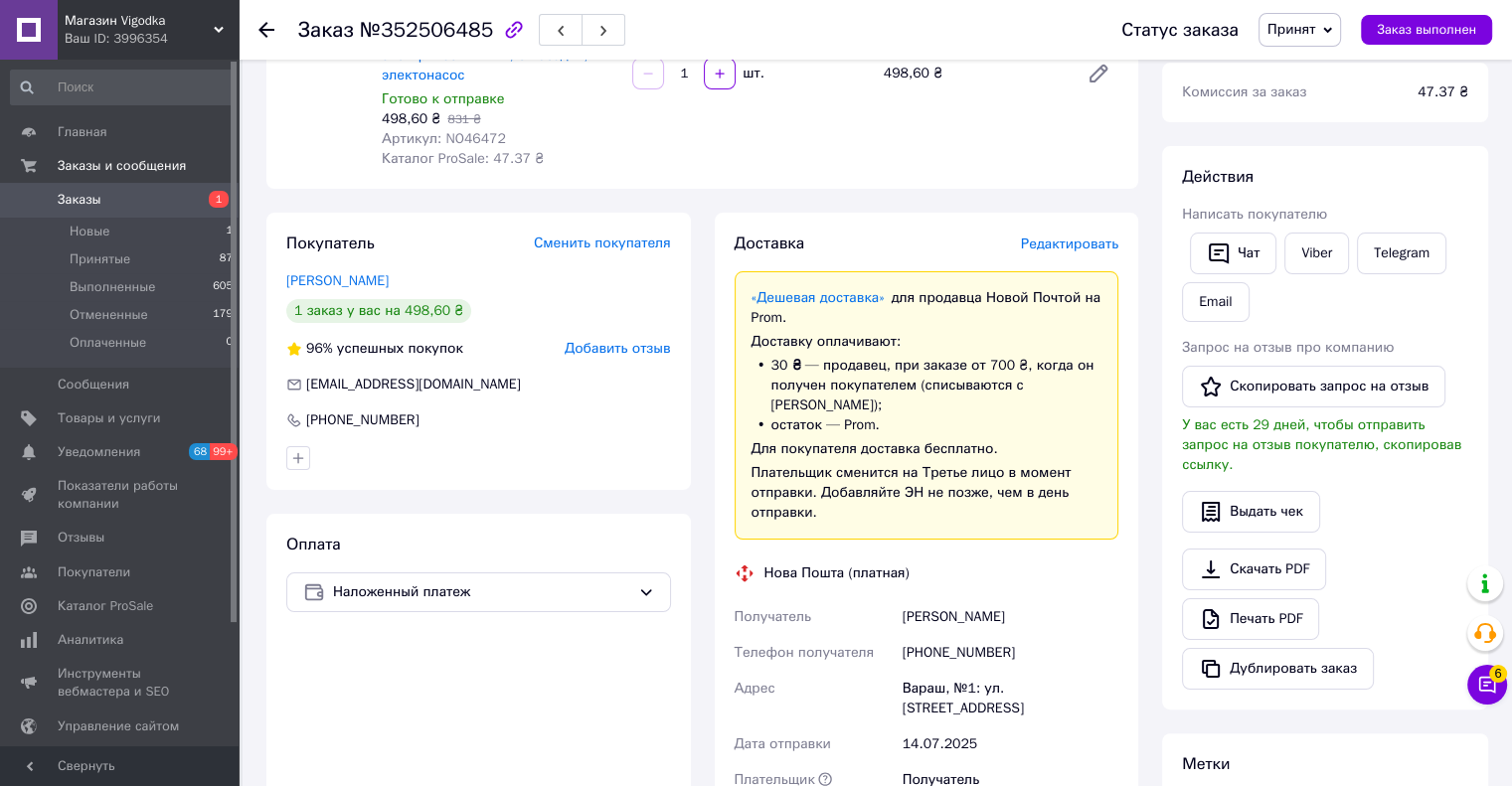 scroll, scrollTop: 298, scrollLeft: 0, axis: vertical 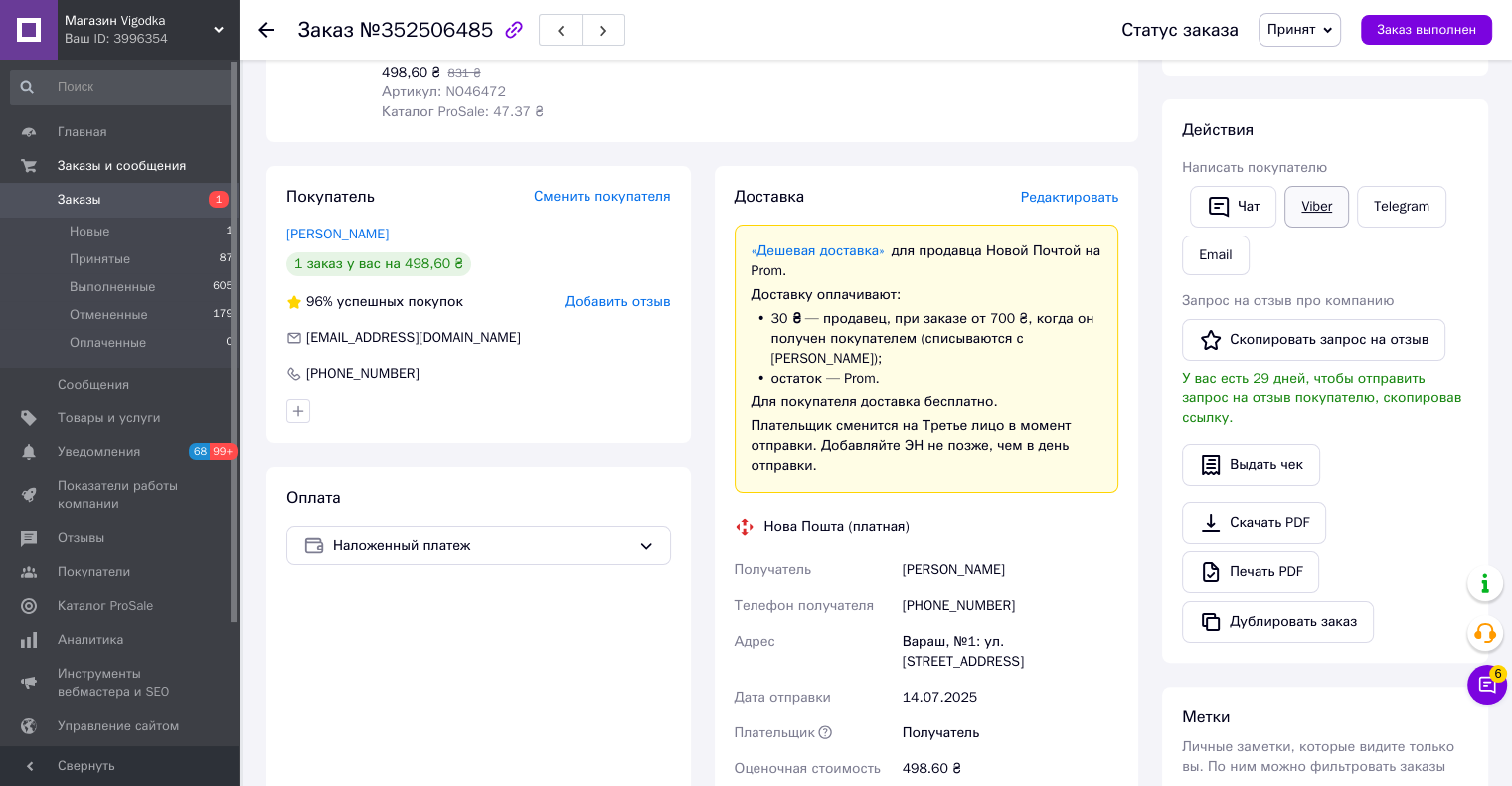 click on "Viber" at bounding box center (1316, 207) 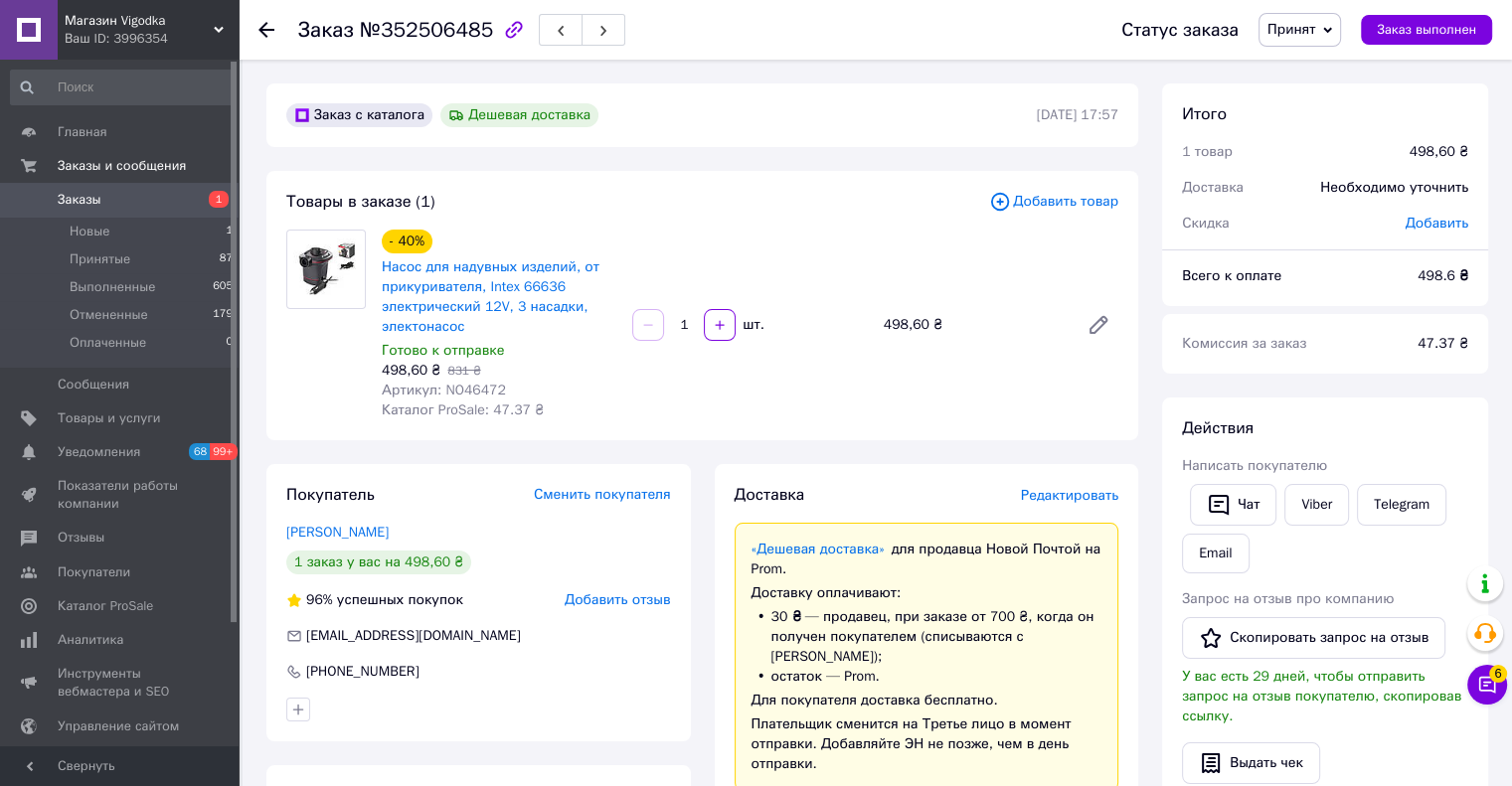 scroll, scrollTop: 99, scrollLeft: 0, axis: vertical 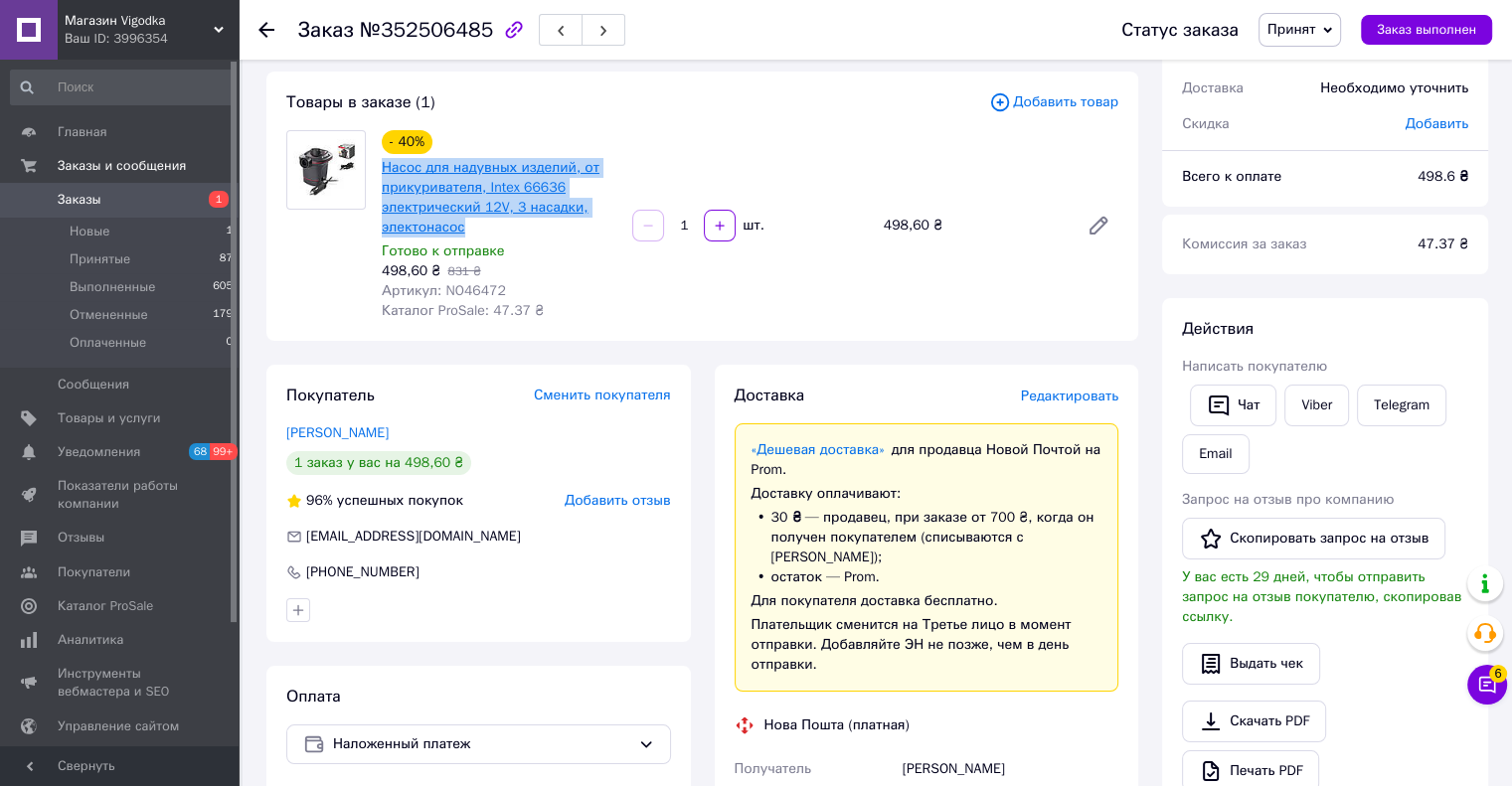 copy on "Насос для надувных изделий, от прикуривателя, Intex 66636 электрический 12V, 3 насадки, электонасос" 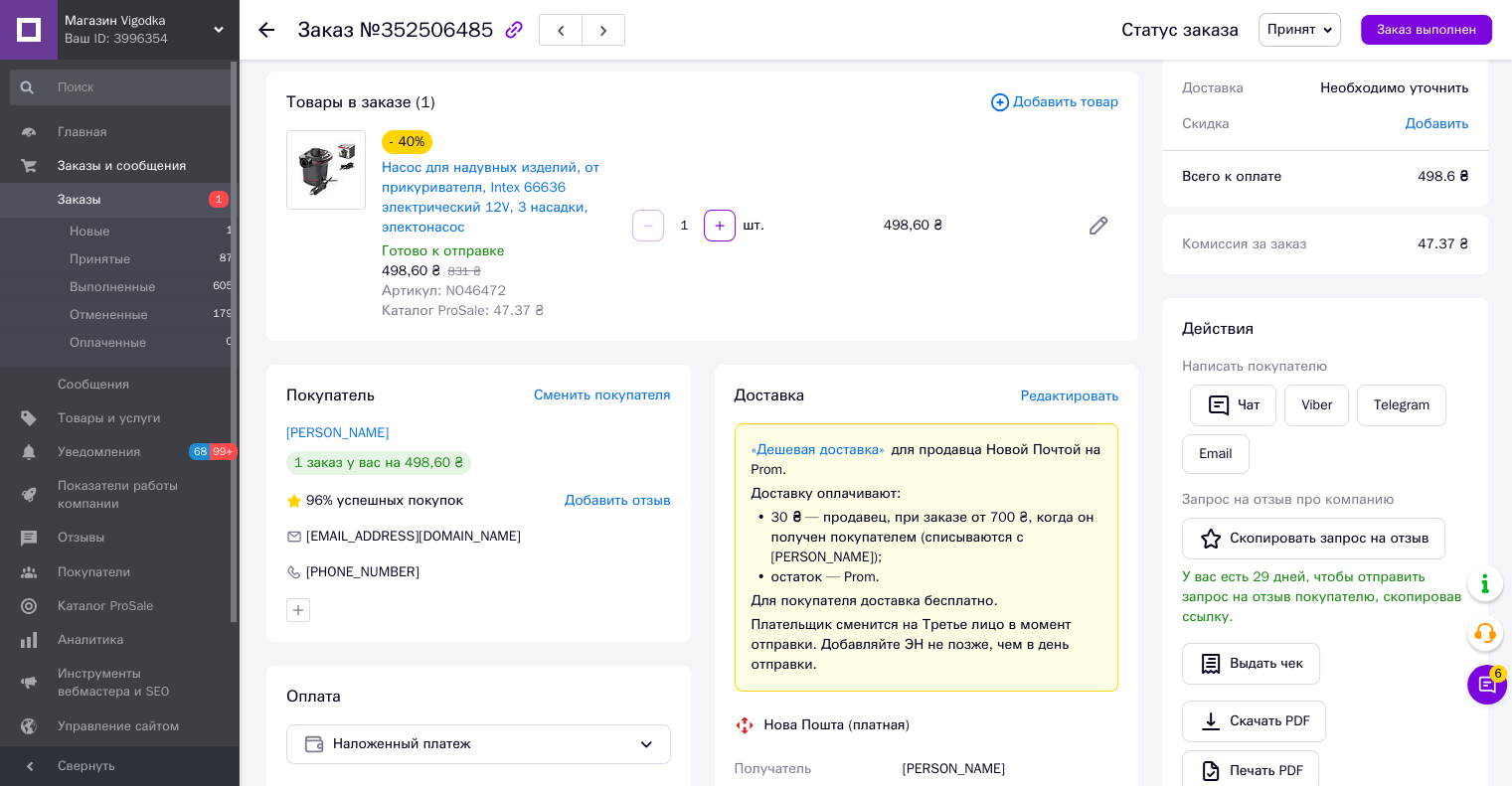 click on "- 40% Насос для надувных изделий, от прикуривателя, Intex 66636 электрический 12V, 3 насадки, электонасос Готово к отправке 498,60 ₴   831 ₴ Артикул: NO46472 Каталог ProSale: 47.37 ₴  1   шт. 498,60 ₴" at bounding box center [750, 226] 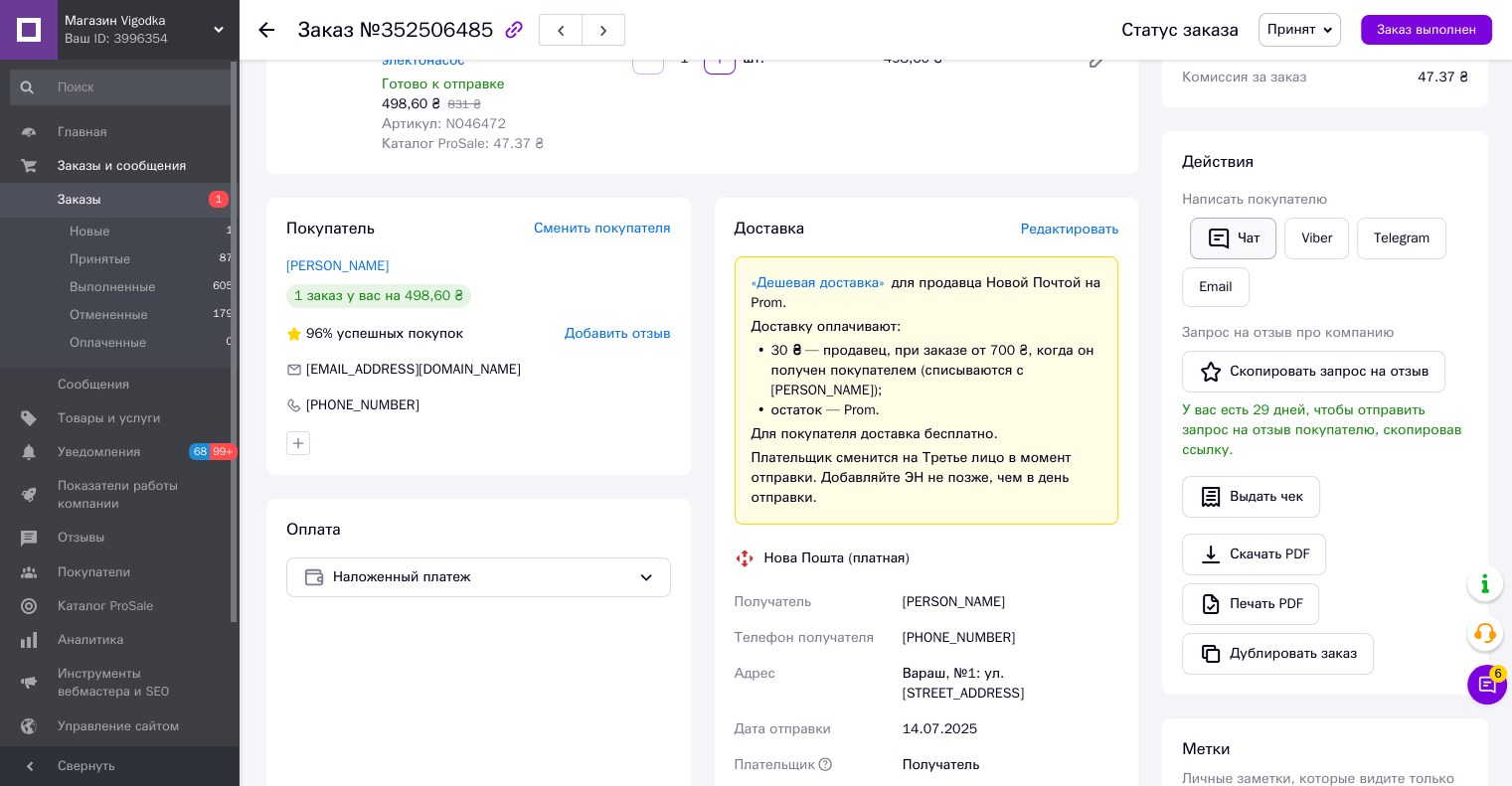 scroll, scrollTop: 298, scrollLeft: 0, axis: vertical 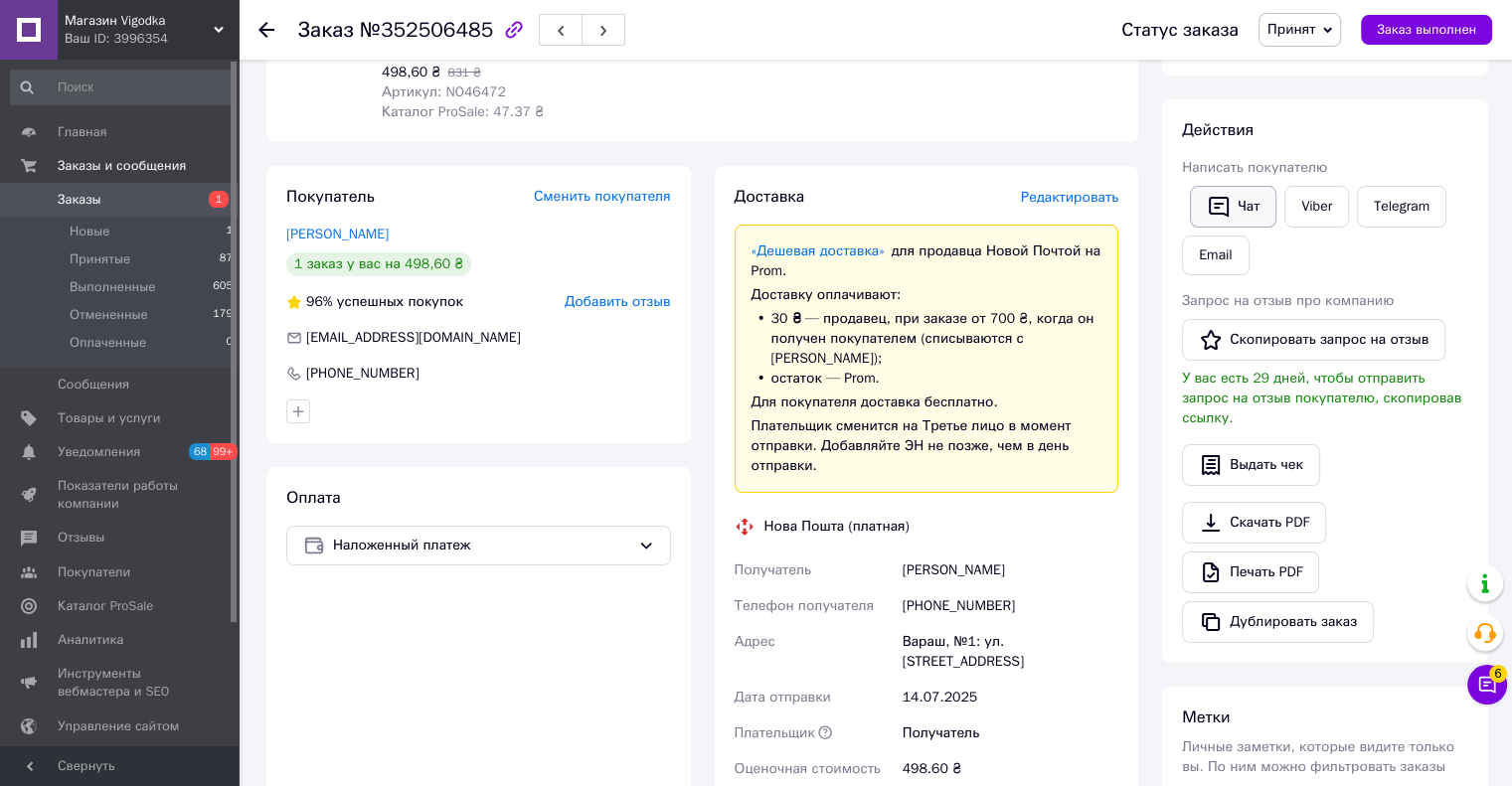 click on "Чат" at bounding box center (1233, 207) 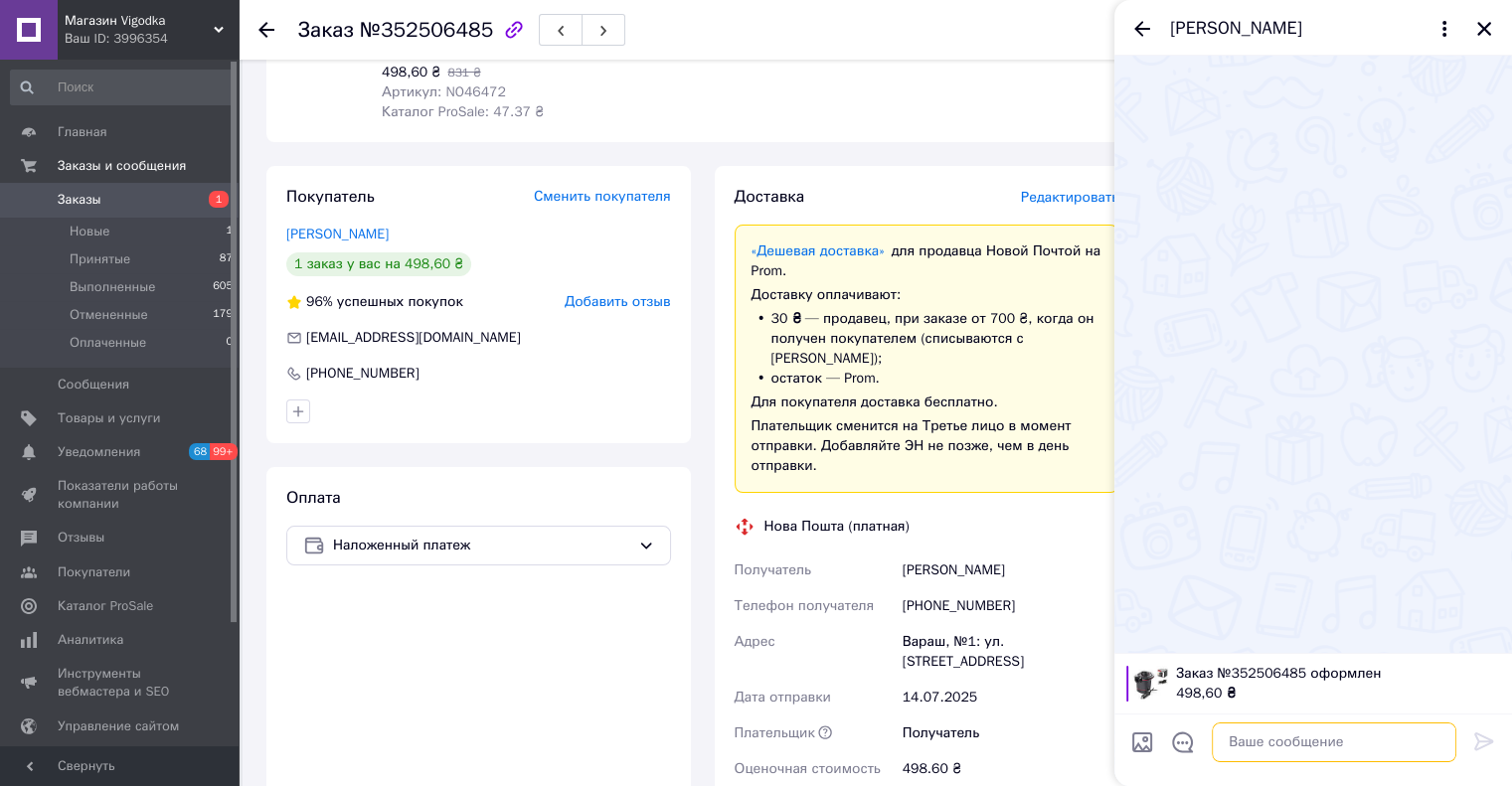 click at bounding box center [1334, 742] 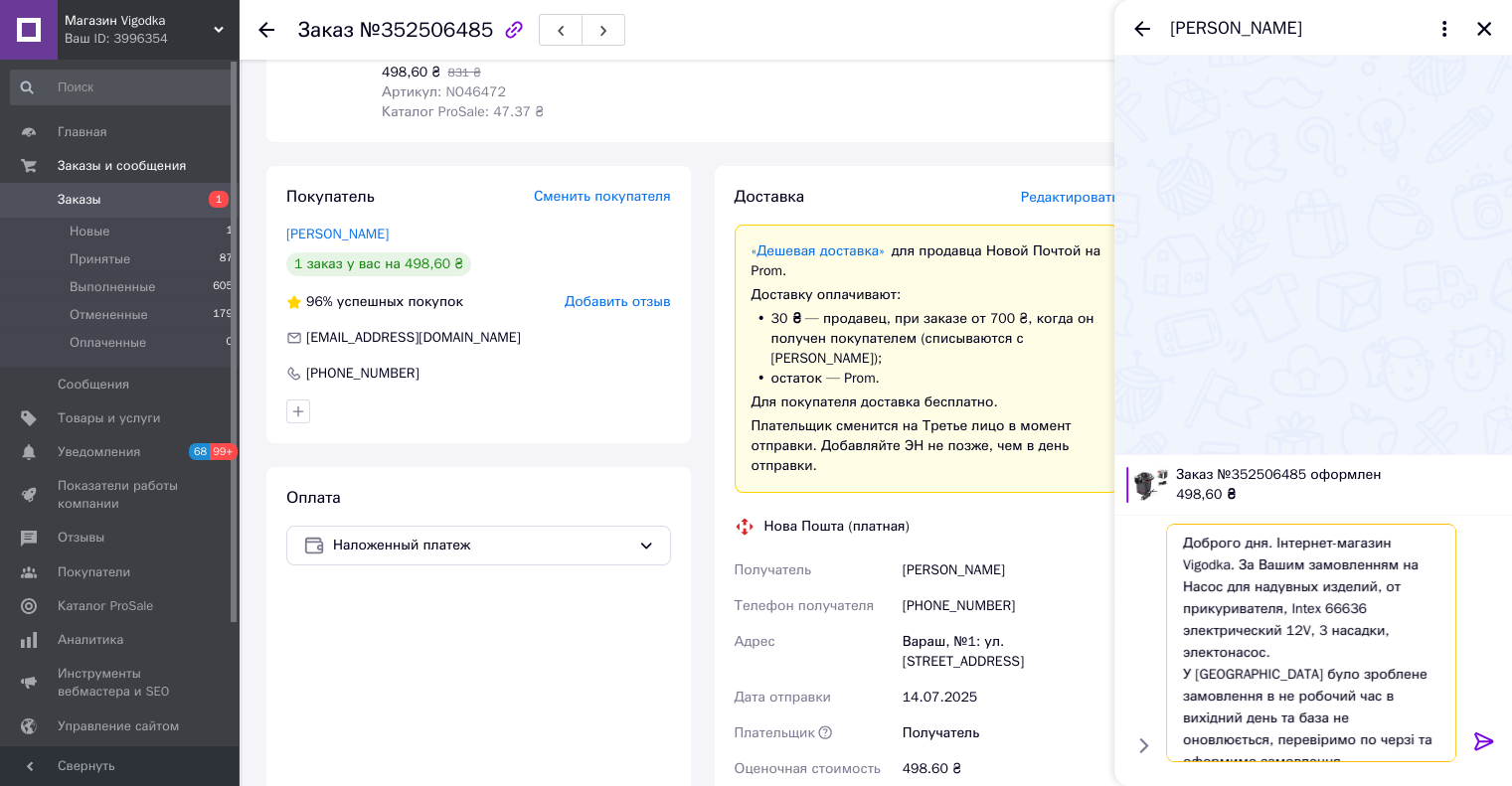 scroll, scrollTop: 41, scrollLeft: 0, axis: vertical 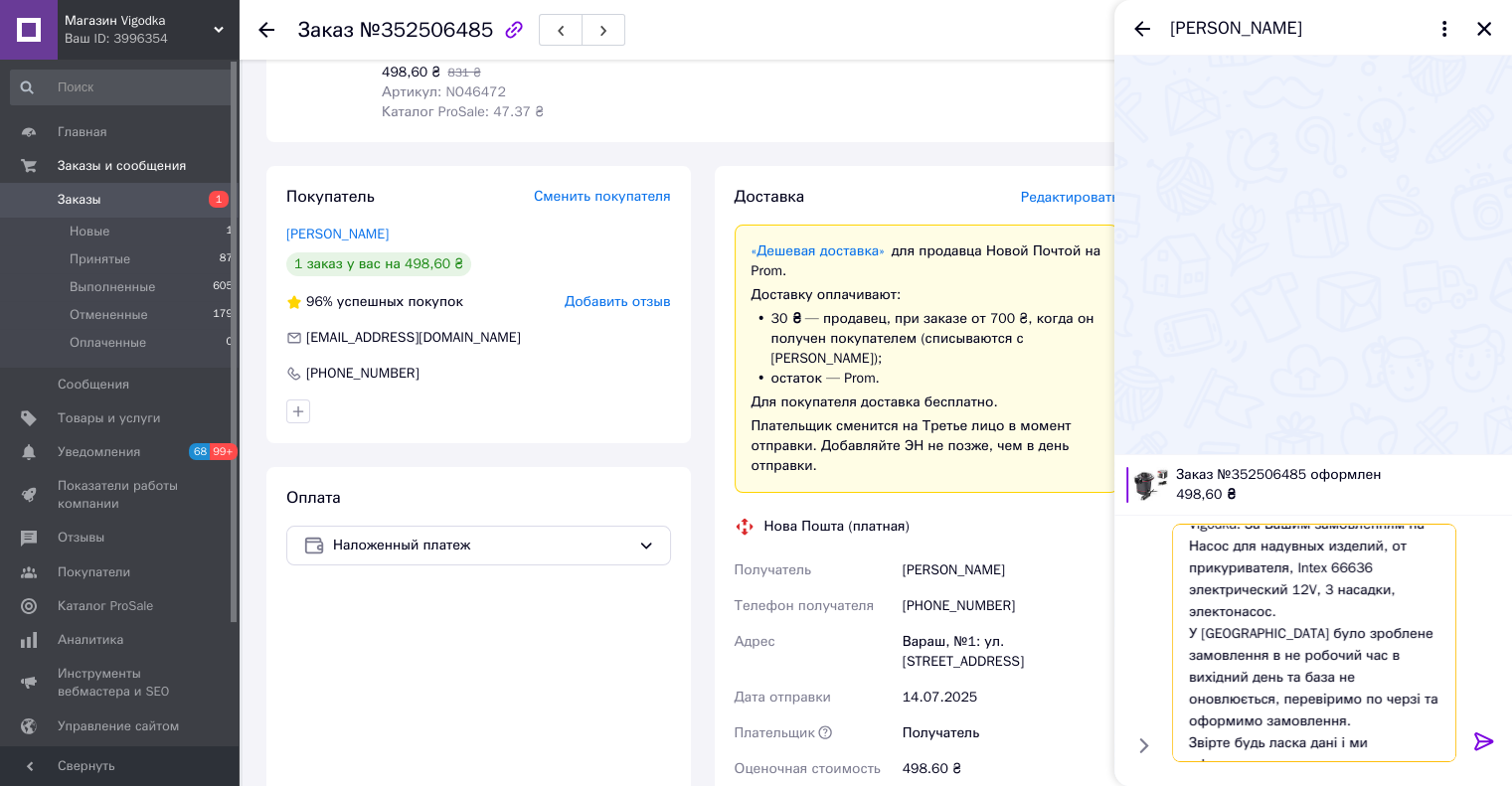 type on "Доброго дня. Інтернет-магазин Vigodka. За Вашим замовленням на Насос для надувных изделий, от прикуривателя, Intex 66636 электрический 12V, 3 насадки, электонасос.
У Вас було зроблене замовлення в не робочий час в вихідний день та база не оновлюється, перевіримо по черзі та оформимо замовлення.
Звірте будь ласка дані і ми оформимо замовлення" 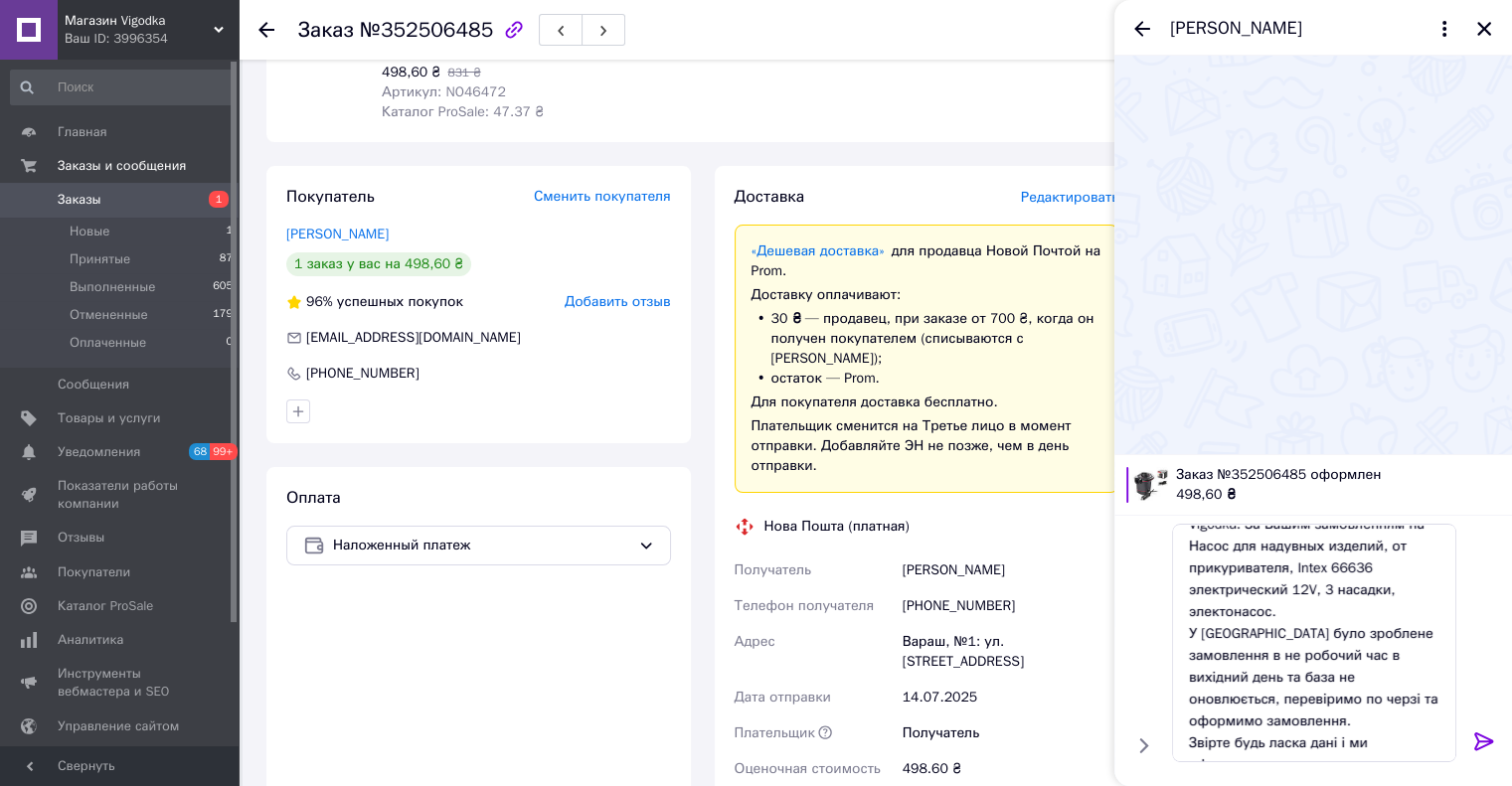 click 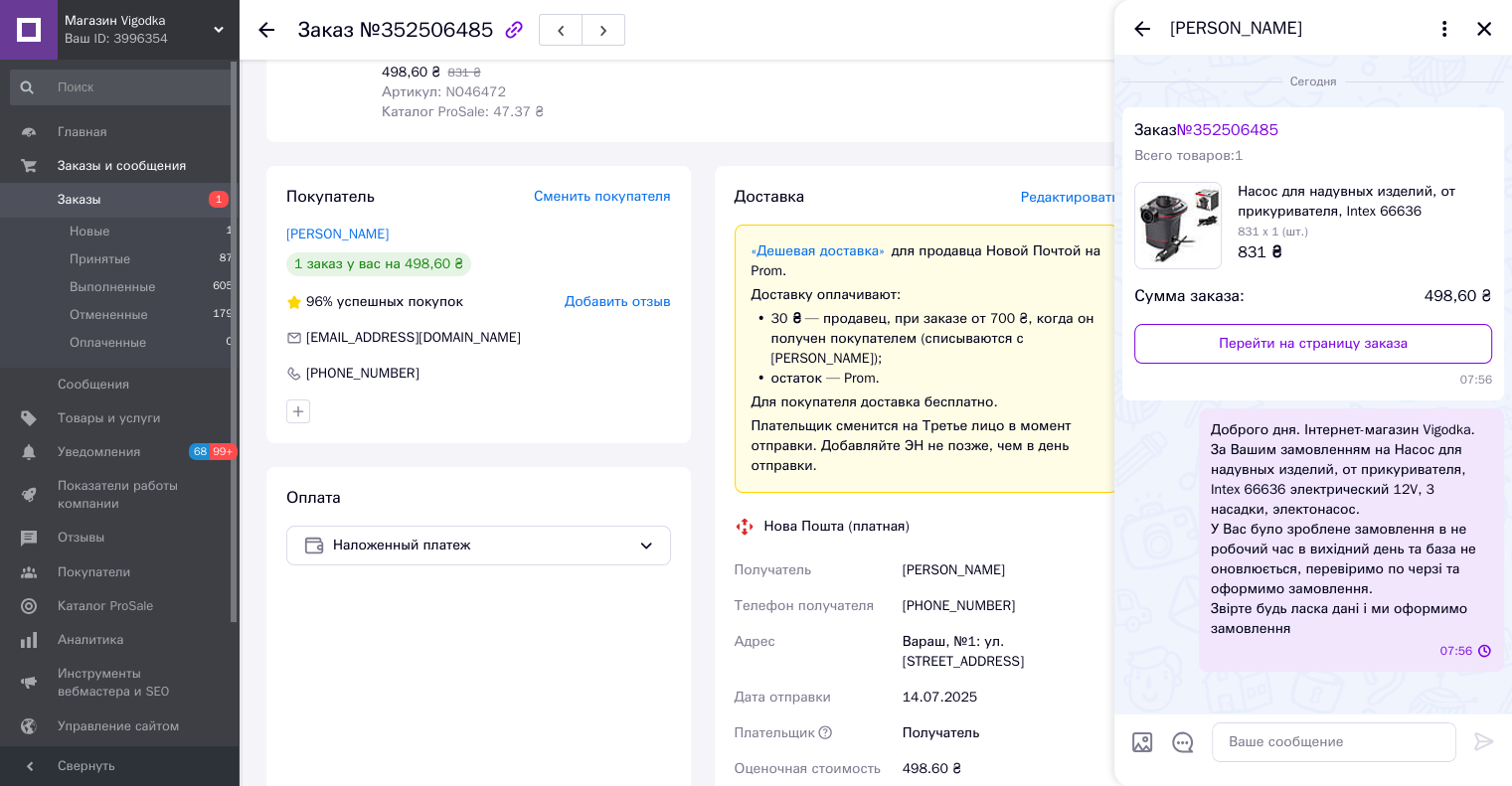 scroll, scrollTop: 0, scrollLeft: 0, axis: both 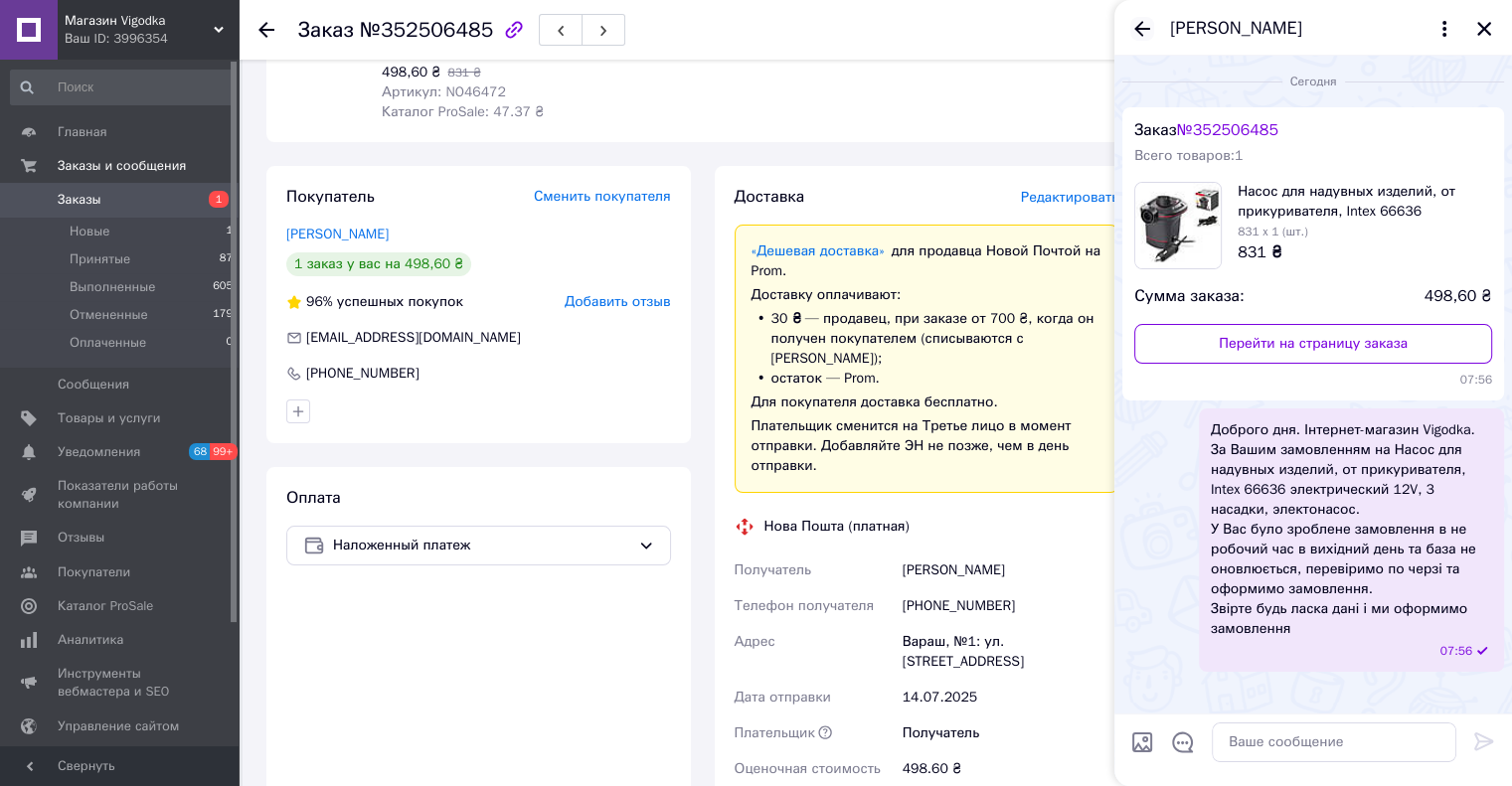 click 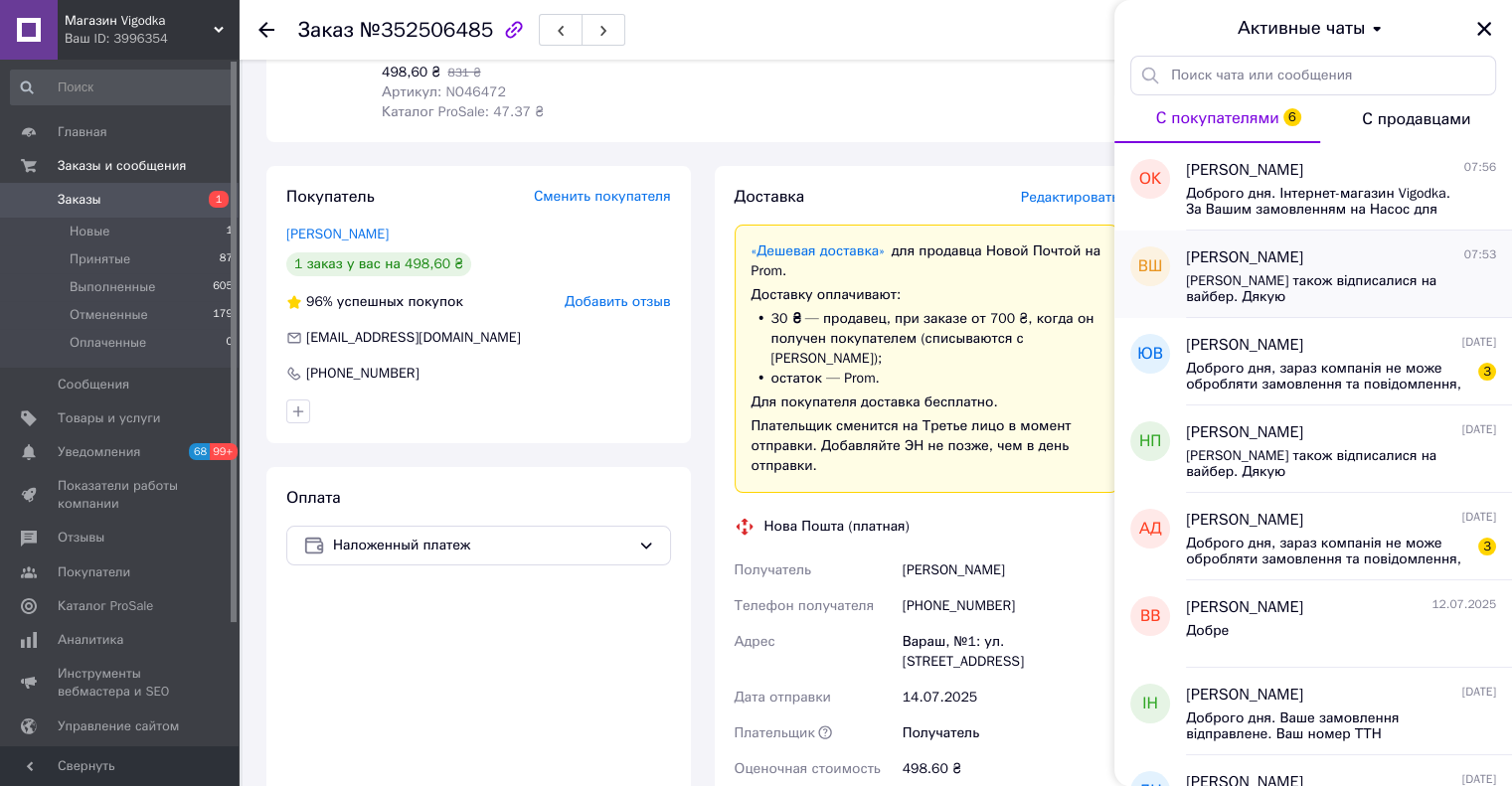 click on "[PERSON_NAME] також відписалися на вайбер. Дякую" at bounding box center (1327, 289) 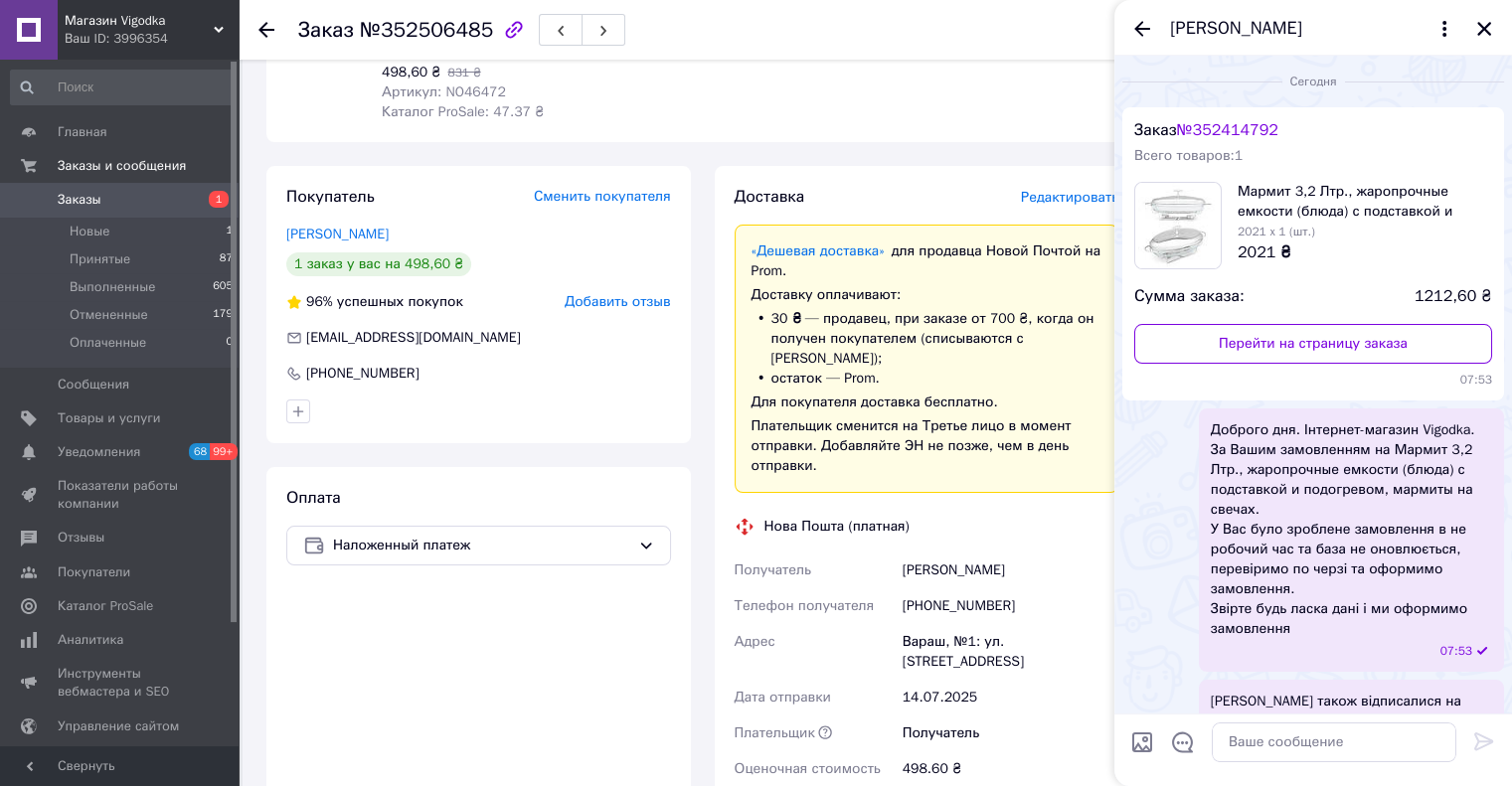 scroll, scrollTop: 58, scrollLeft: 0, axis: vertical 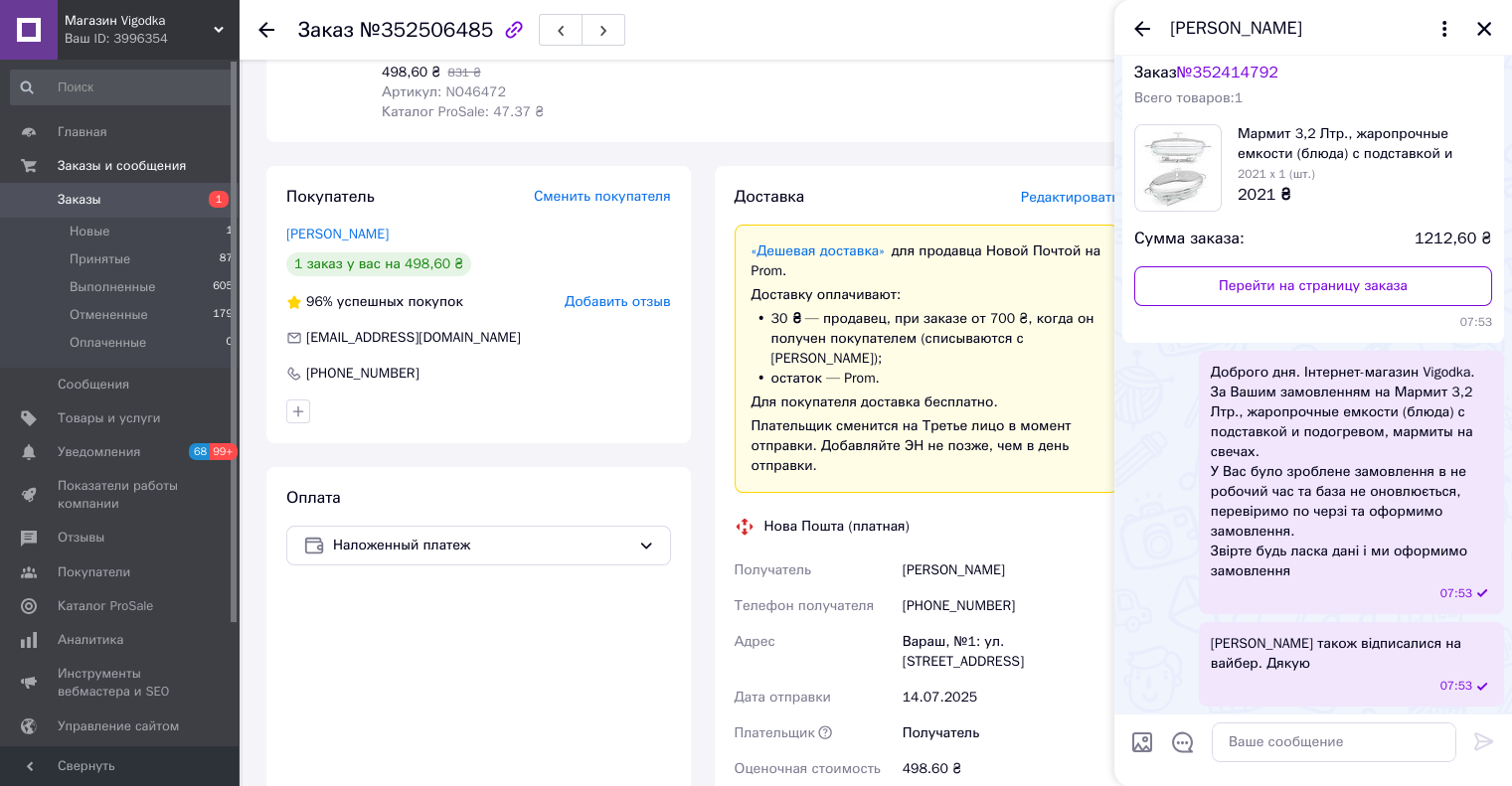 click on "[PERSON_NAME] також відписалися на вайбер. Дякую" at bounding box center [1351, 654] 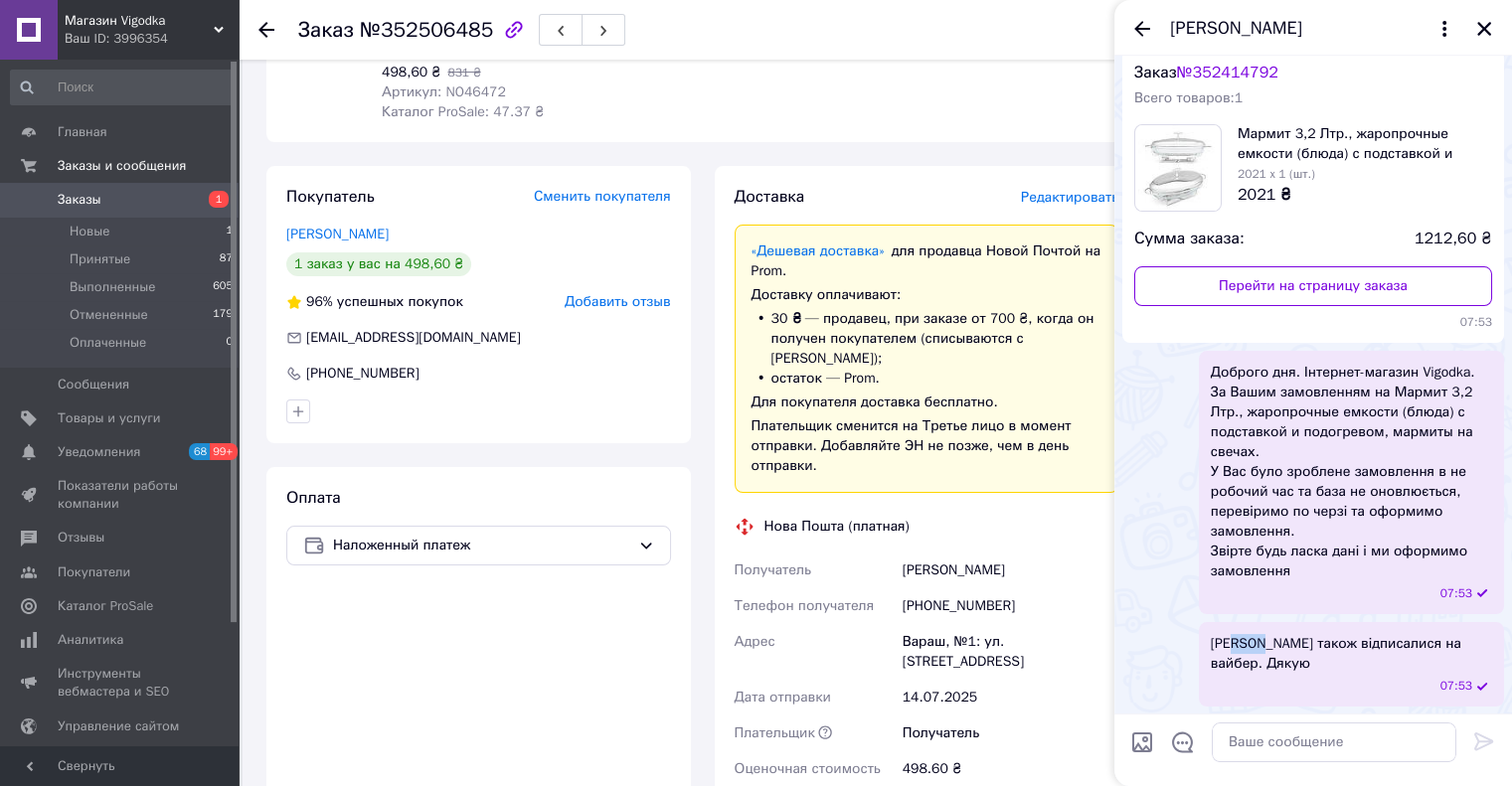 click on "[PERSON_NAME] також відписалися на вайбер. Дякую" at bounding box center (1351, 654) 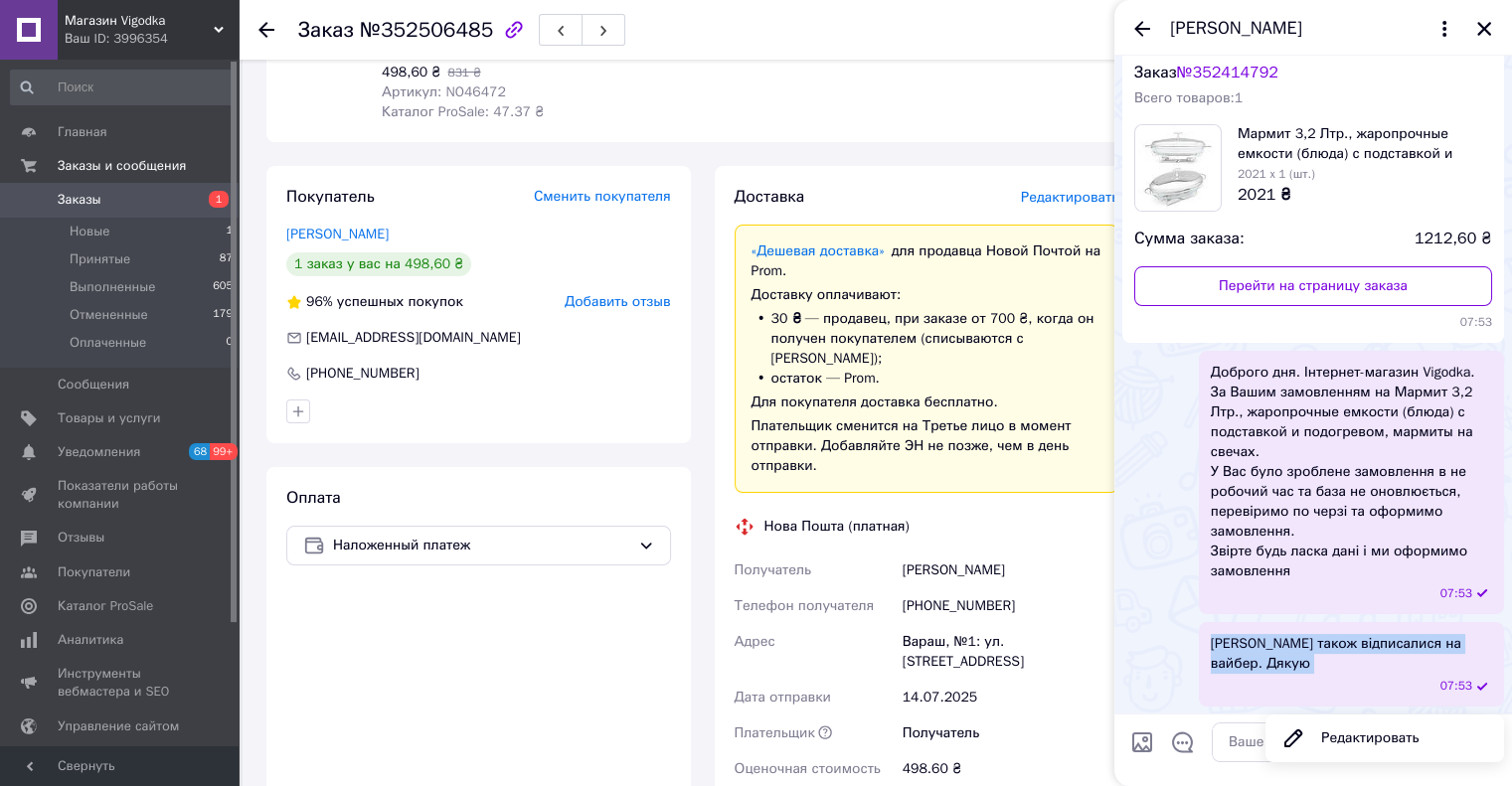 click on "[PERSON_NAME] також відписалися на вайбер. Дякую" at bounding box center [1351, 654] 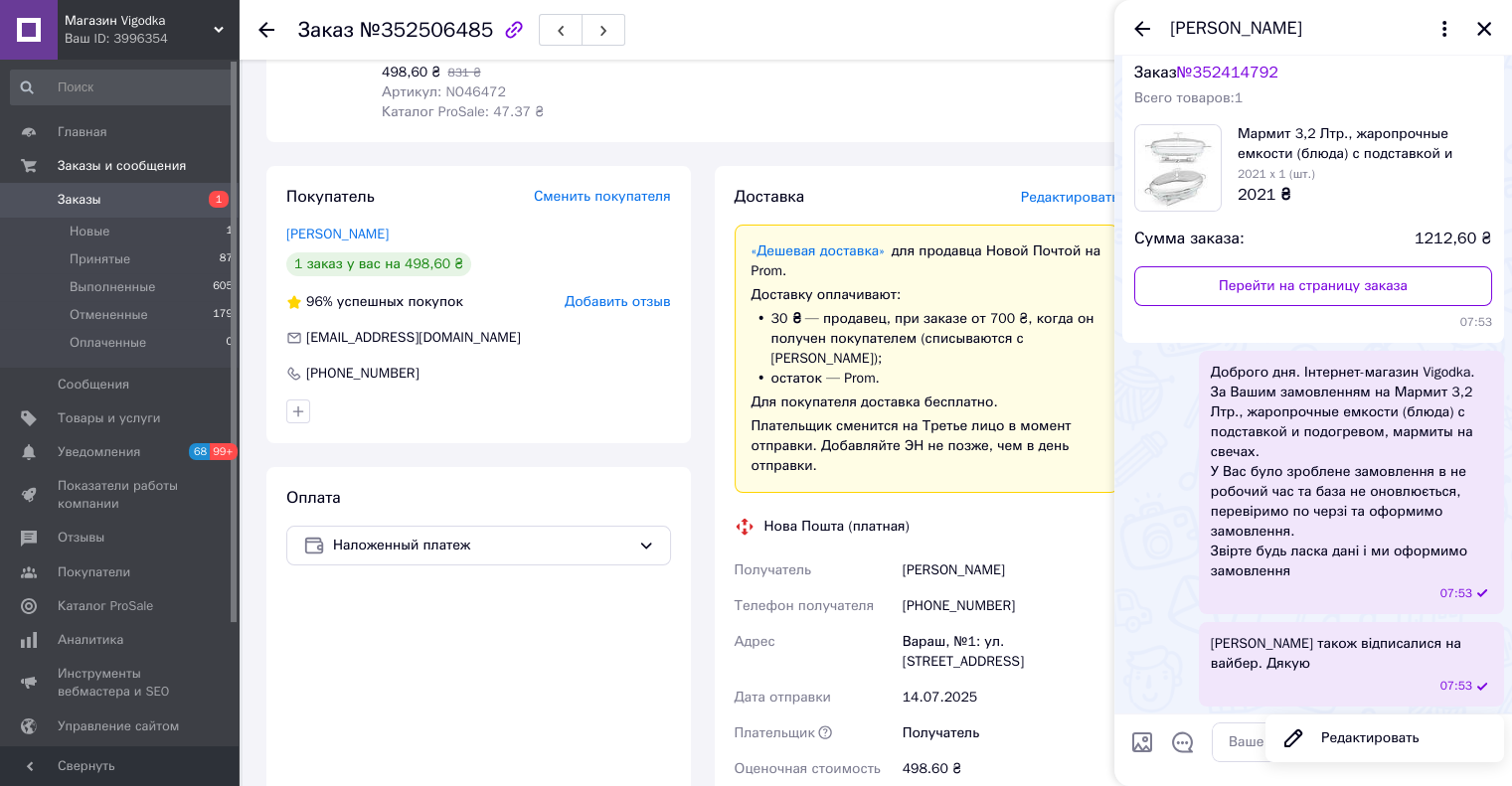 click 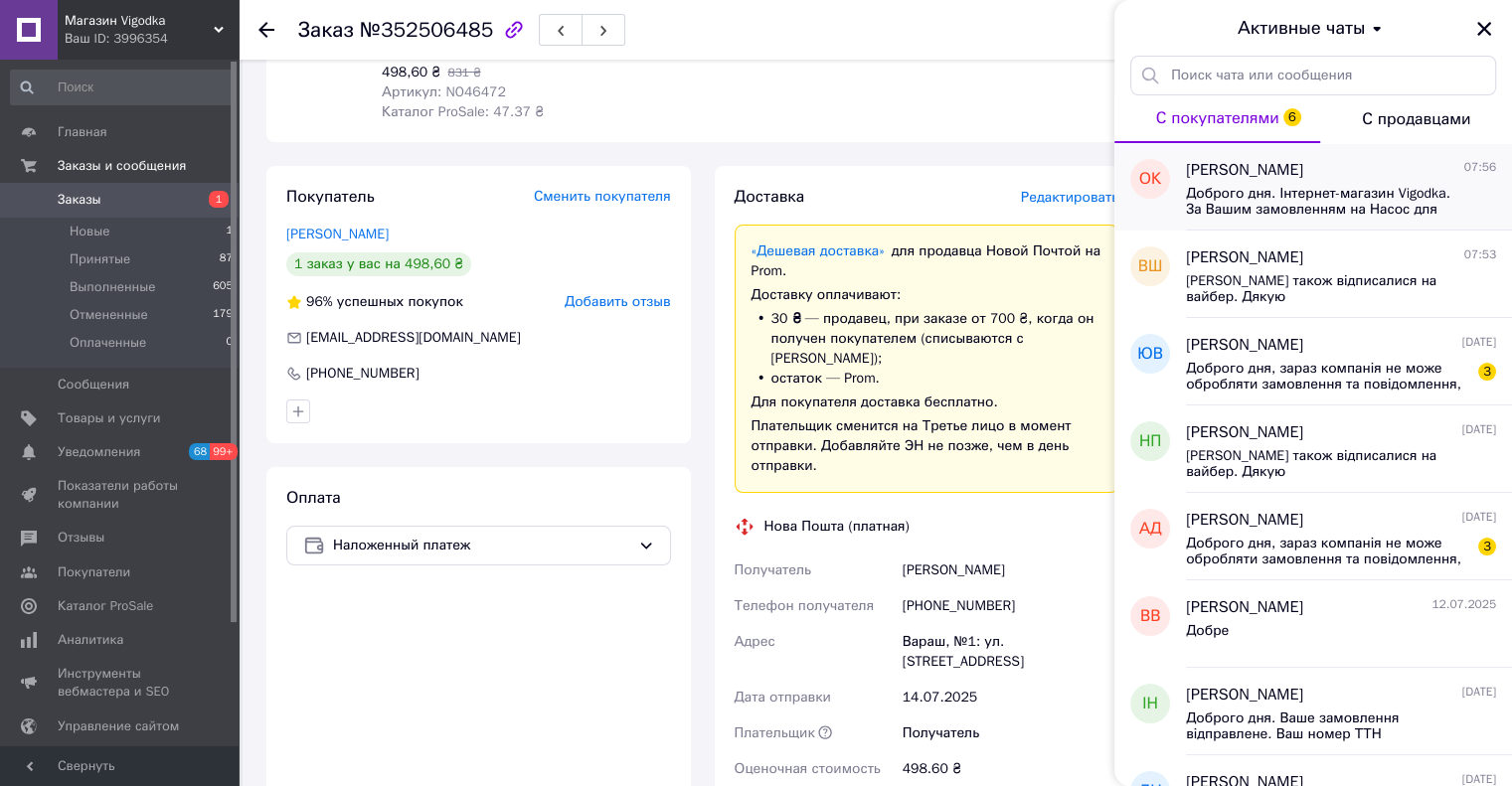 click on "Доброго дня. Інтернет-магазин Vigodka. За Вашим замовленням на Насос для надувных изделий, от прикуривателя, Intex 66636 электрический 12V, 3 насадки, электонасос.
У Вас було зроблене замовлення в не робочий час в вихідний день та база не оновлюється, перевіримо по черзі та оформимо замовлення.
Звірте будь ласка дані і ми оформимо замовлення" at bounding box center (1327, 202) 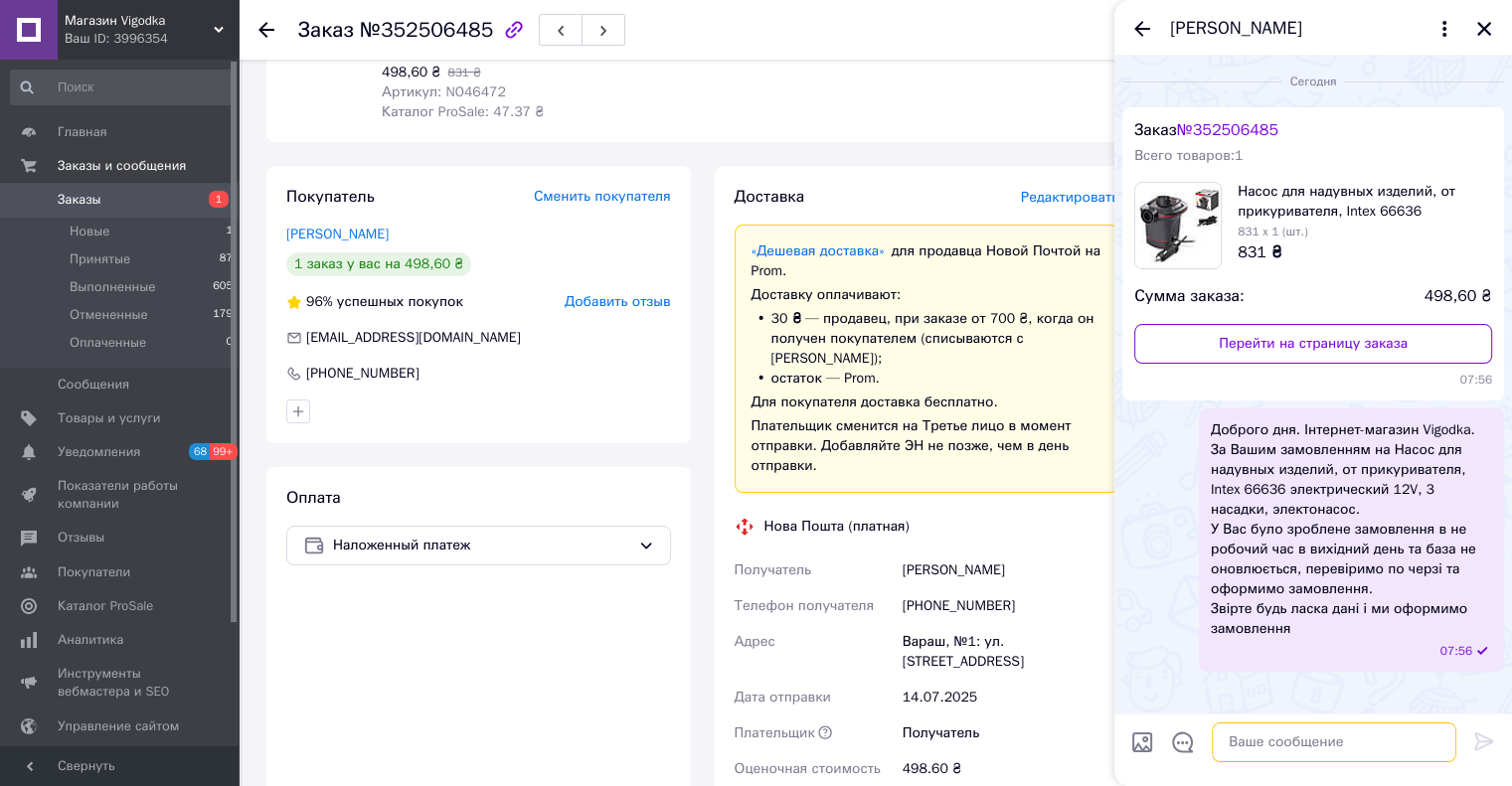 click at bounding box center (1334, 742) 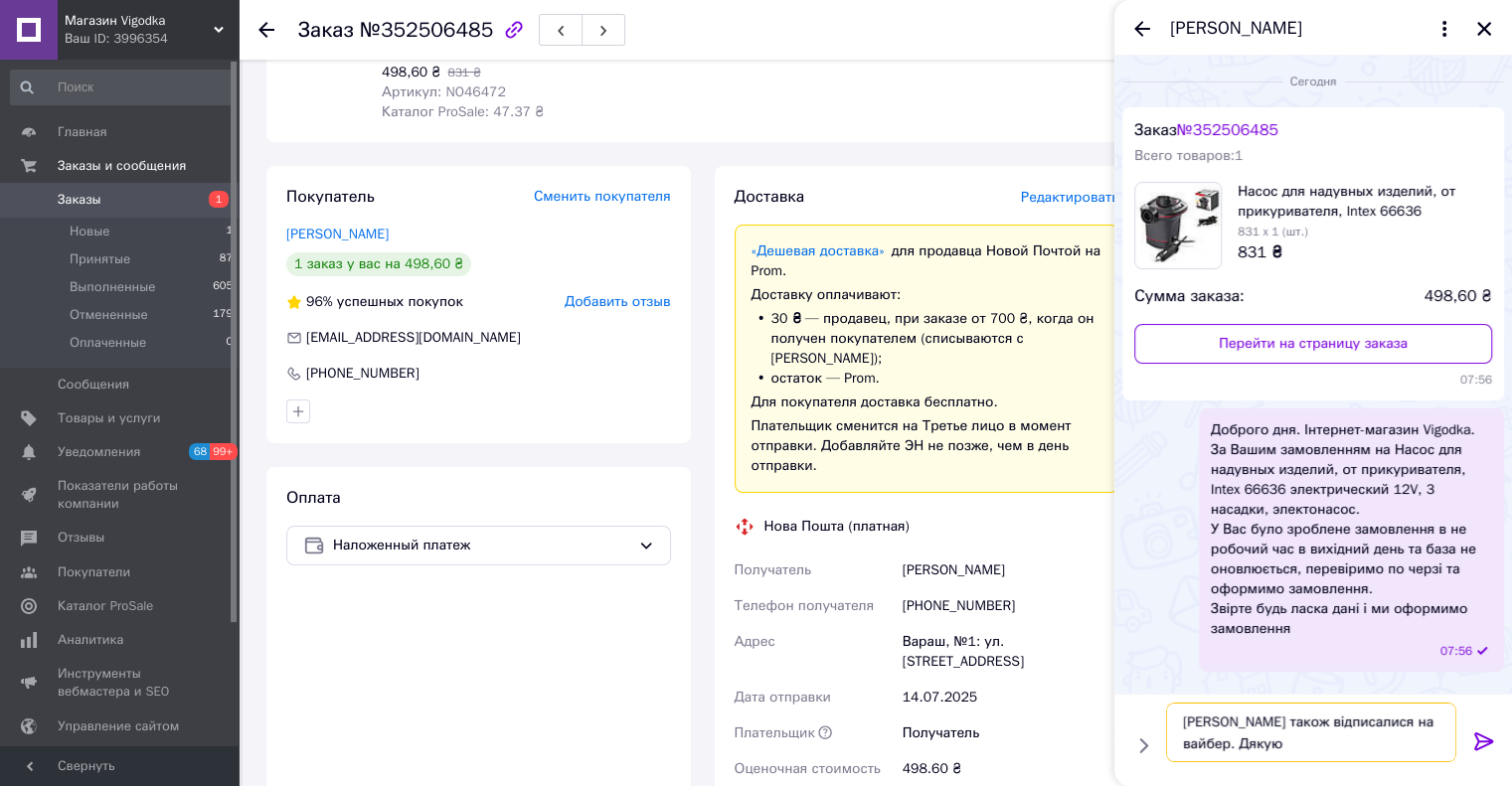scroll, scrollTop: 13, scrollLeft: 0, axis: vertical 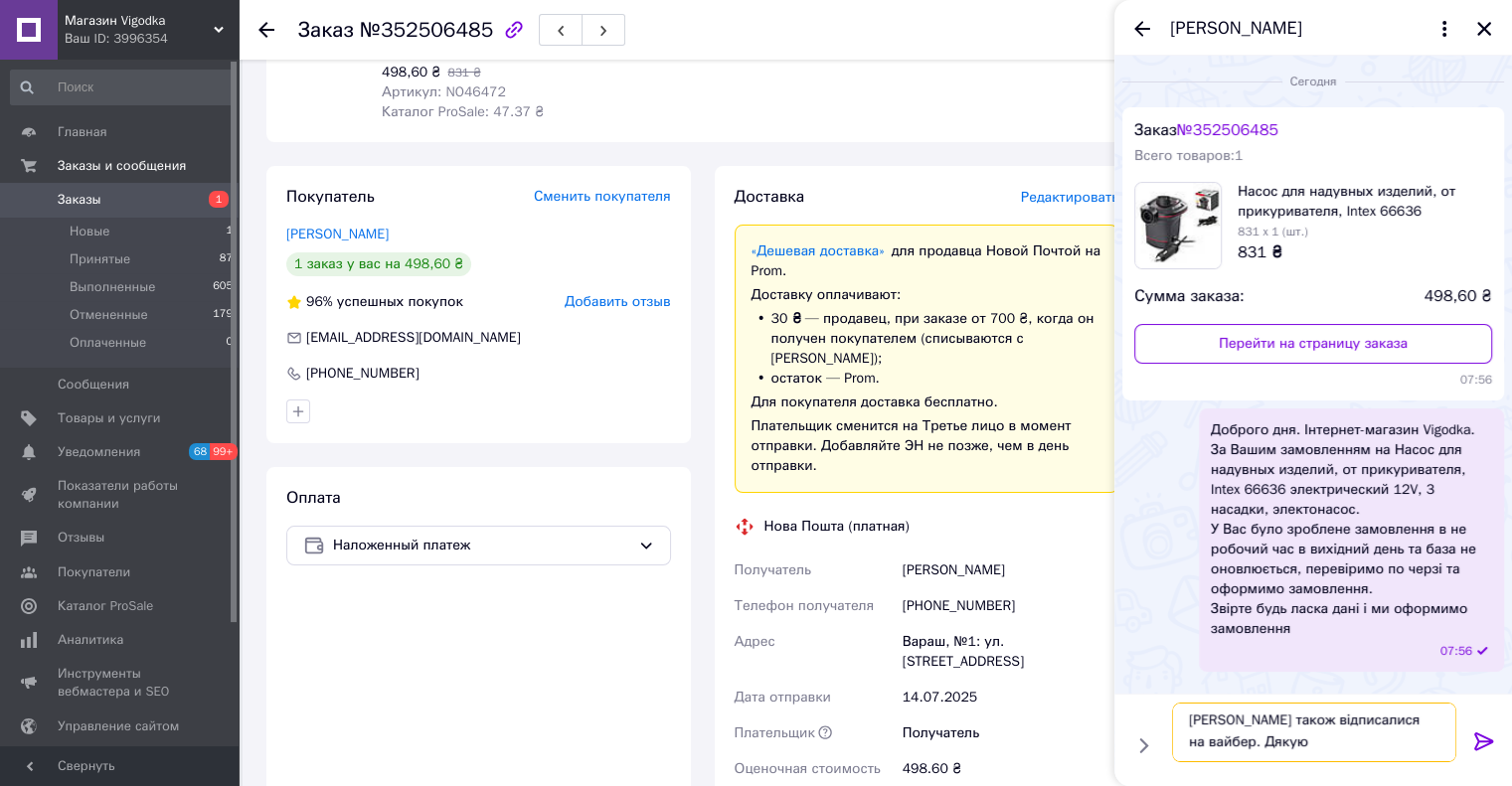 type on "[PERSON_NAME] також відписалися на вайбер. Дякую" 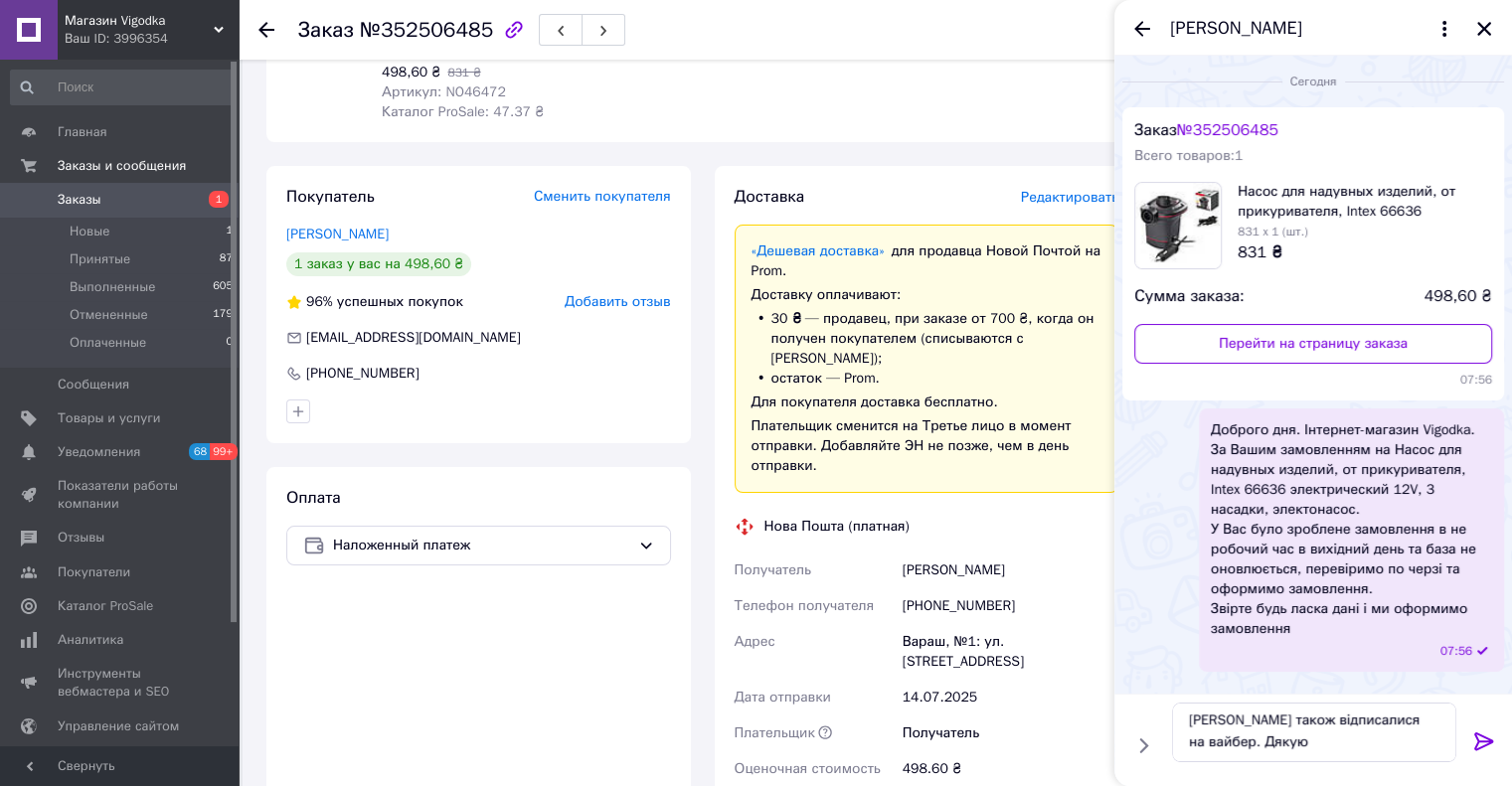 click 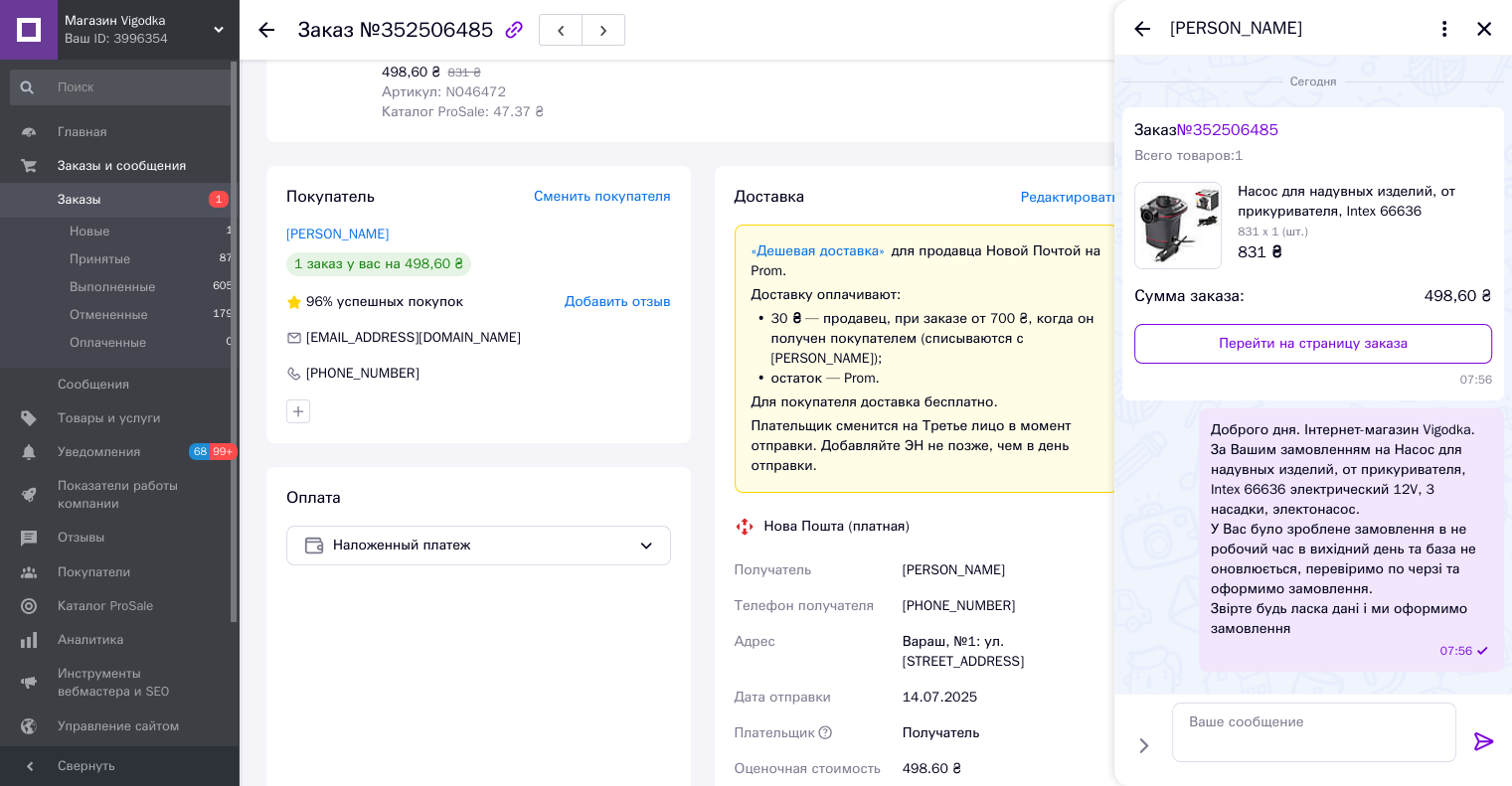scroll, scrollTop: 0, scrollLeft: 0, axis: both 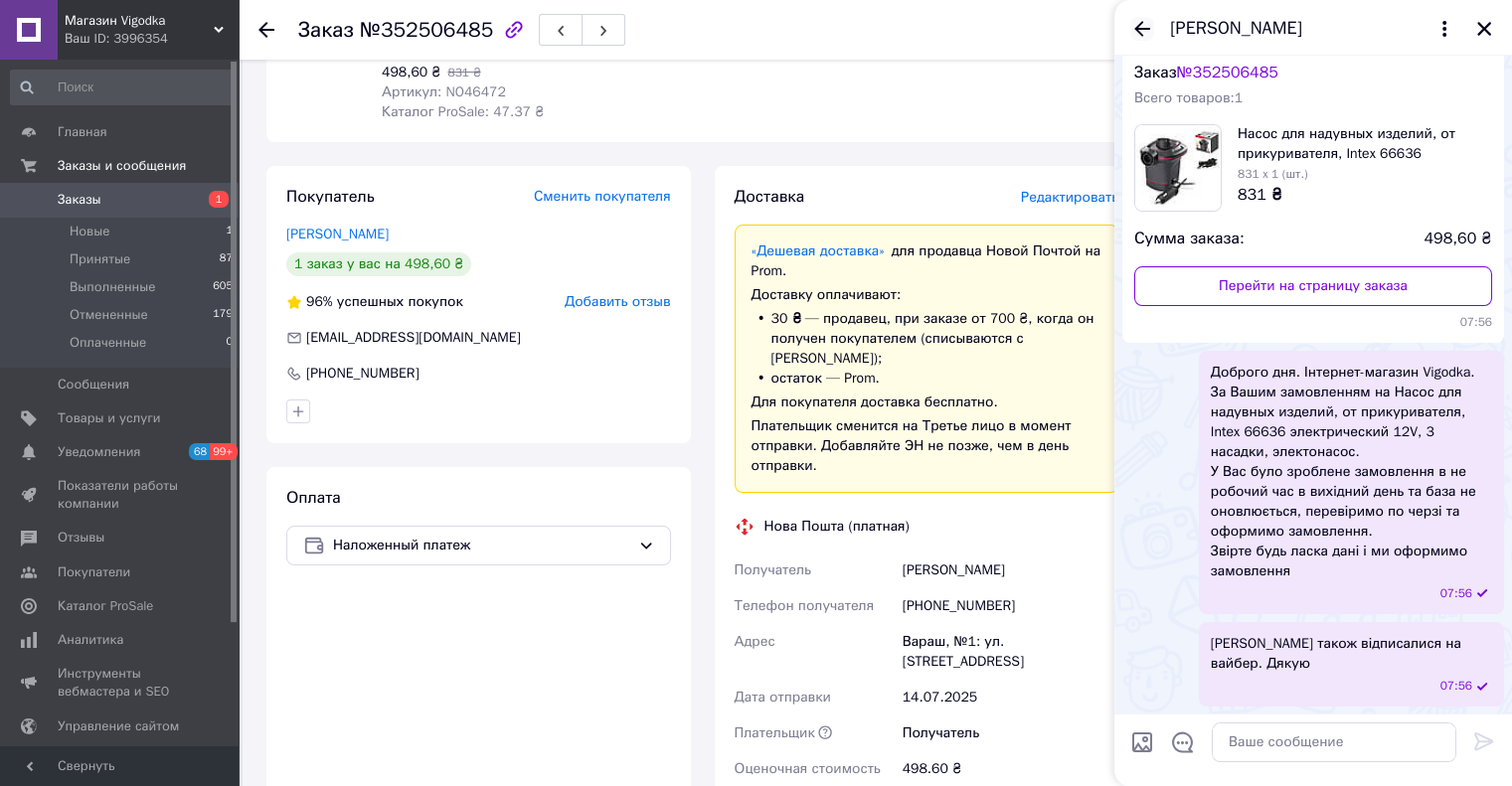 click 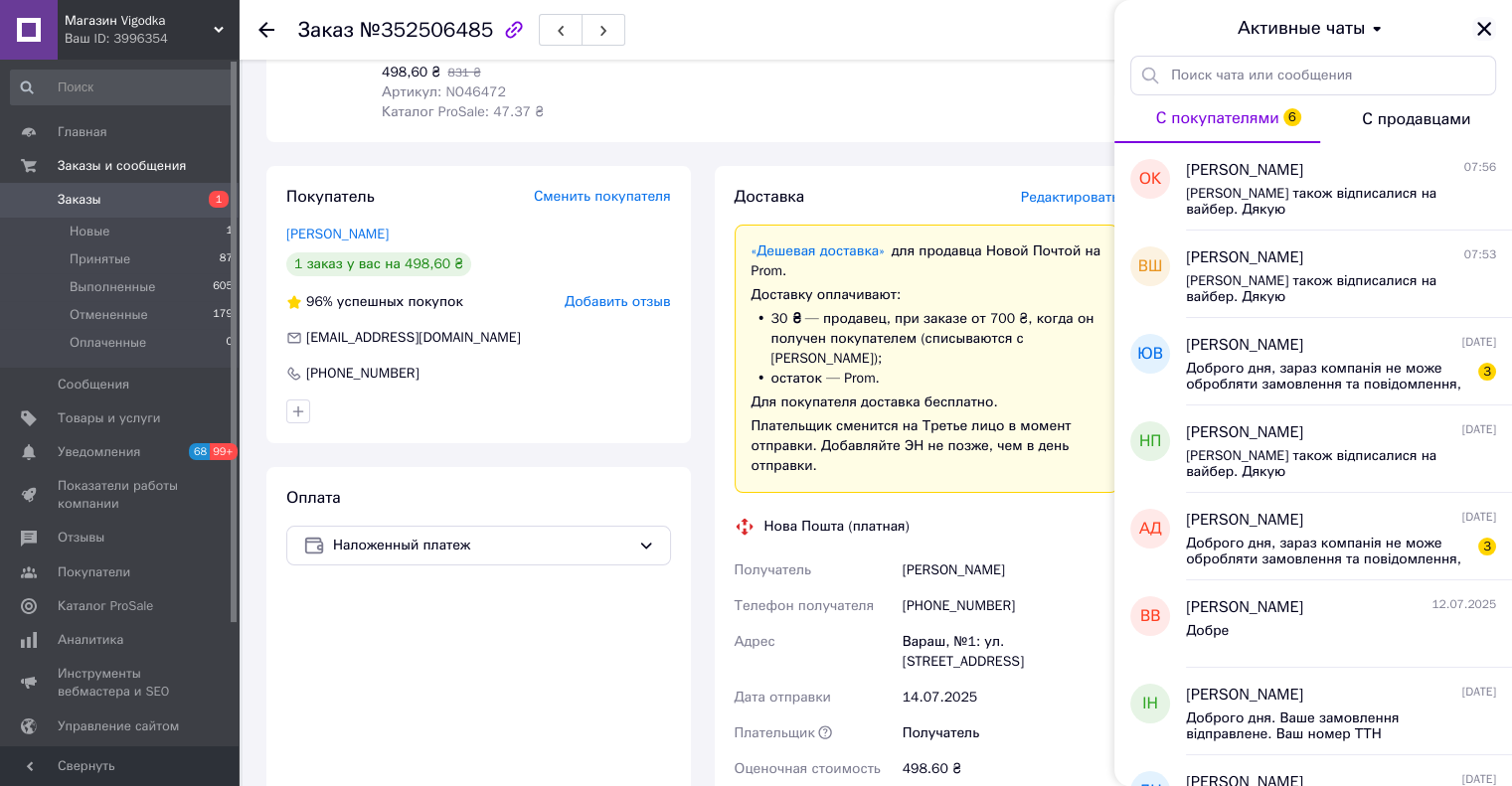 click 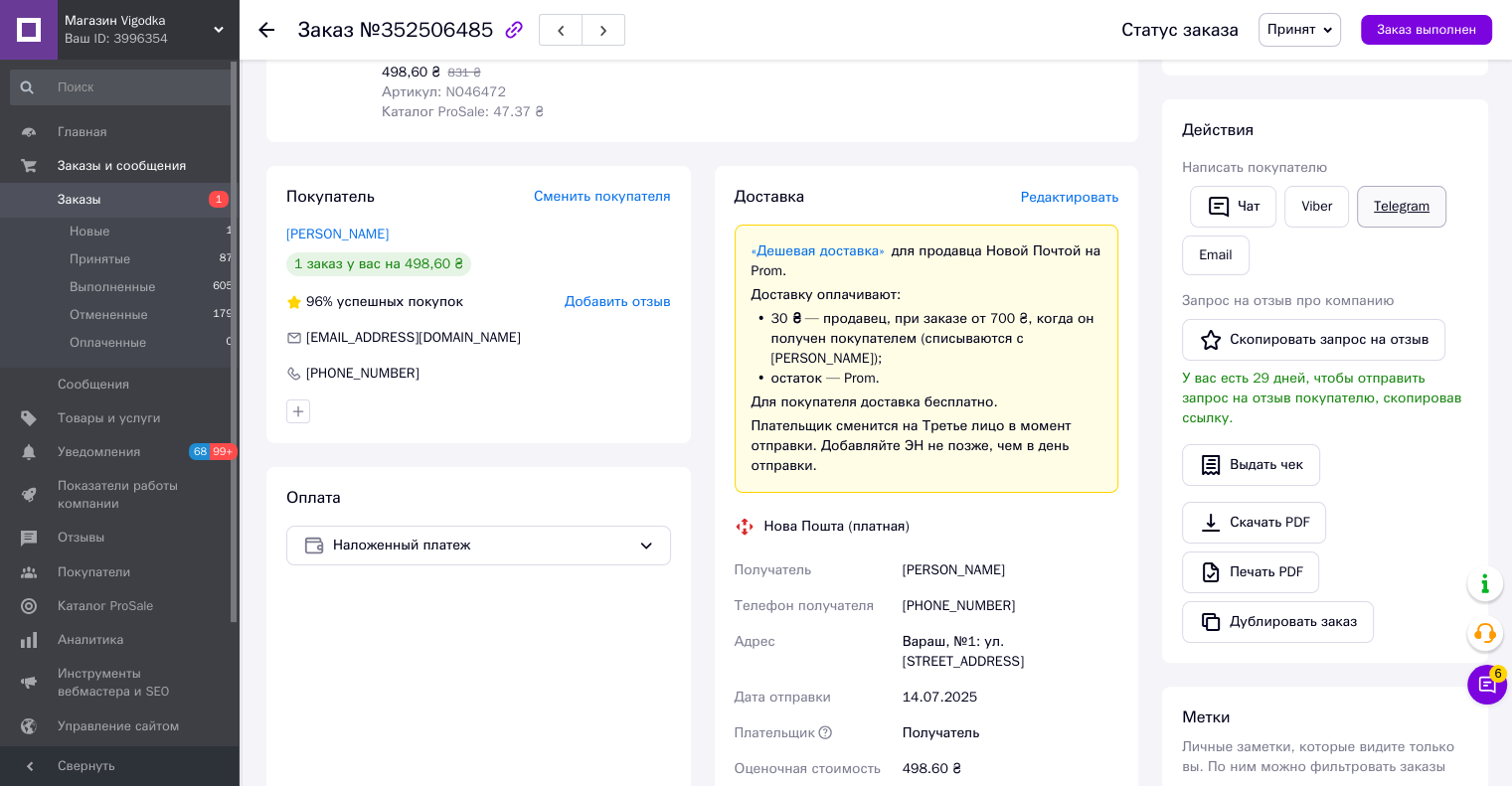click on "Telegram" at bounding box center [1402, 207] 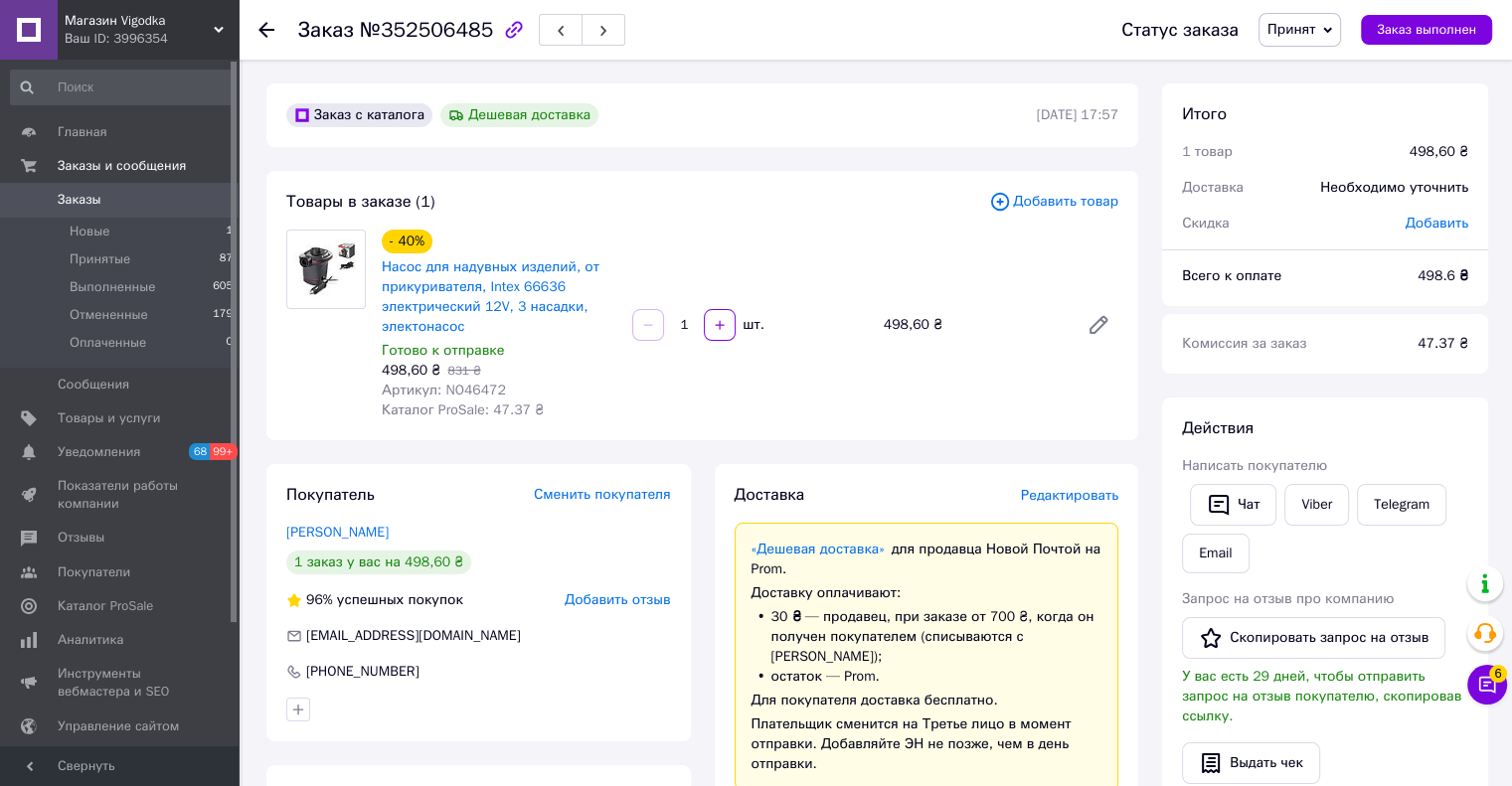 scroll, scrollTop: 99, scrollLeft: 0, axis: vertical 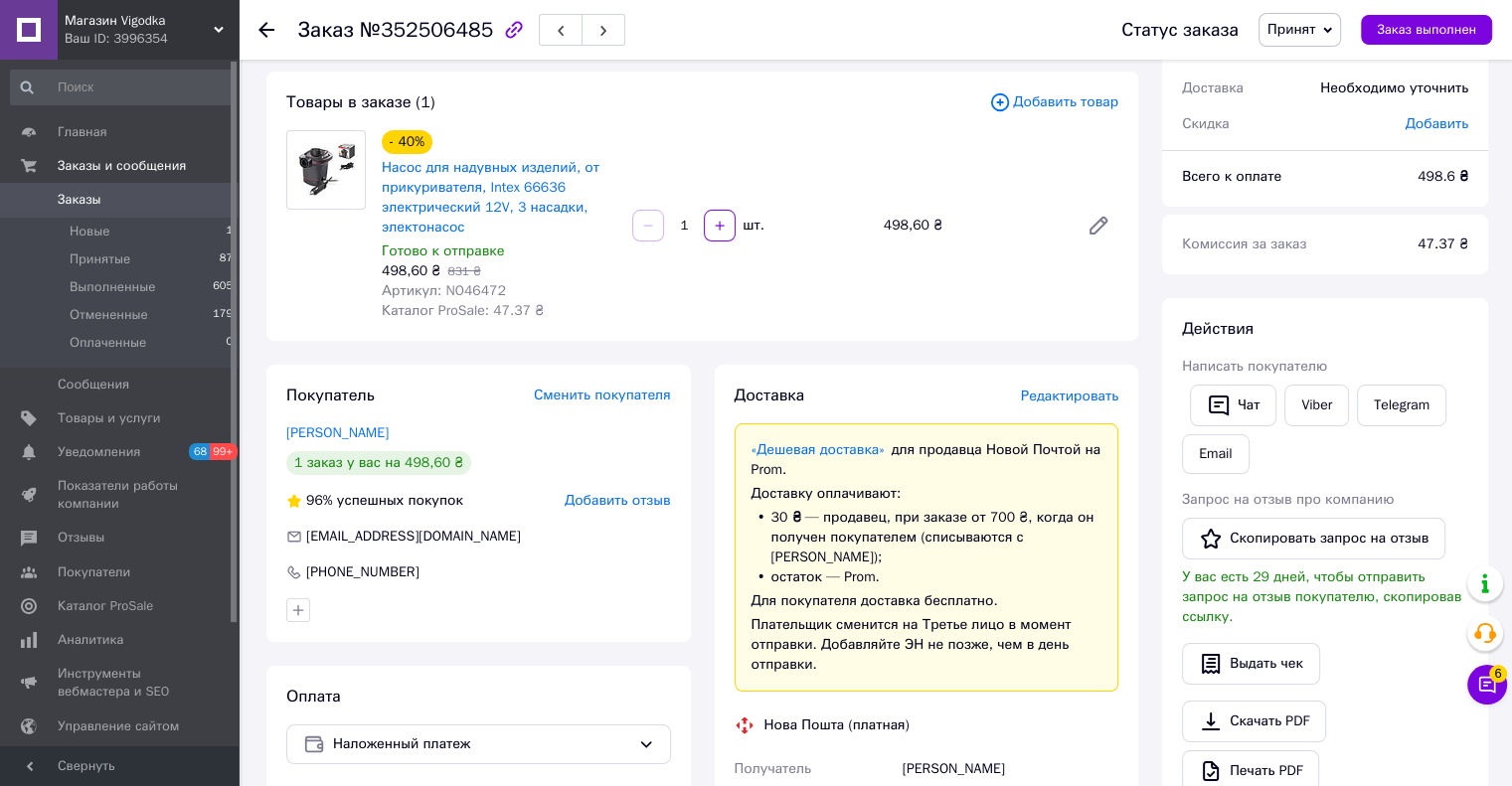 click 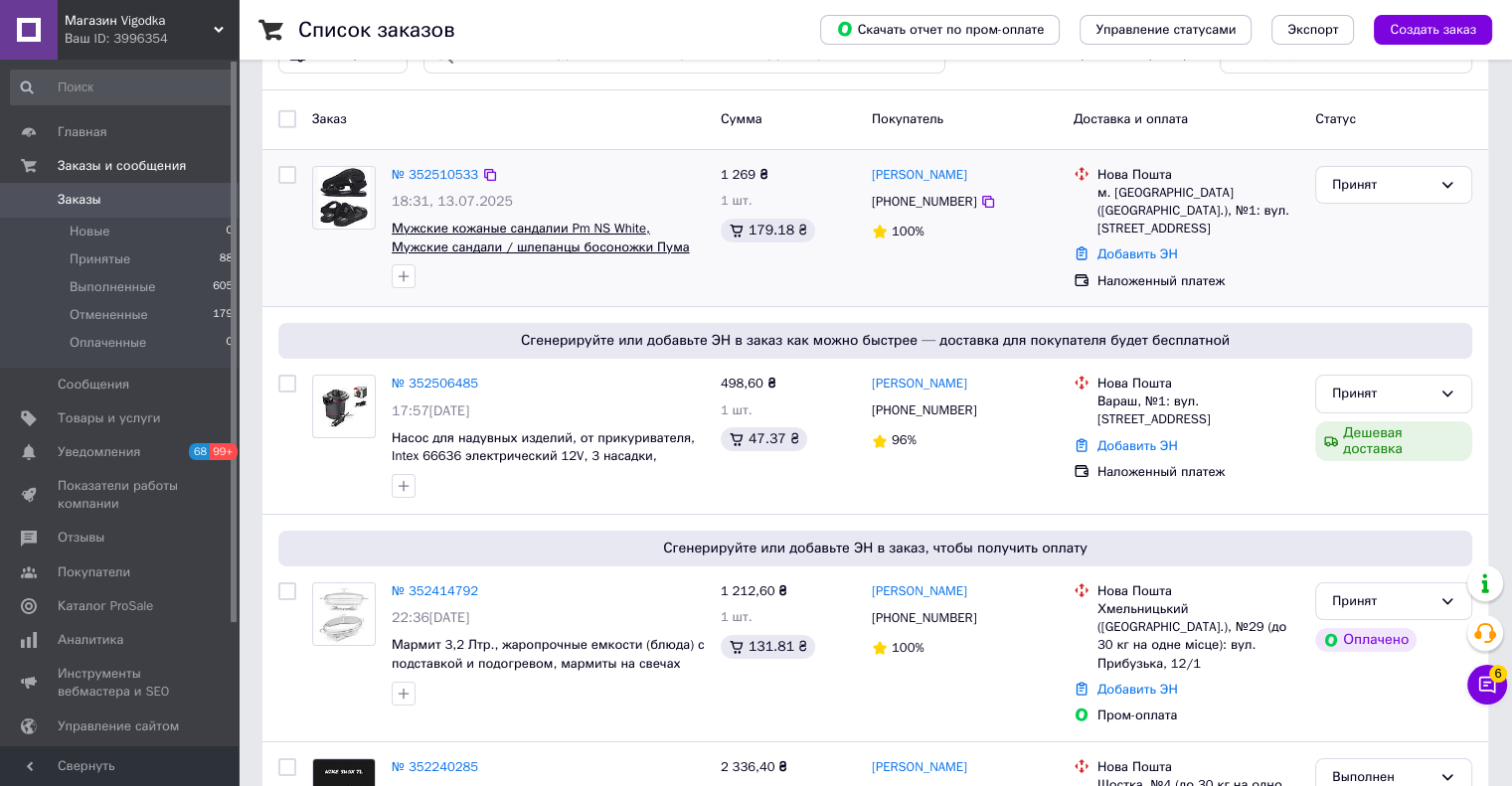 scroll, scrollTop: 99, scrollLeft: 0, axis: vertical 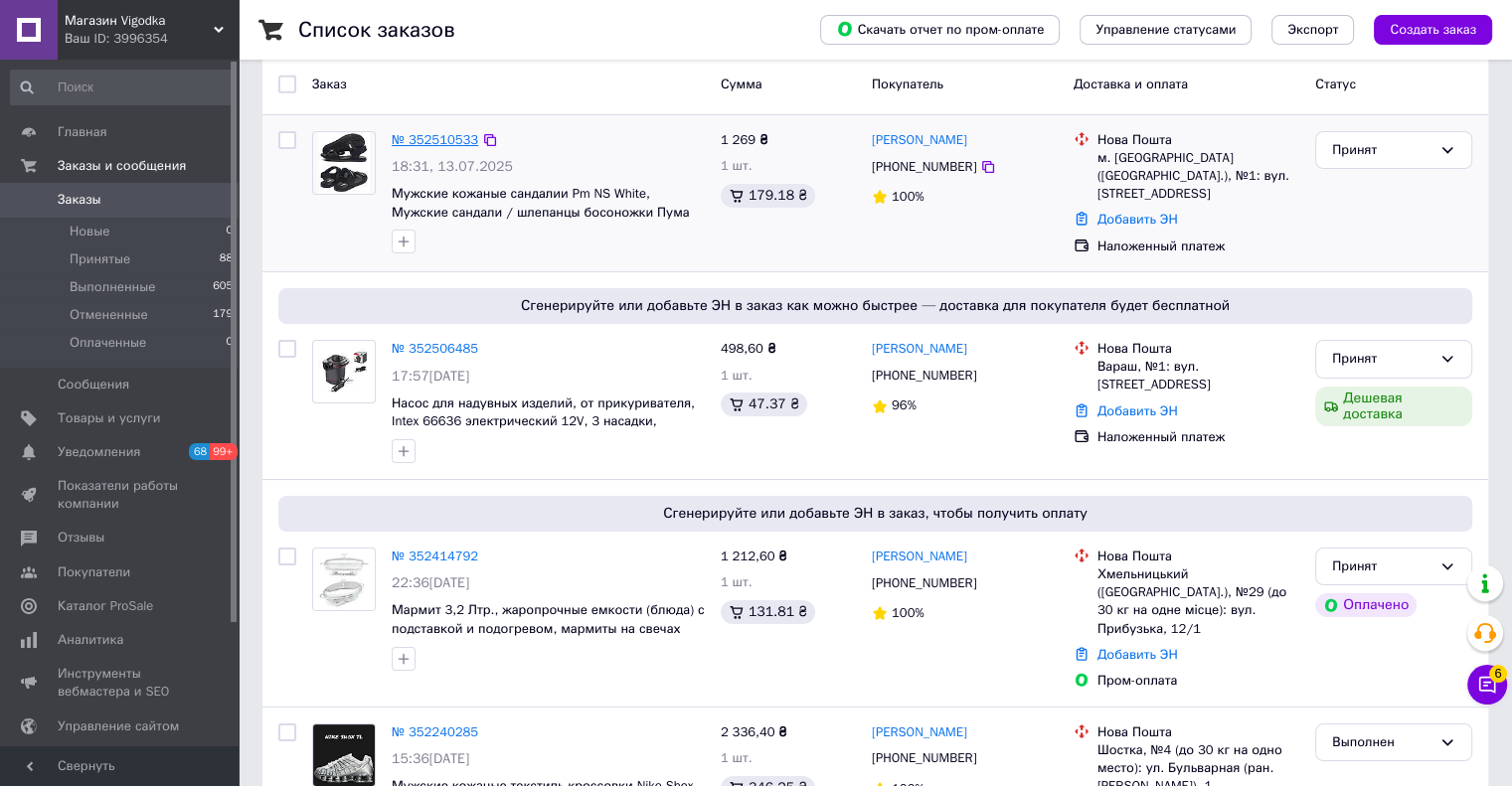 click on "№ 352510533" at bounding box center [434, 139] 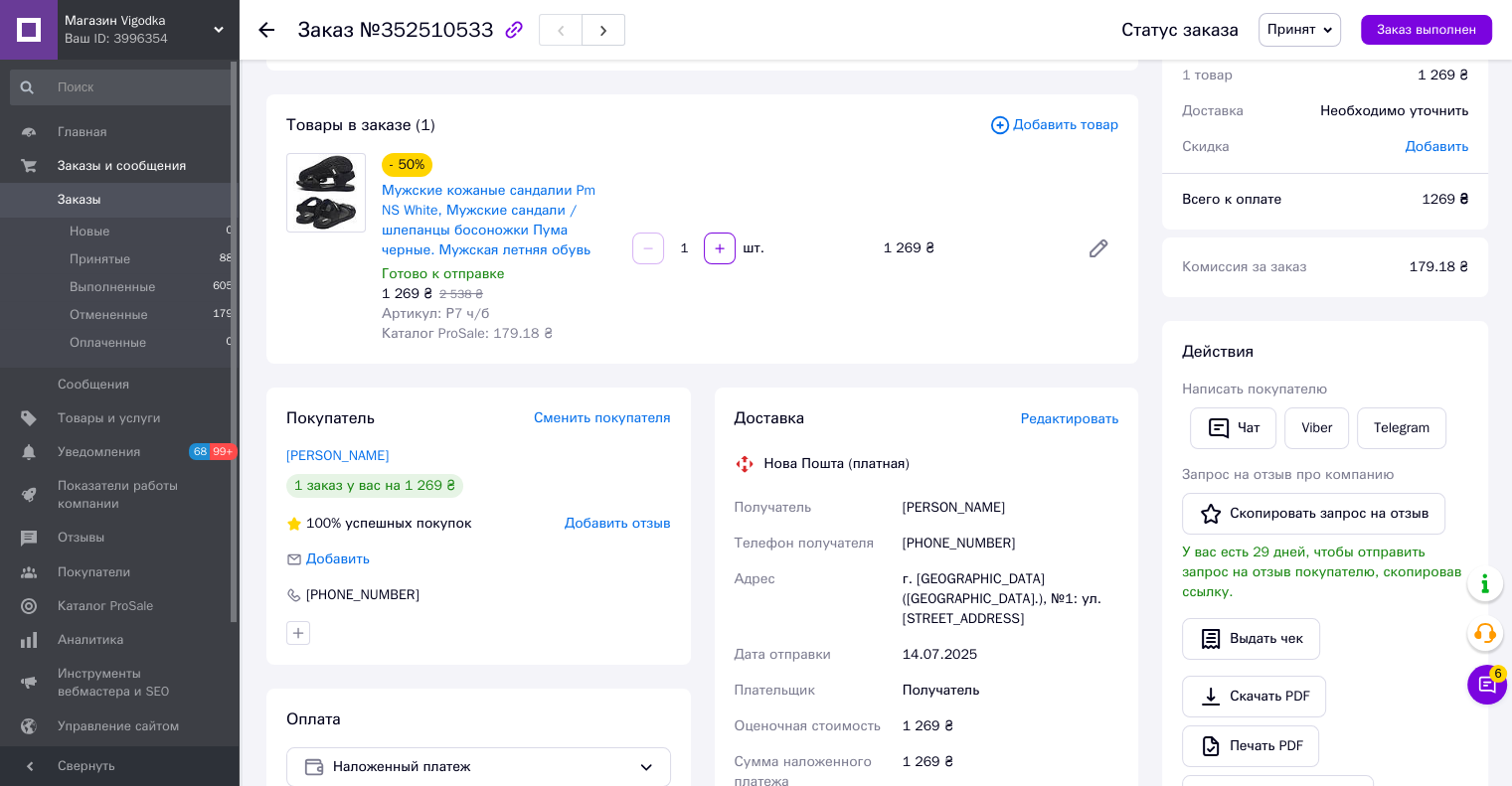 scroll, scrollTop: 199, scrollLeft: 0, axis: vertical 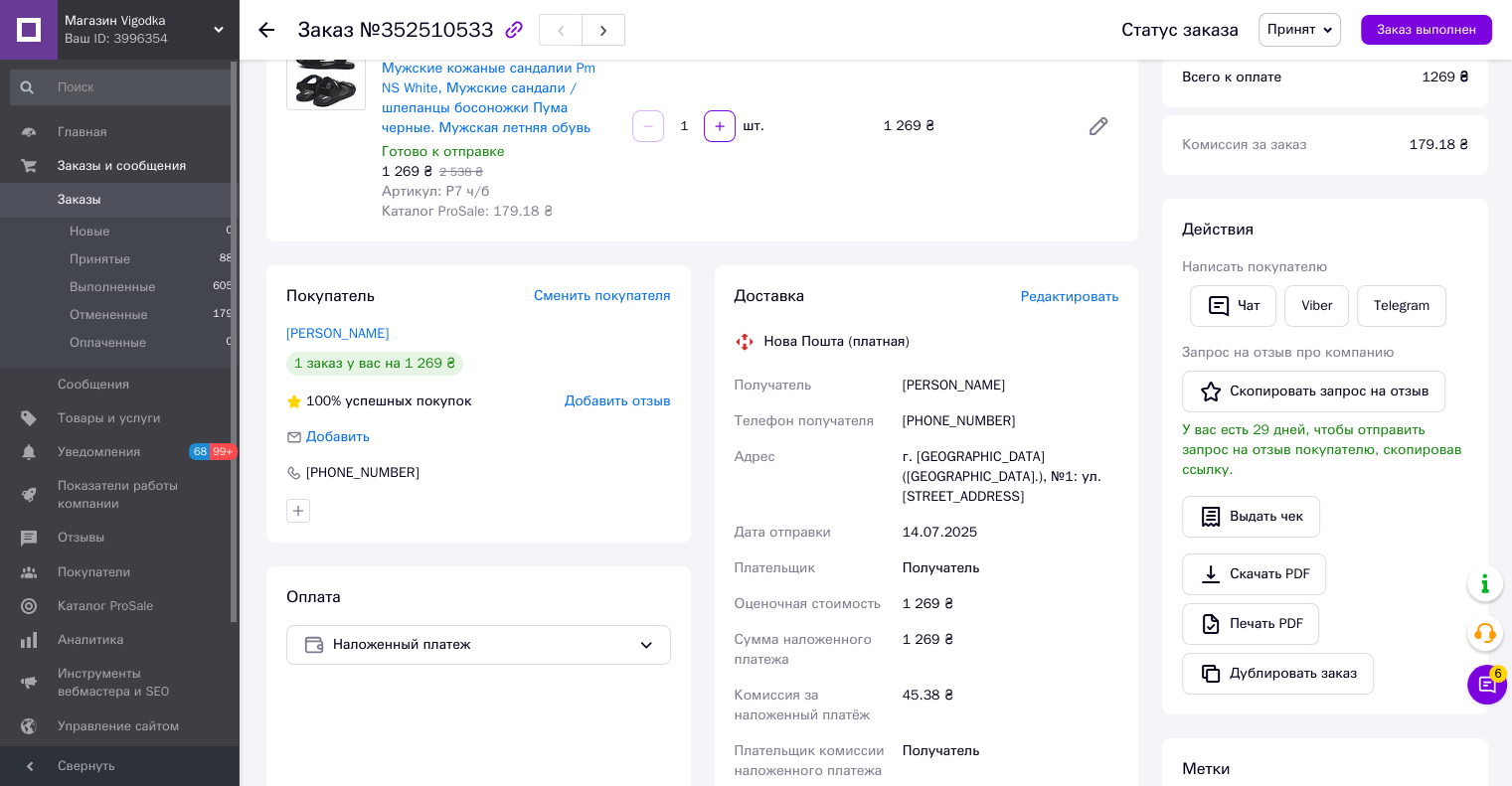 drag, startPoint x: 1033, startPoint y: 341, endPoint x: 966, endPoint y: 316, distance: 71.51224 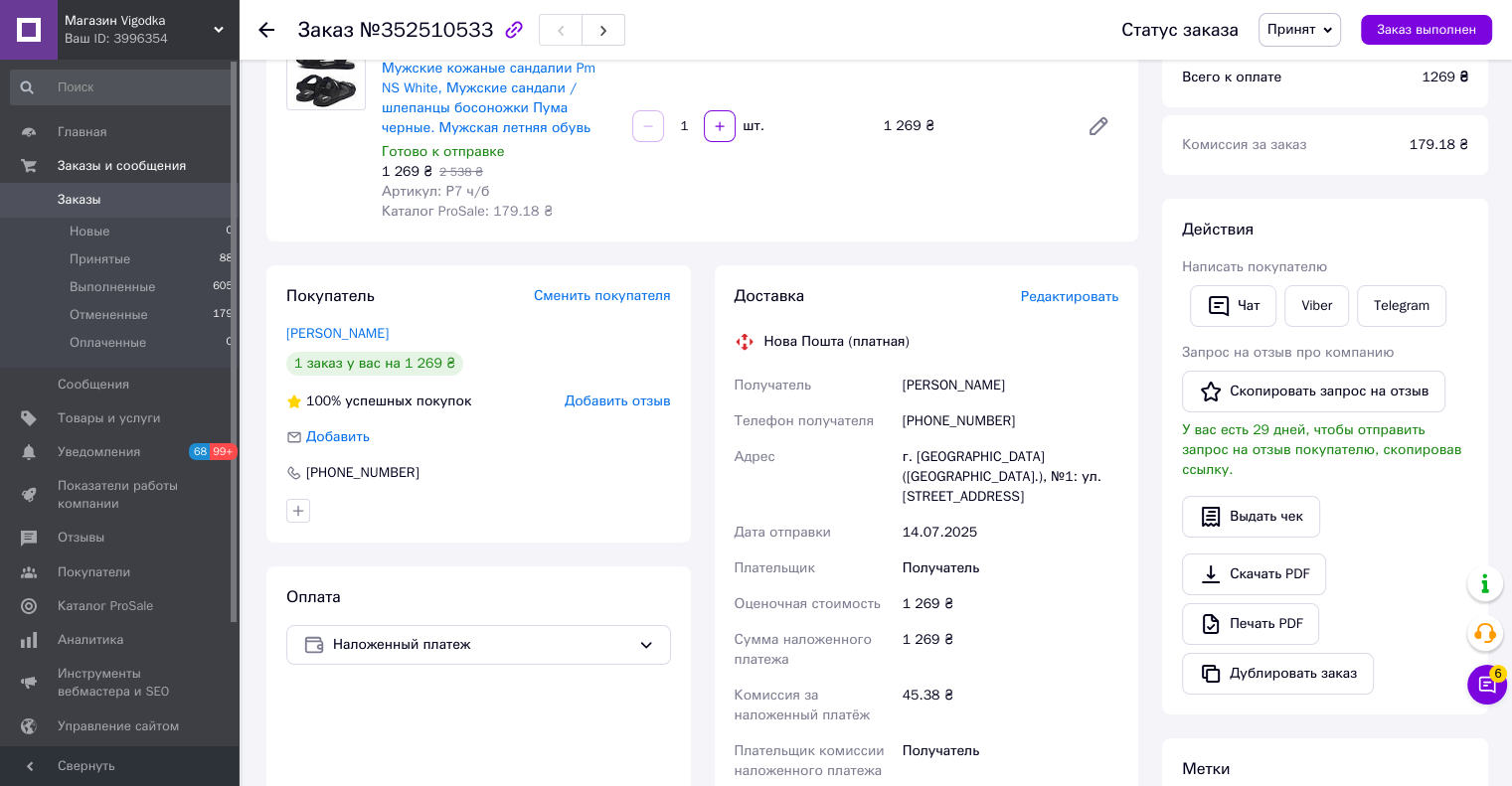 click on "Доставка" at bounding box center (878, 296) 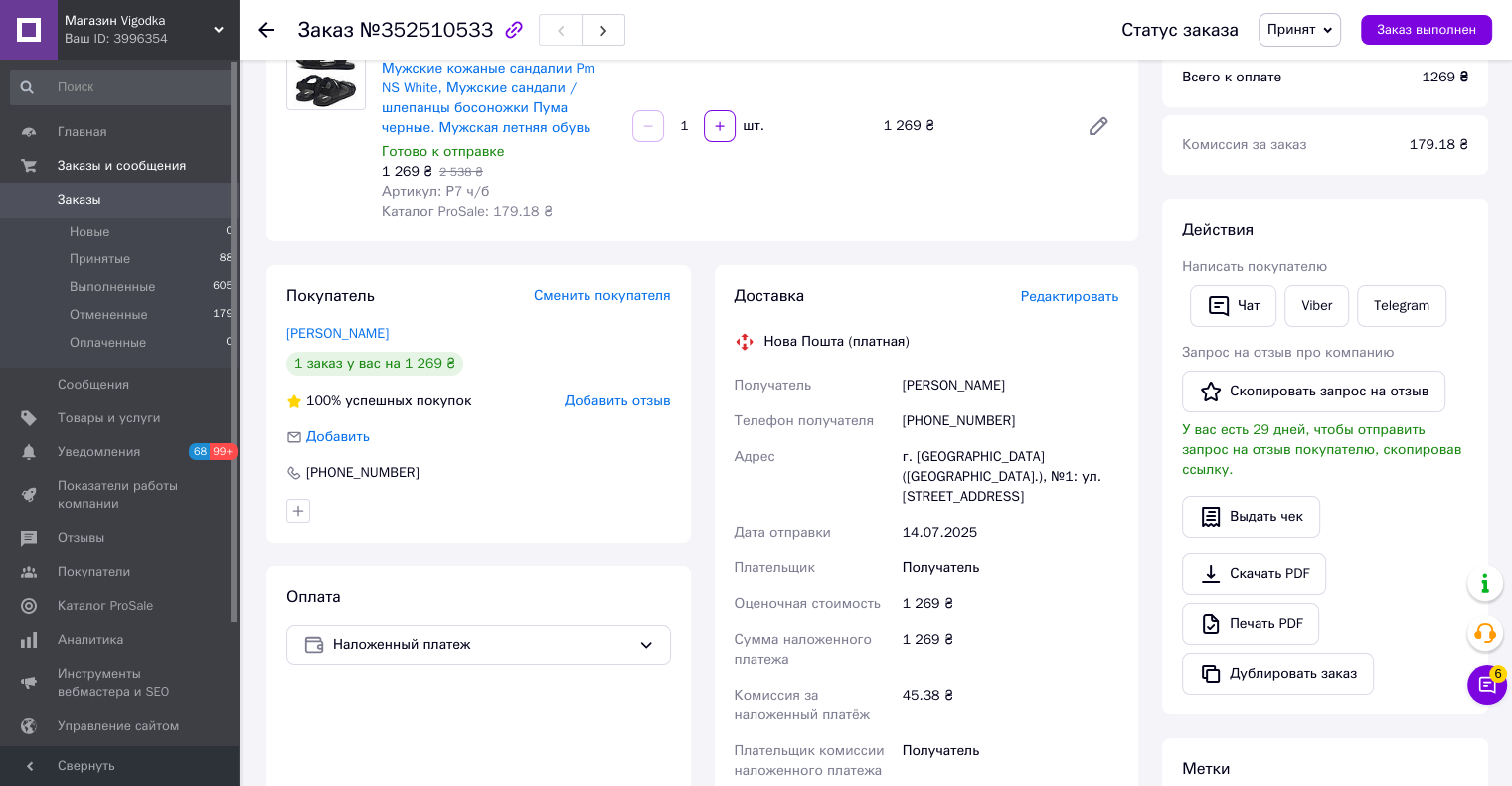 drag, startPoint x: 966, startPoint y: 329, endPoint x: 998, endPoint y: 357, distance: 42.520583 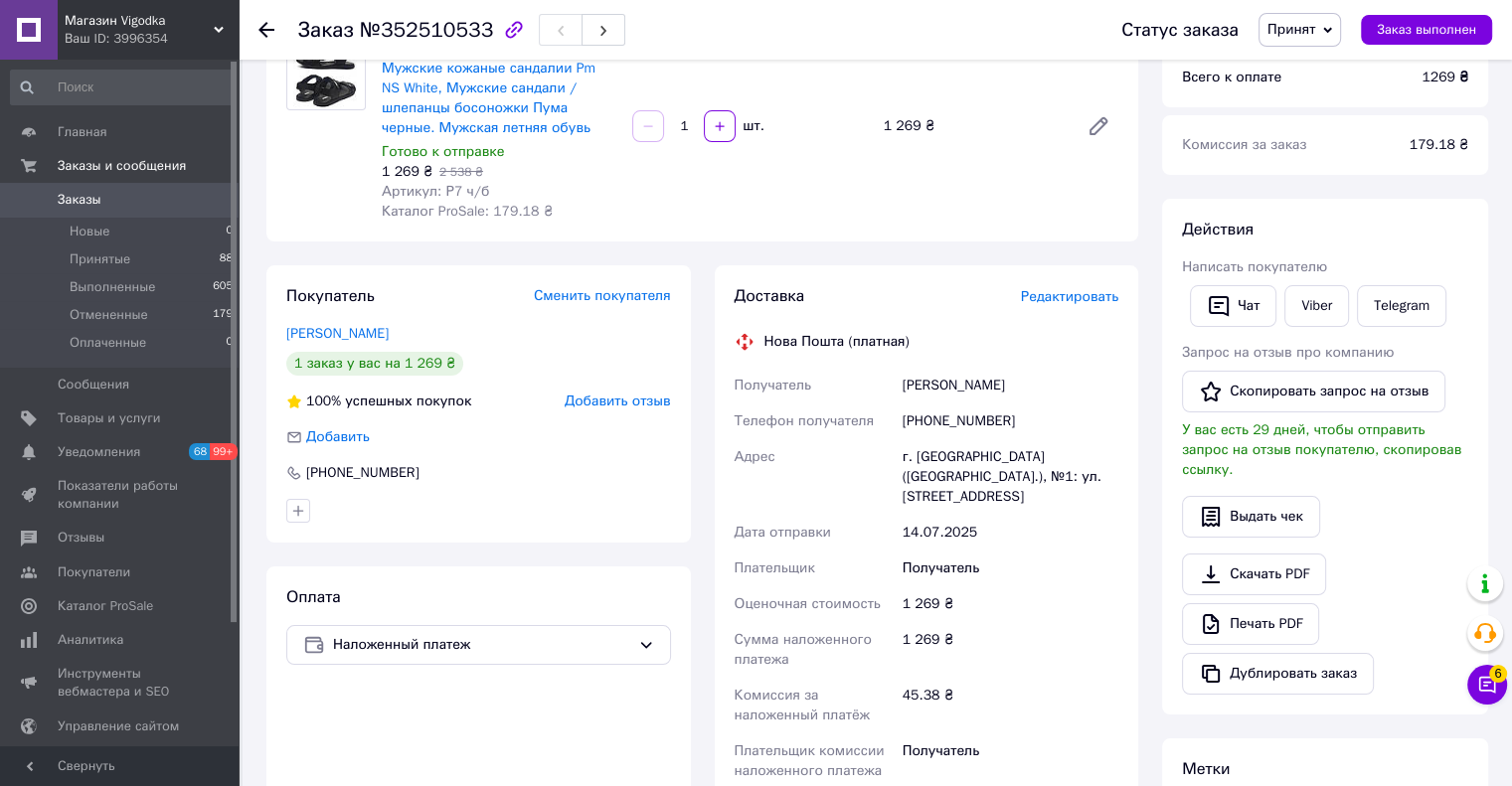 click on "Доставка Редактировать Нова Пошта (платная) Получатель Перепелка Наталя Телефон получателя +380667743581 Адрес г. Никополь (Днепропетровская обл.), №1: ул. Кооперативная, 5 Дата отправки 14.07.2025 Плательщик Получатель Оценочная стоимость 1 269 ₴ Сумма наложенного платежа 1 269 ₴ Комиссия за наложенный платёж 45.38 ₴ Плательщик комиссии наложенного платежа Получатель Передать номер или Сгенерировать ЭН" at bounding box center (926, 633) 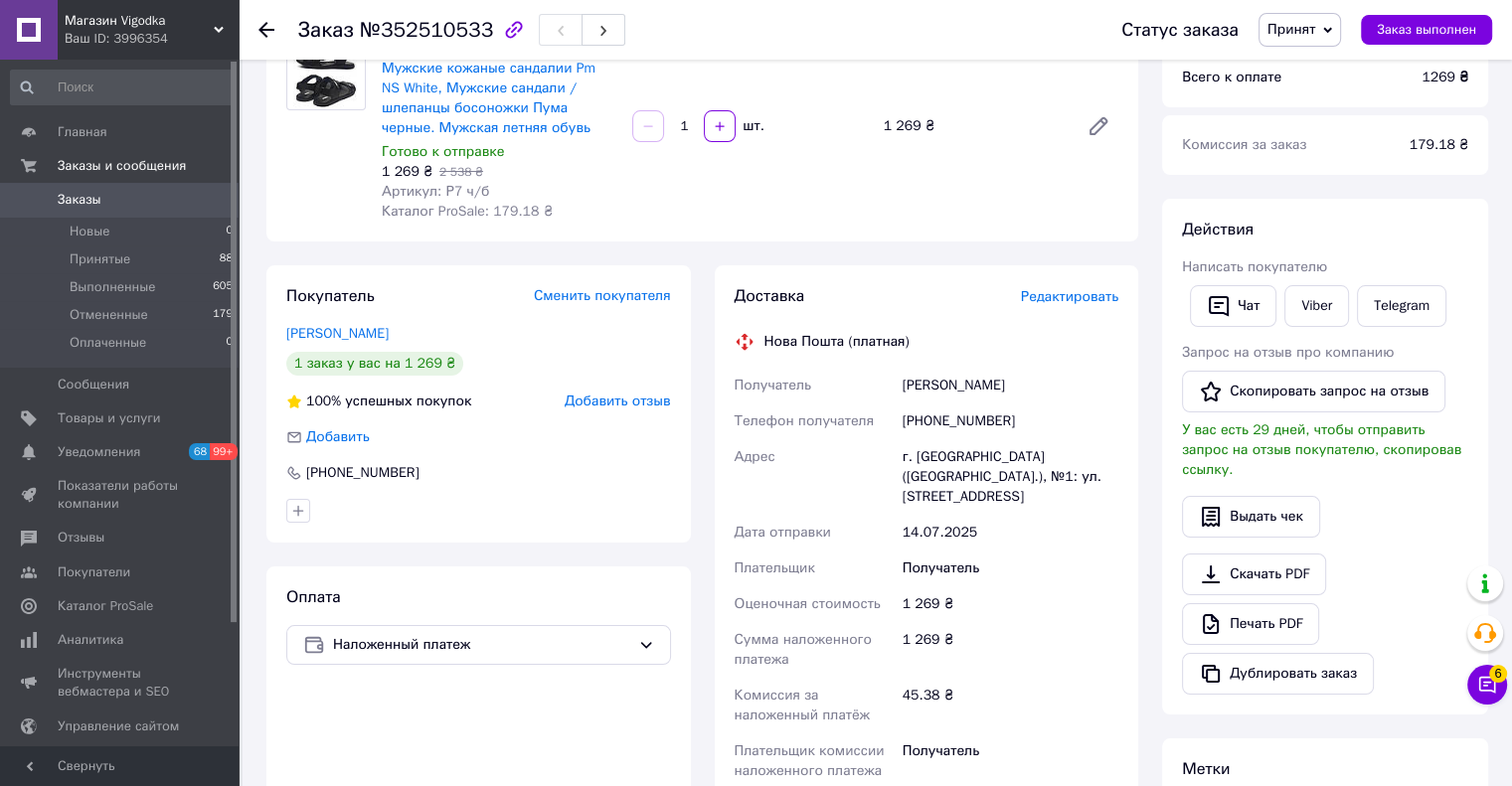copy on "Получатель Перепелка Наталя" 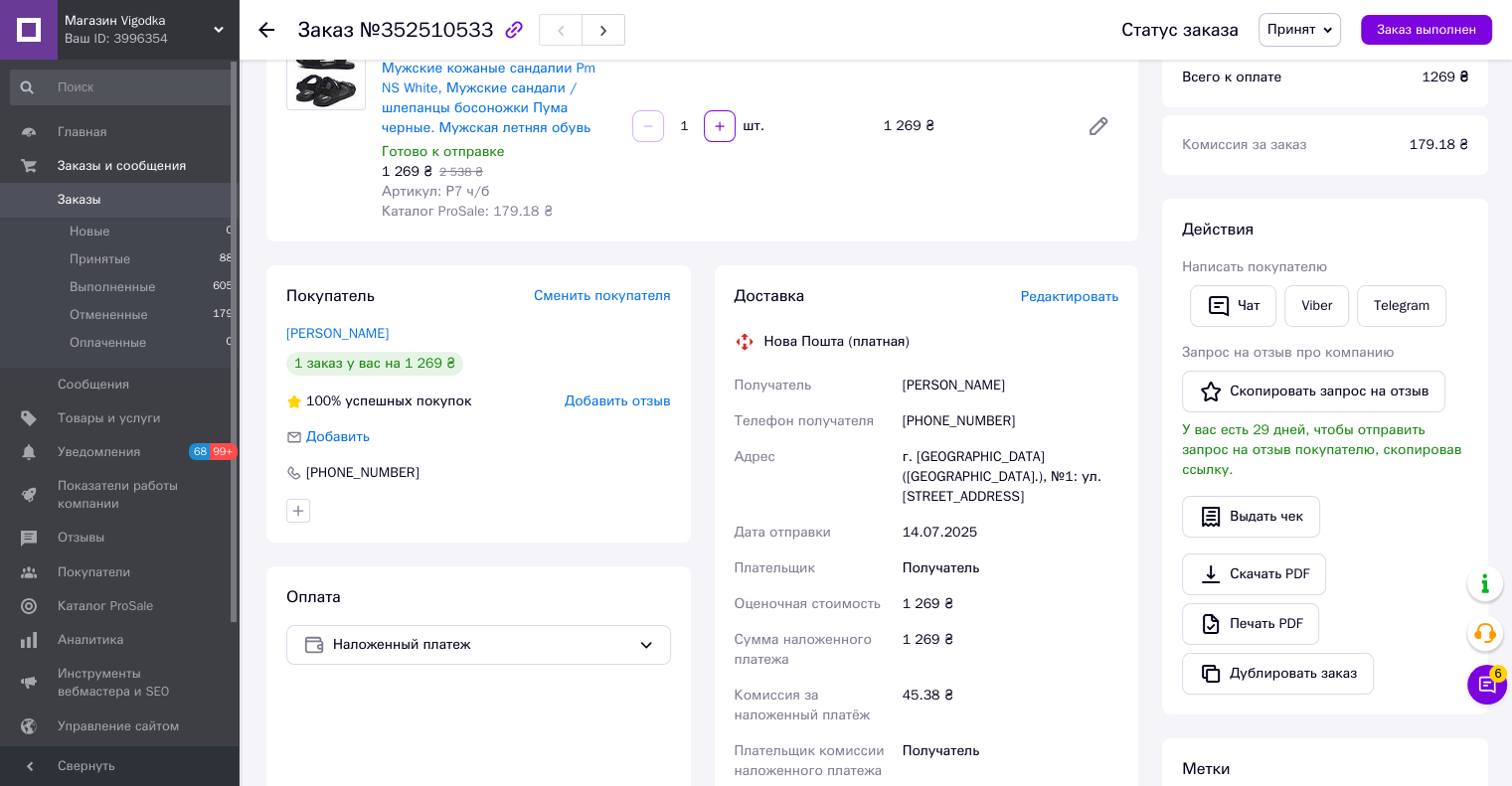 drag, startPoint x: 1043, startPoint y: 399, endPoint x: 932, endPoint y: 369, distance: 114.98261 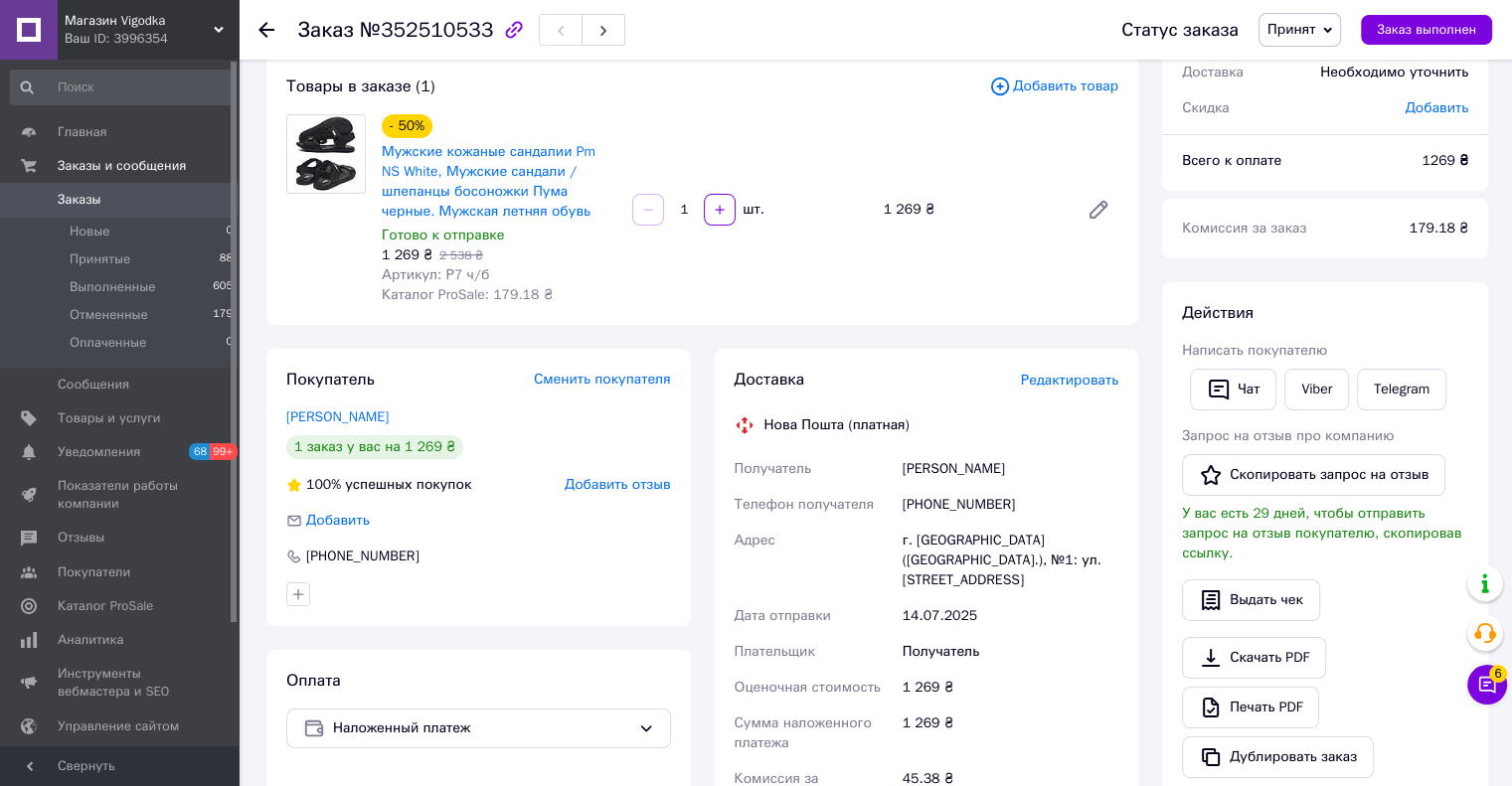 scroll, scrollTop: 298, scrollLeft: 0, axis: vertical 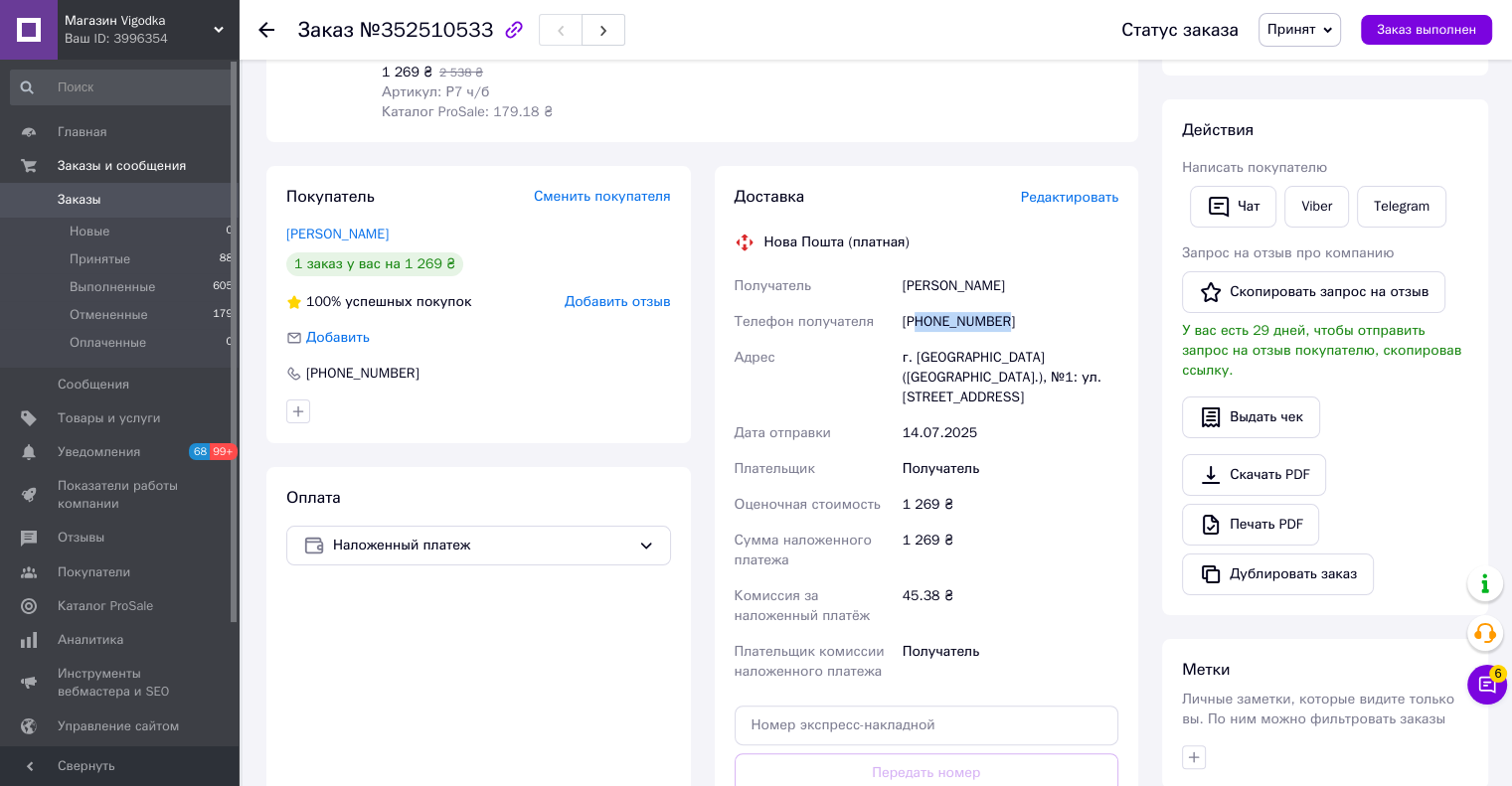 copy on "80667743581" 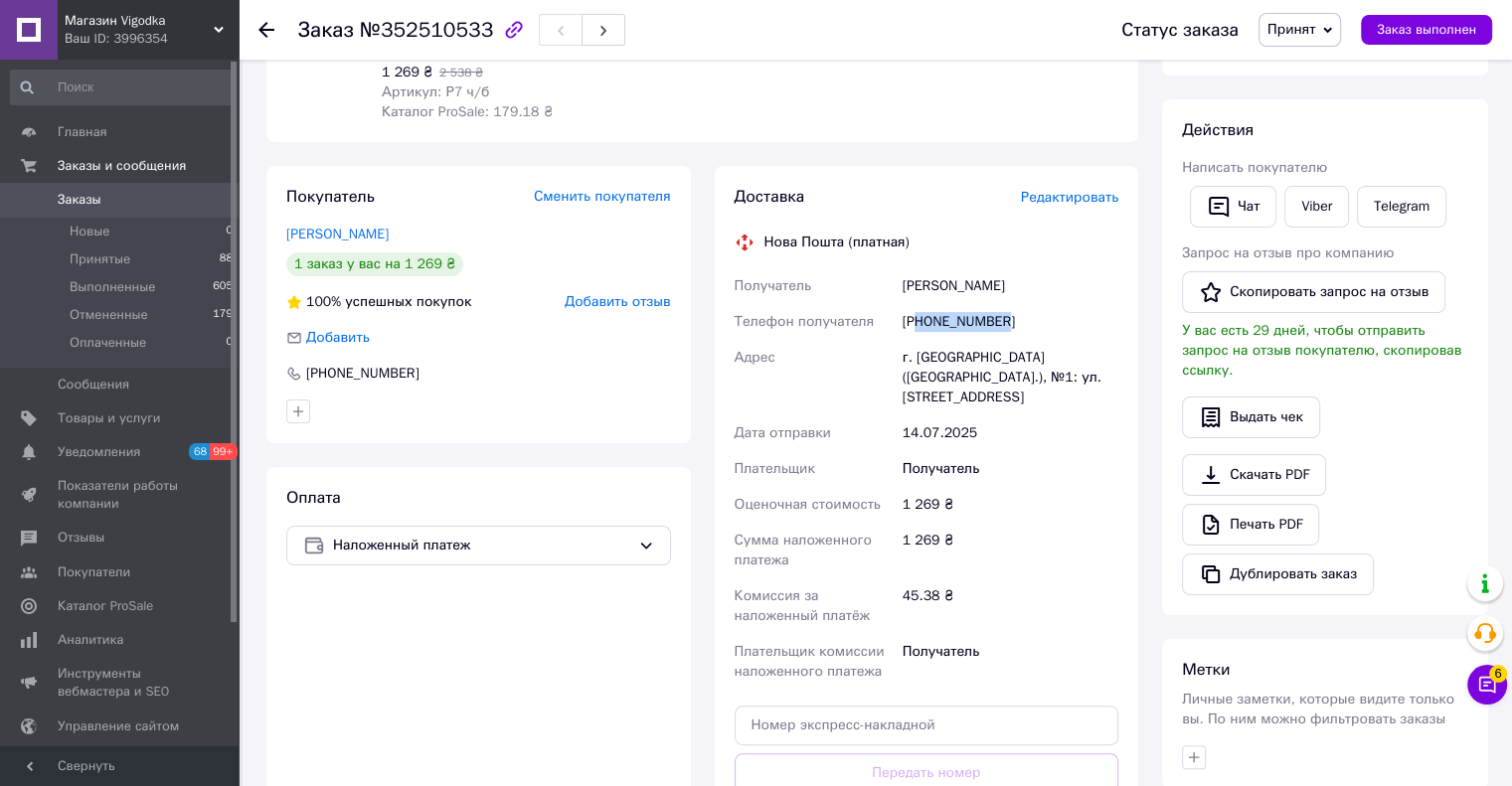 drag, startPoint x: 1010, startPoint y: 325, endPoint x: 957, endPoint y: 327, distance: 53.037722 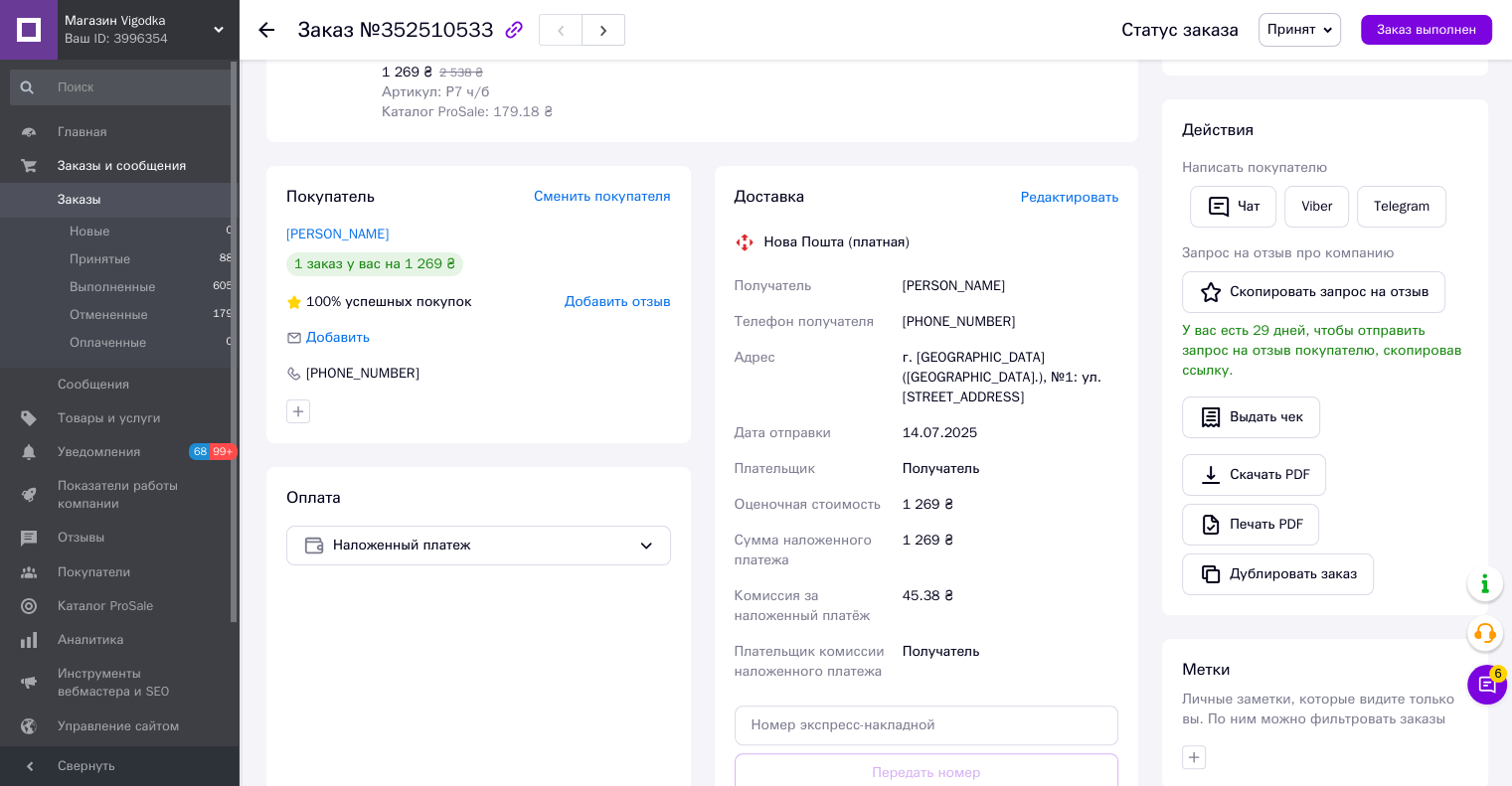 drag, startPoint x: 1014, startPoint y: 332, endPoint x: 1000, endPoint y: 329, distance: 14.3178211 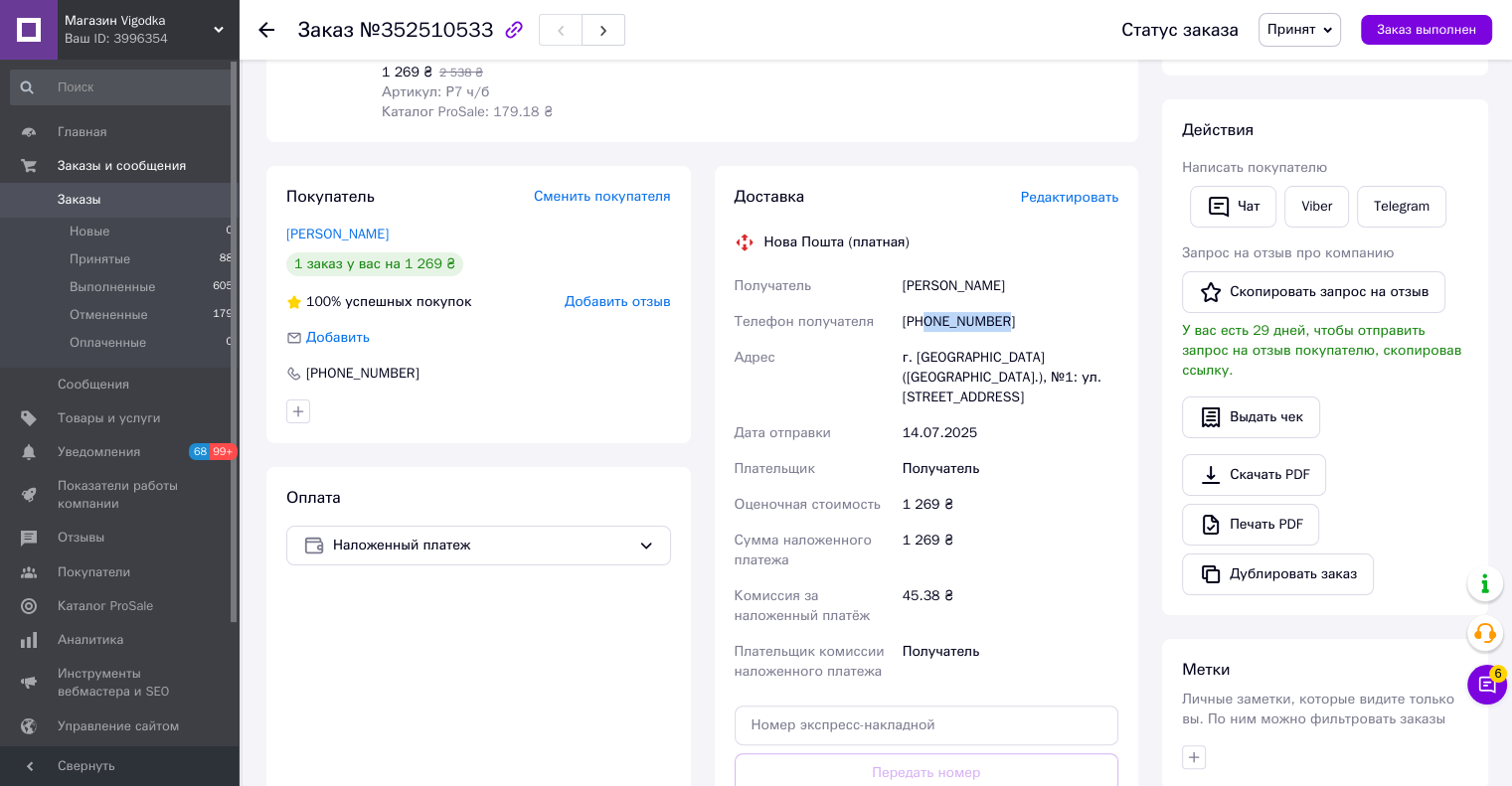 drag, startPoint x: 1026, startPoint y: 316, endPoint x: 926, endPoint y: 315, distance: 100.005 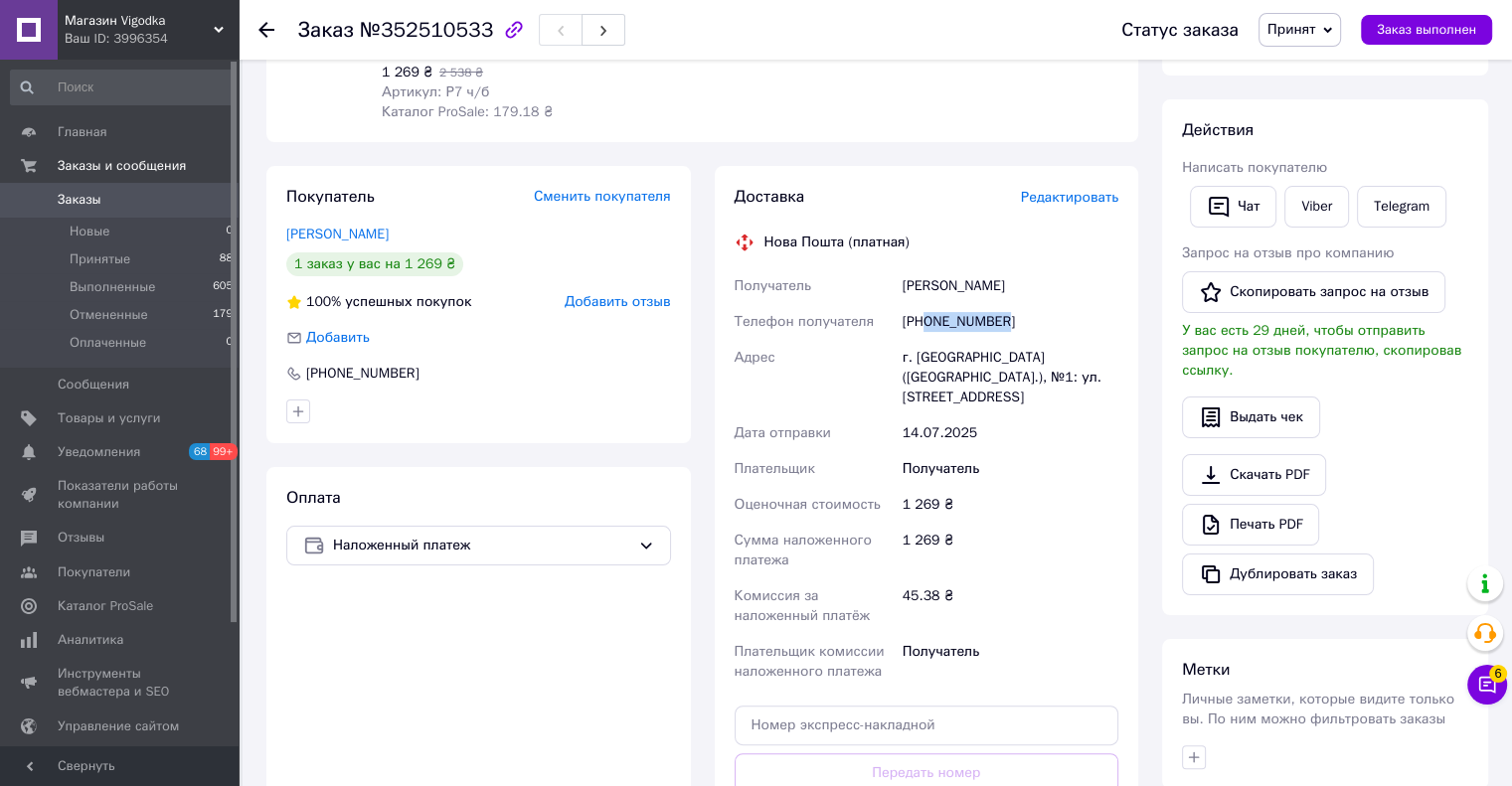 click on "+380667743581" at bounding box center (1010, 322) 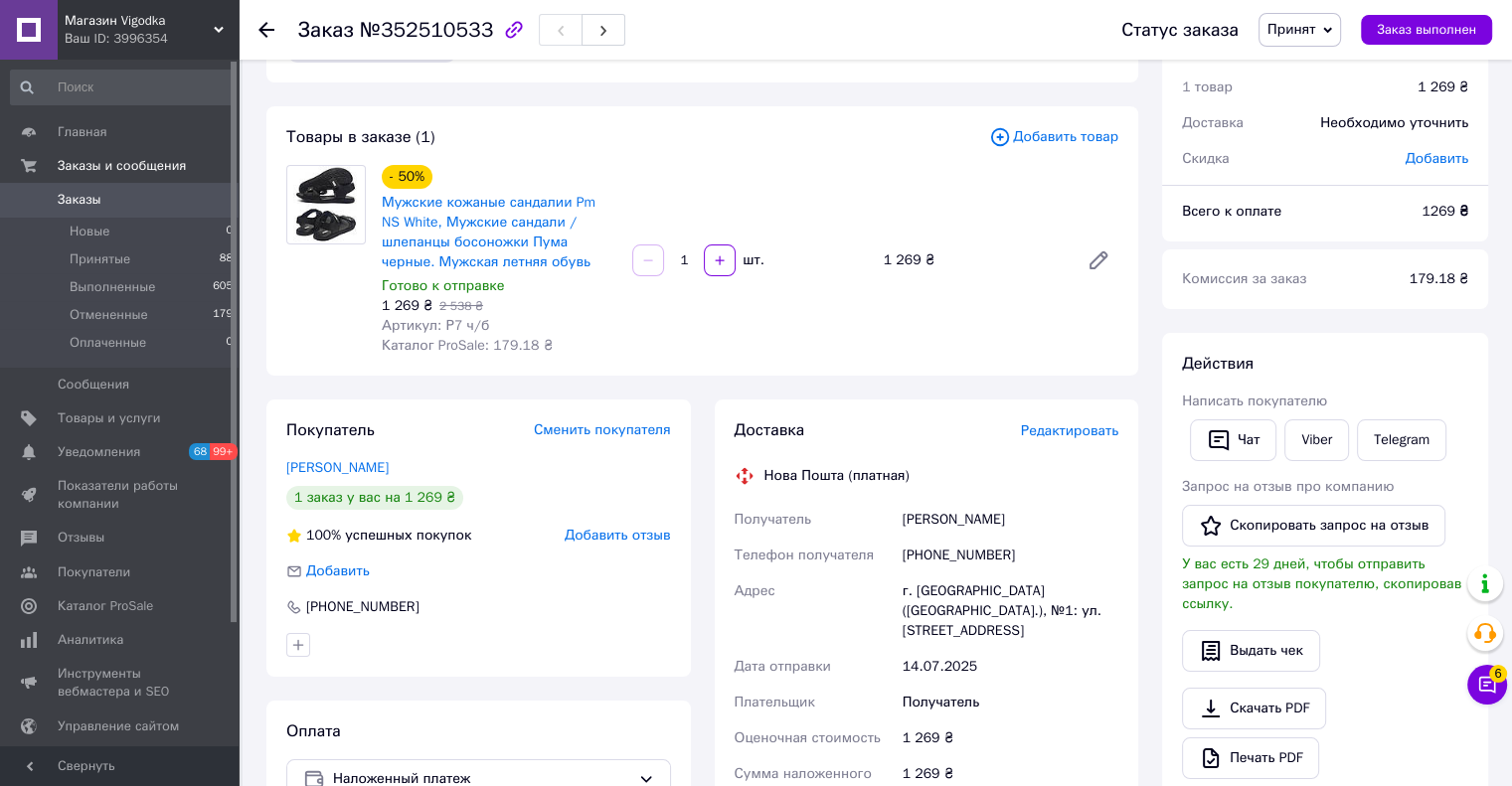 scroll, scrollTop: 99, scrollLeft: 0, axis: vertical 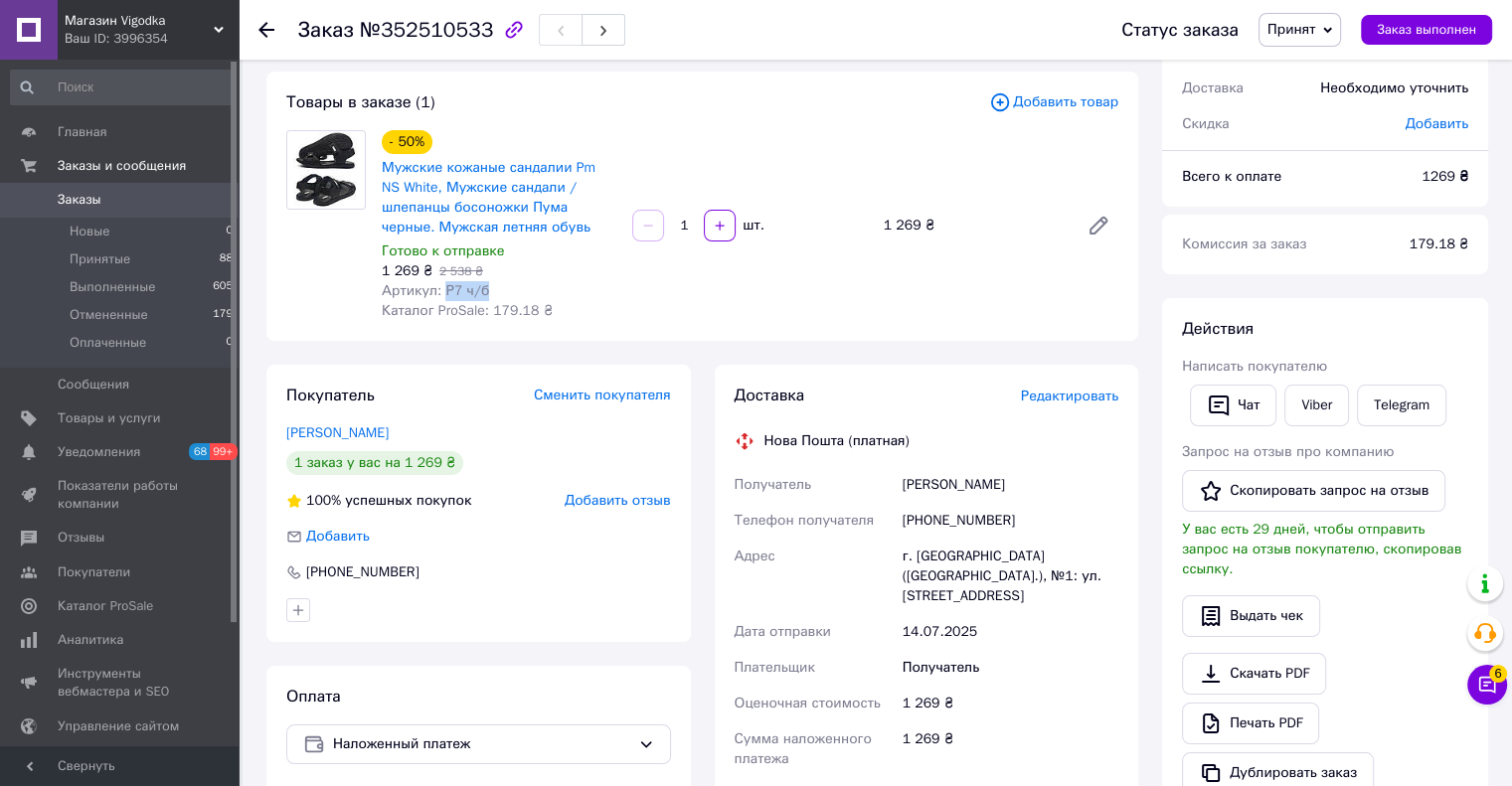 copy on "Р7 ч/б" 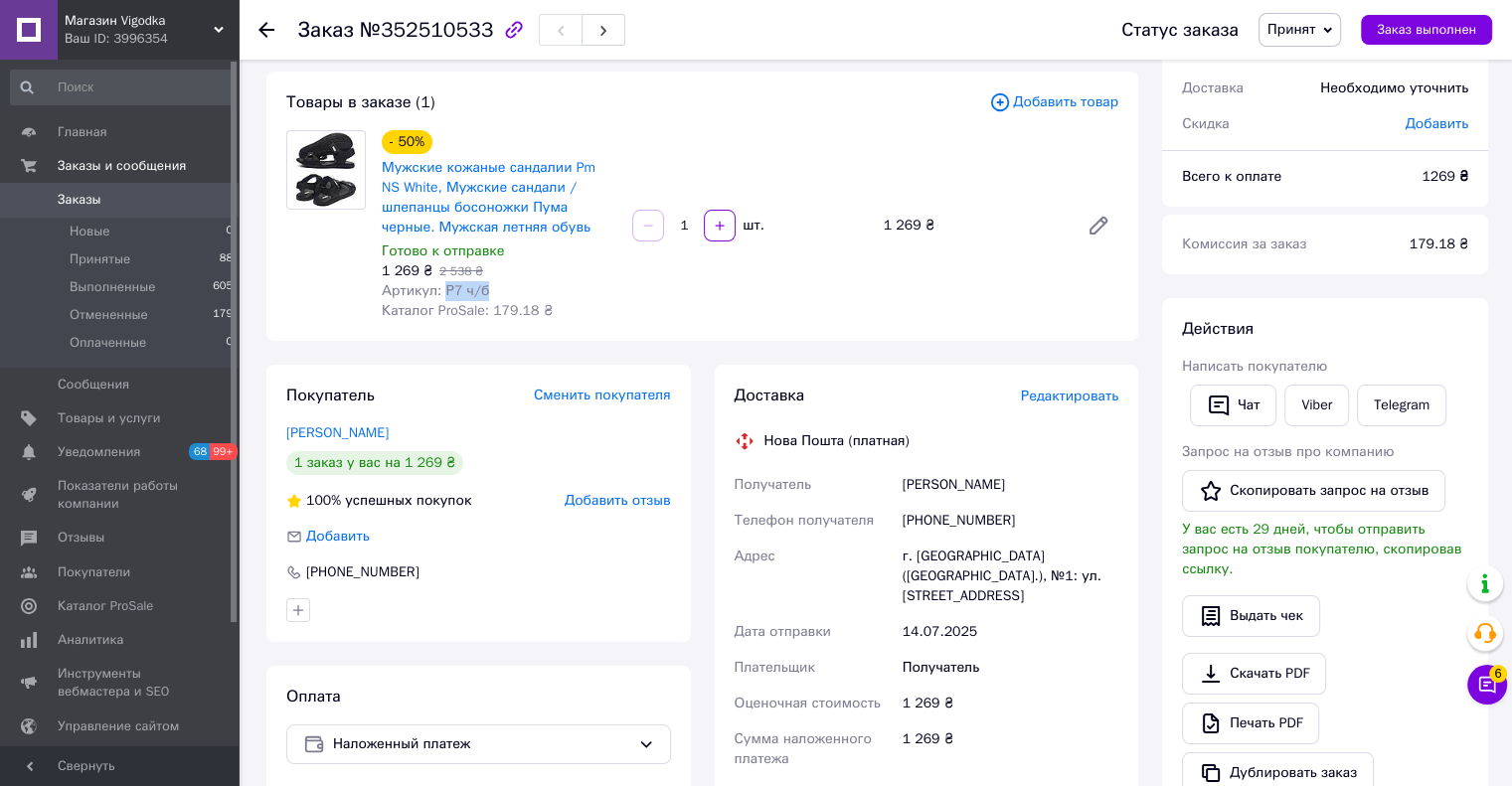 drag, startPoint x: 492, startPoint y: 291, endPoint x: 440, endPoint y: 293, distance: 52.03845 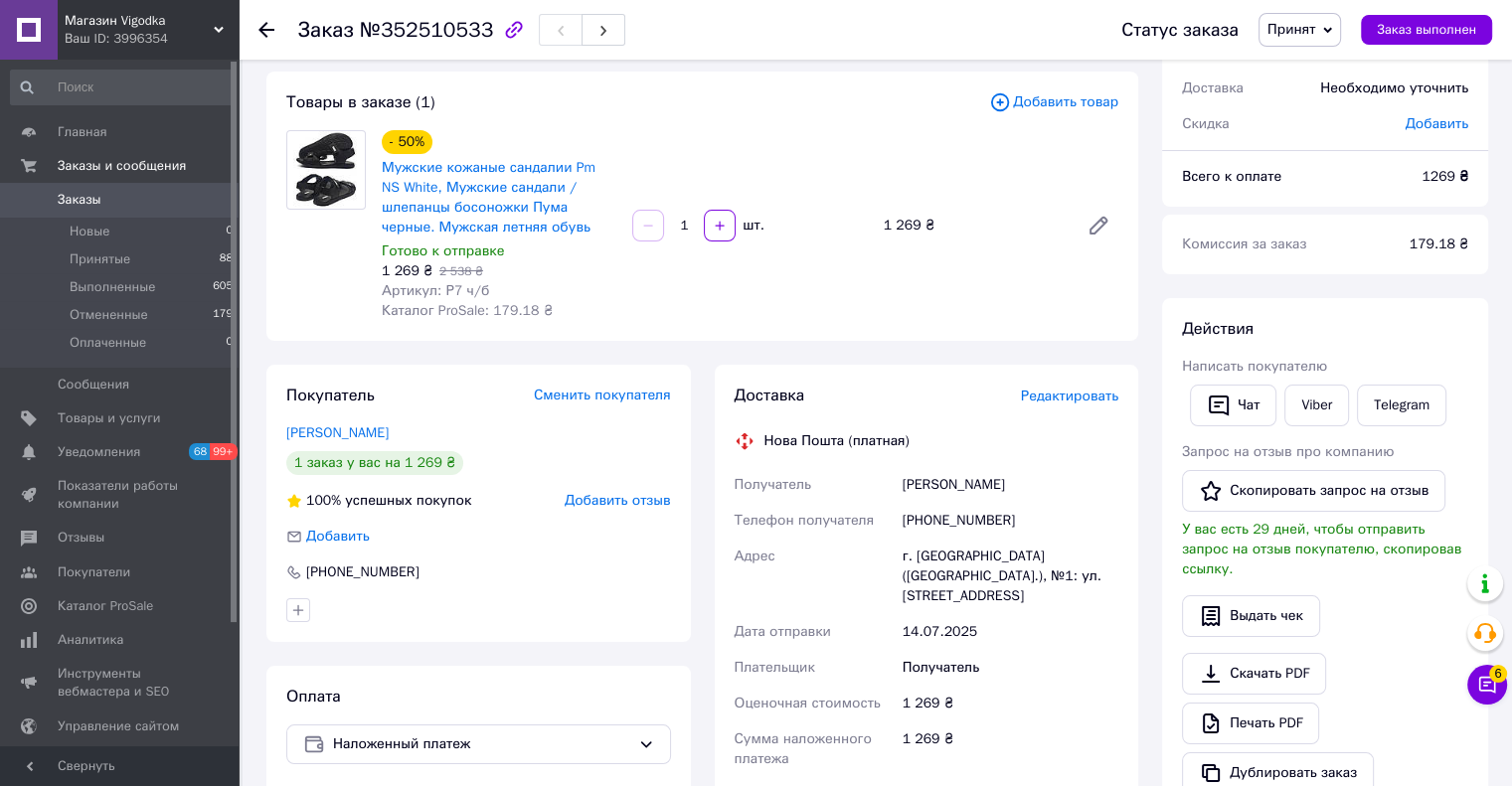 click on "Артикул: Р7 ч/б" at bounding box center [499, 291] 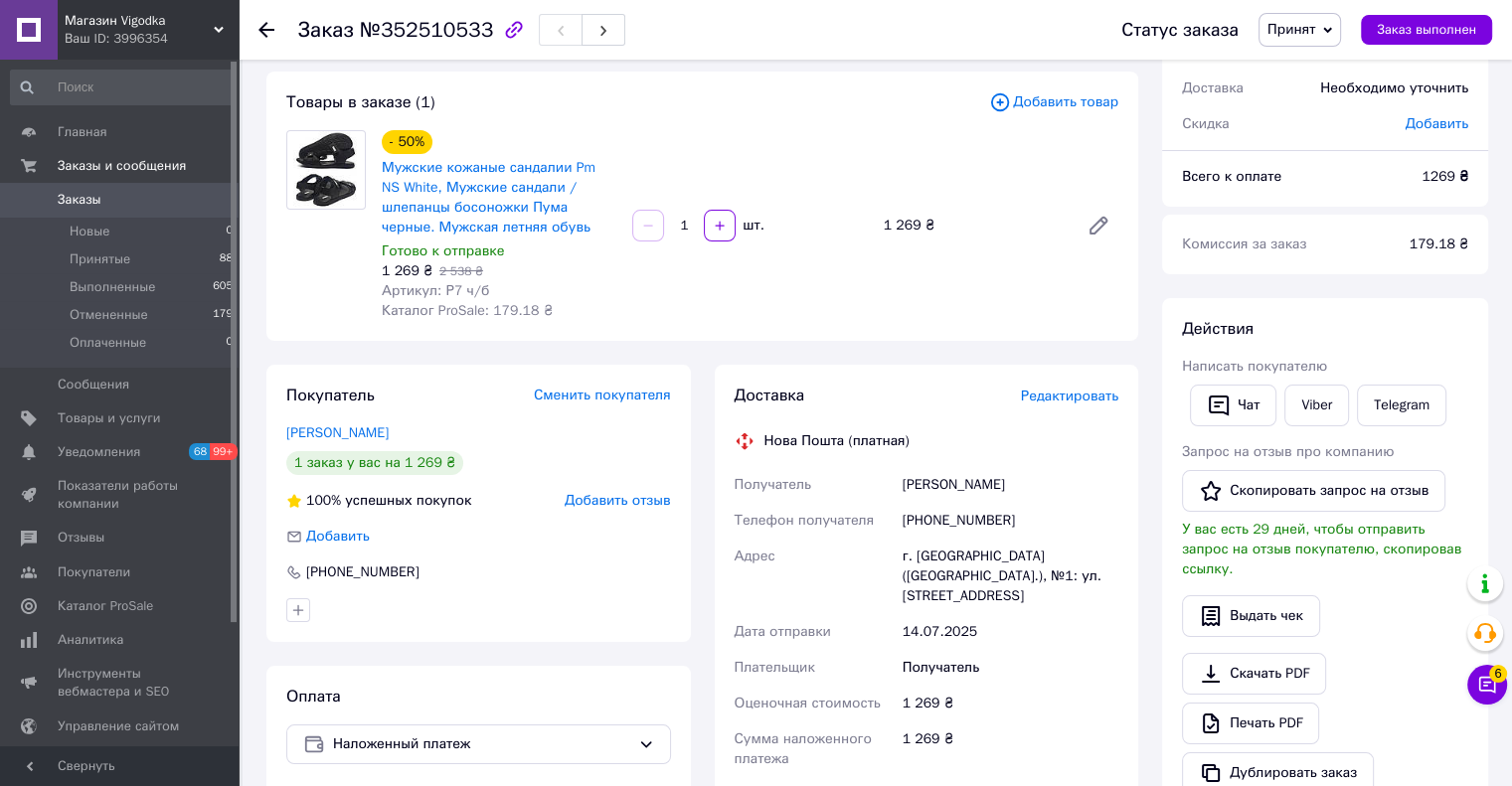 click on "Готово к отправке" at bounding box center (499, 251) 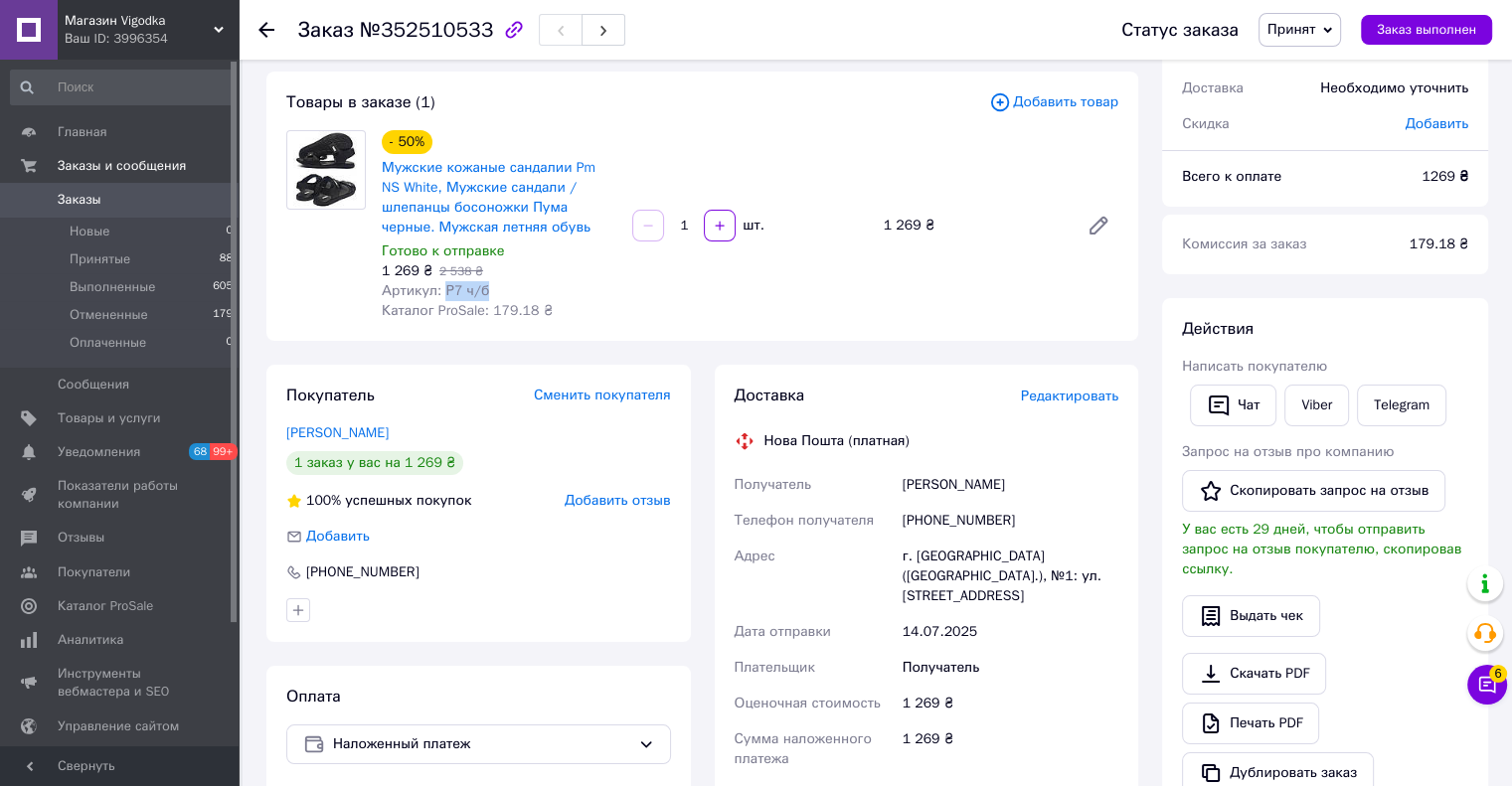 drag, startPoint x: 485, startPoint y: 290, endPoint x: 442, endPoint y: 293, distance: 43.104524 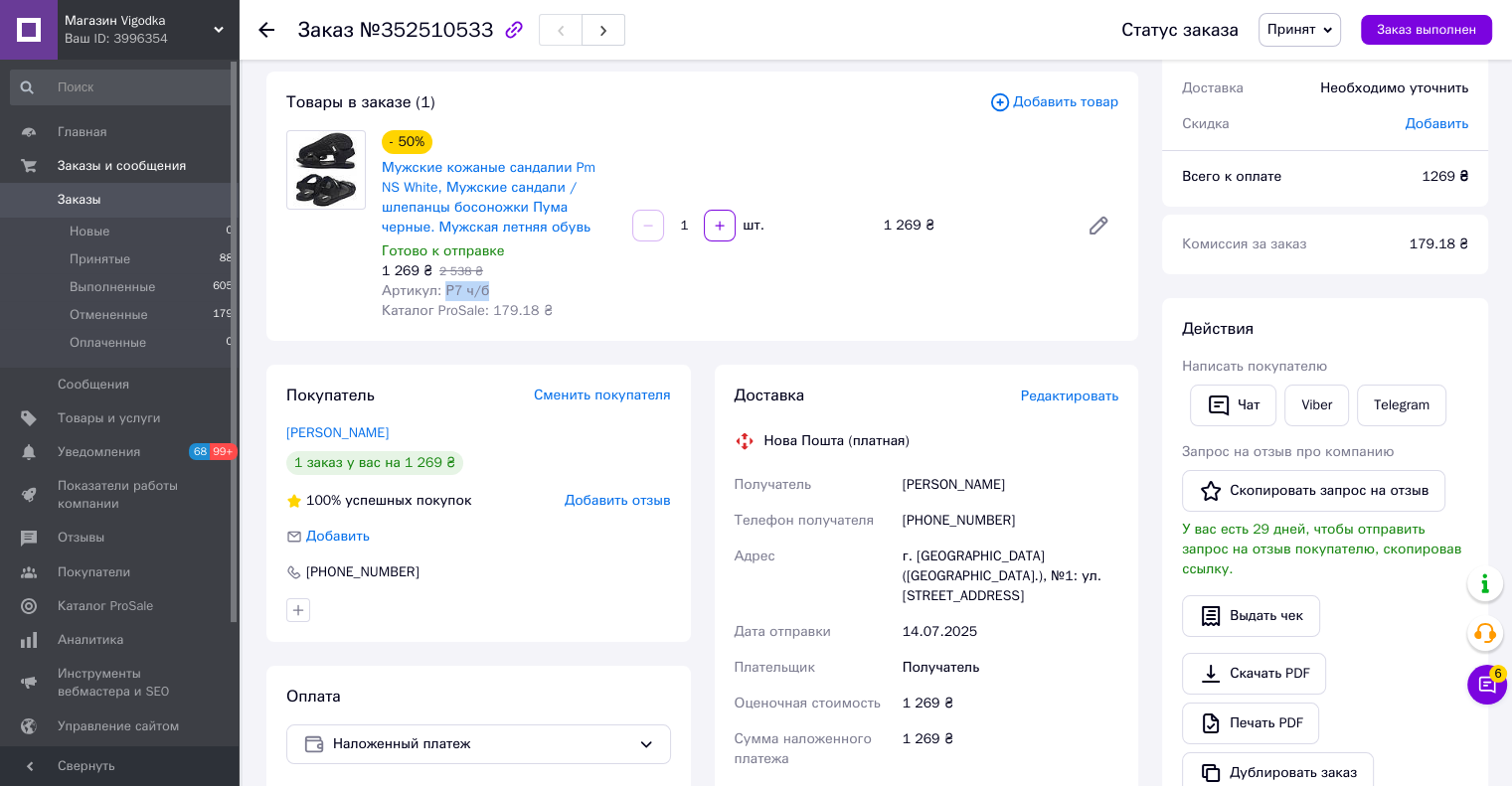 click on "Артикул: Р7 ч/б" at bounding box center [499, 291] 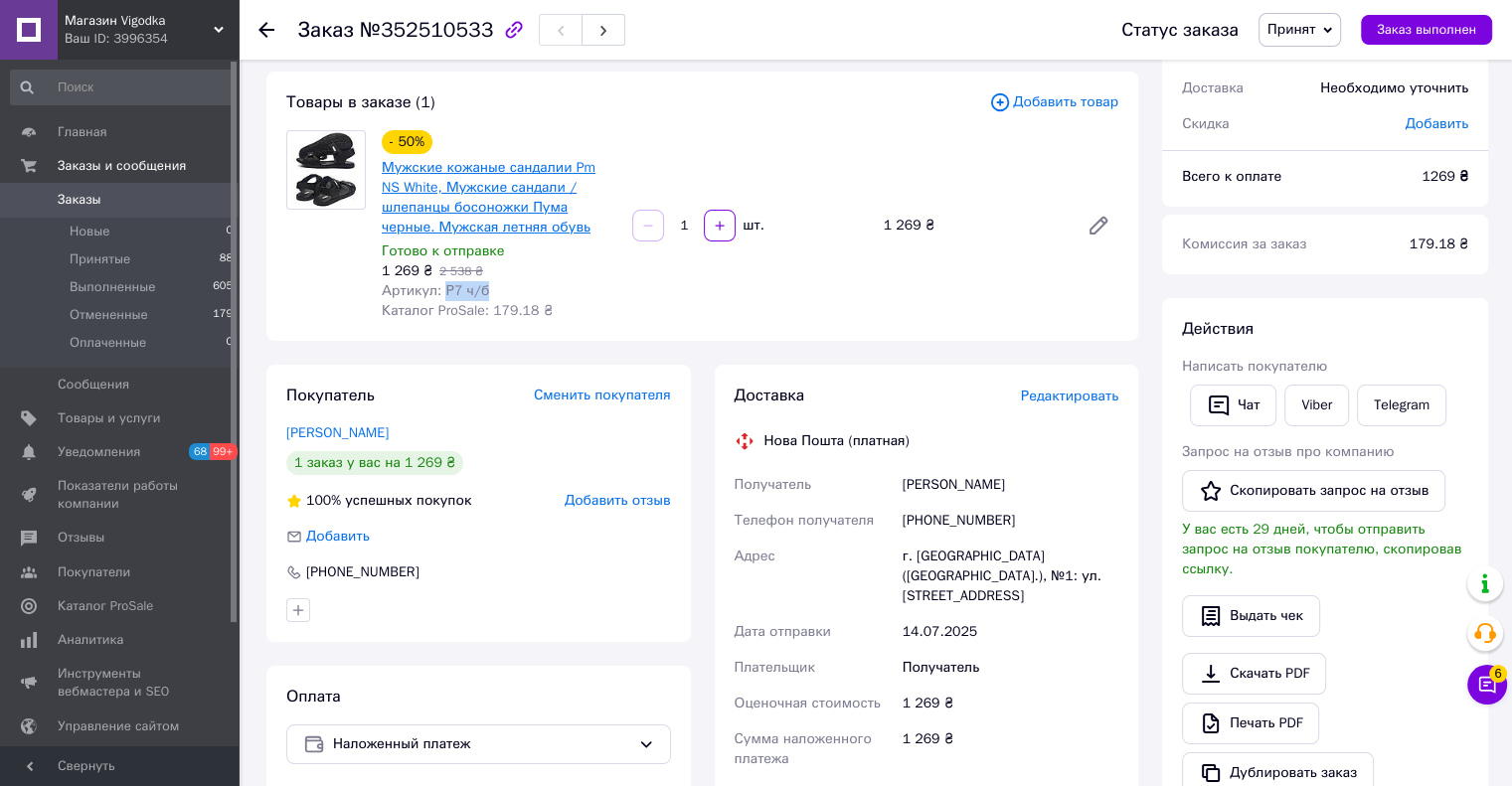 click on "Артикул: Р7 ч/б" at bounding box center (435, 290) 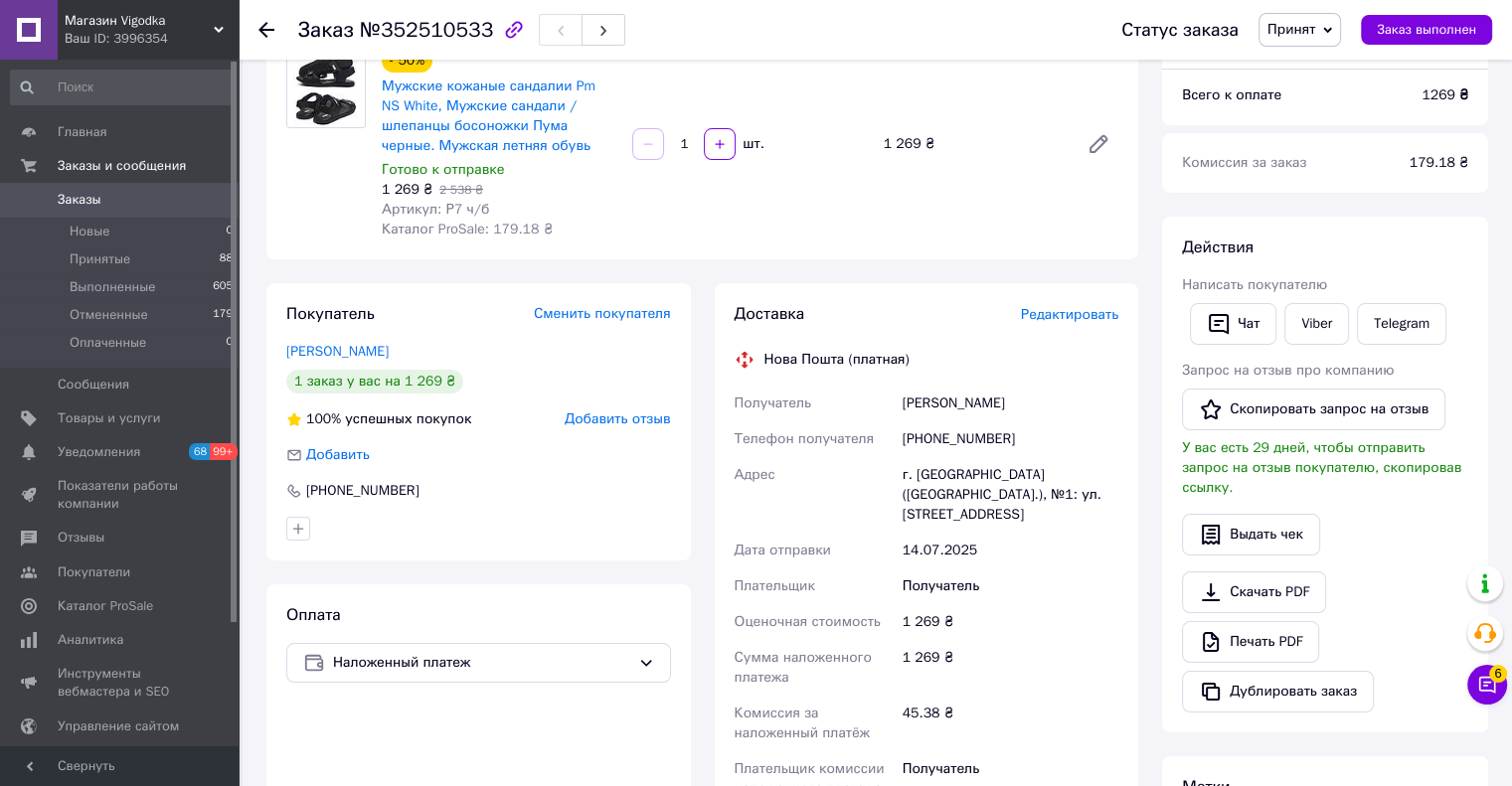 scroll, scrollTop: 298, scrollLeft: 0, axis: vertical 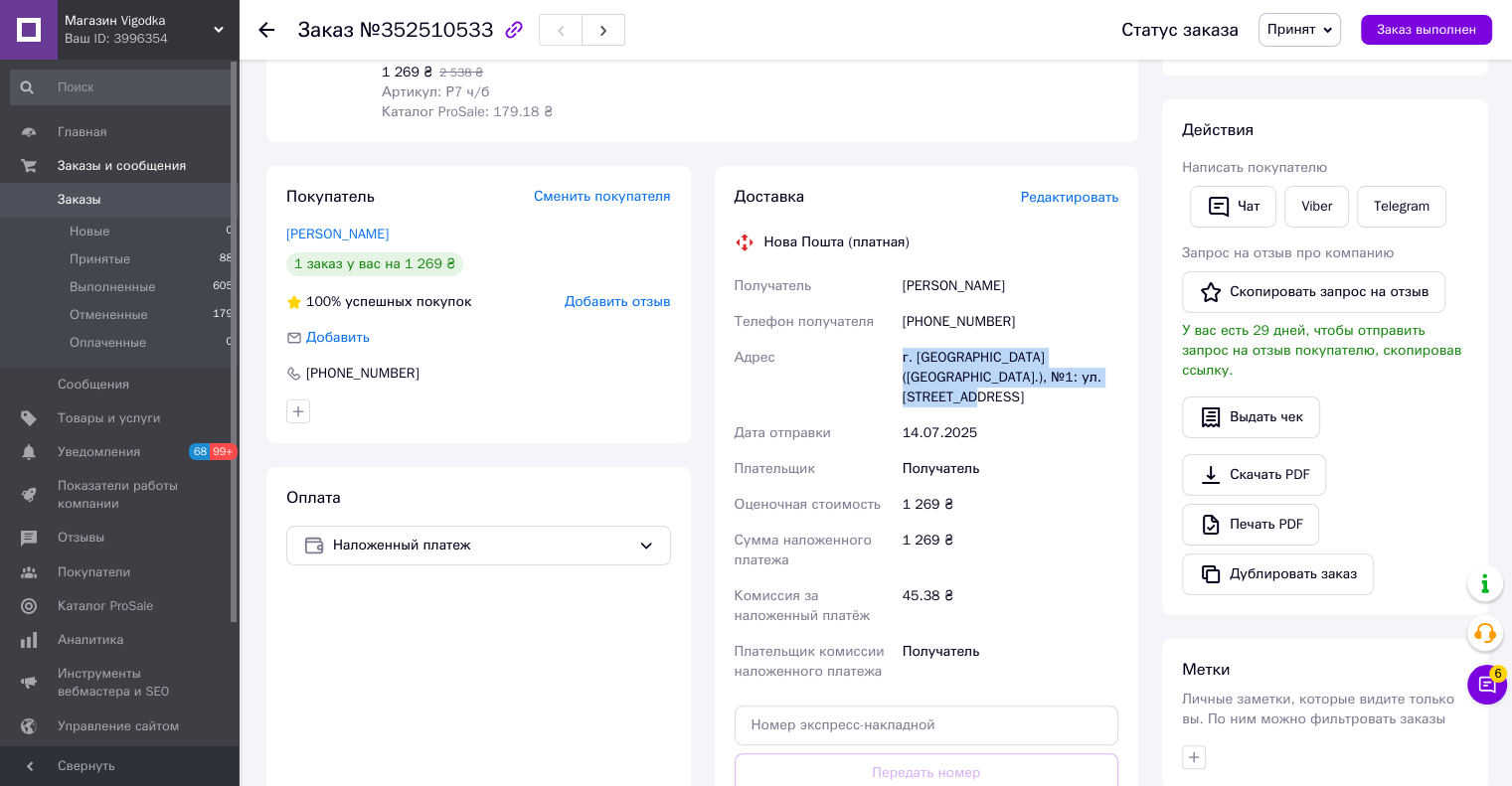 copy on "Адрес г. Никополь (Днепропетровская обл.), №1: ул. Кооперативная, 5" 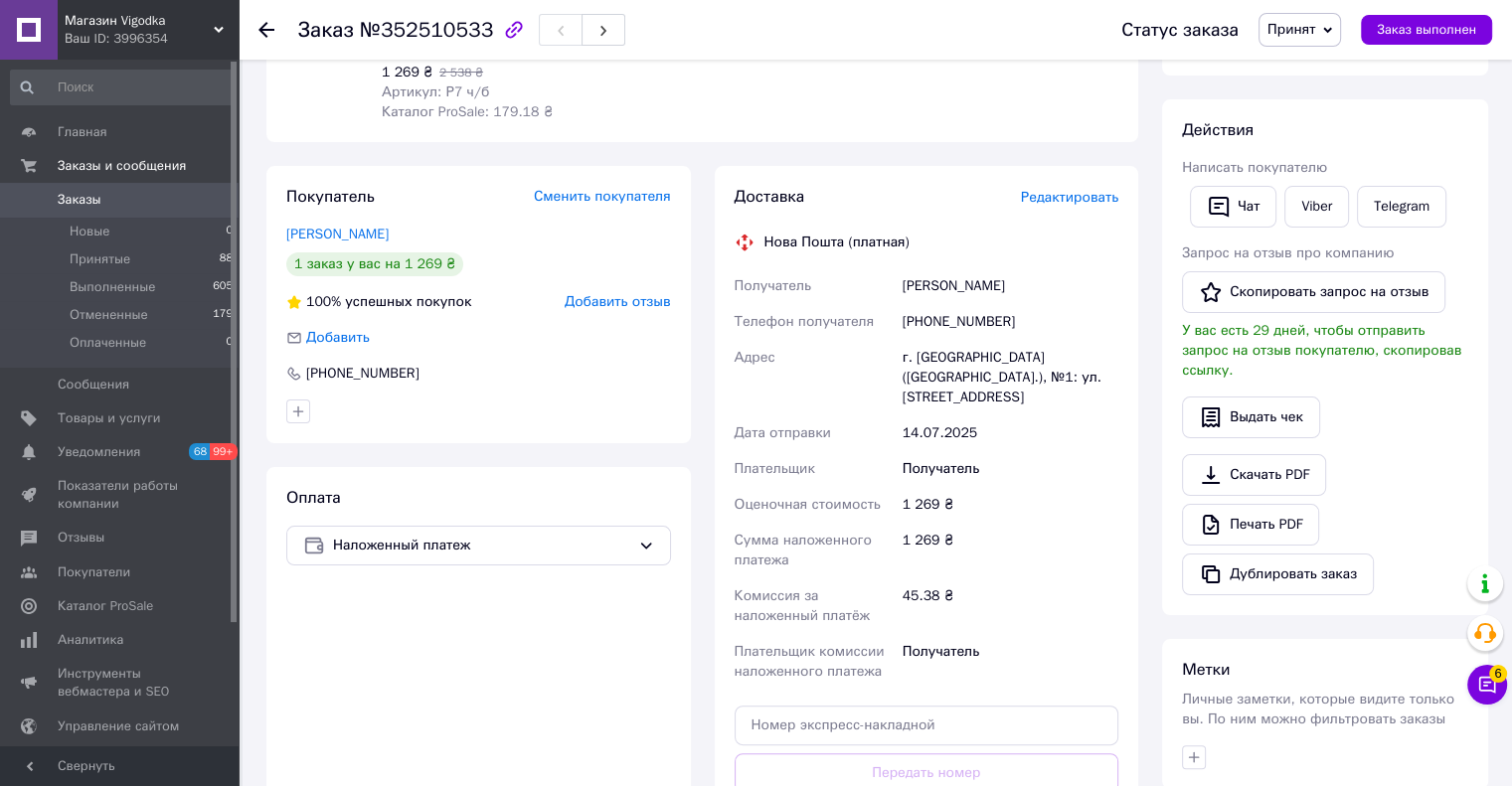 click on "Доставка Редактировать Нова Пошта (платная) Получатель Перепелка Наталя Телефон получателя +380667743581 Адрес г. Никополь (Днепропетровская обл.), №1: ул. Кооперативная, 5 Дата отправки 14.07.2025 Плательщик Получатель Оценочная стоимость 1 269 ₴ Сумма наложенного платежа 1 269 ₴ Комиссия за наложенный платёж 45.38 ₴ Плательщик комиссии наложенного платежа Получатель Передать номер или Сгенерировать ЭН Плательщик Получатель Отправитель Фамилия получателя Перепелка Имя получателя Наталя Отчество получателя Телефон получателя +380667743581 Тип доставки В отделении 1269 <" at bounding box center (926, 534) 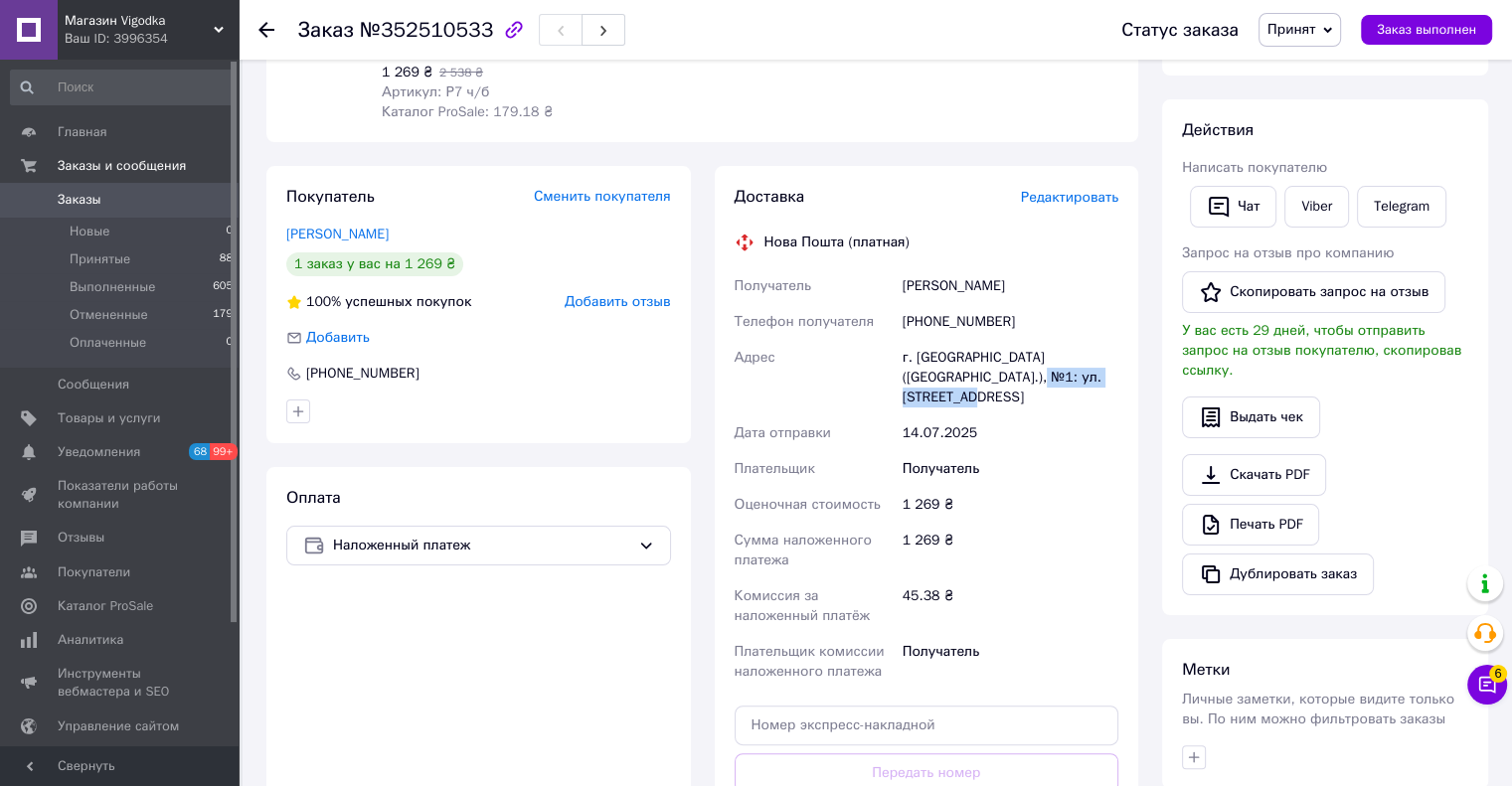 drag, startPoint x: 1119, startPoint y: 378, endPoint x: 1046, endPoint y: 338, distance: 83.240615 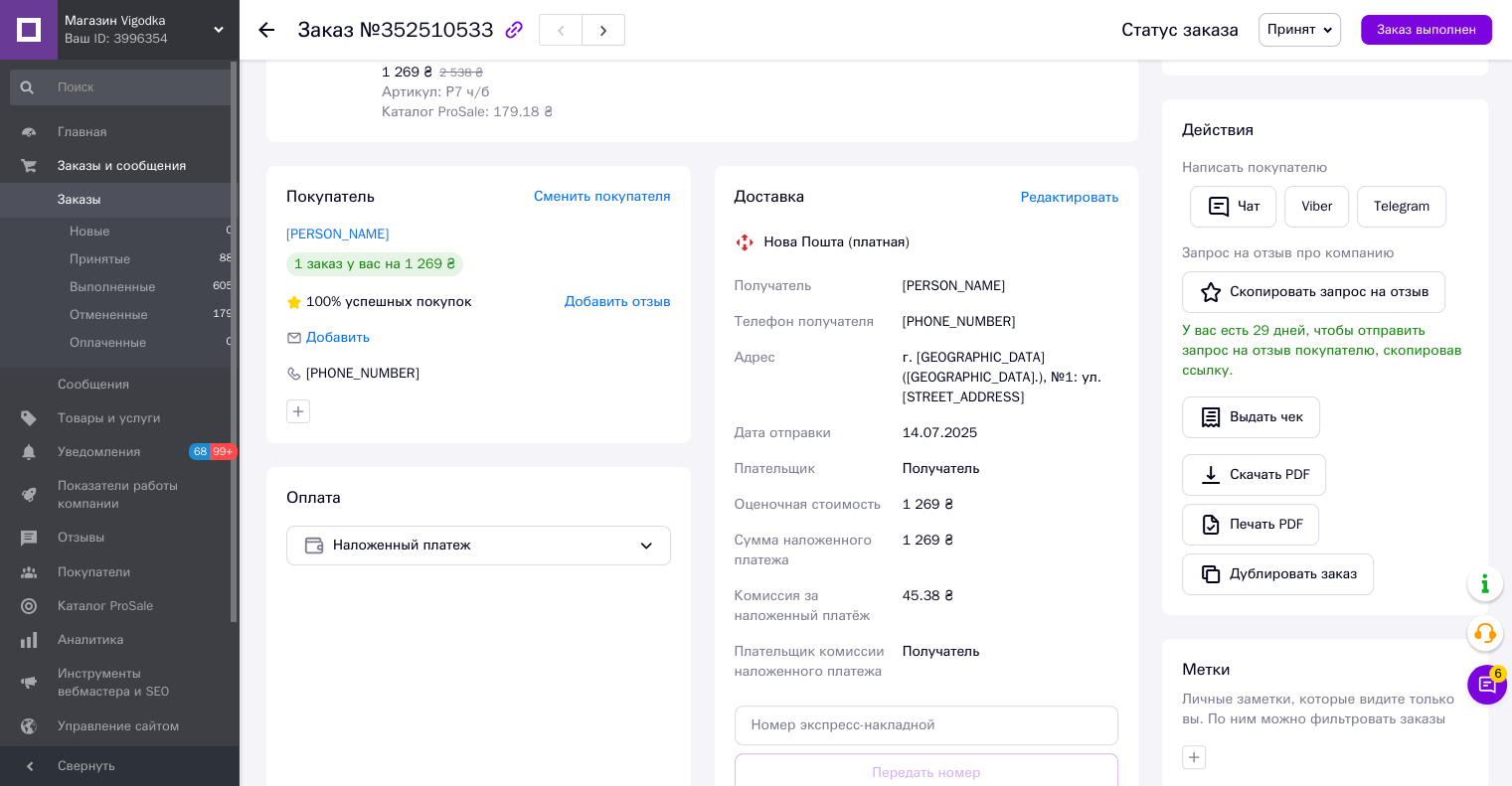 drag, startPoint x: 1089, startPoint y: 381, endPoint x: 1045, endPoint y: 373, distance: 44.72136 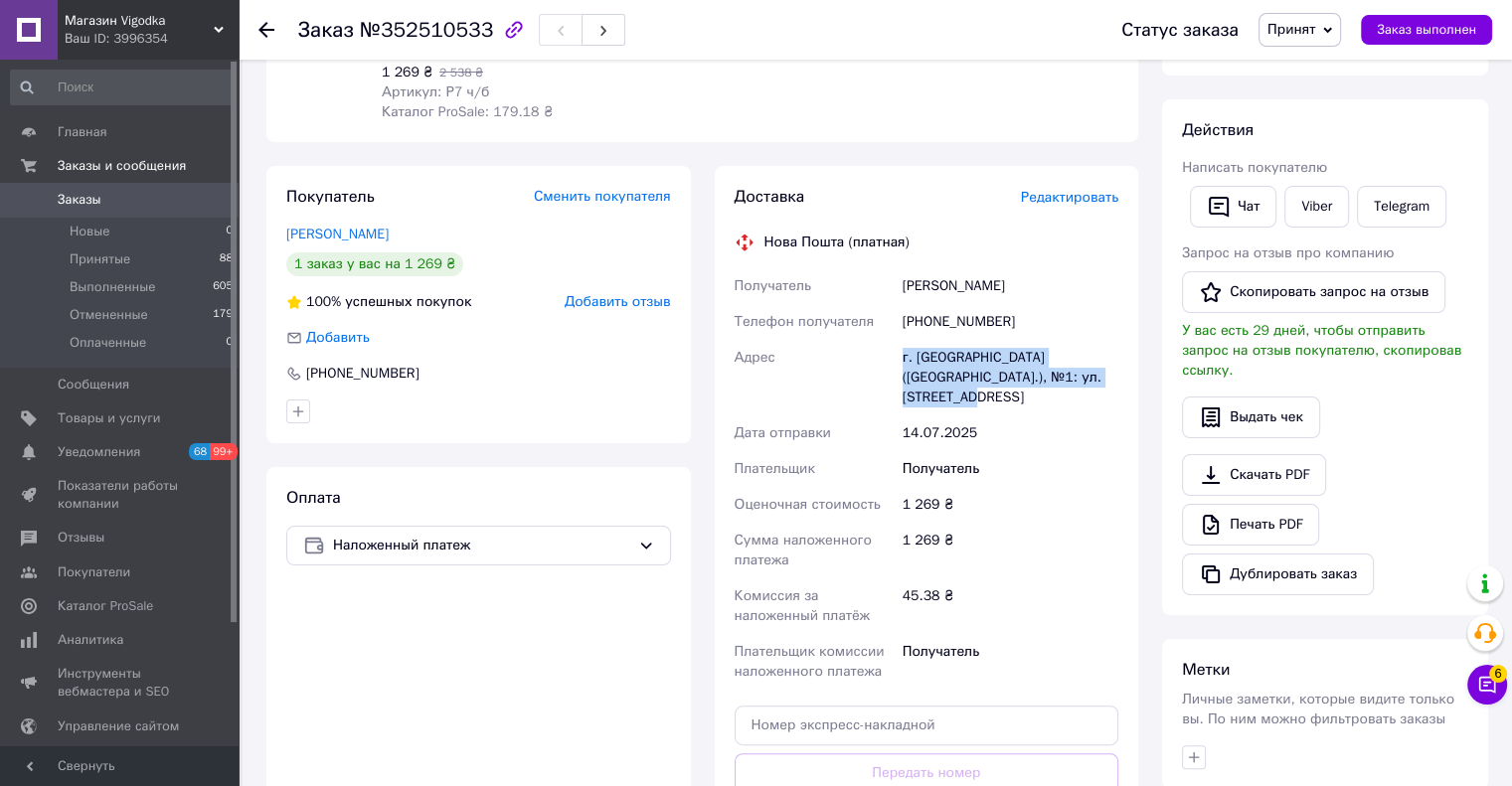 copy on "г. Никополь (Днепропетровская обл.), №1: ул. Кооперативная, 5" 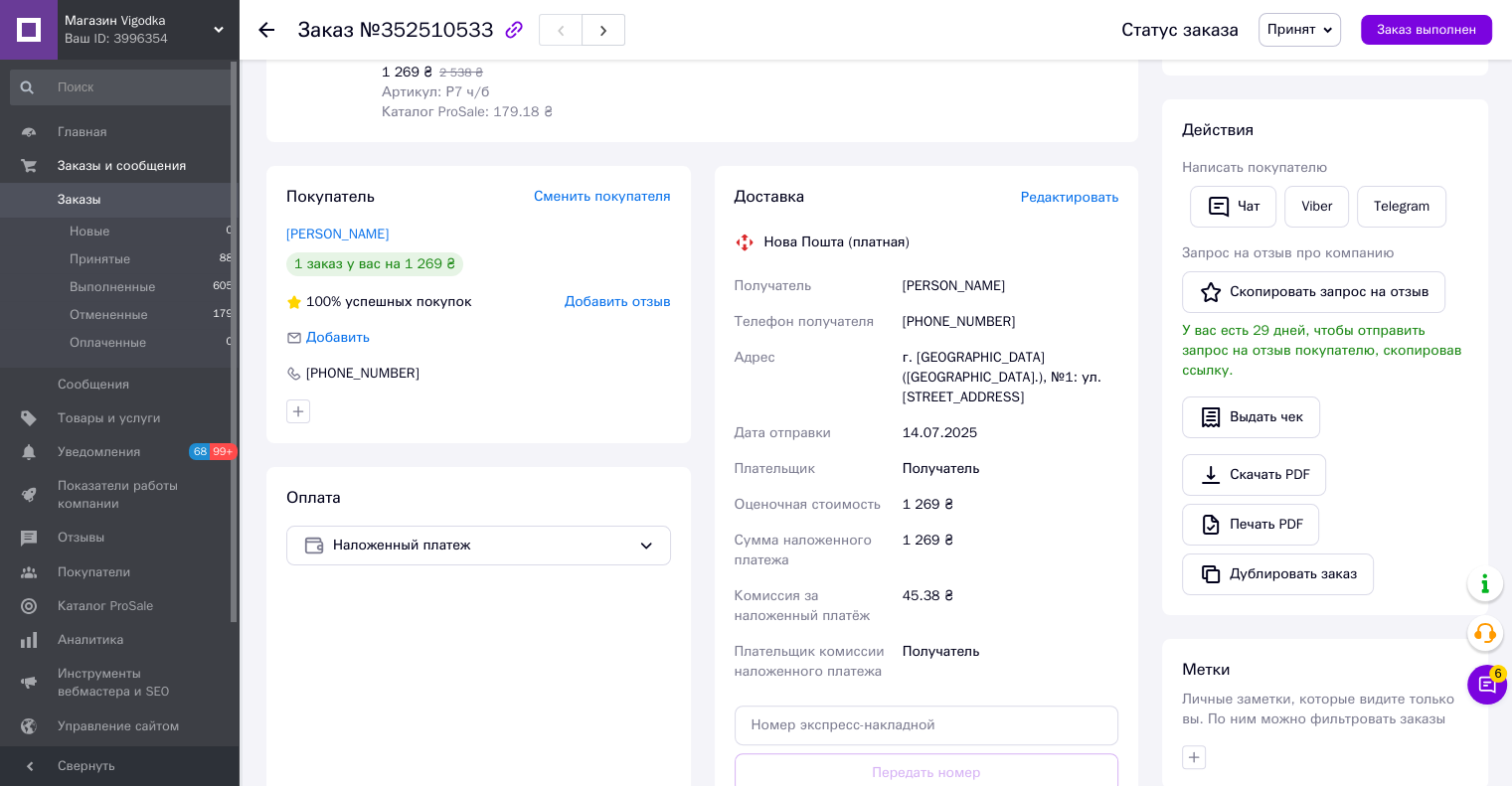 click on "+380667743581" at bounding box center (1010, 322) 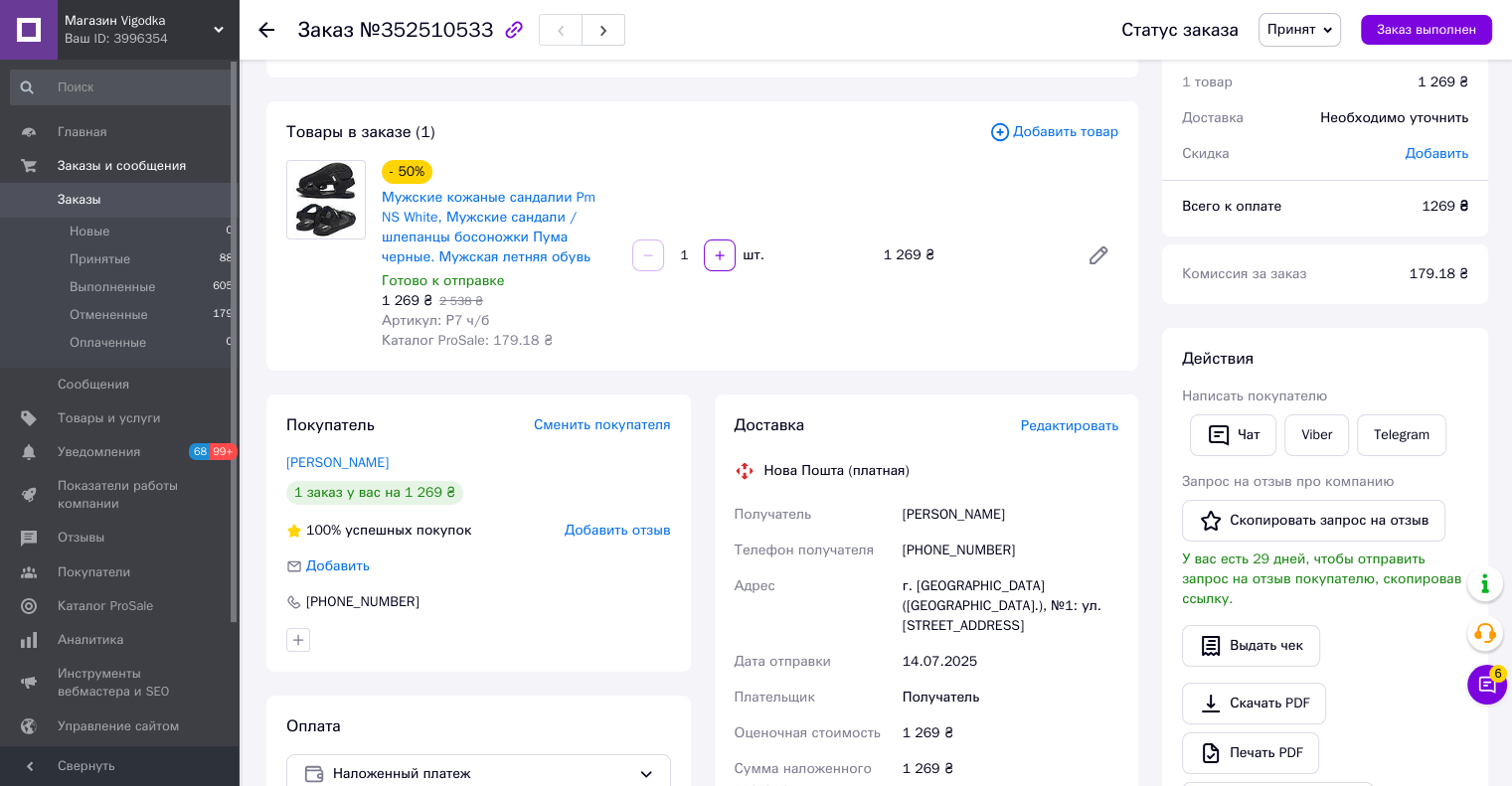 scroll, scrollTop: 99, scrollLeft: 0, axis: vertical 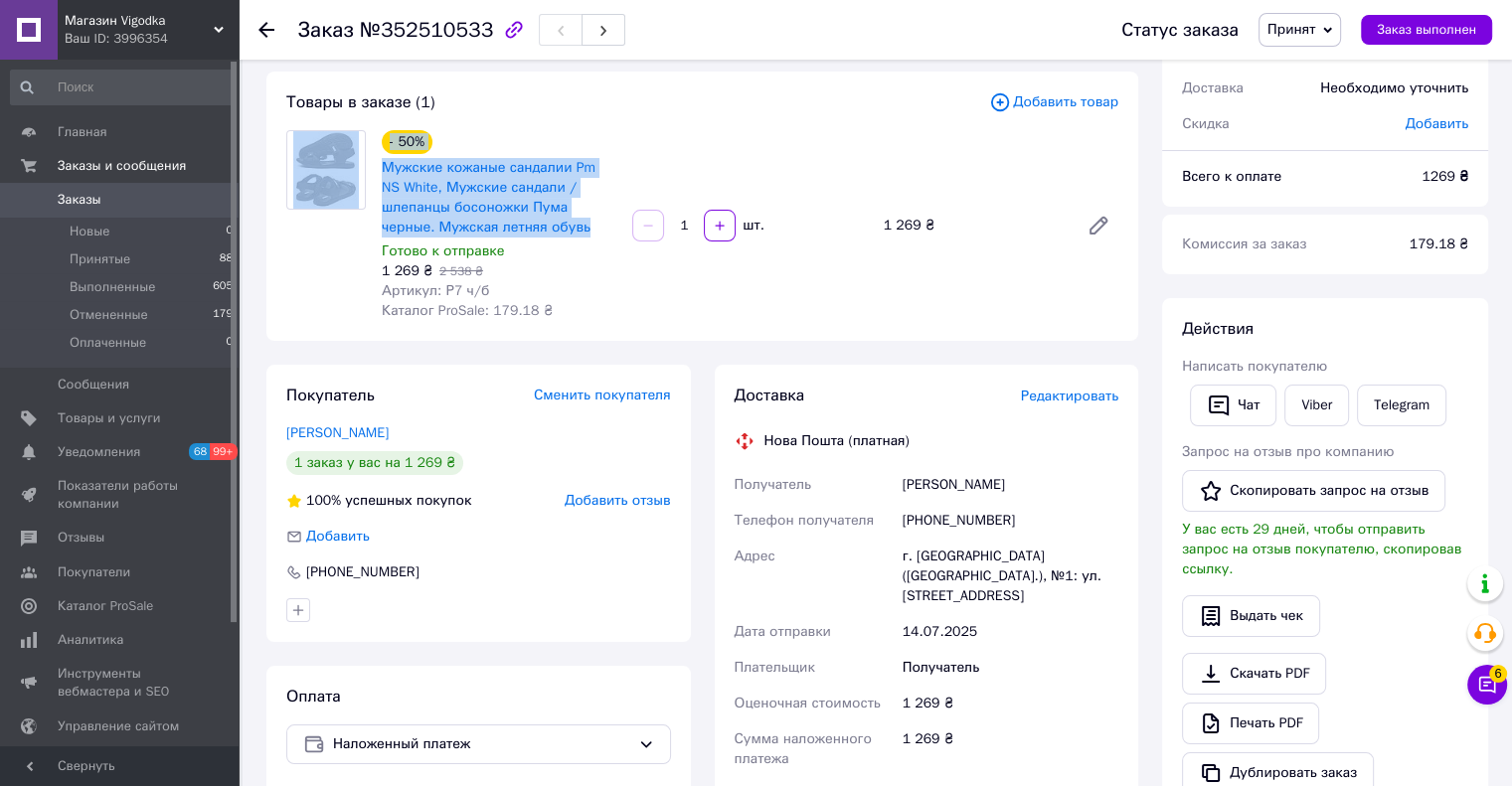 drag, startPoint x: 590, startPoint y: 228, endPoint x: 369, endPoint y: 174, distance: 227.50165 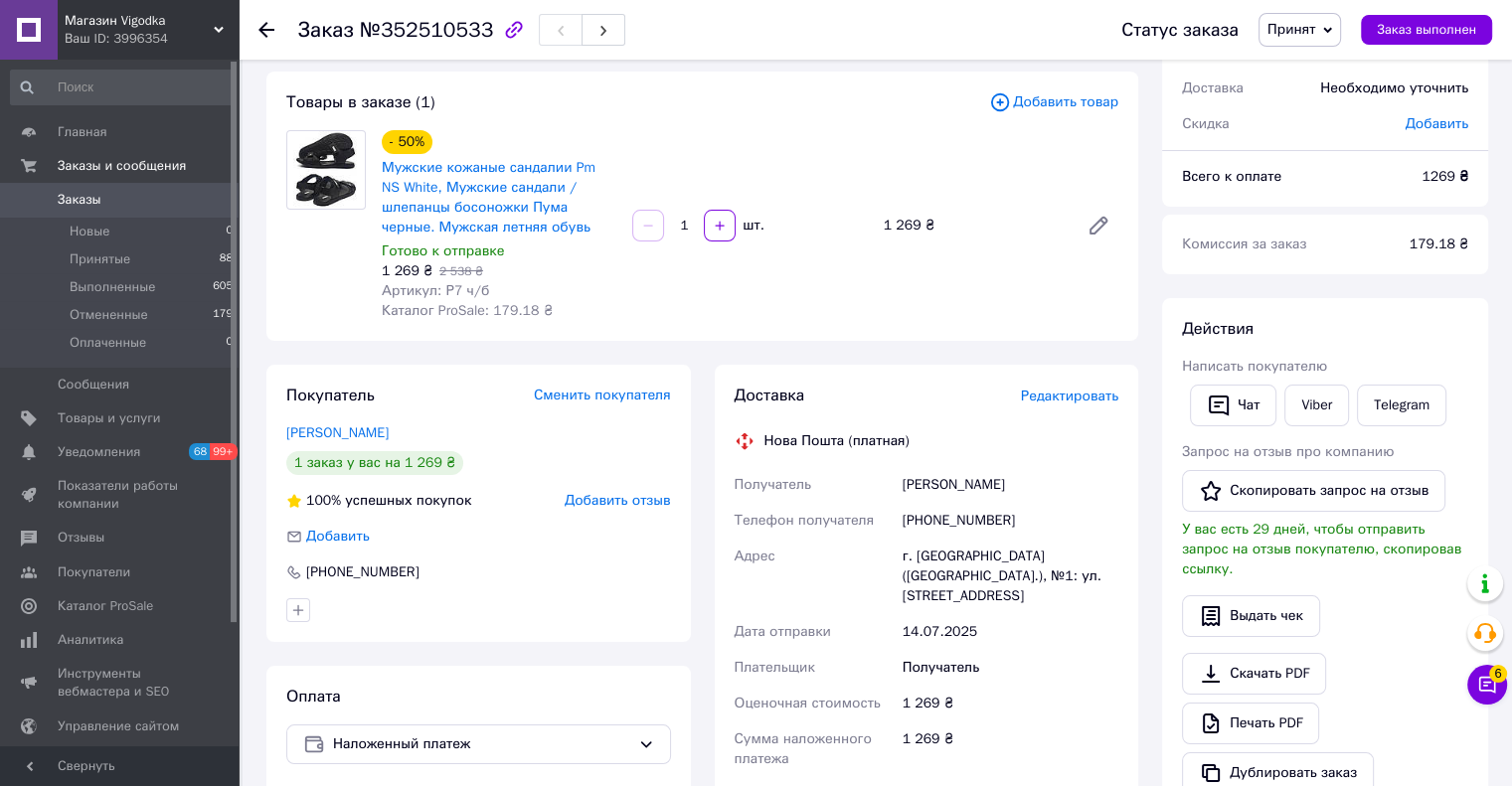click on "Товары в заказе (1)" at bounding box center [637, 102] 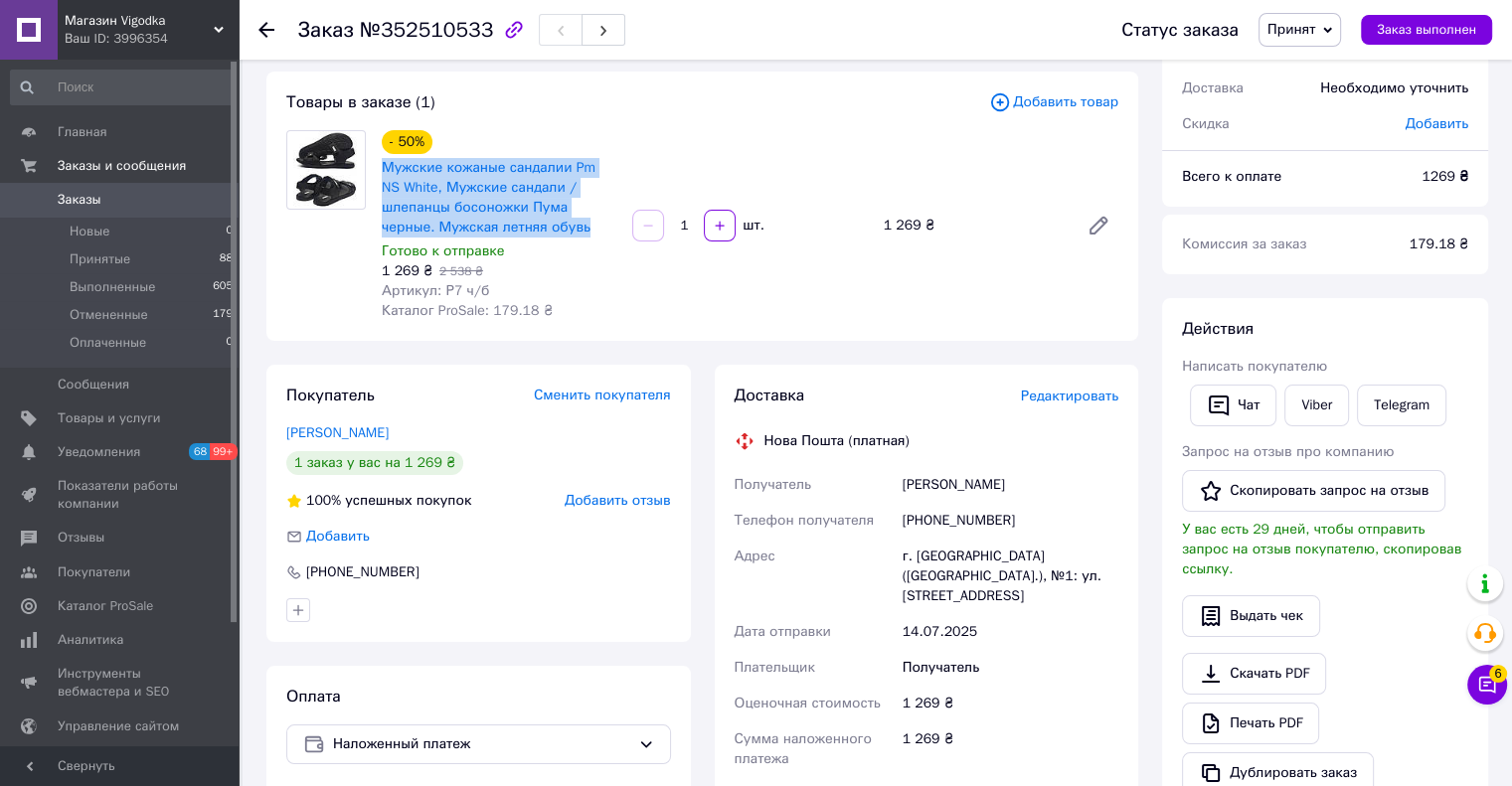 copy on "Мужские кожаные сандалии  Pm NS White, Мужские сандали / шлепанцы босоножки Пума черные. Мужская летняя обувь" 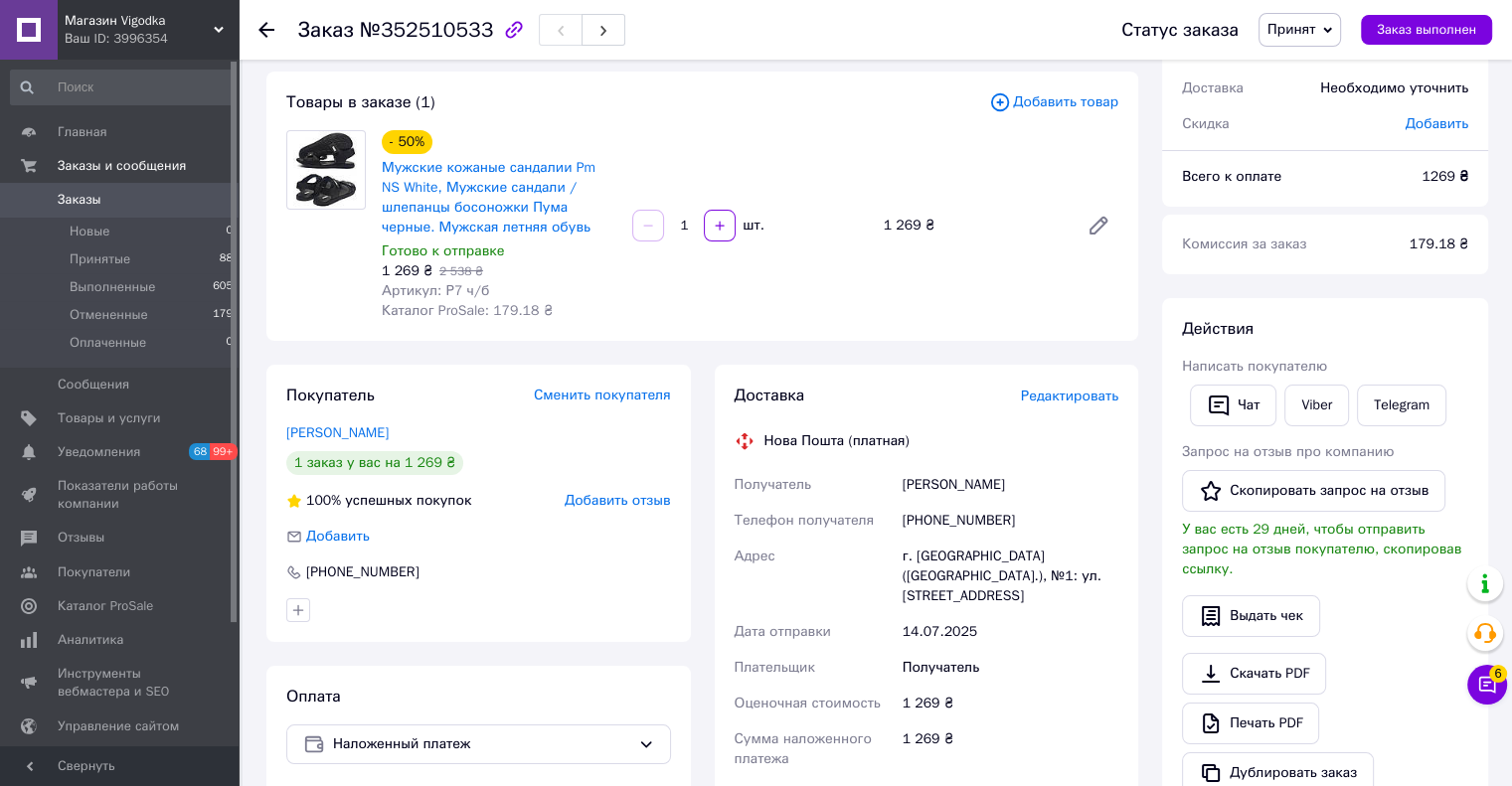 click on "Товары в заказе (1)" at bounding box center (637, 102) 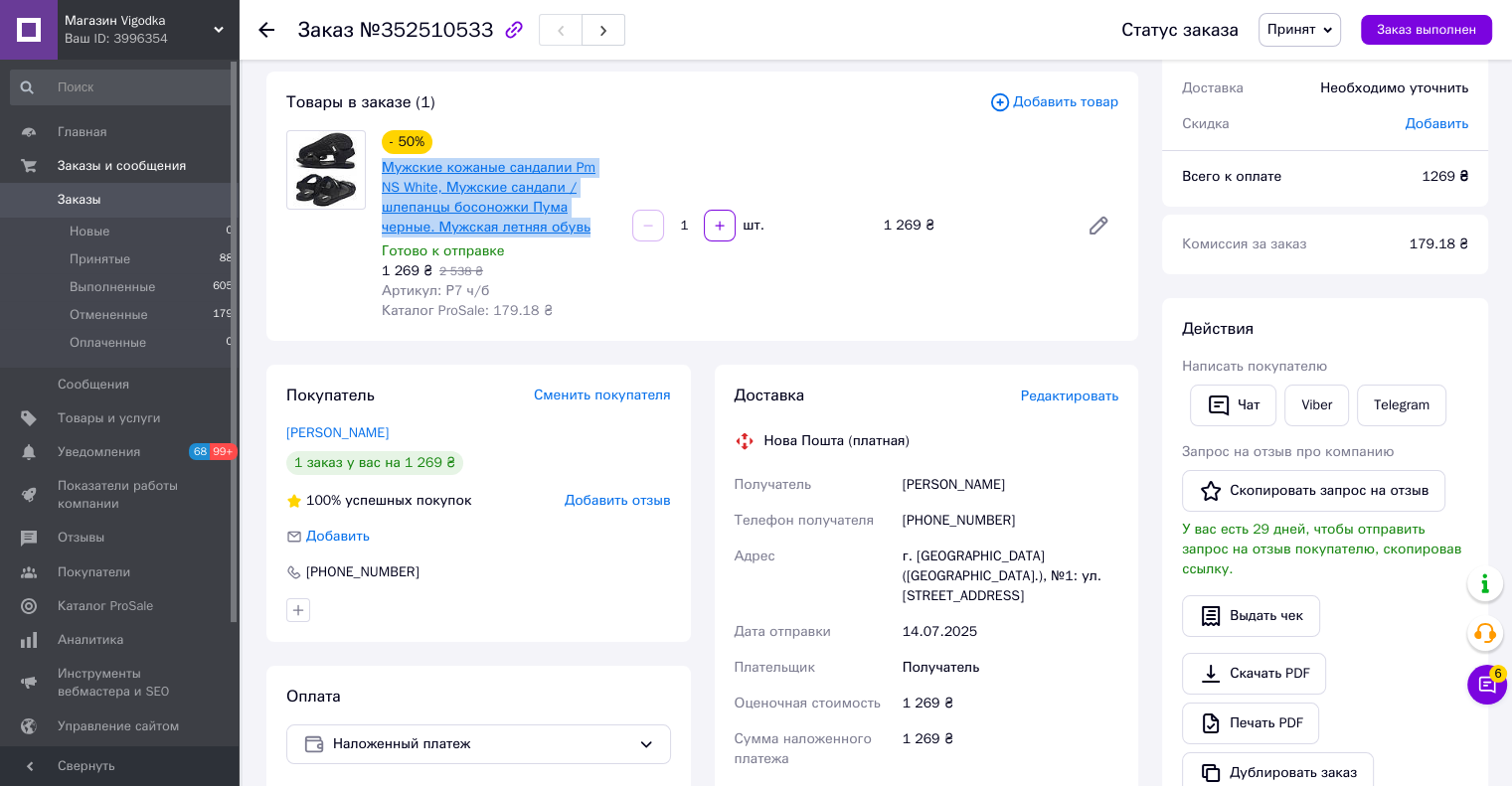 drag, startPoint x: 588, startPoint y: 230, endPoint x: 383, endPoint y: 170, distance: 213.6001 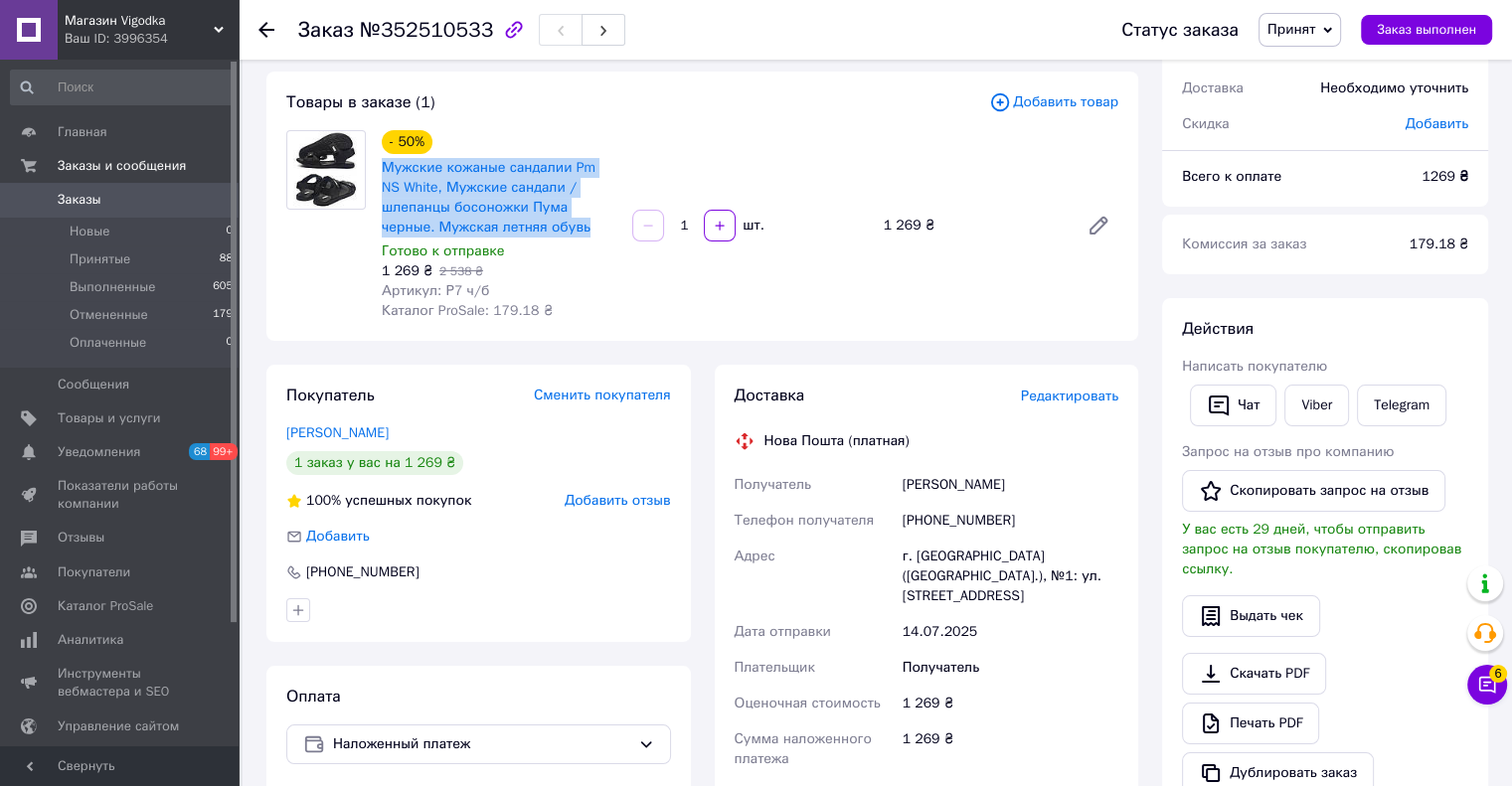 copy on "Мужские кожаные сандалии  Pm NS White, Мужские сандали / шлепанцы босоножки Пума черные. Мужская летняя обувь" 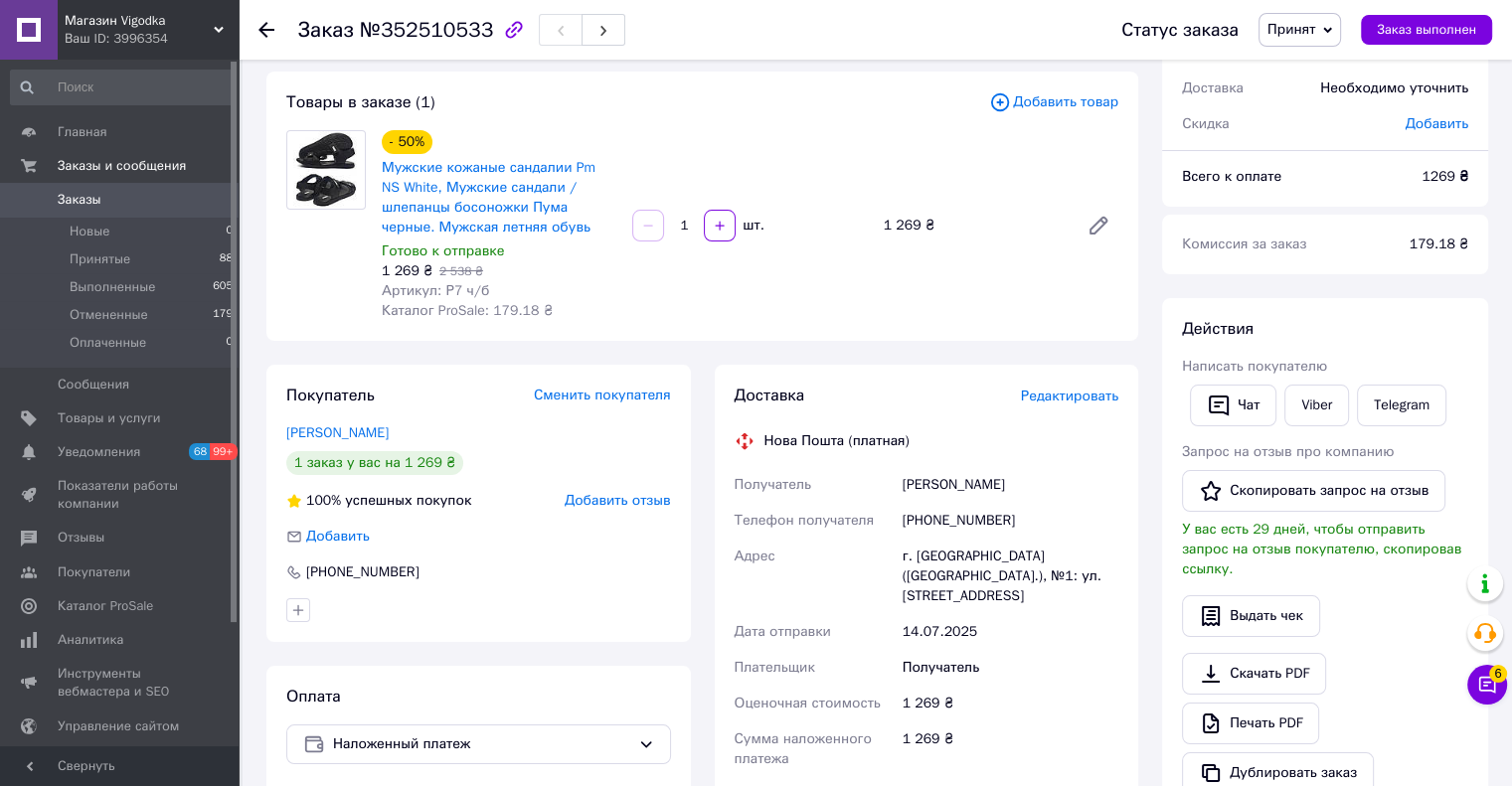 click on "Товары в заказе (1)" at bounding box center [637, 102] 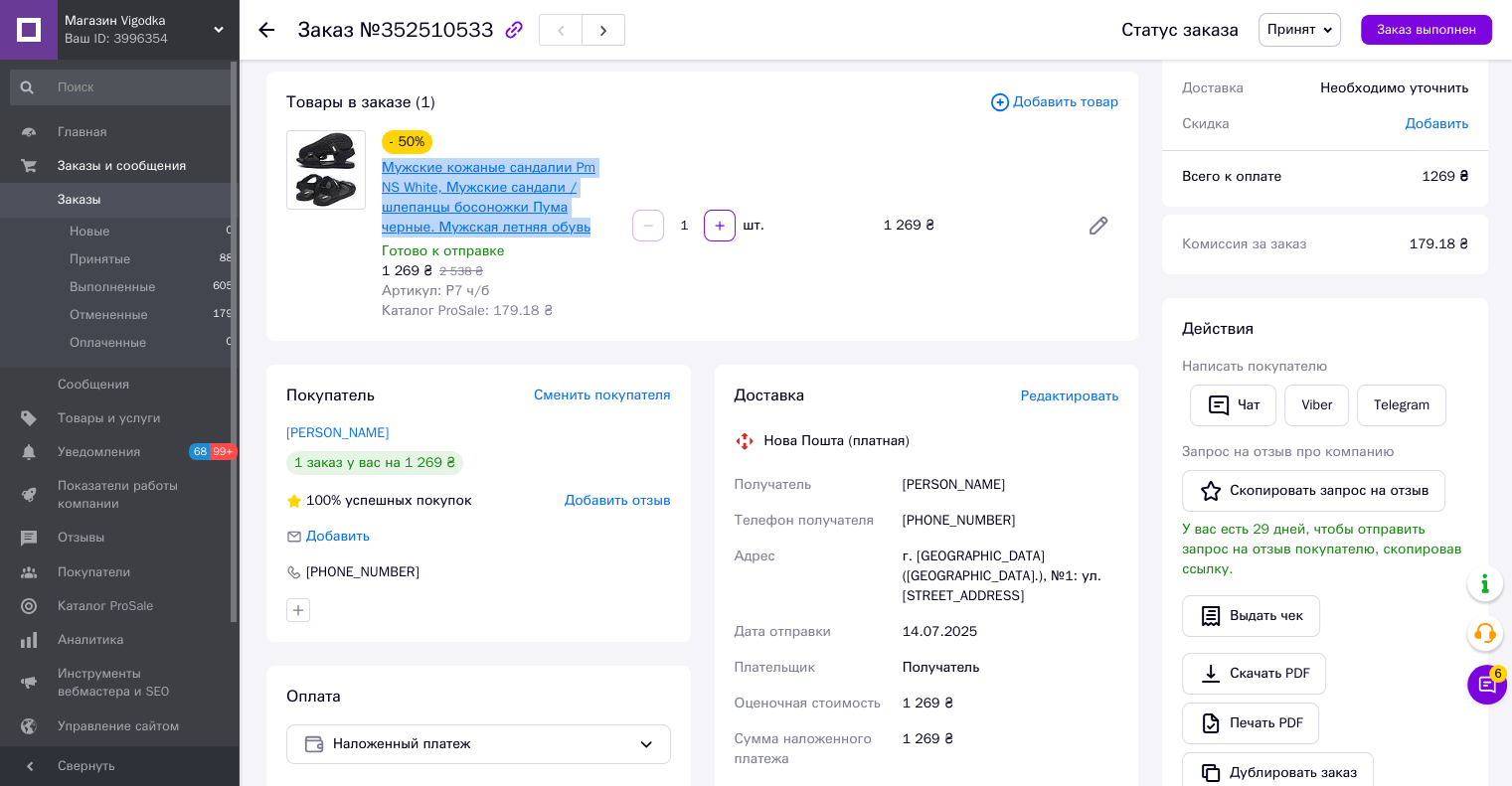 drag, startPoint x: 597, startPoint y: 228, endPoint x: 396, endPoint y: 159, distance: 212.51353 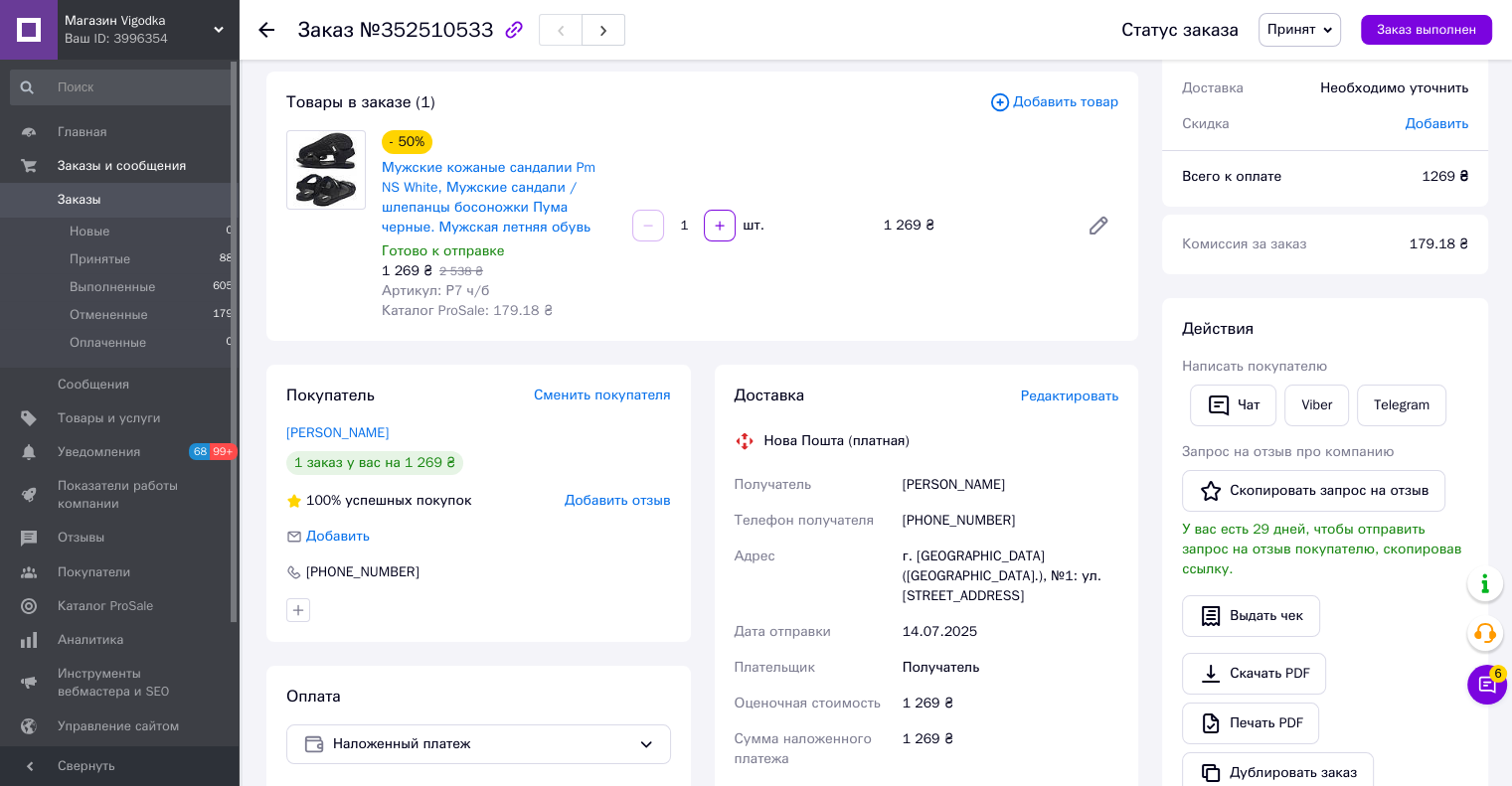 click on "Товары в заказе (1) Добавить товар - 50% Мужские кожаные сандалии  Pm NS White, Мужские сандали / шлепанцы босоножки Пума черные. Мужская летняя обувь Готово к отправке 1 269 ₴   2 538 ₴ Артикул: Р7 ч/б Каталог ProSale: 179.18 ₴  1   шт. 1 269 ₴" at bounding box center [702, 206] 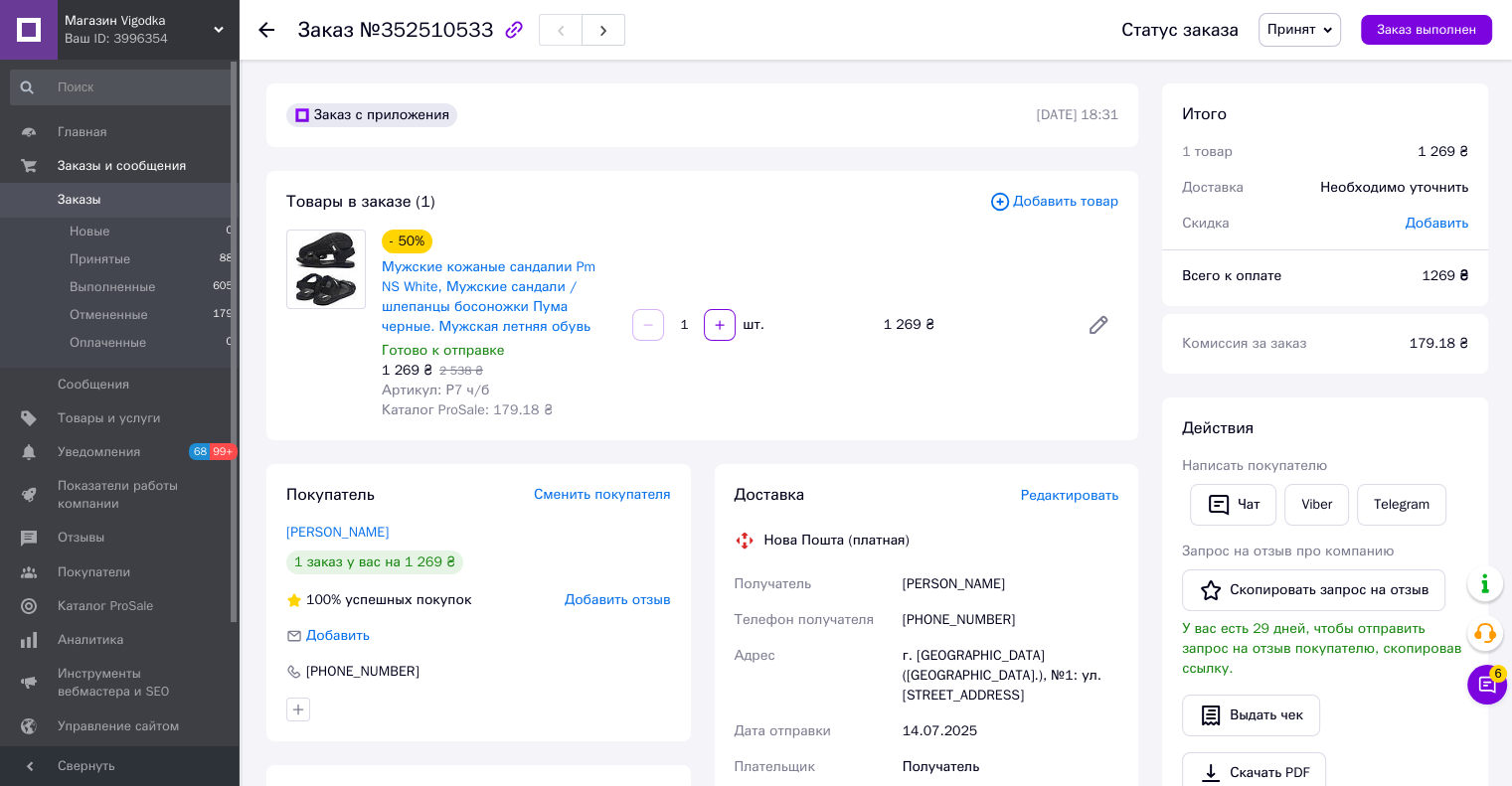 scroll, scrollTop: 99, scrollLeft: 0, axis: vertical 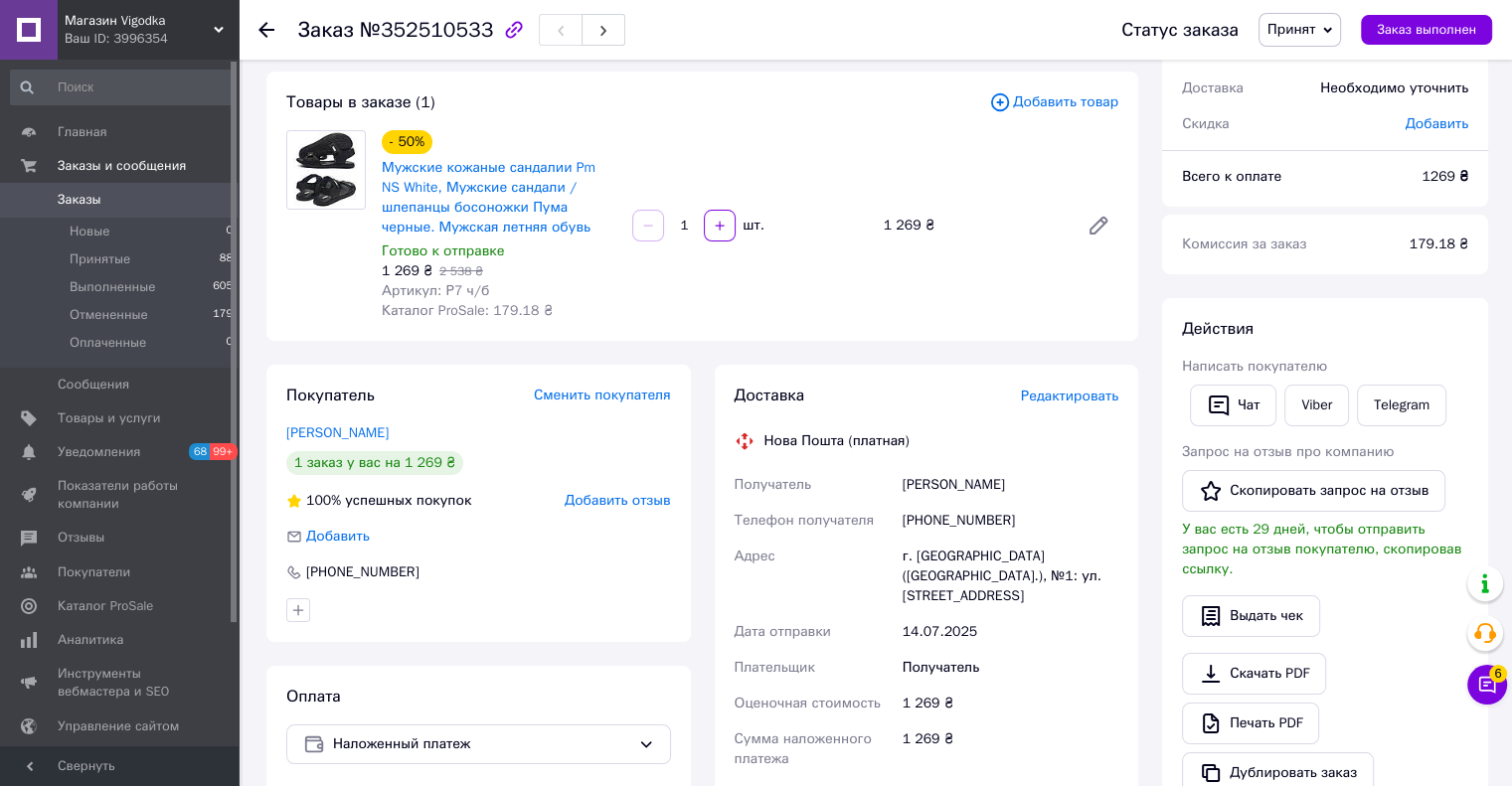 drag, startPoint x: 654, startPoint y: 134, endPoint x: 638, endPoint y: 129, distance: 16.763055 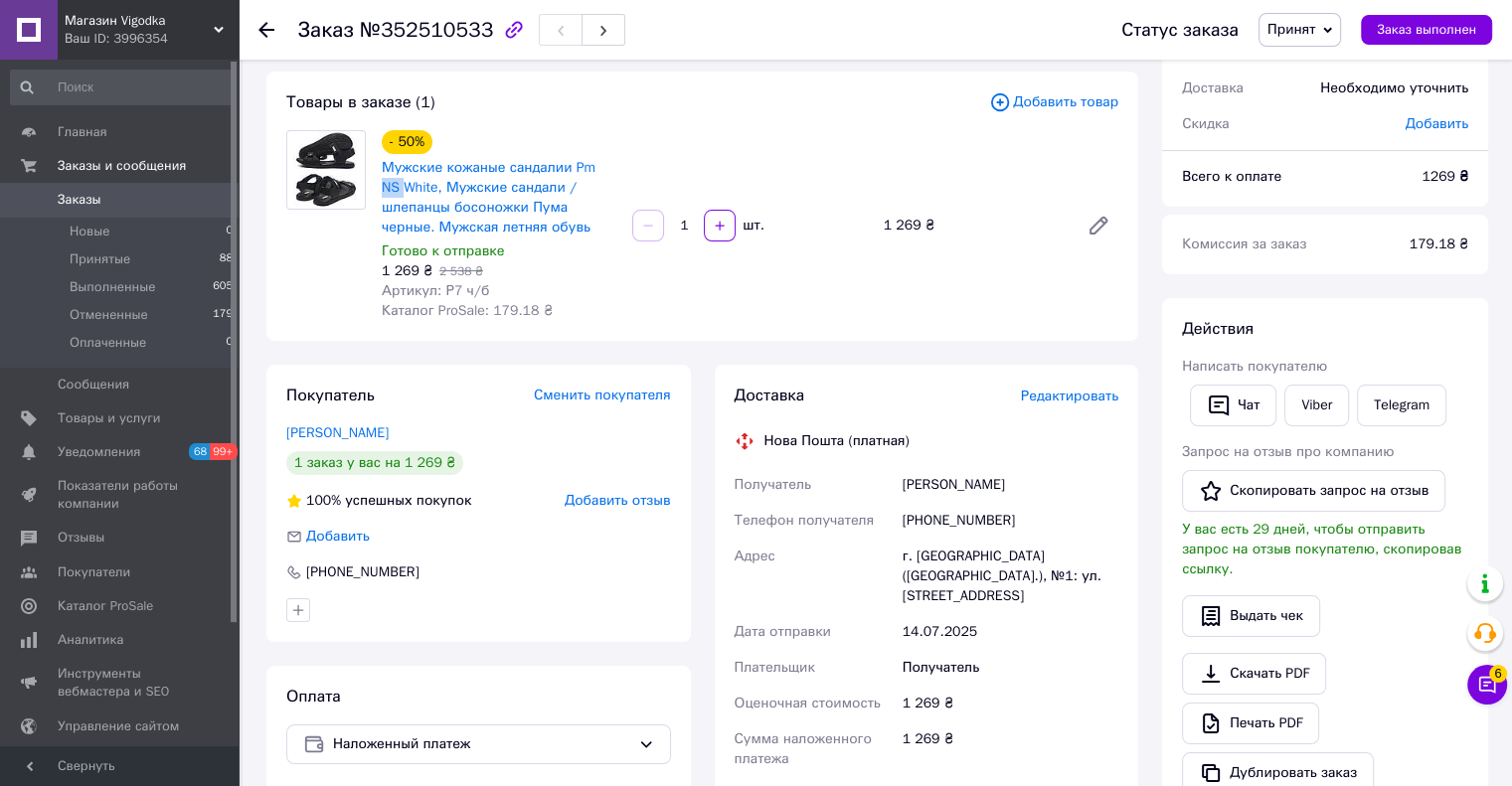 click on "Товары в заказе (1) Добавить товар - 50% Мужские кожаные сандалии  Pm NS White, Мужские сандали / шлепанцы босоножки Пума черные. Мужская летняя обувь Готово к отправке 1 269 ₴   2 538 ₴ Артикул: Р7 ч/б Каталог ProSale: 179.18 ₴  1   шт. 1 269 ₴" at bounding box center [702, 206] 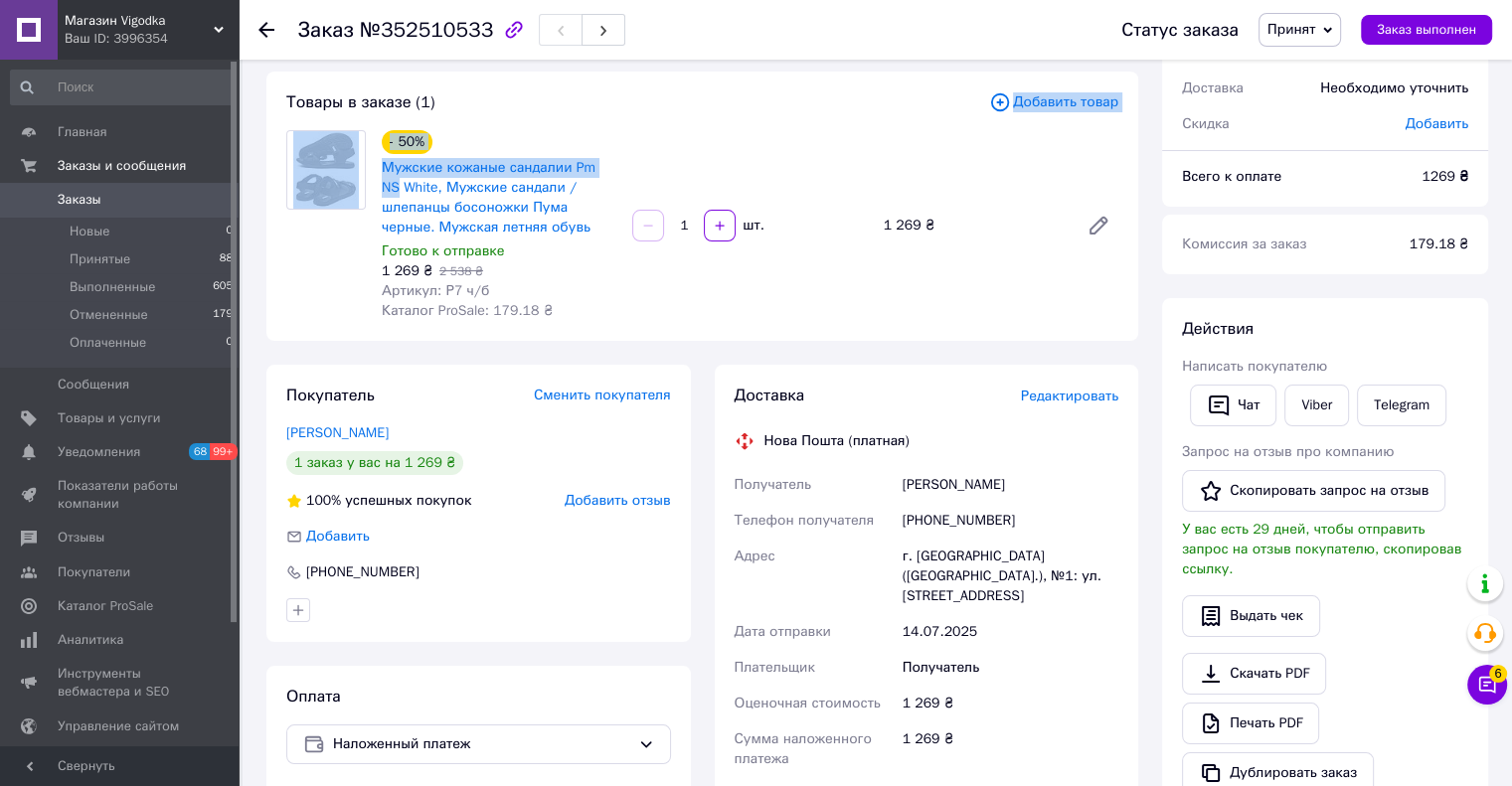 click on "Товары в заказе (1)" at bounding box center [637, 102] 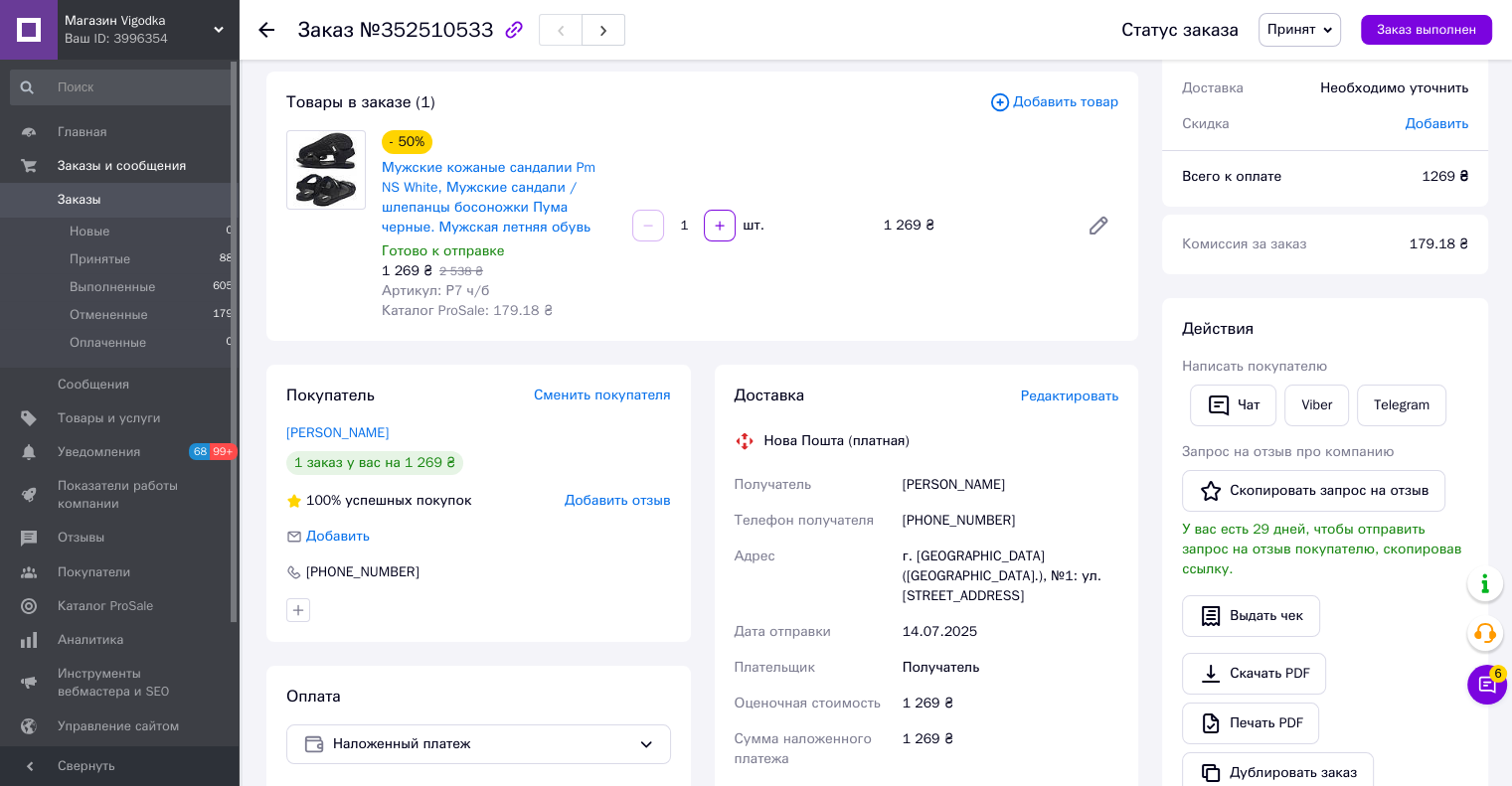 drag, startPoint x: 639, startPoint y: 115, endPoint x: 622, endPoint y: 105, distance: 19.723083 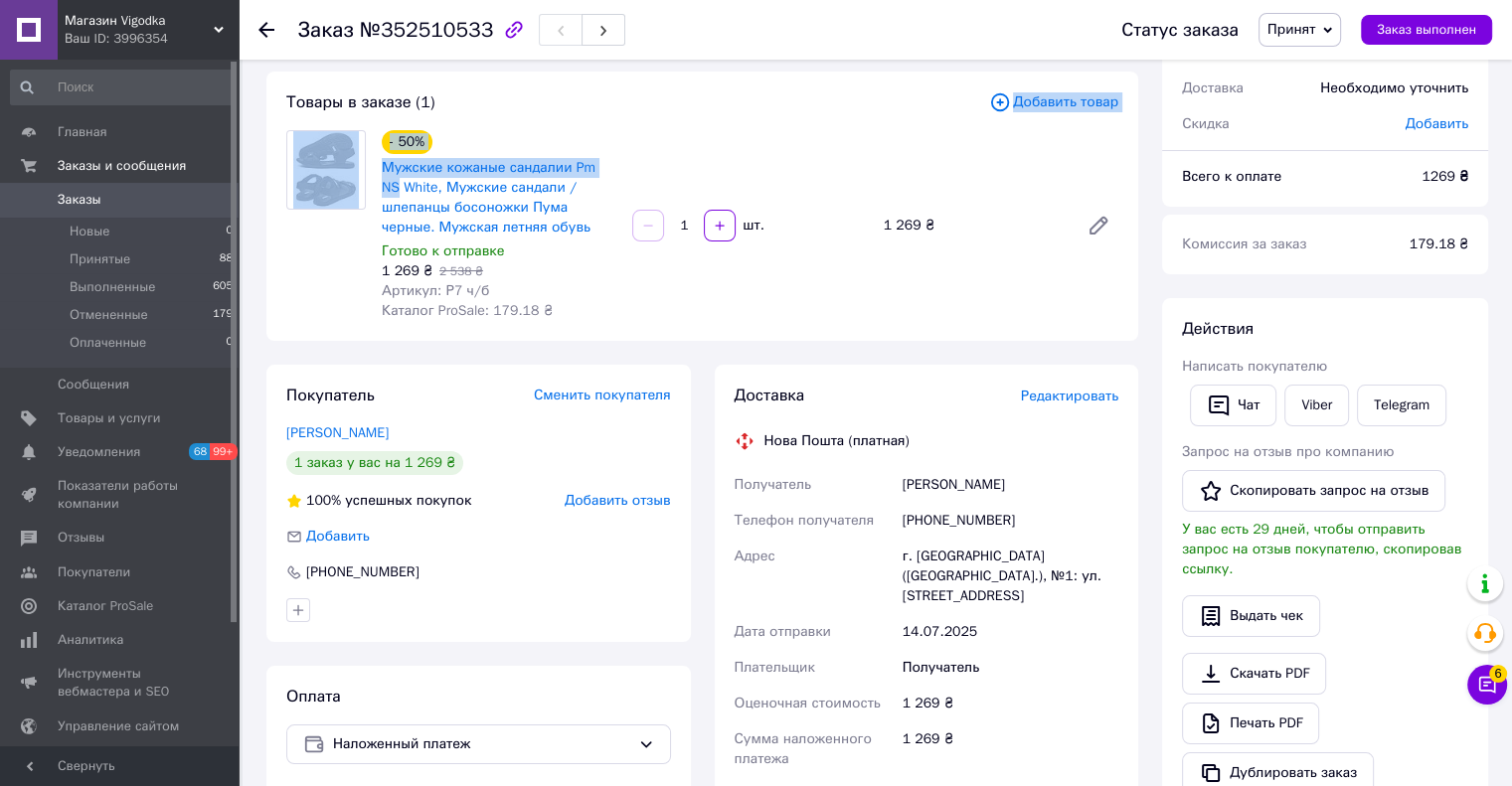 click on "Товары в заказе (1)" at bounding box center [637, 102] 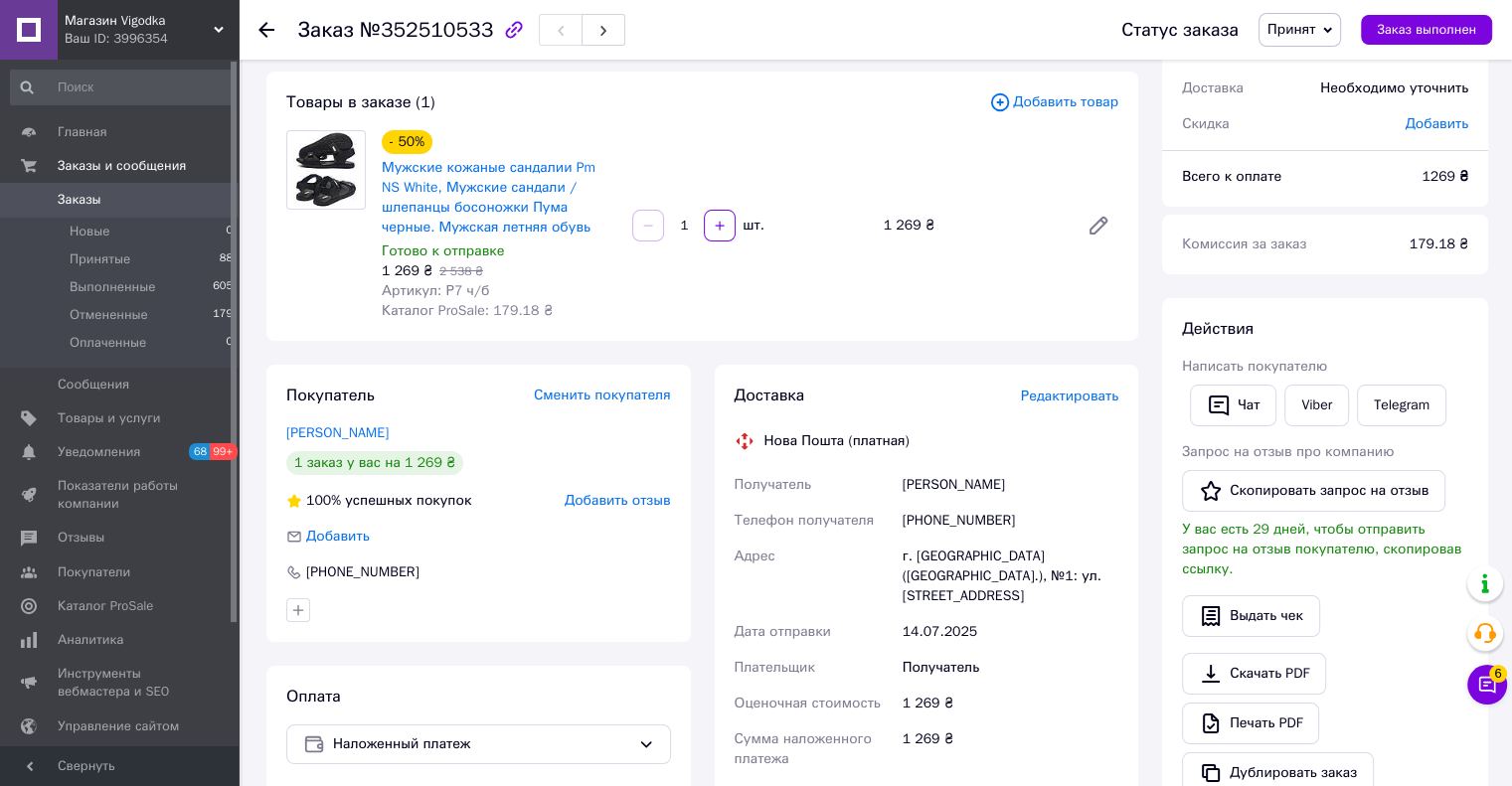drag, startPoint x: 644, startPoint y: 122, endPoint x: 618, endPoint y: 106, distance: 30.528675 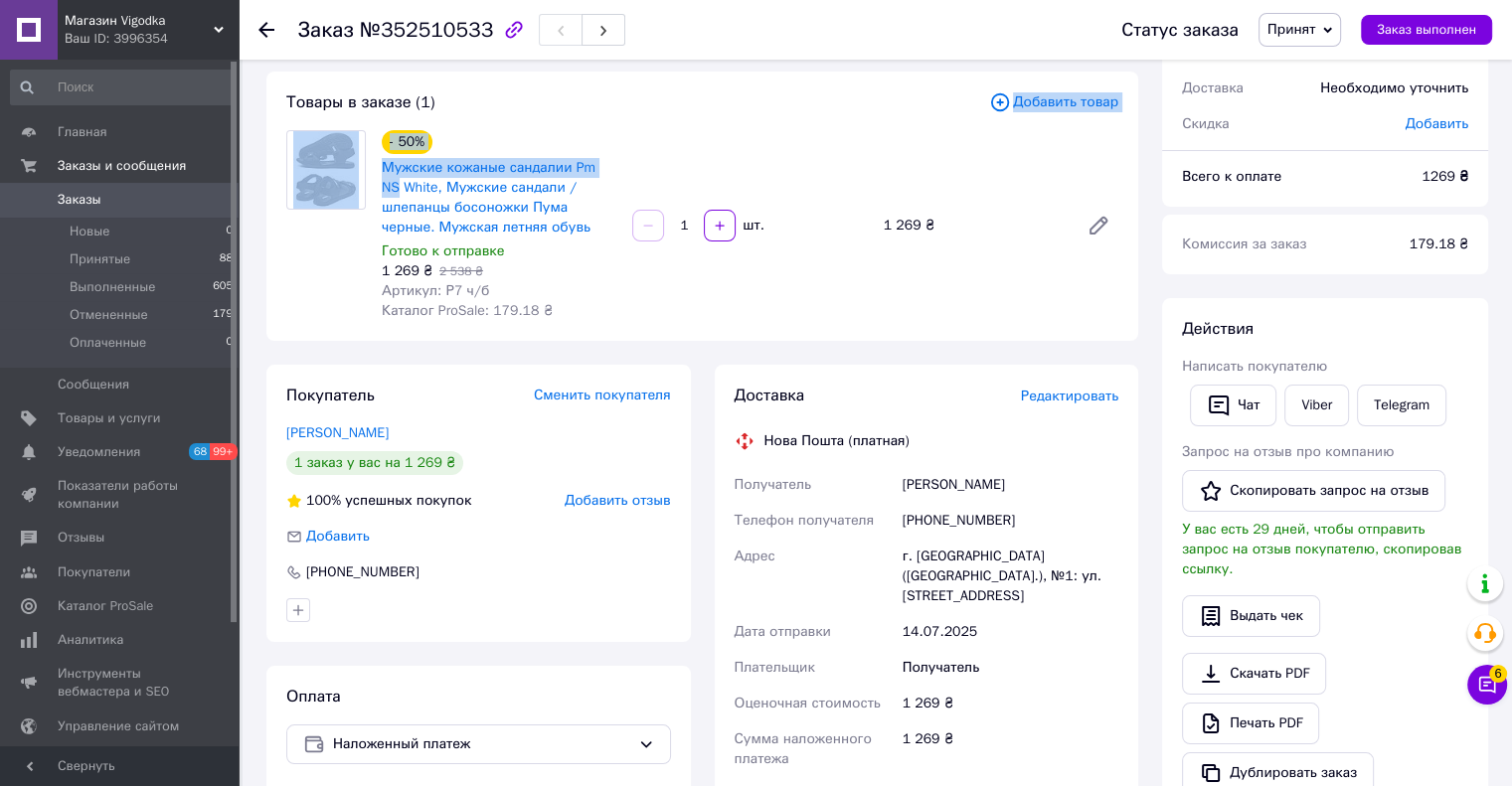 click on "Товары в заказе (1)" at bounding box center [637, 102] 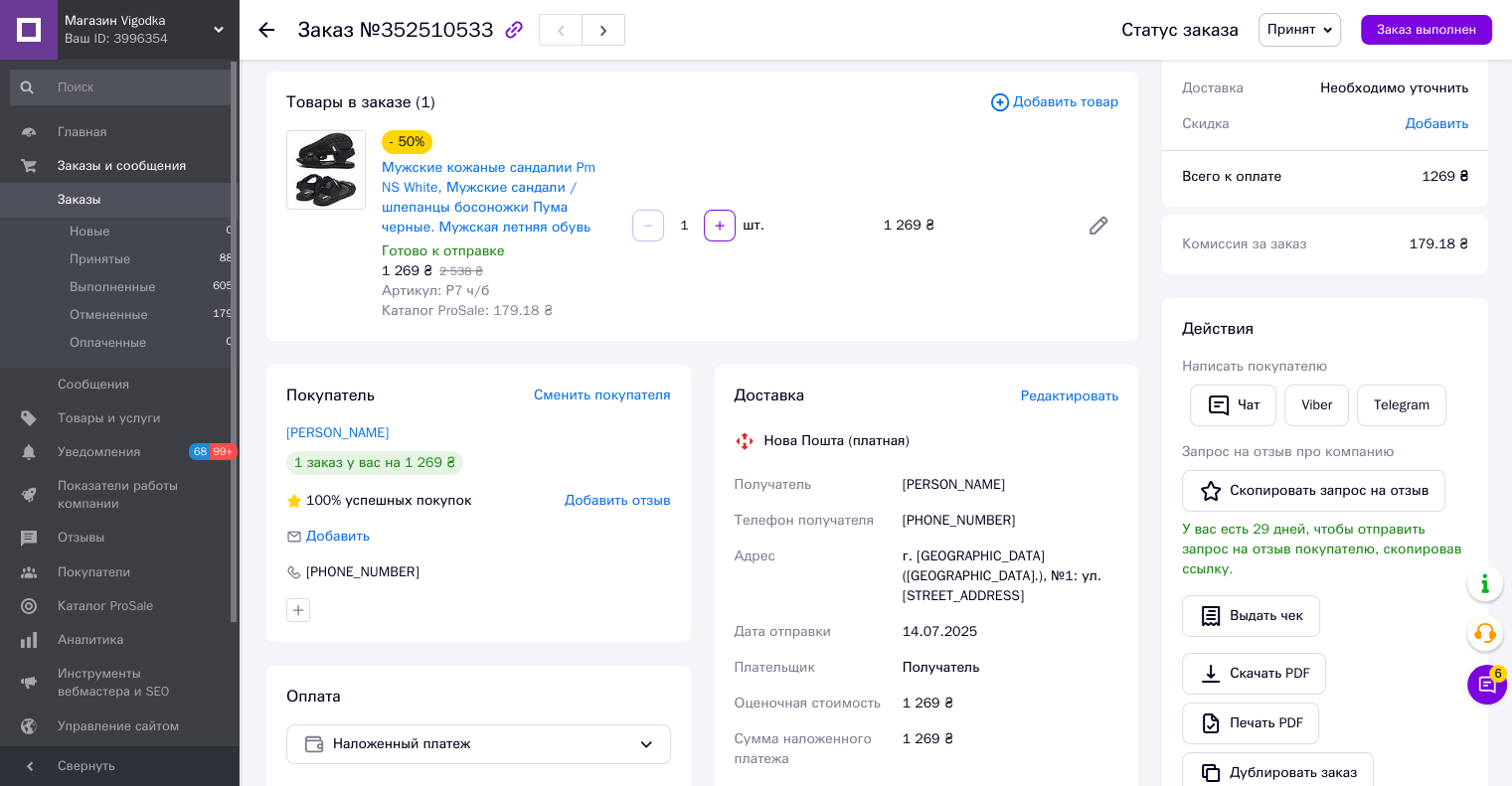 click on "Товары в заказе (1)" at bounding box center (637, 102) 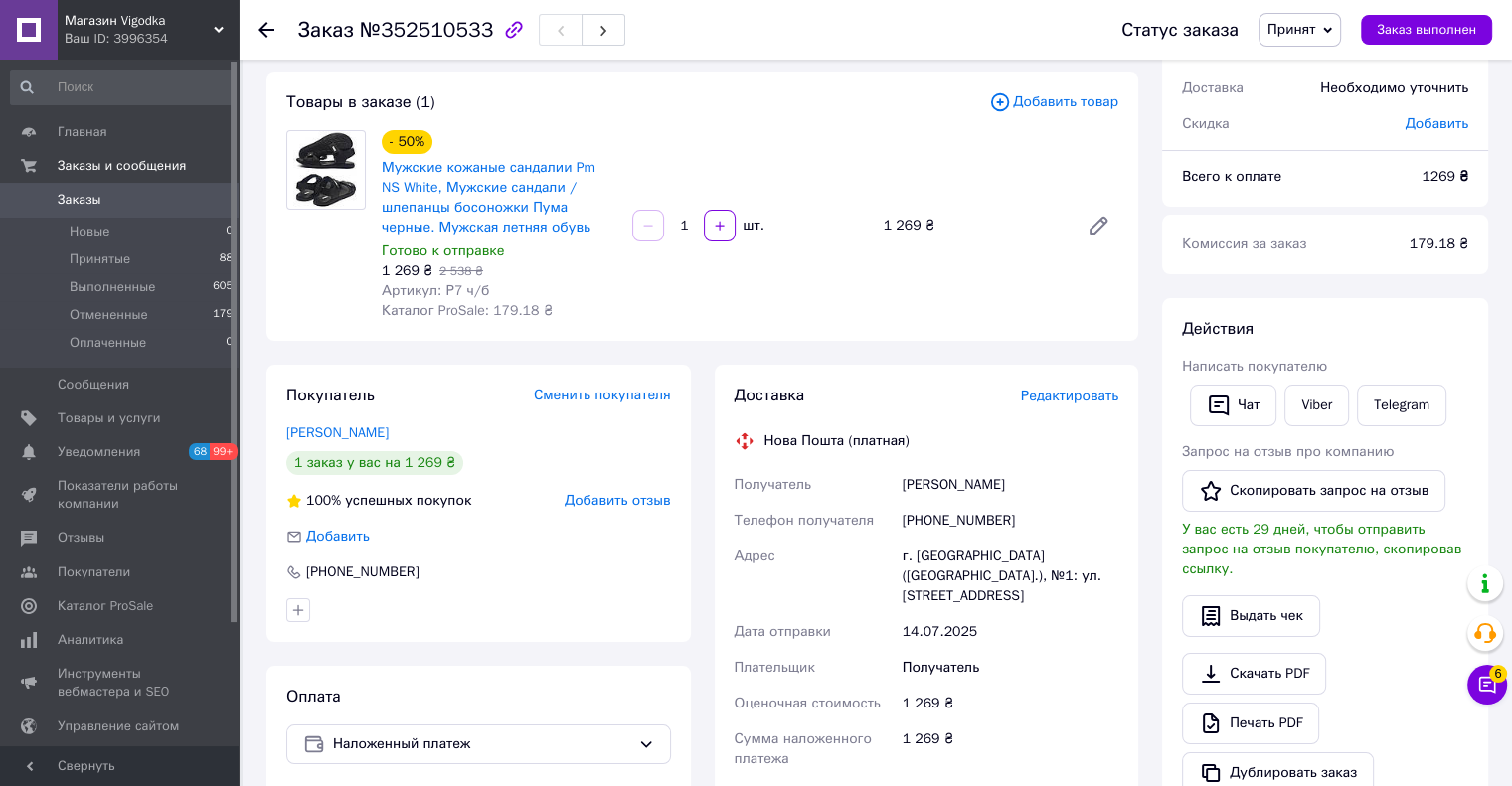 click on "Товары в заказе (1)" at bounding box center (637, 102) 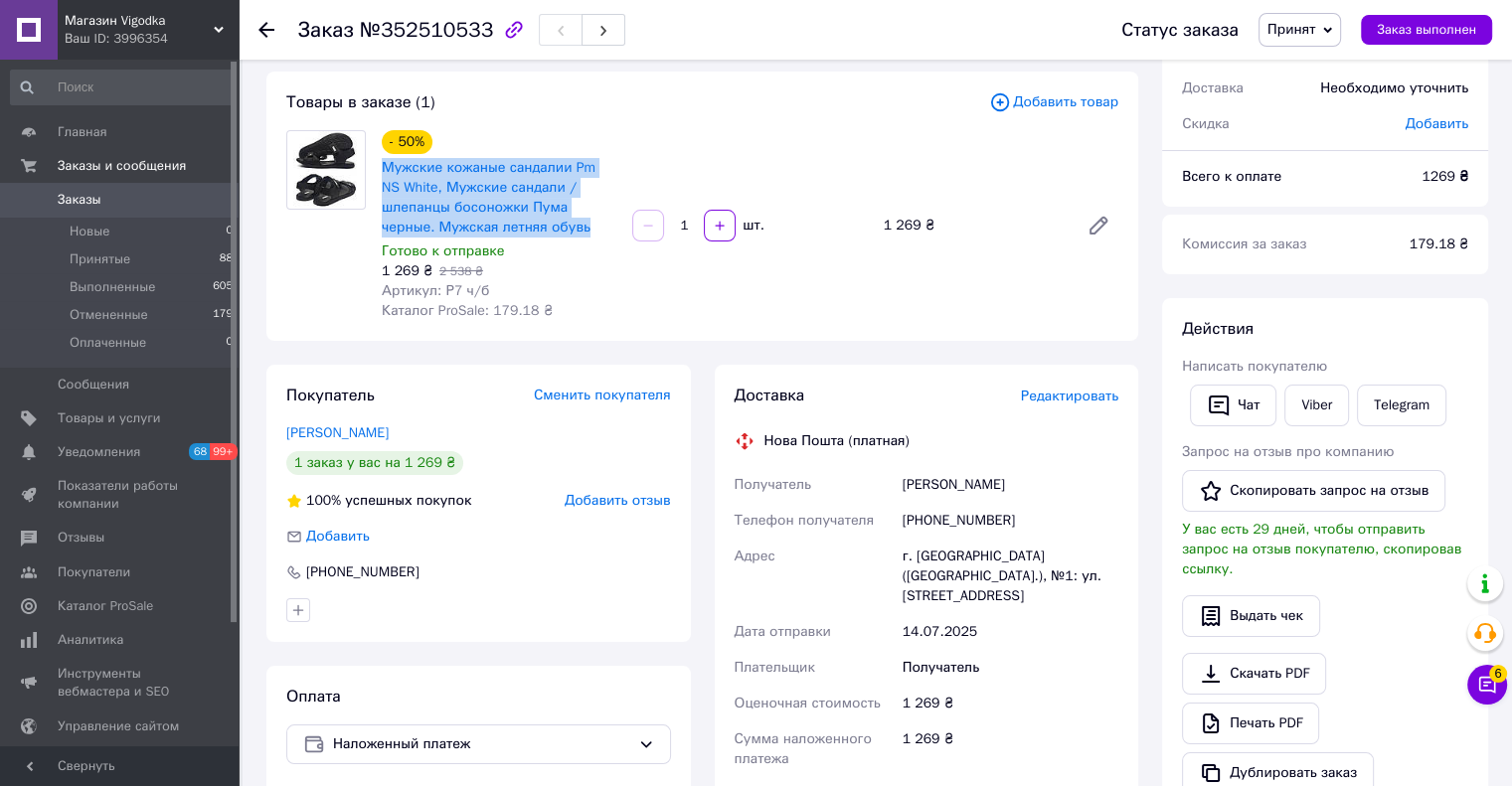 drag, startPoint x: 592, startPoint y: 221, endPoint x: 381, endPoint y: 176, distance: 215.74522 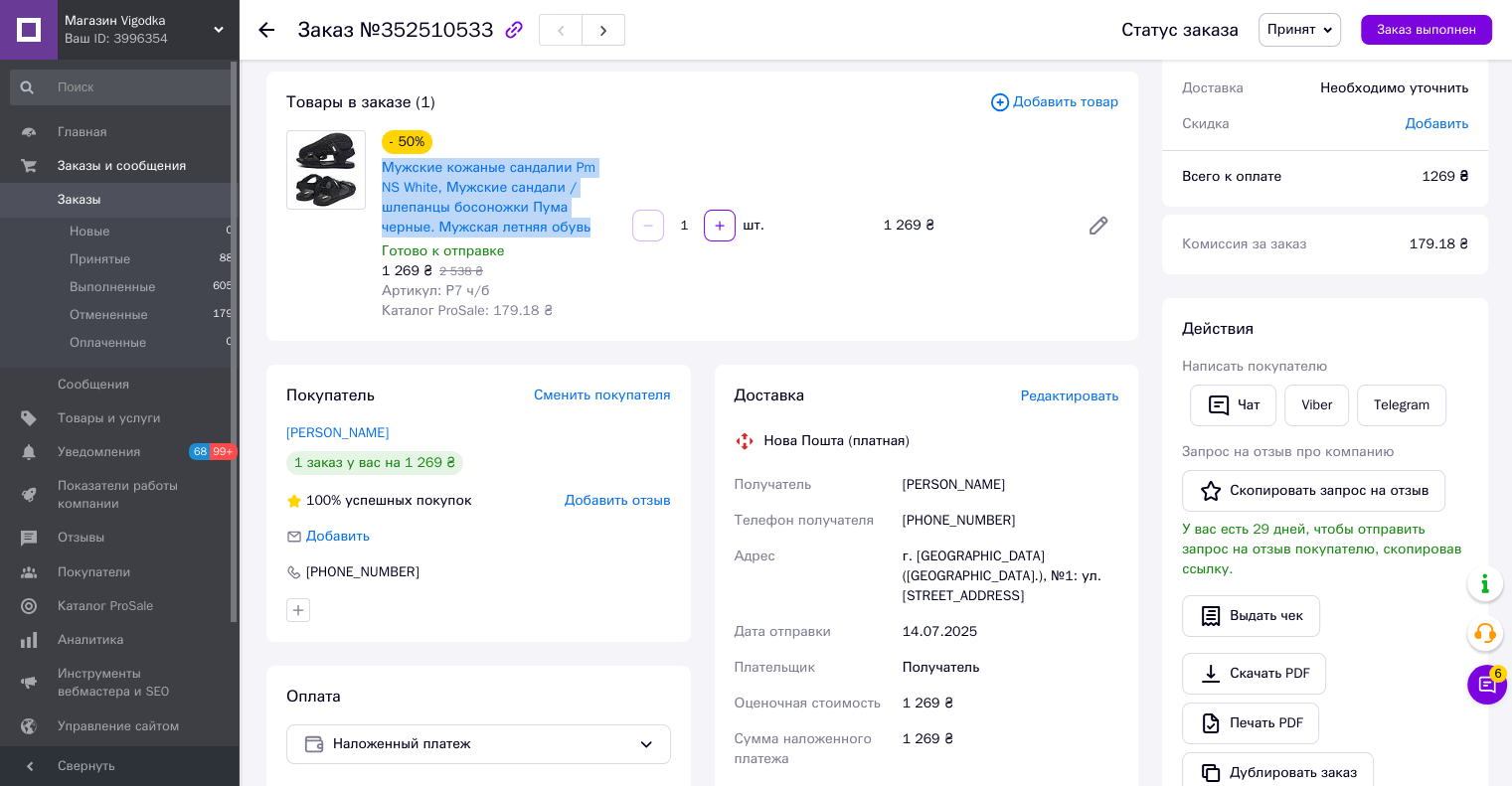 click on "Мужские кожаные сандалии  Pm NS White, Мужские сандали / шлепанцы босоножки Пума черные. Мужская летняя обувь" at bounding box center (499, 198) 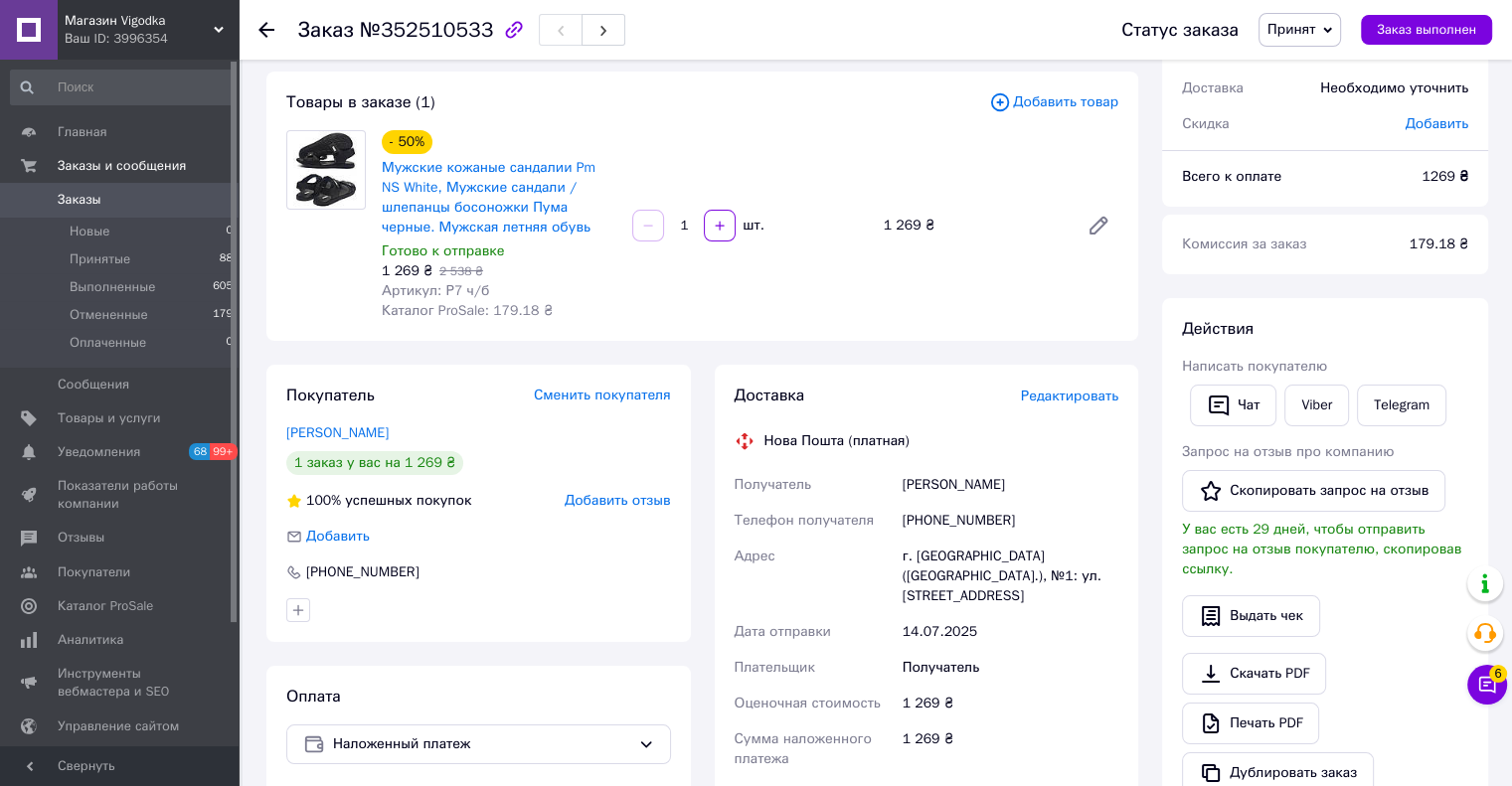 click on "Товары в заказе (1)" at bounding box center (637, 102) 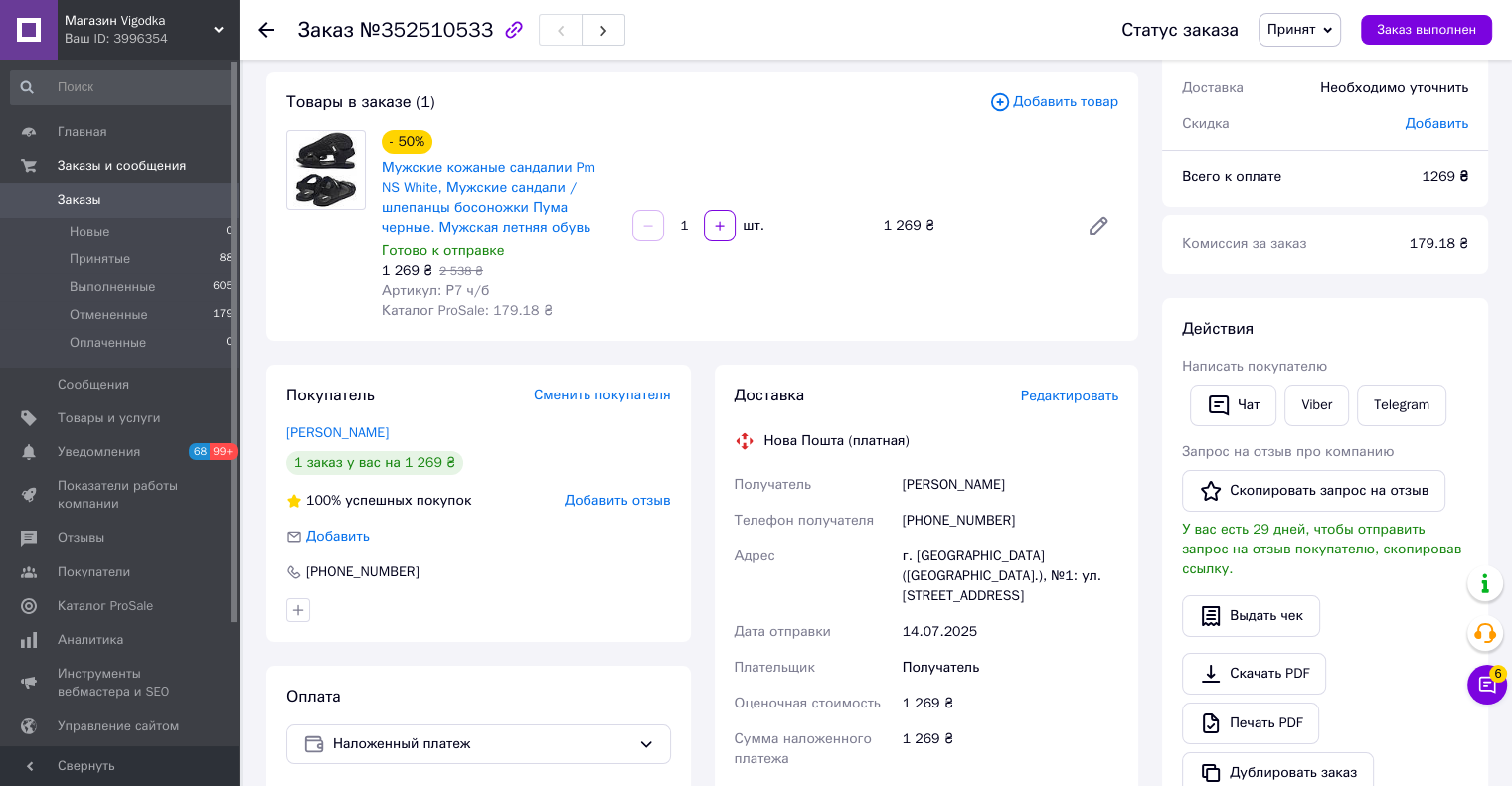 click 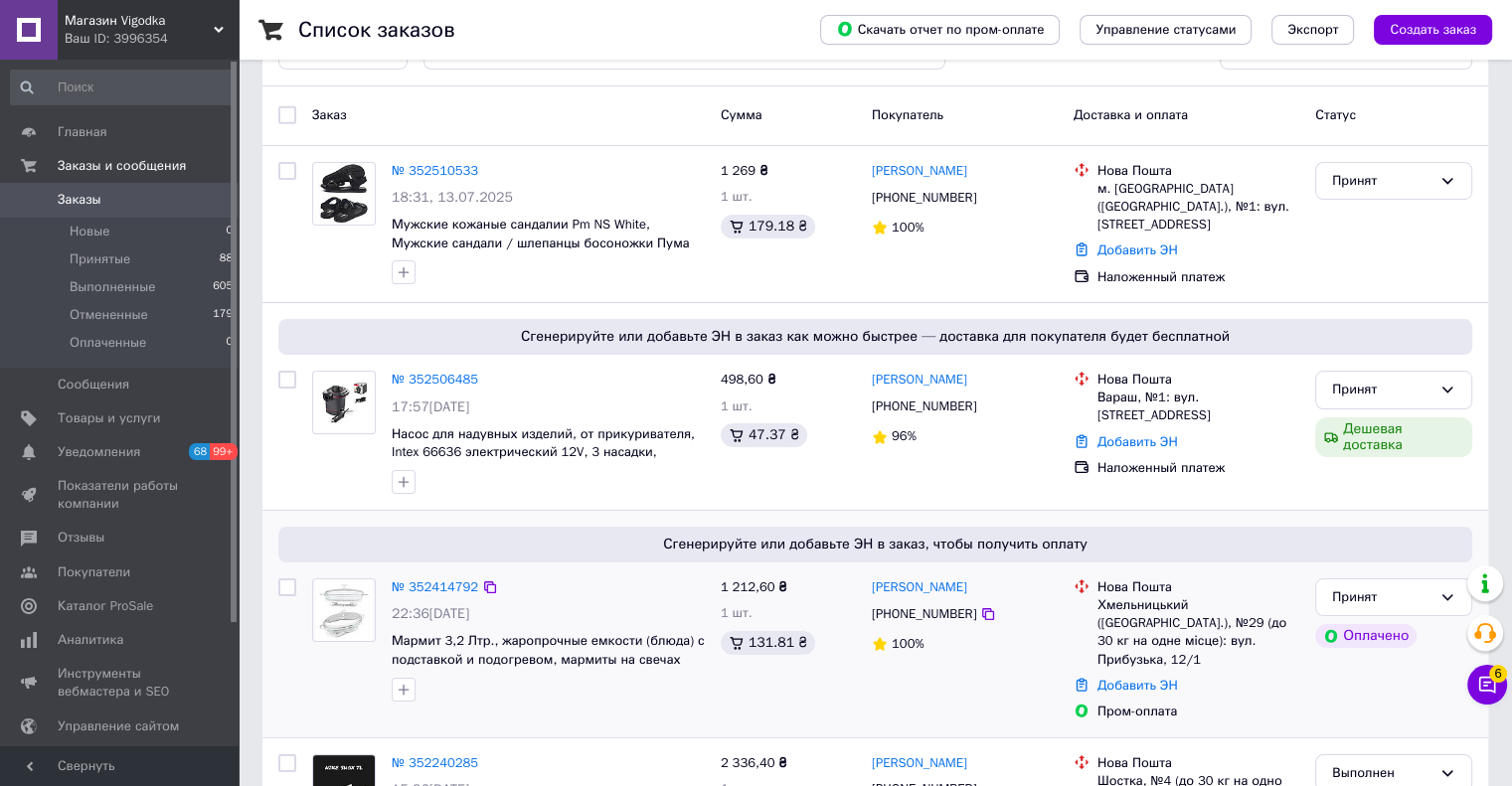 scroll, scrollTop: 99, scrollLeft: 0, axis: vertical 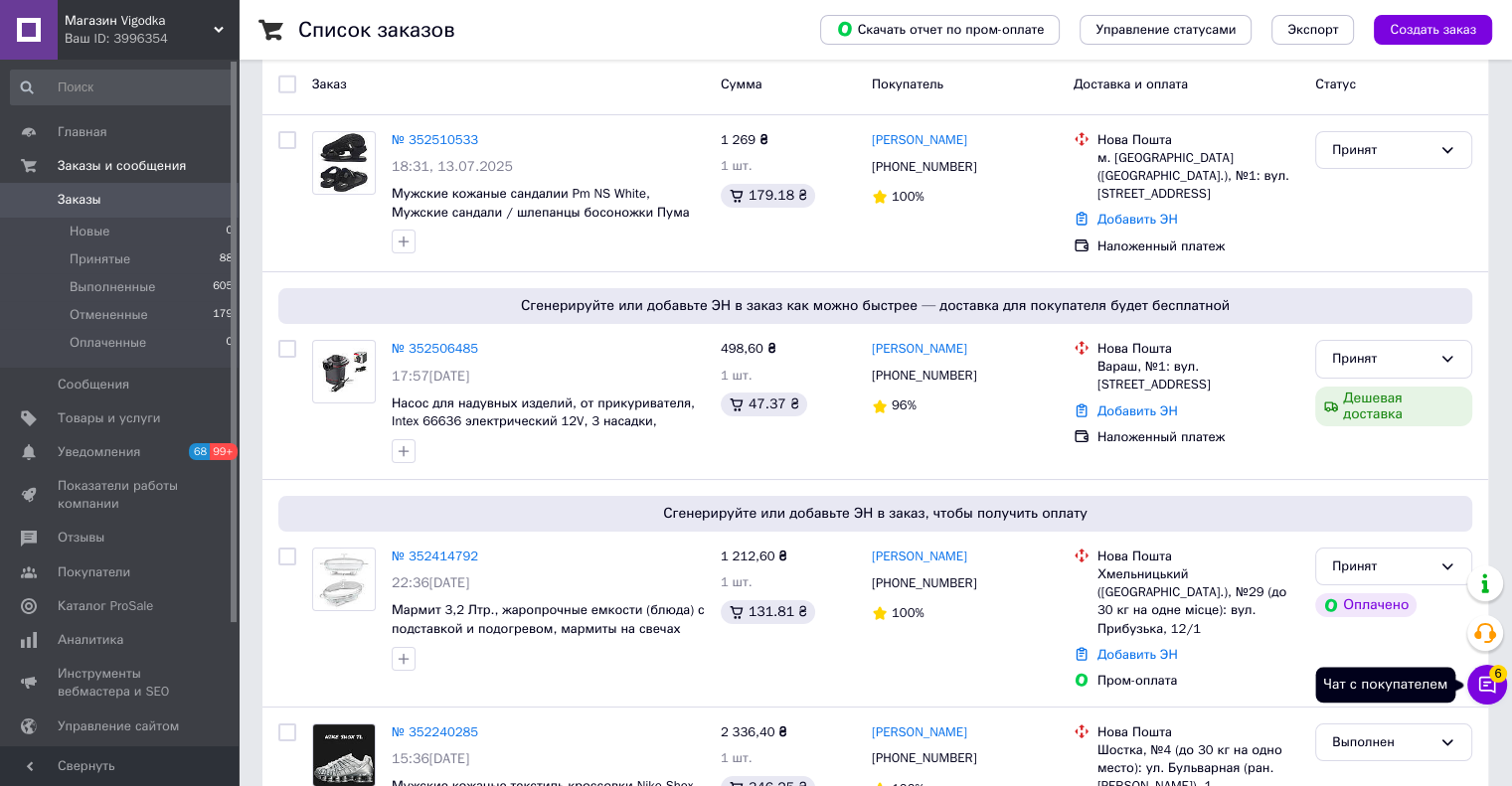 click 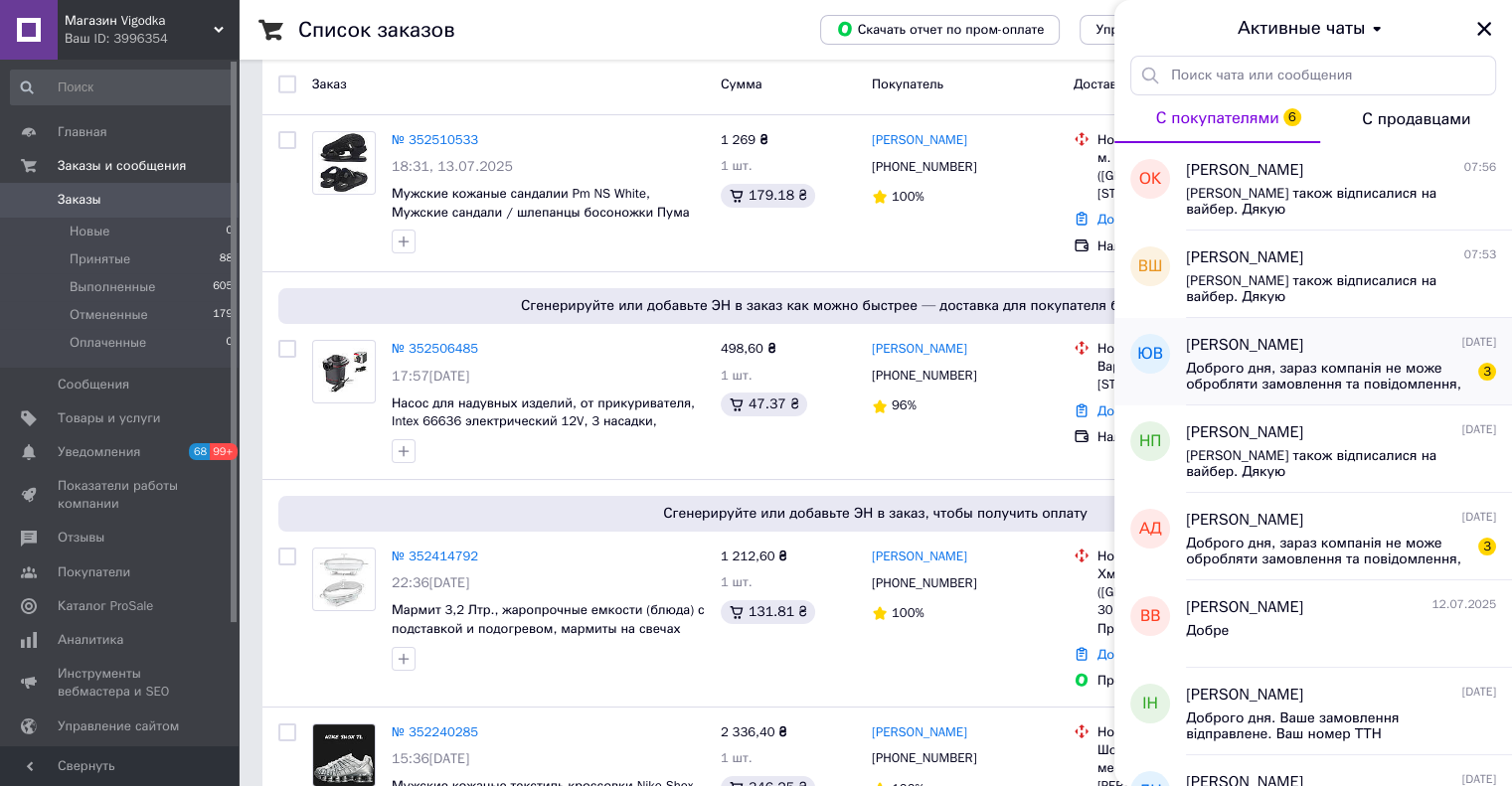 click on "Доброго дня, зараз компанія не може обробляти замовлення та повідомлення, оскільки за її графіком роботи в даний час не є робочий час або вихідний день. Вашу заявку буде оброблено найближчим робочим днем ​​у робочий час і з Вами зв'яжеться менеджер. Дякую за розуміння." at bounding box center [1327, 377] 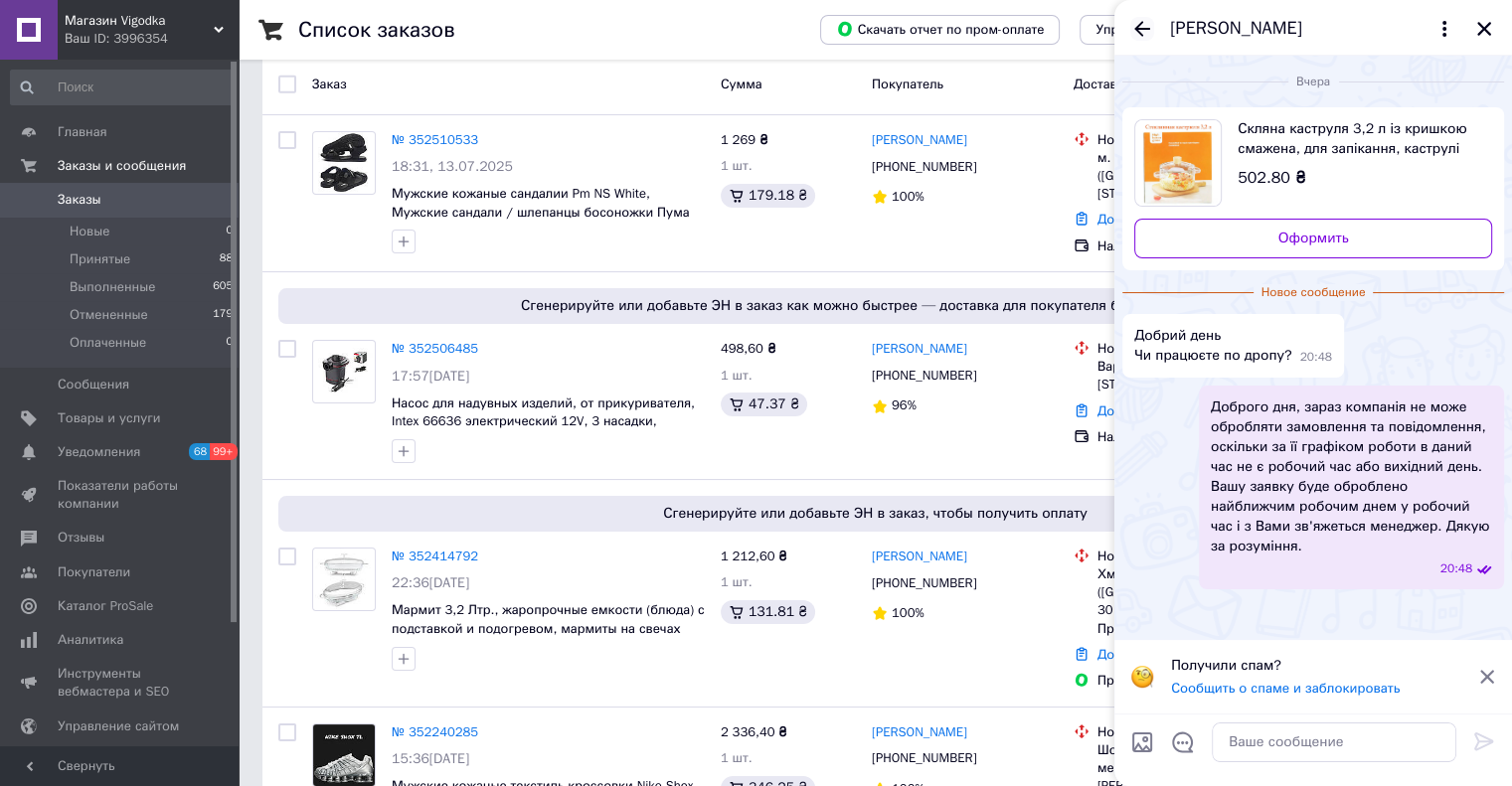 click 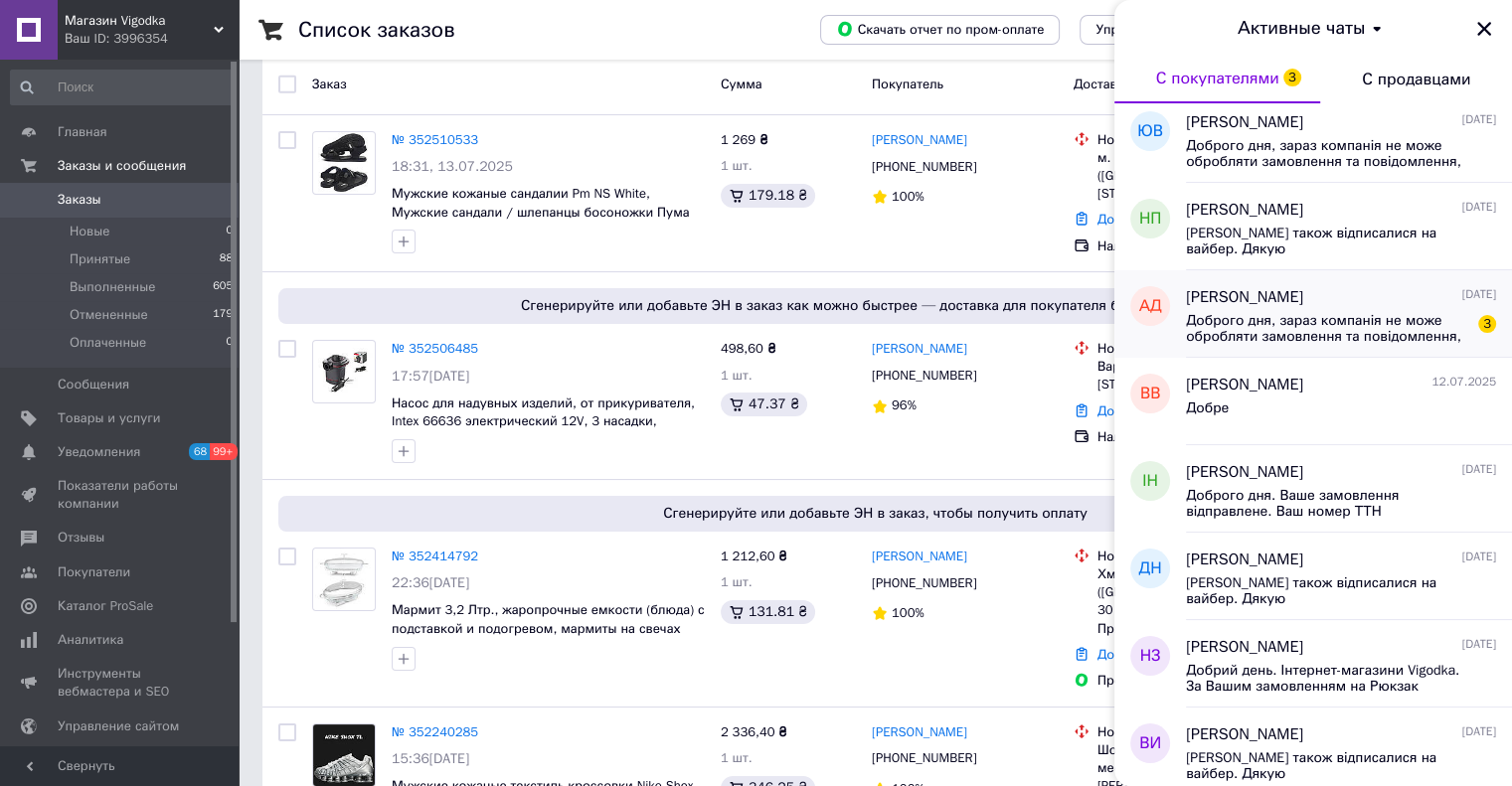scroll, scrollTop: 199, scrollLeft: 0, axis: vertical 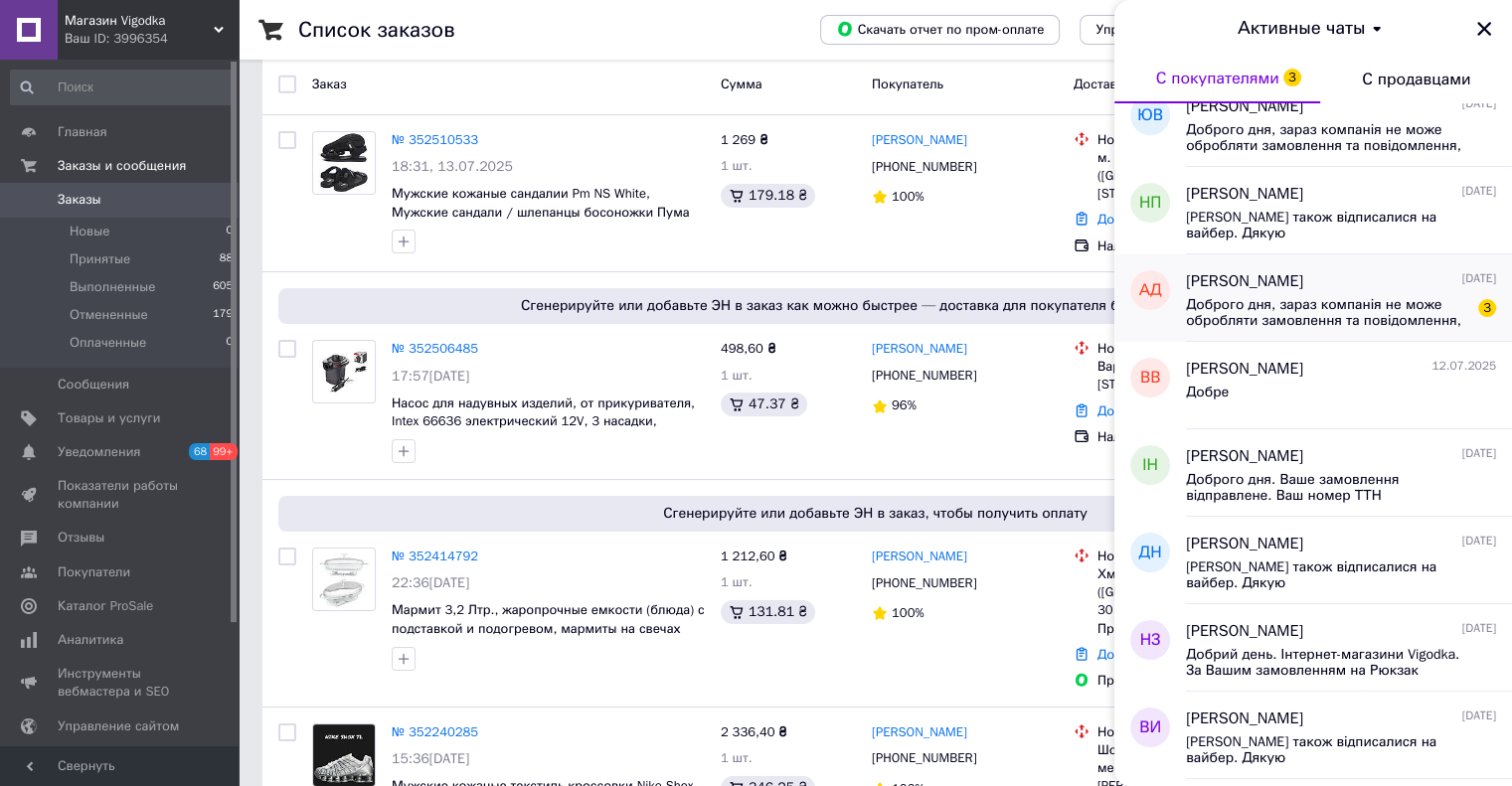 click on "Доброго дня, зараз компанія не може обробляти замовлення та повідомлення, оскільки за її графіком роботи в даний час не є робочий час або вихідний день. Вашу заявку буде оброблено найближчим робочим днем ​​у робочий час і з Вами зв'яжеться менеджер. Дякую за розуміння." at bounding box center (1327, 313) 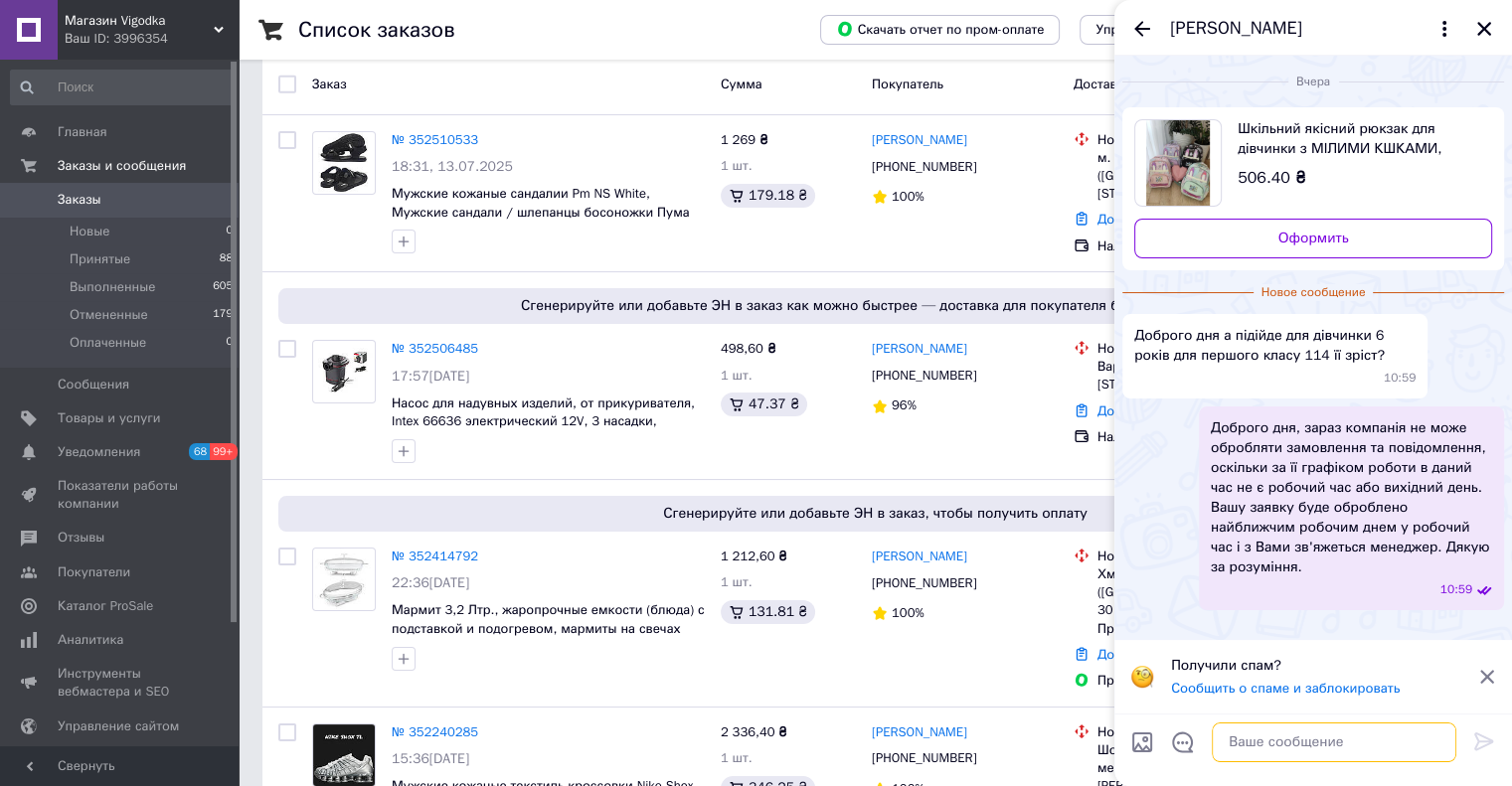 click at bounding box center (1334, 742) 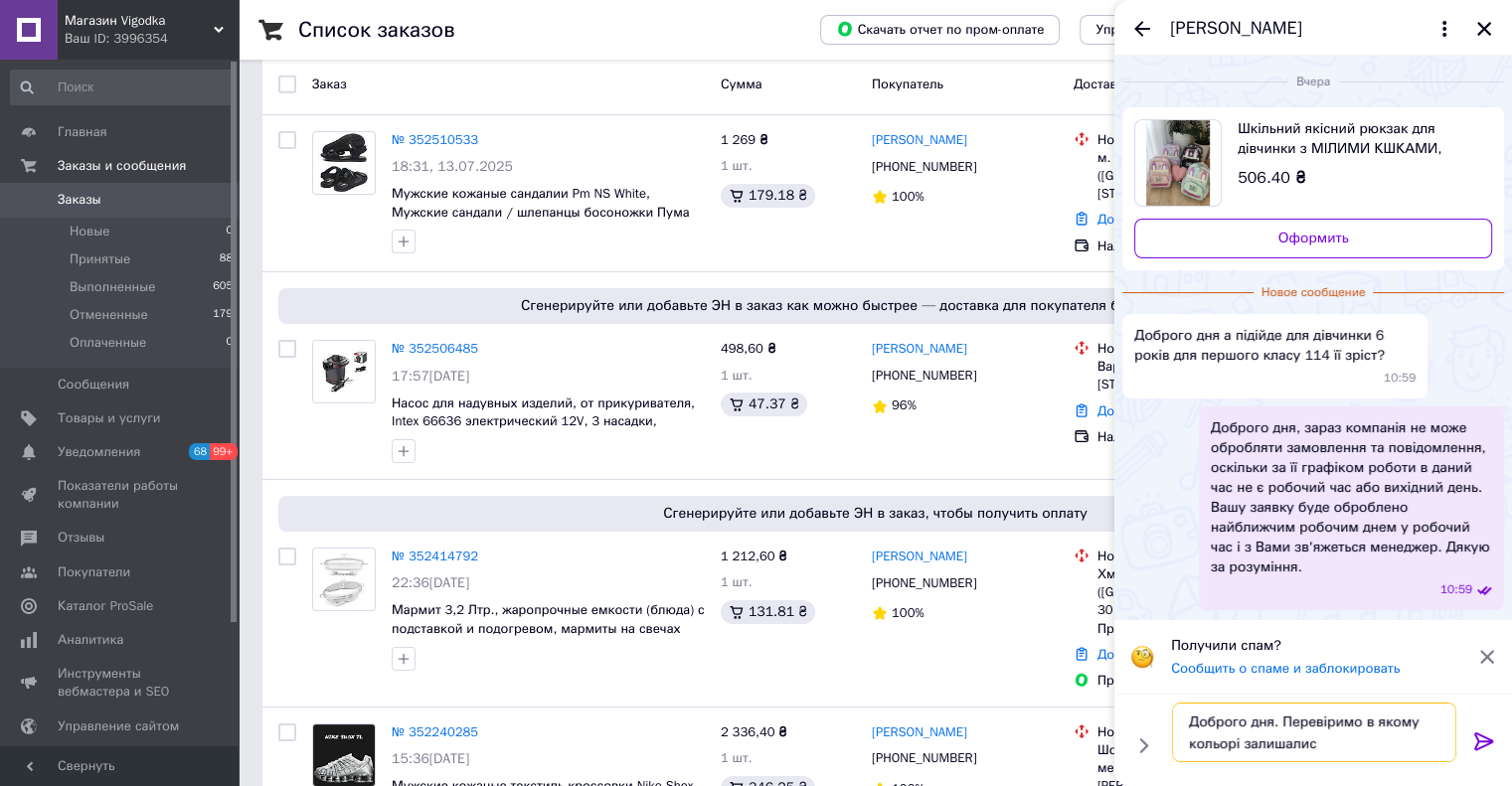 type on "Доброго дня. Перевіримо в якому кольорі залишалися" 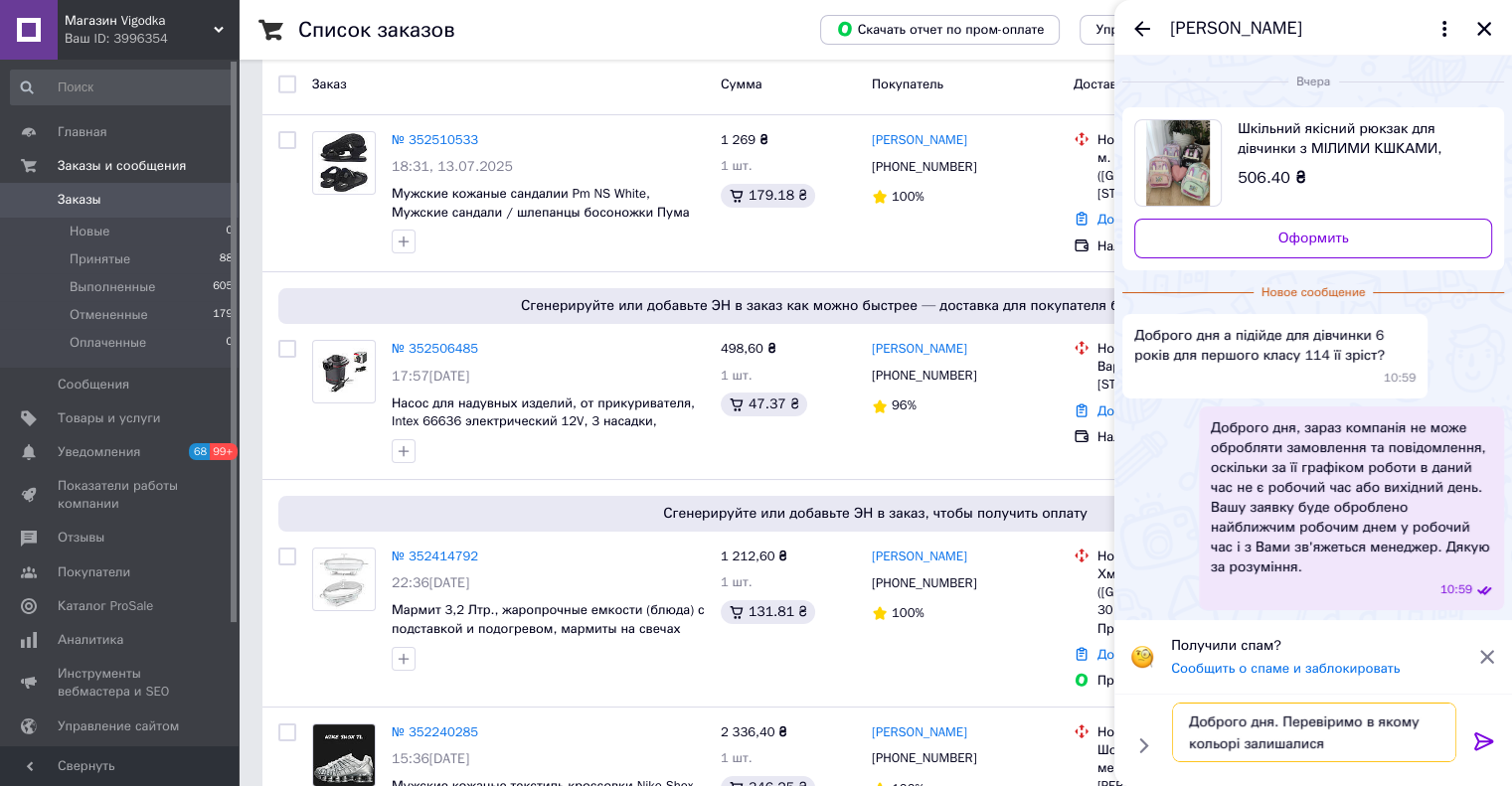type 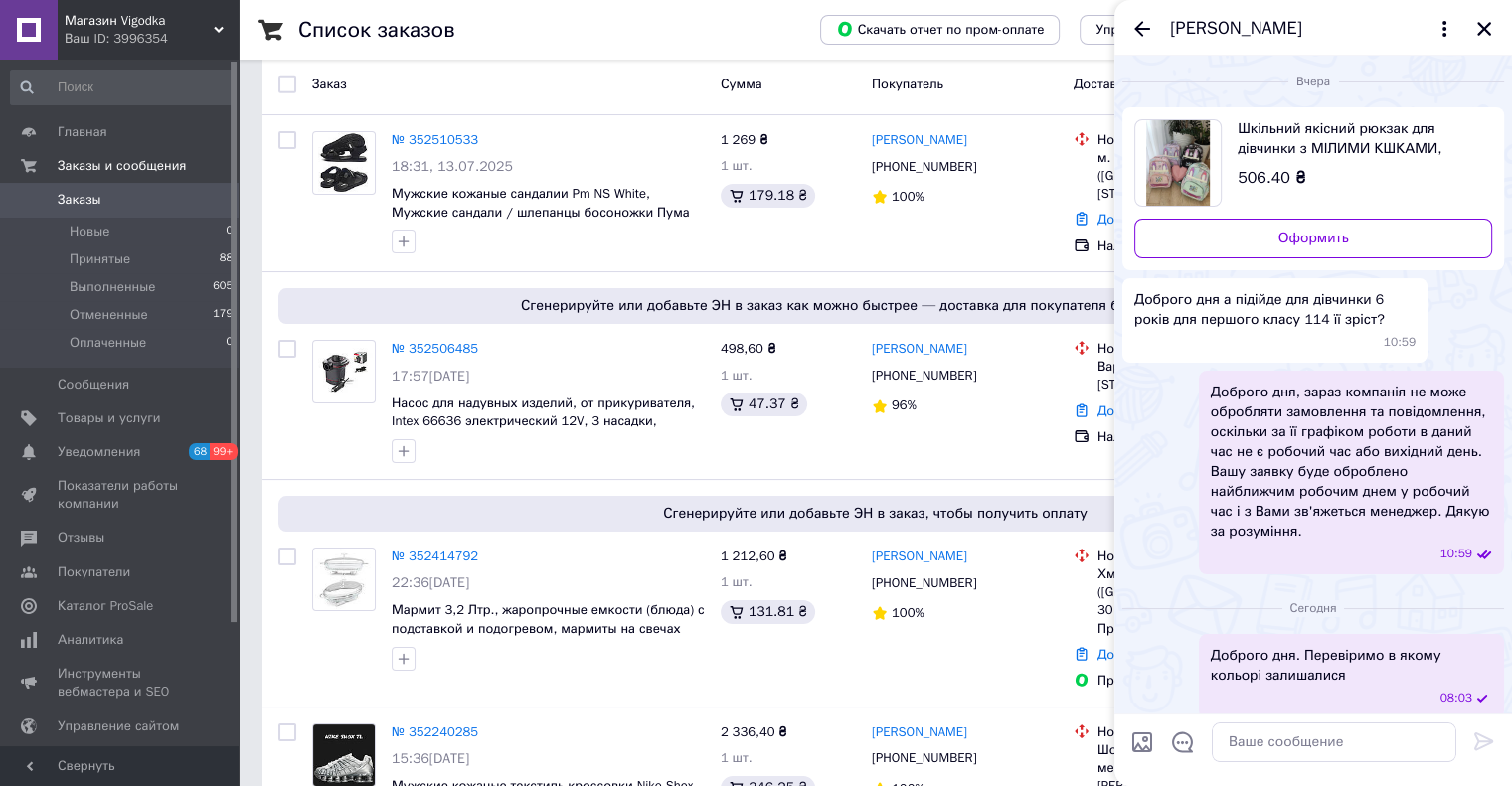 click on "Шкільний якісний рюкзак для дівчинки з МІЛИМИ КШКАМИ, рюкзаки ранці та шкільні сумки для школи" at bounding box center [1357, 139] 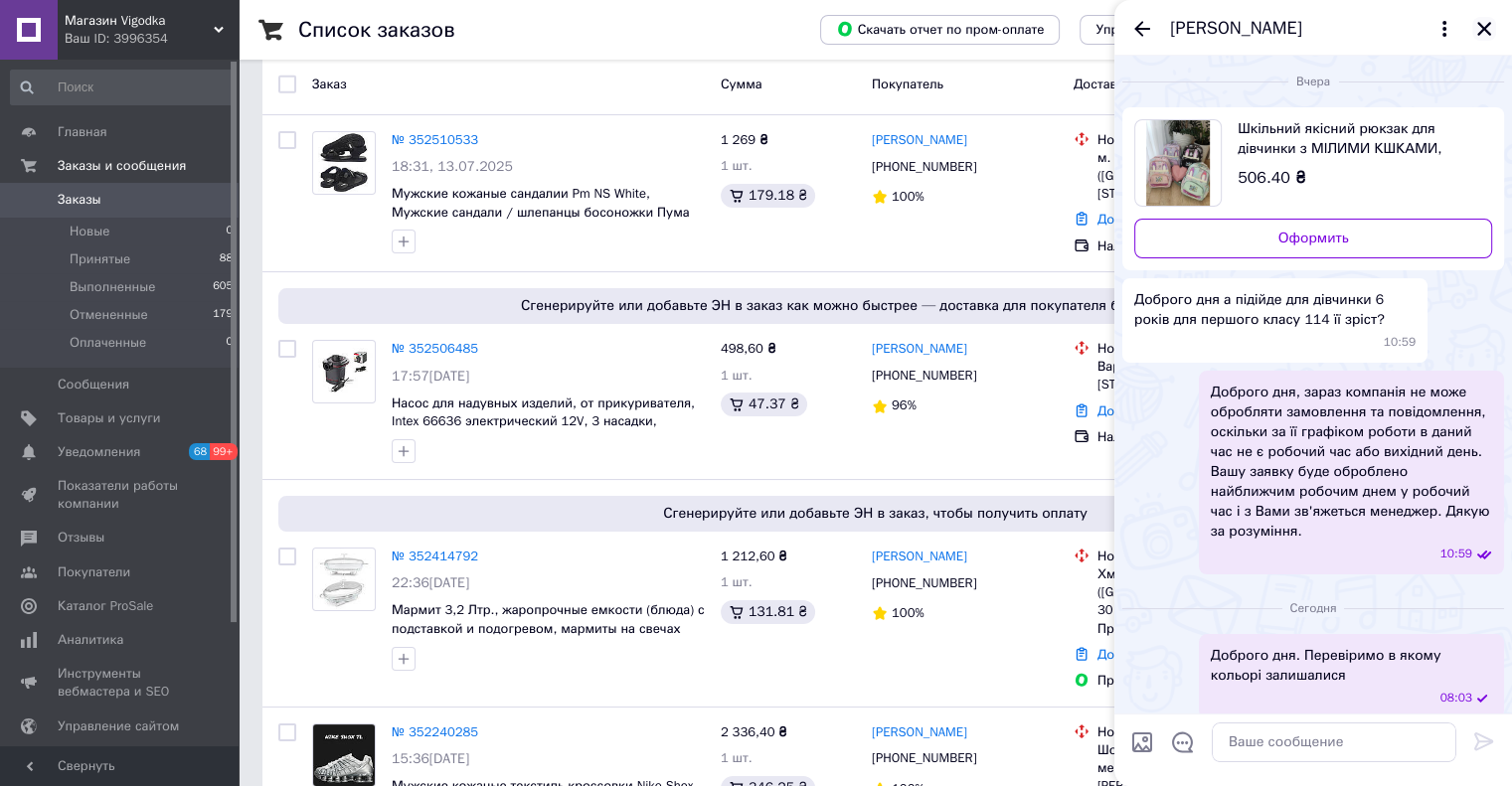 click 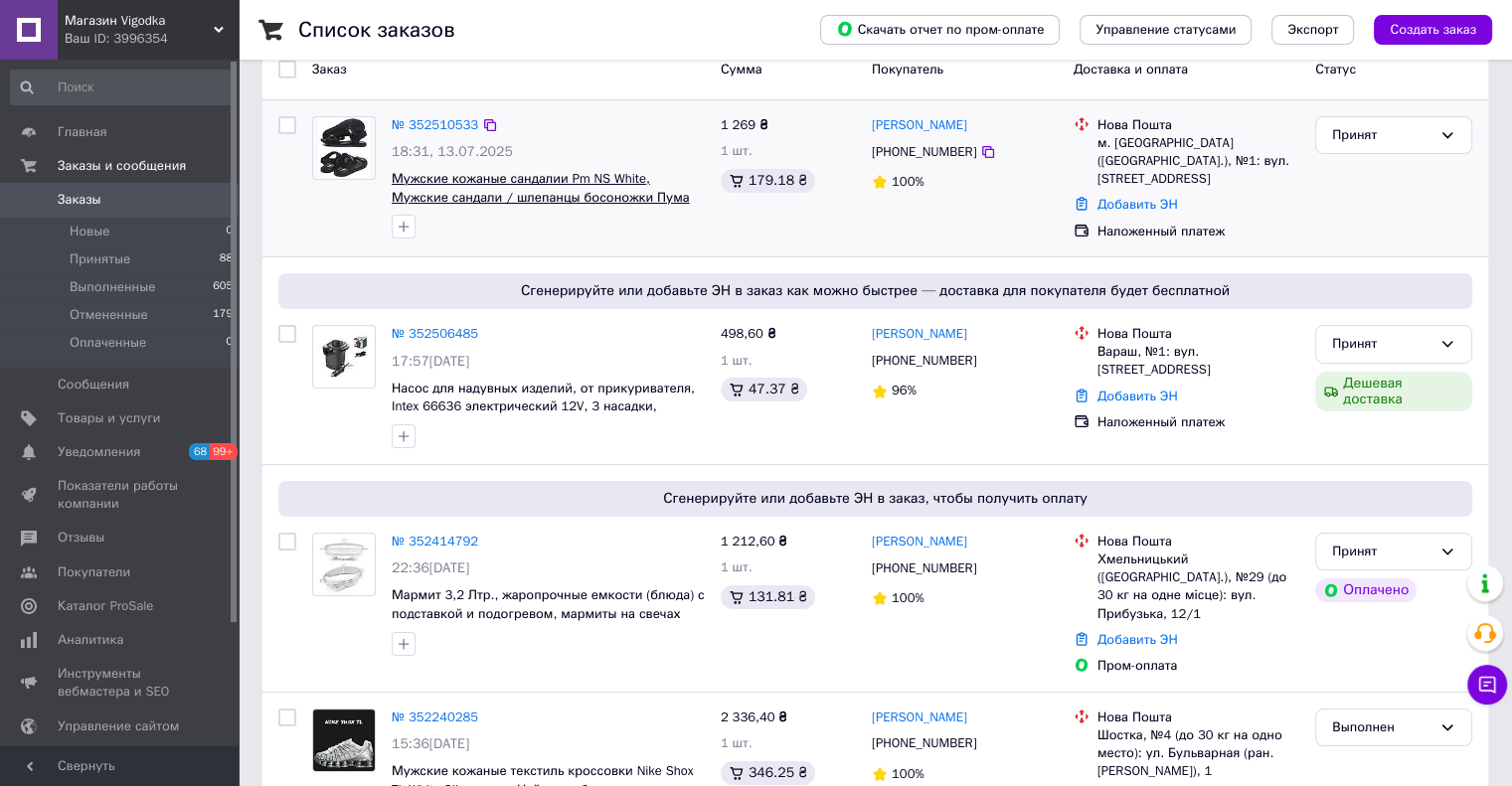 scroll, scrollTop: 199, scrollLeft: 0, axis: vertical 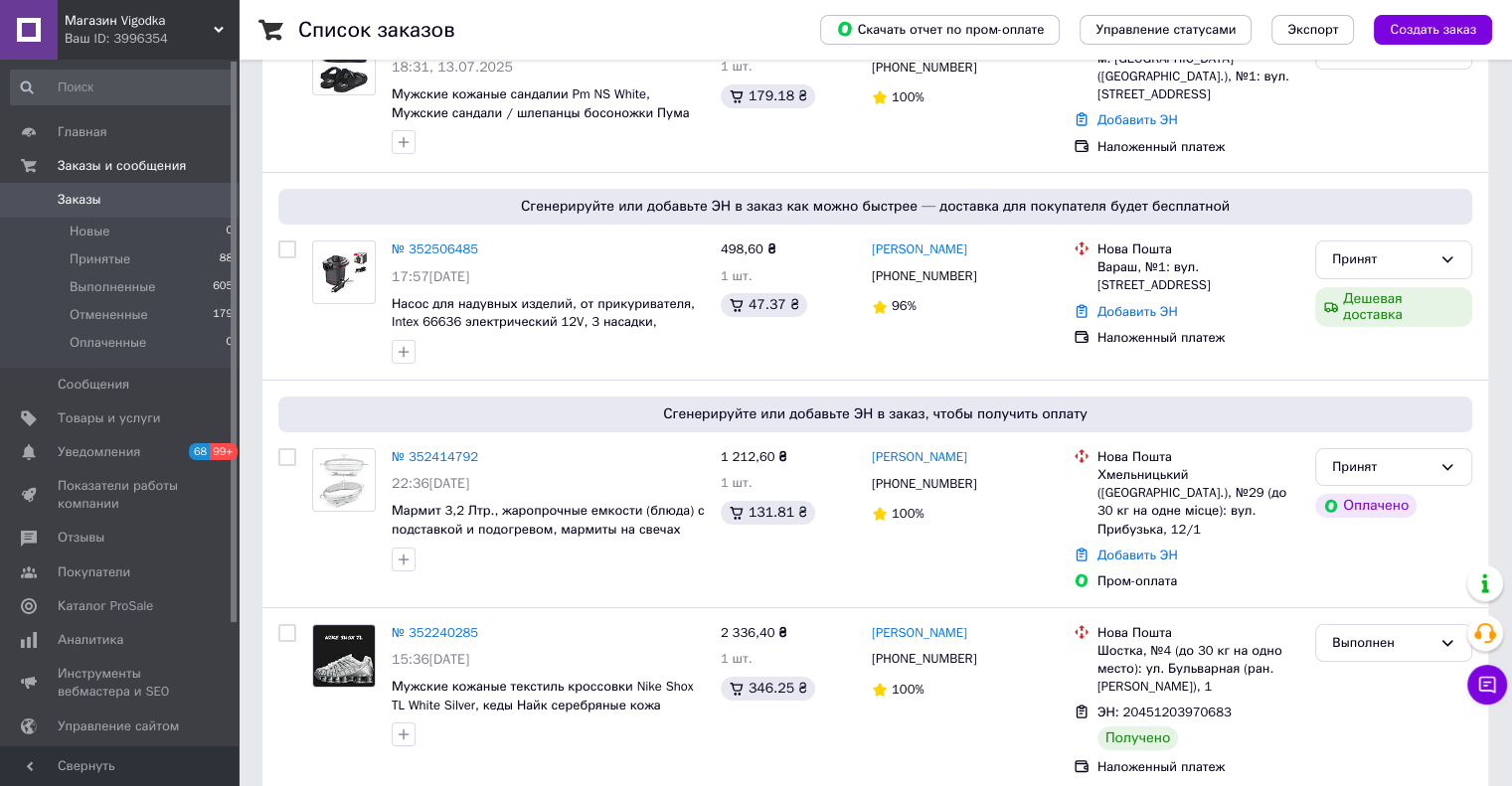 click on "Магазин Vigodka" at bounding box center (139, 21) 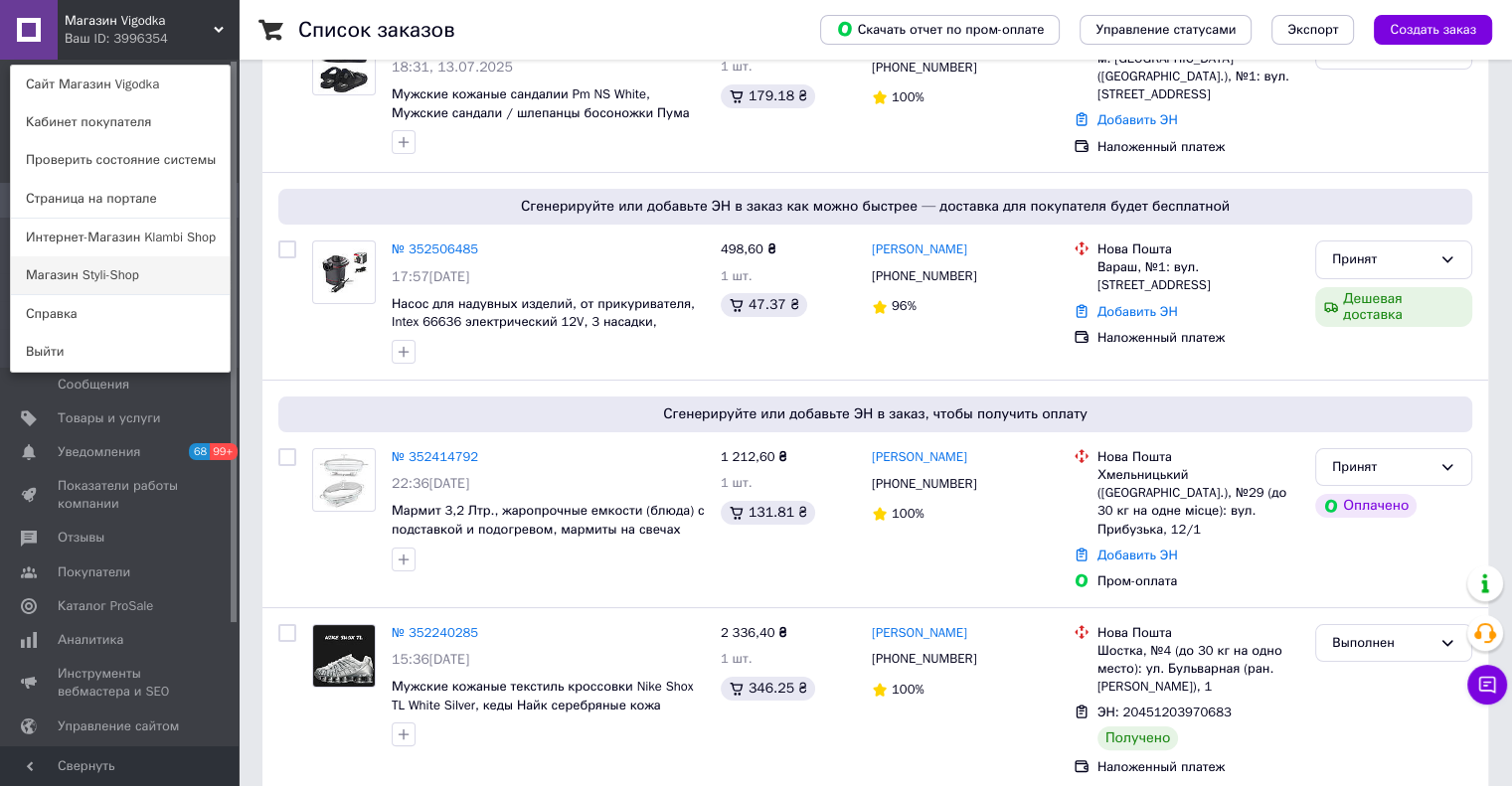 click on "Магазин Styli-Shop" at bounding box center [120, 275] 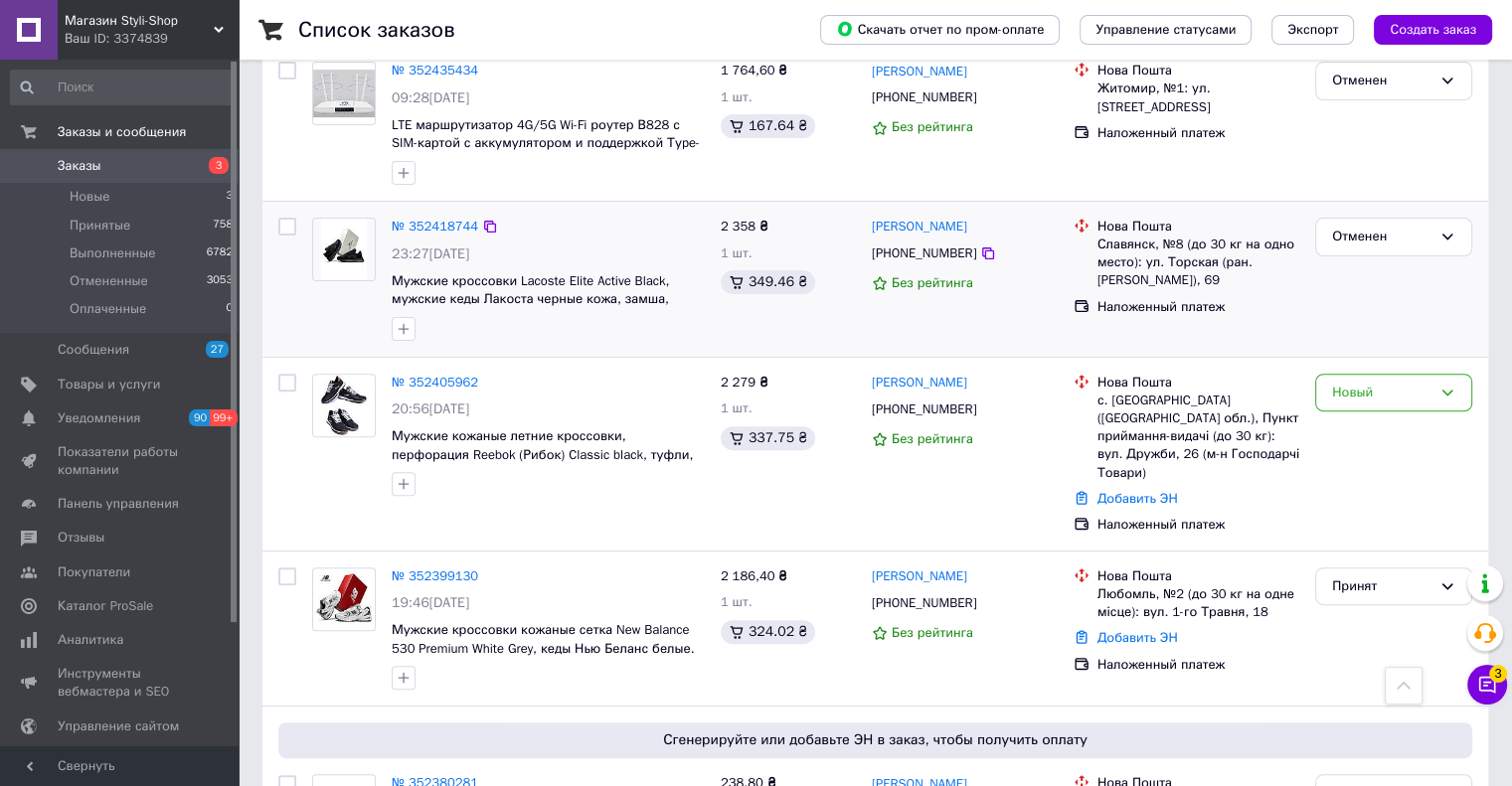 scroll, scrollTop: 696, scrollLeft: 0, axis: vertical 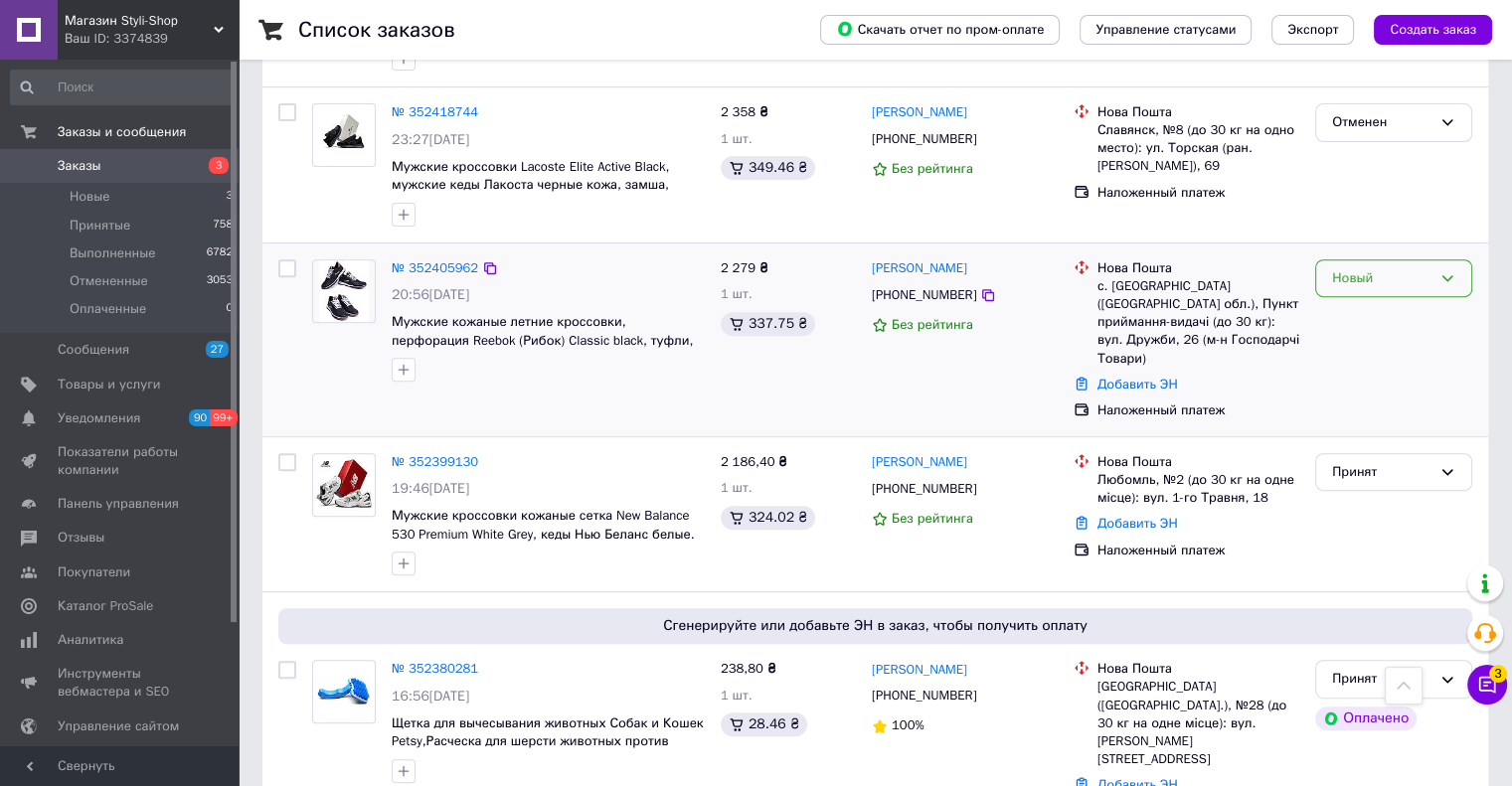 click on "Новый" at bounding box center (1382, 278) 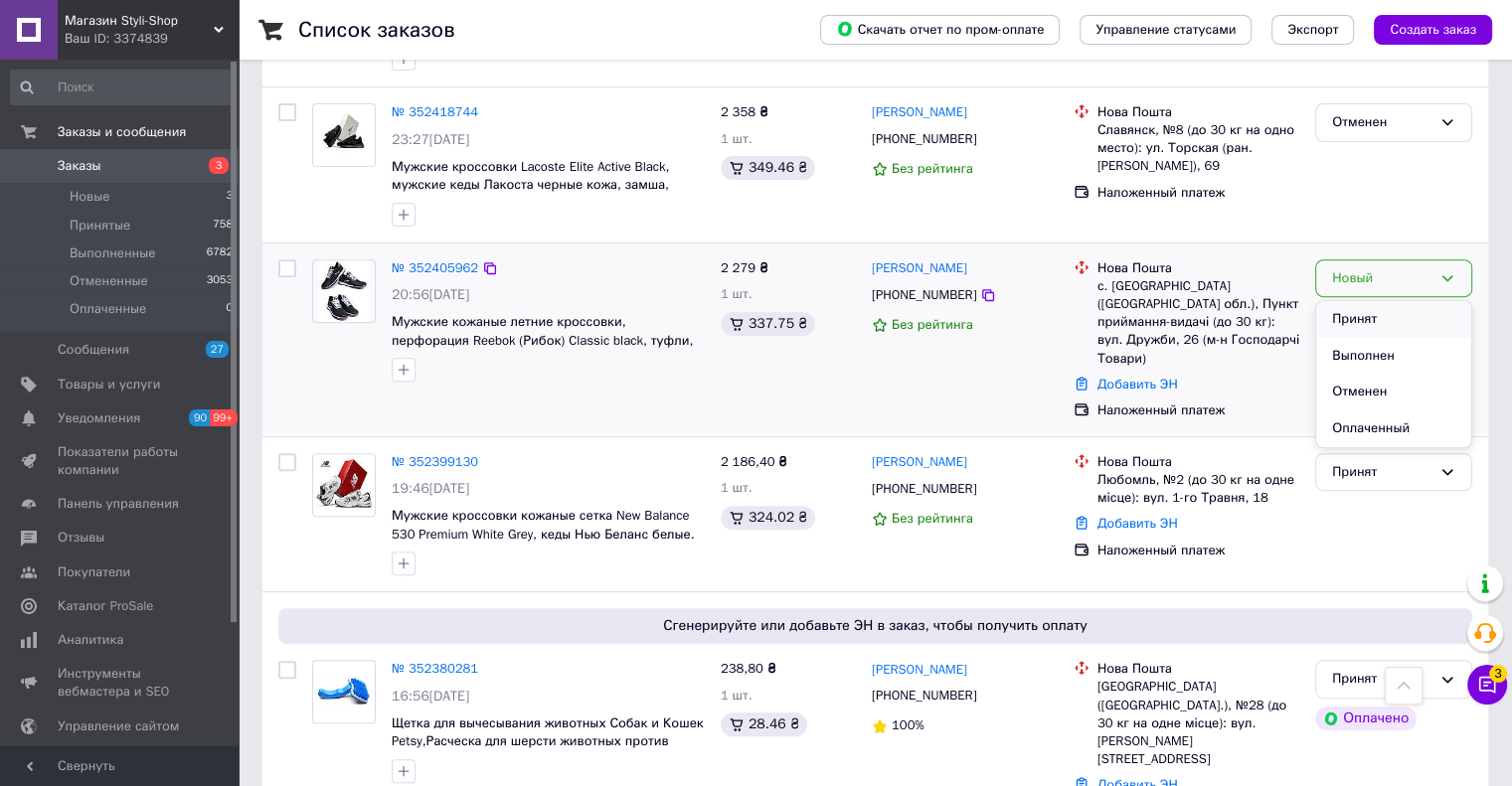 click on "Принят" at bounding box center [1394, 319] 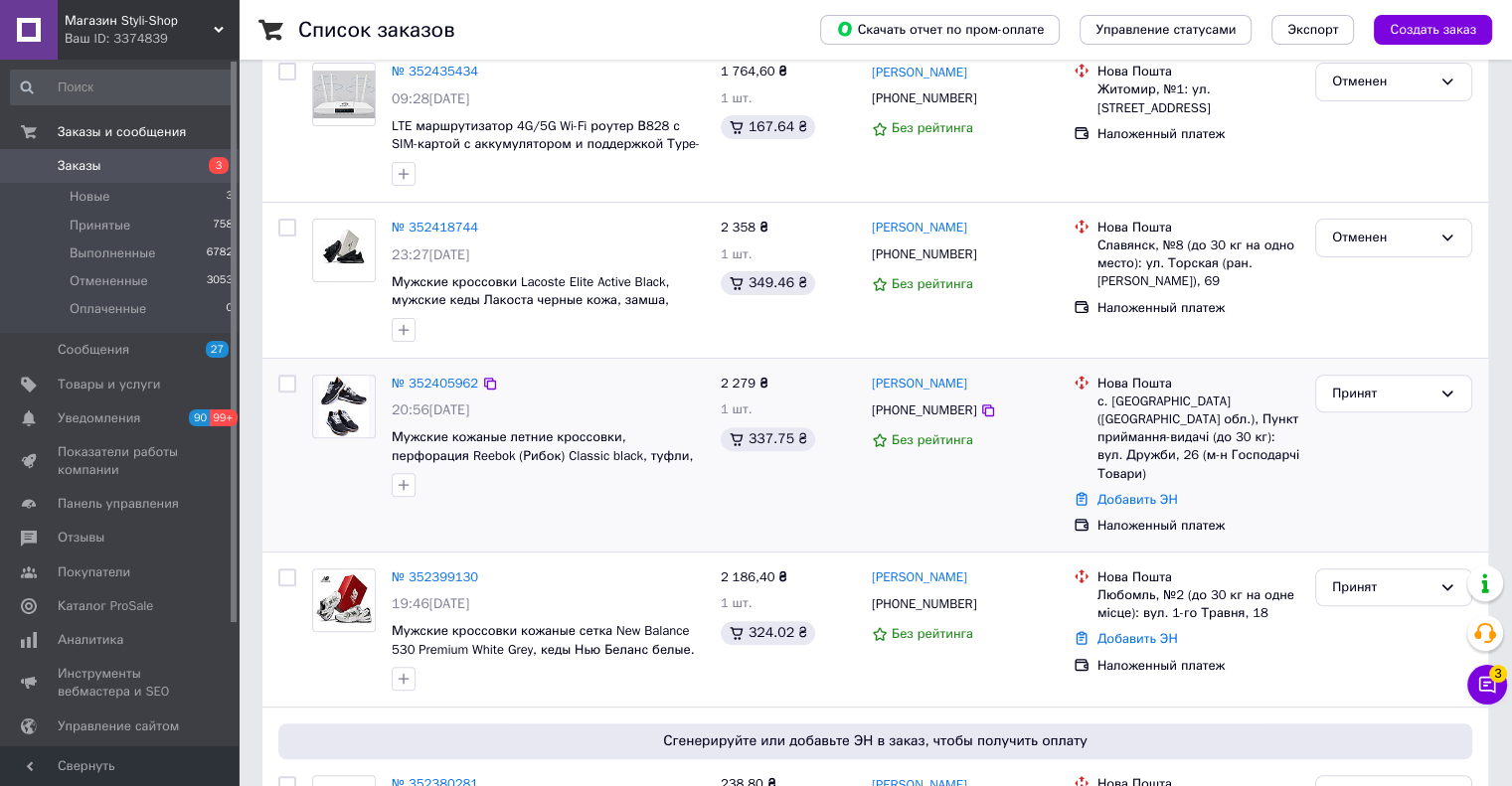 scroll, scrollTop: 596, scrollLeft: 0, axis: vertical 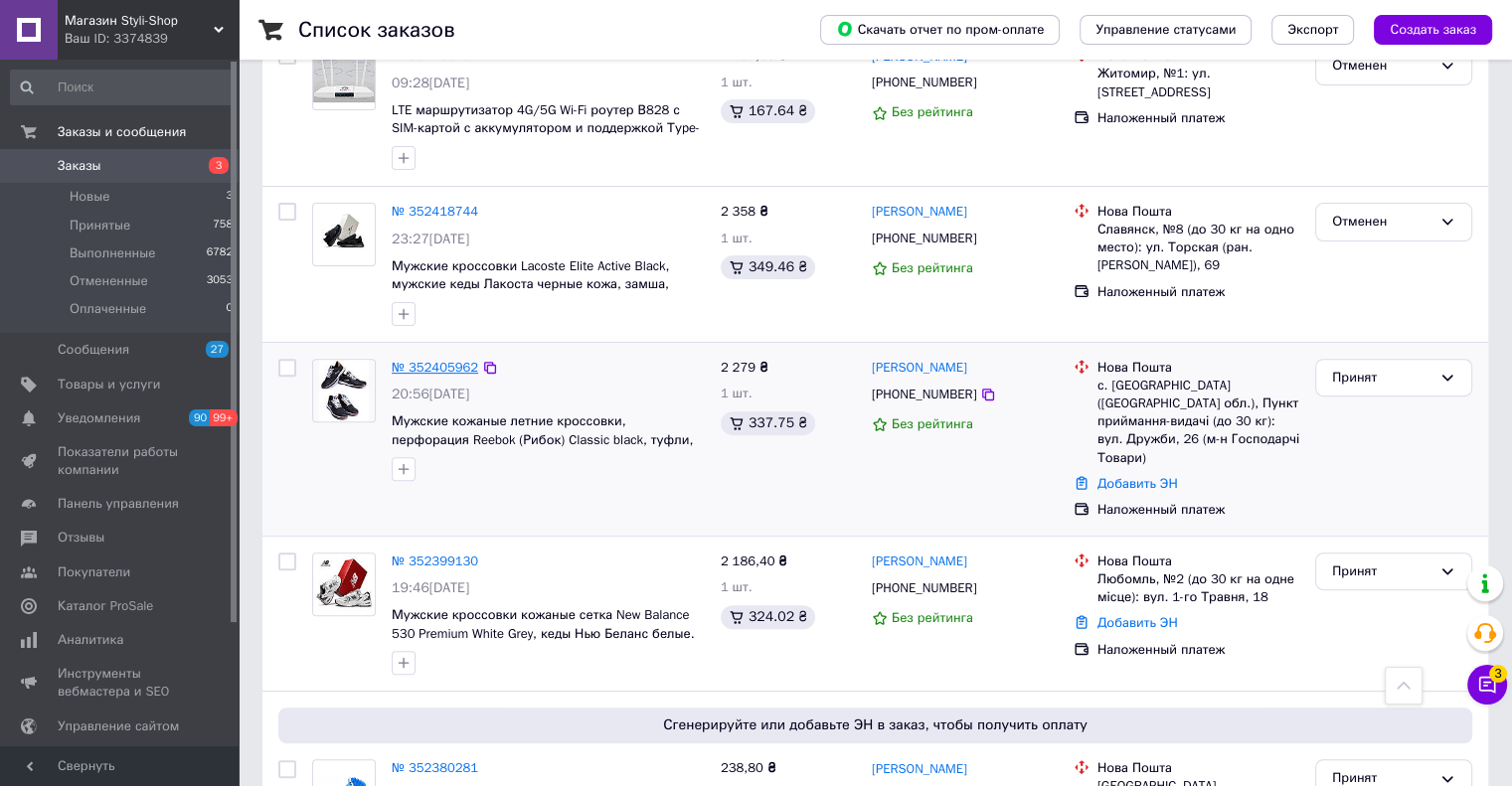 click on "№ 352405962" at bounding box center [434, 367] 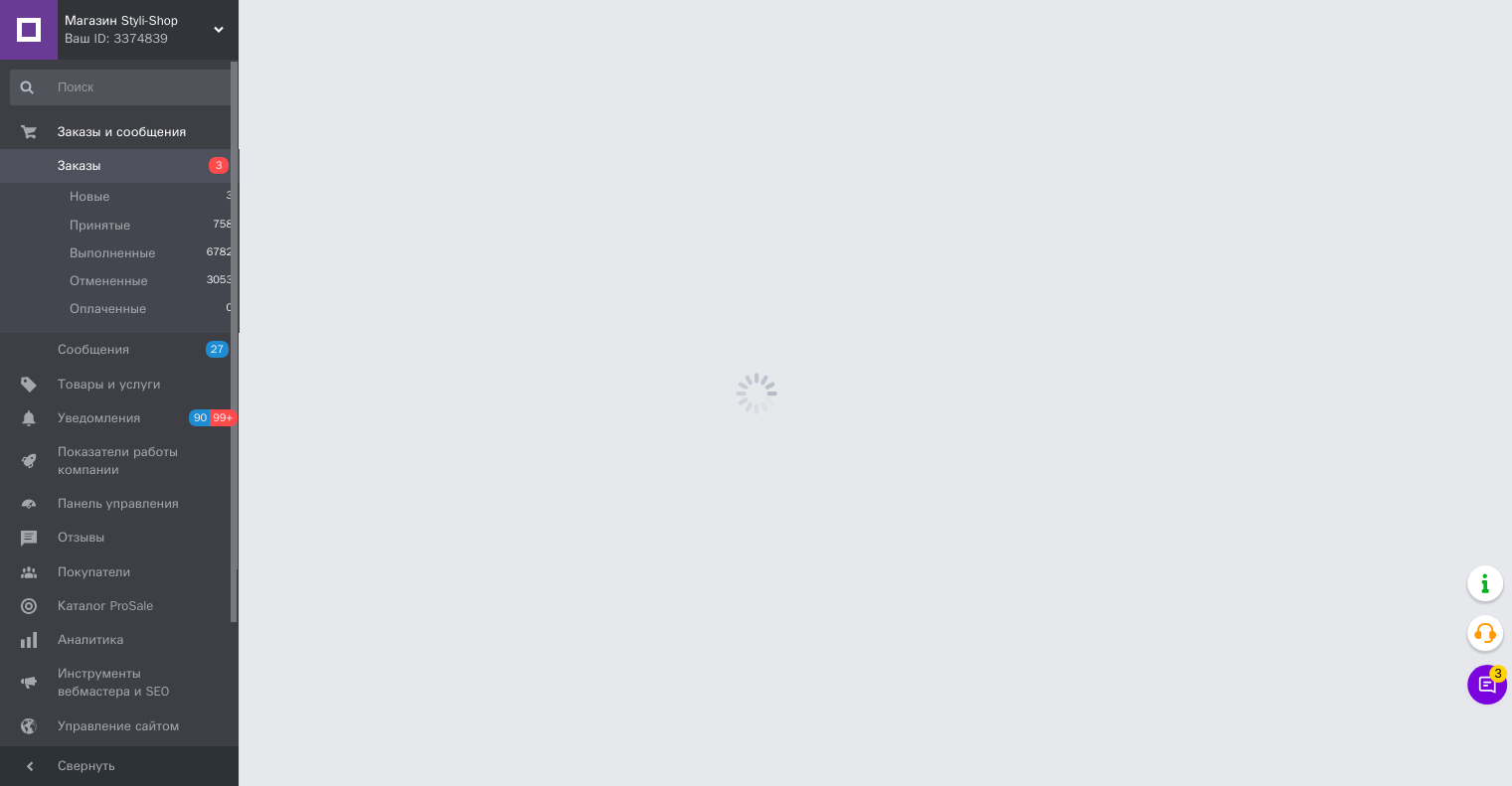 scroll, scrollTop: 0, scrollLeft: 0, axis: both 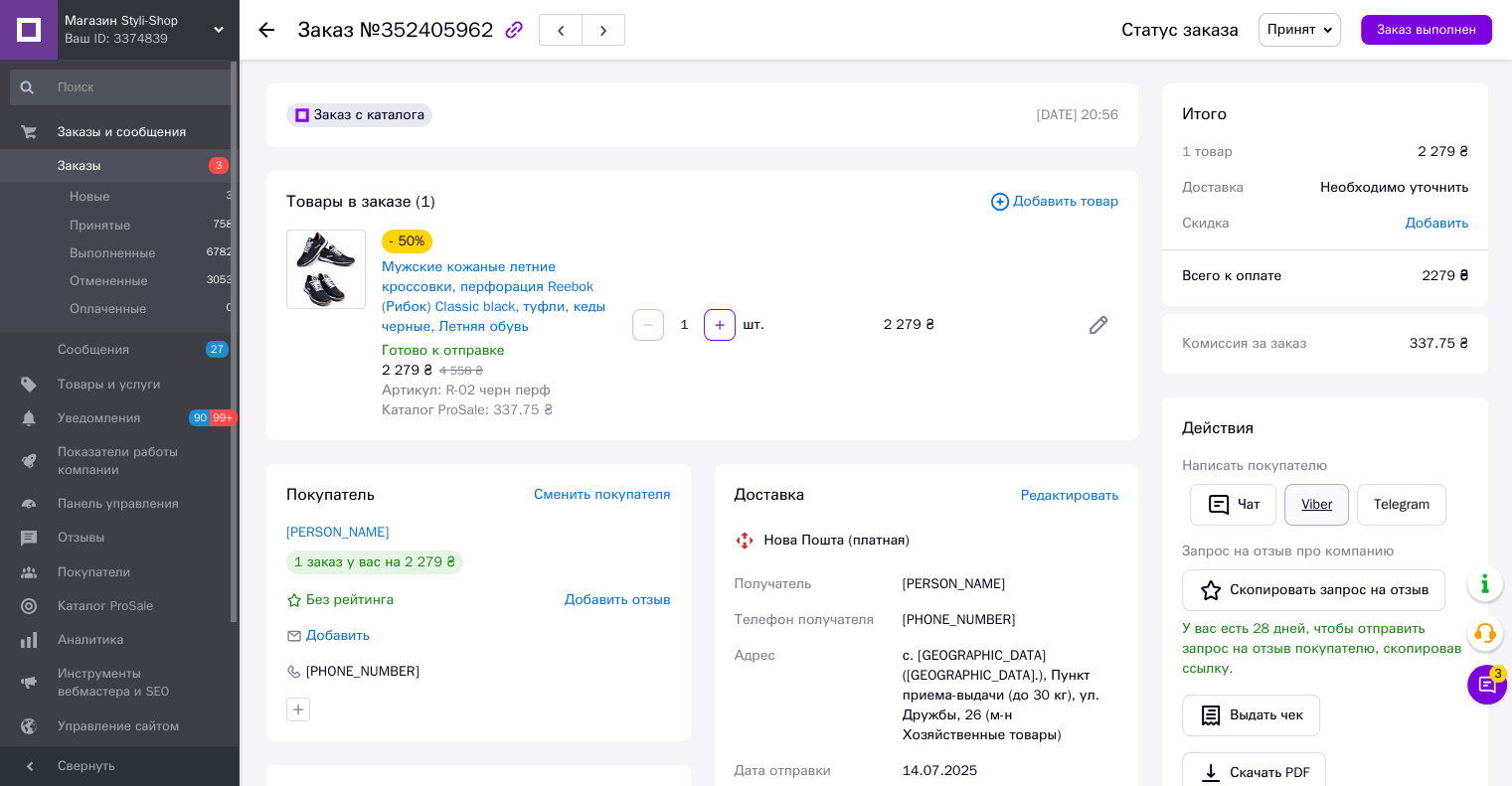 click on "Viber" at bounding box center (1316, 505) 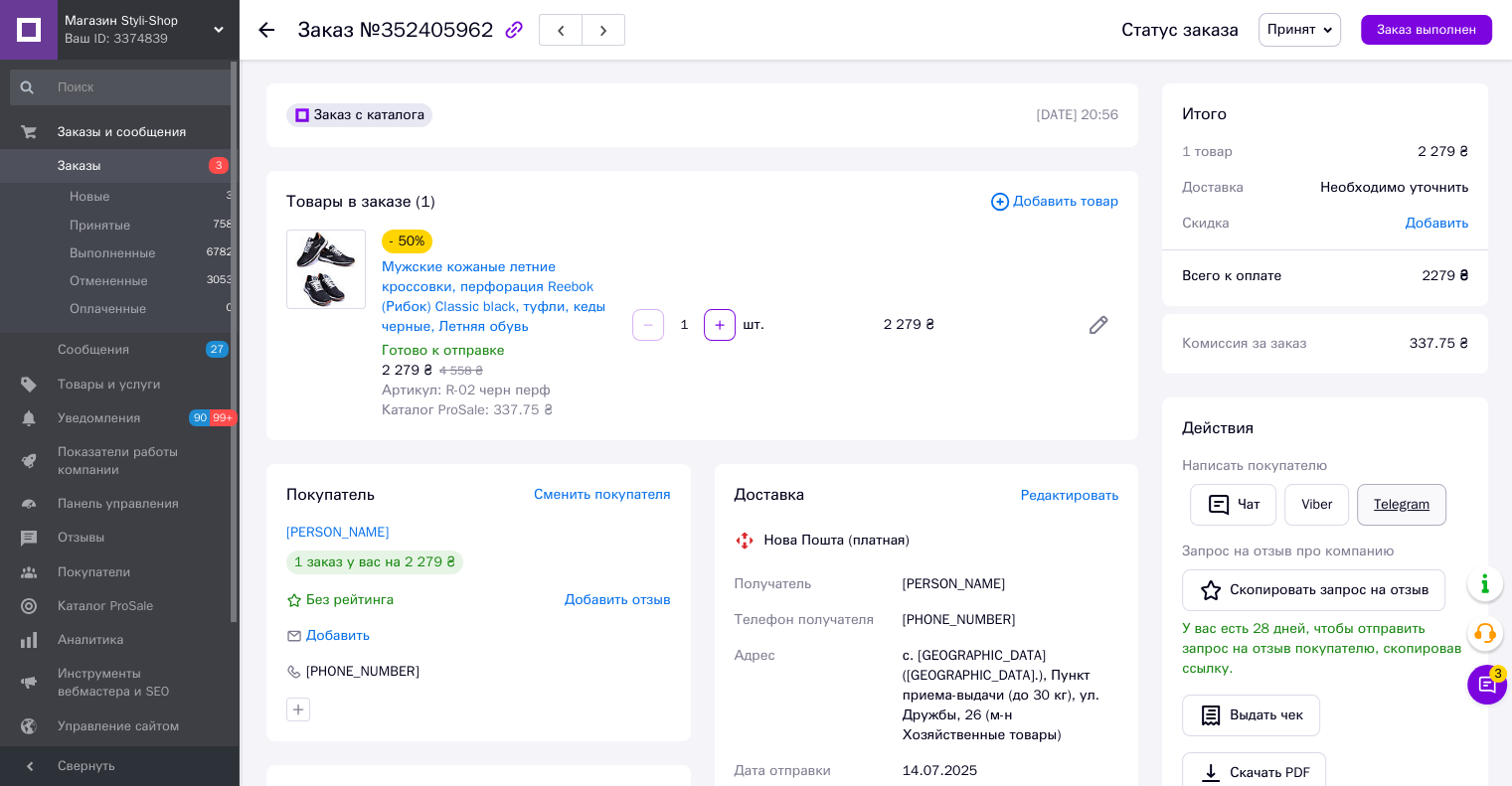 click on "Telegram" at bounding box center [1402, 505] 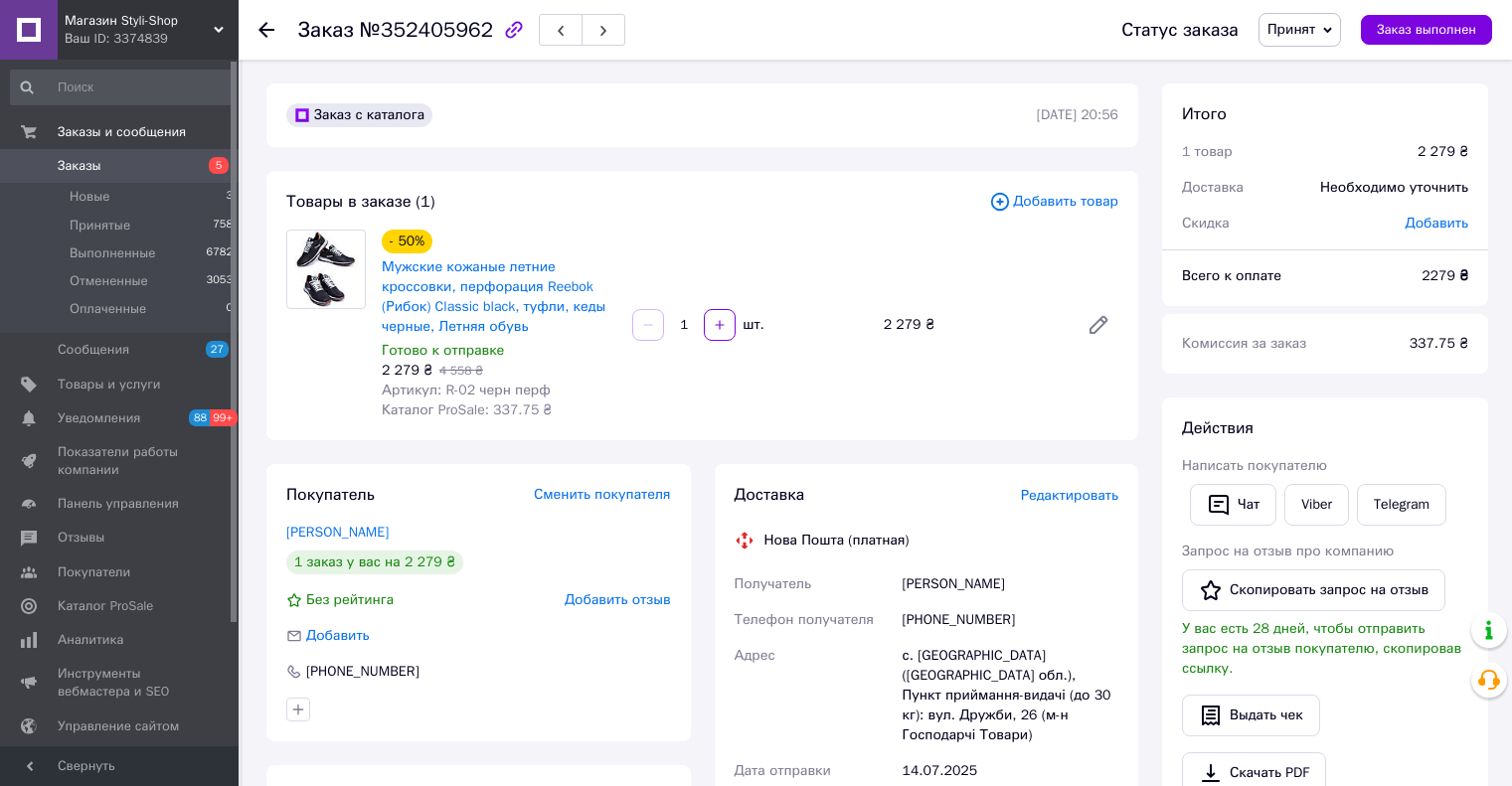 scroll, scrollTop: 0, scrollLeft: 0, axis: both 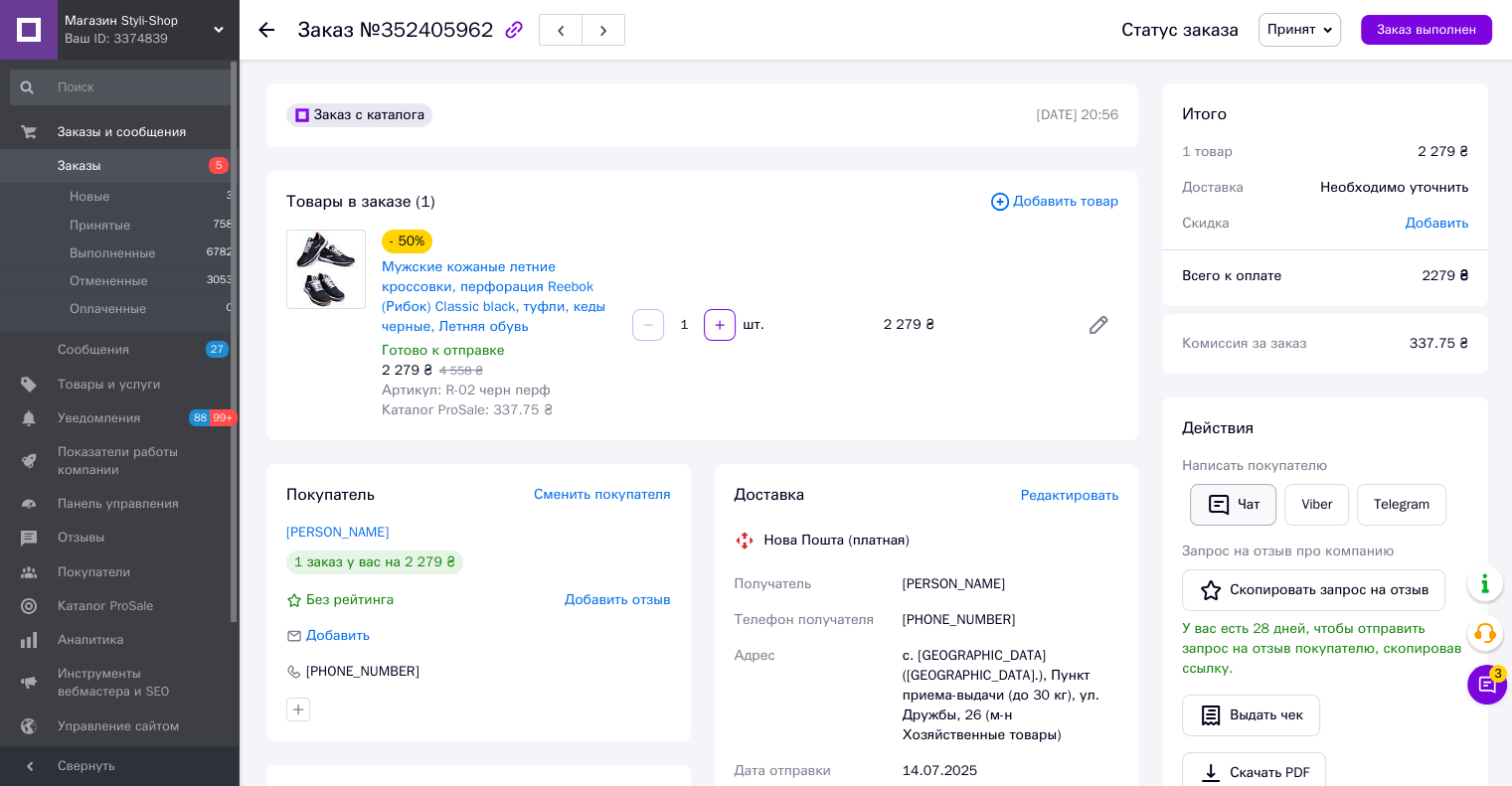 click on "Чат" at bounding box center (1233, 505) 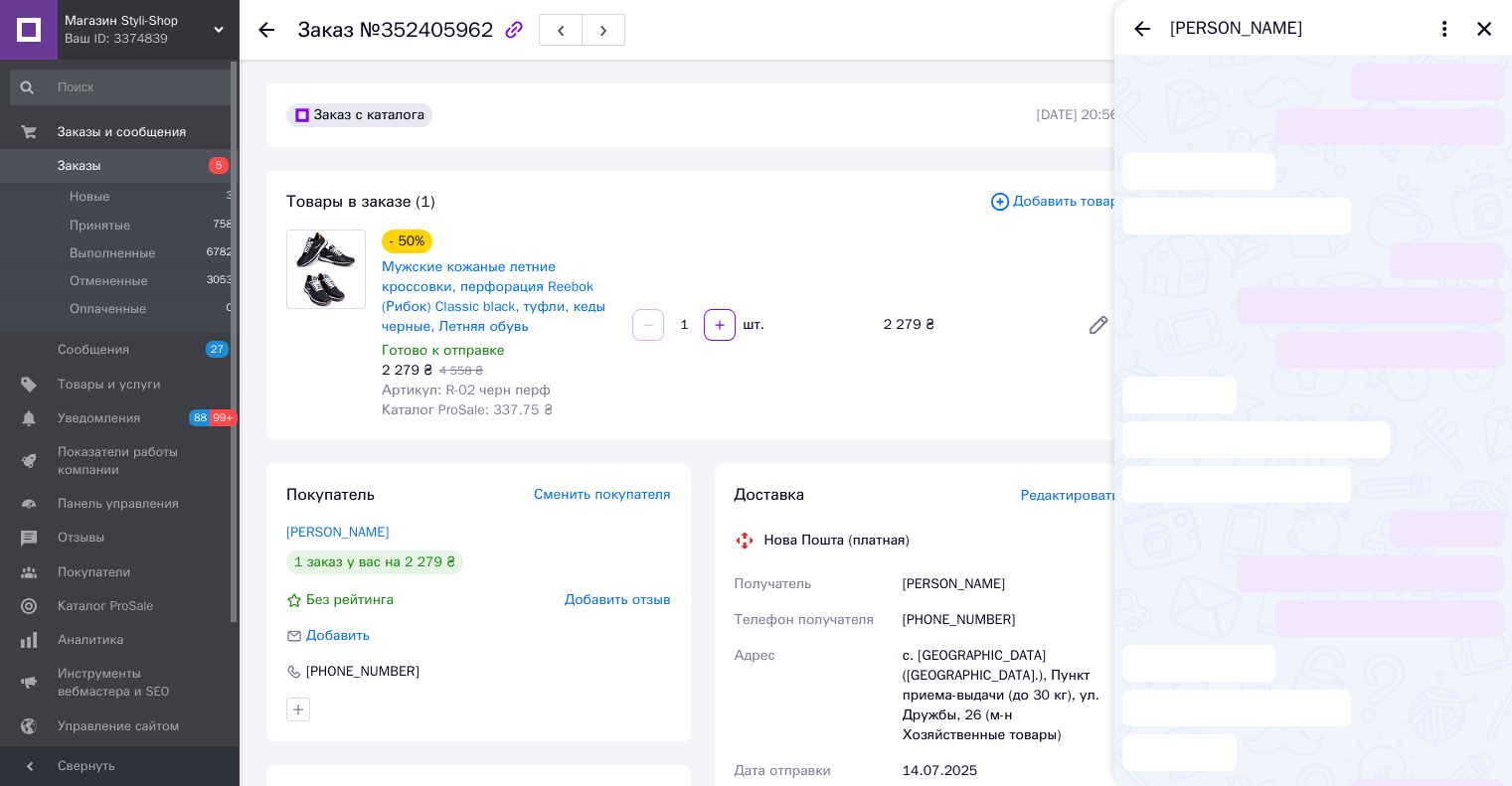 scroll, scrollTop: 97, scrollLeft: 0, axis: vertical 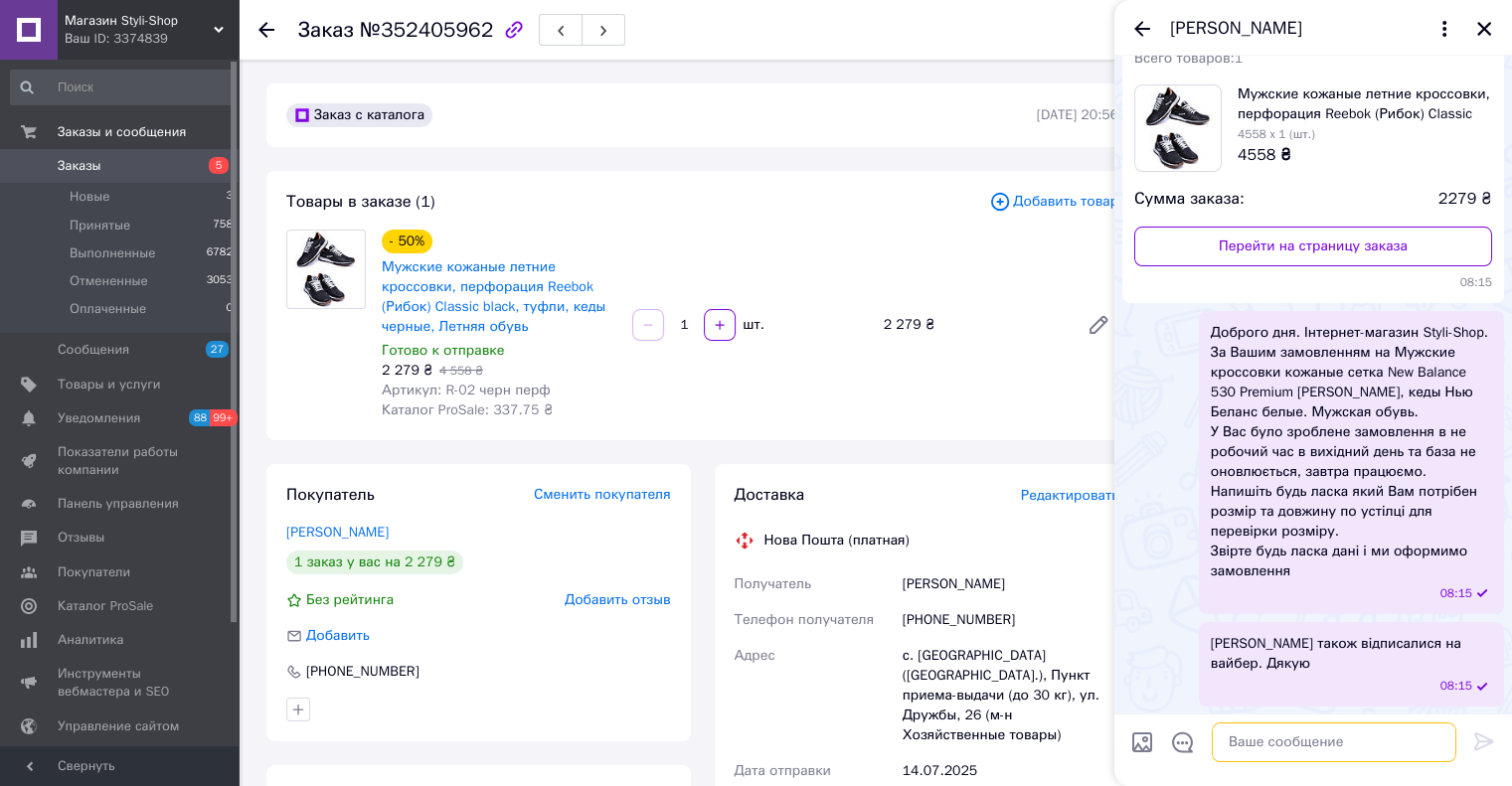 click at bounding box center (1334, 742) 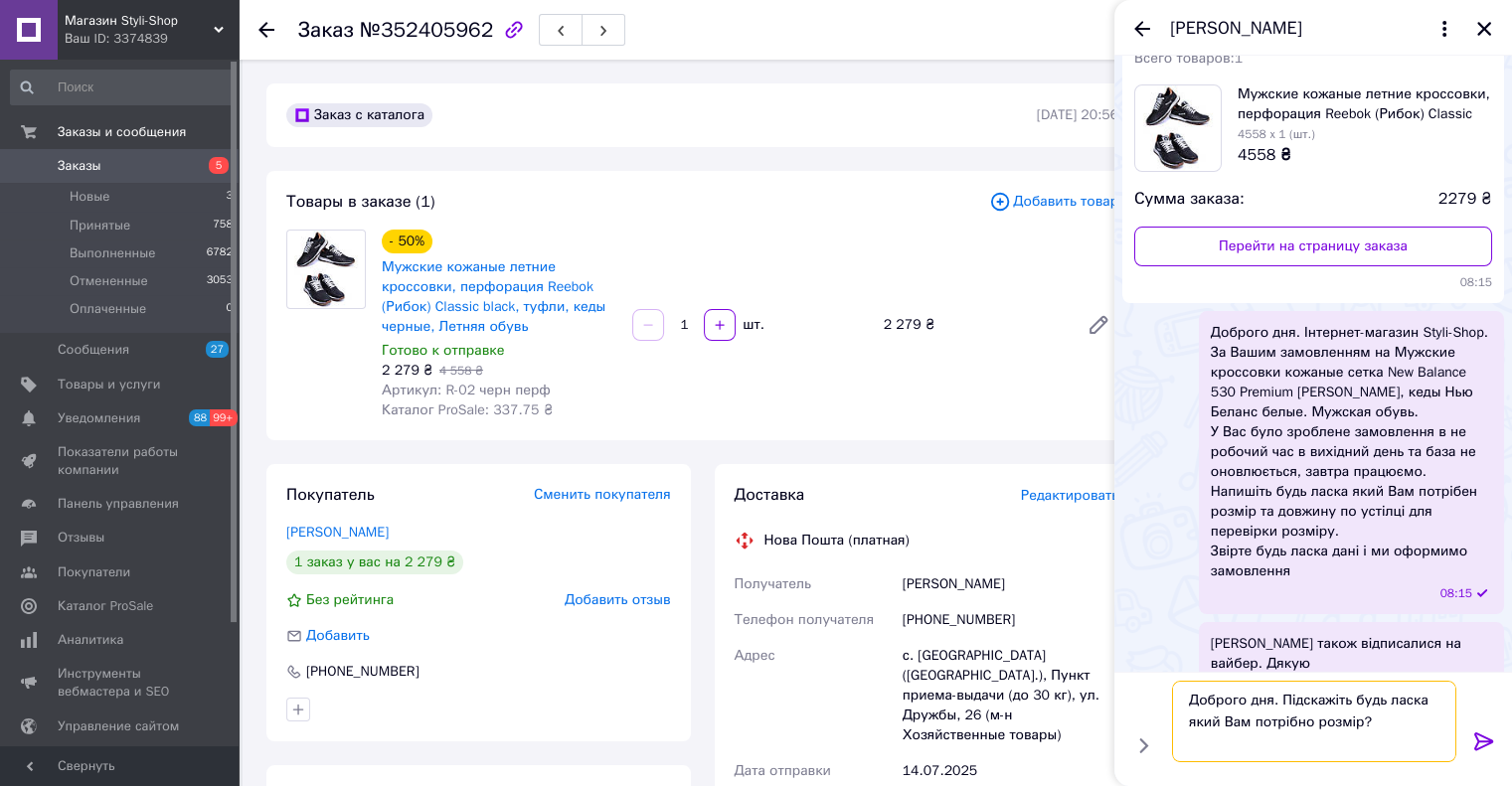 type on "Доброго дня. Підскажіть будь ласка який Вам потрібно розмір?" 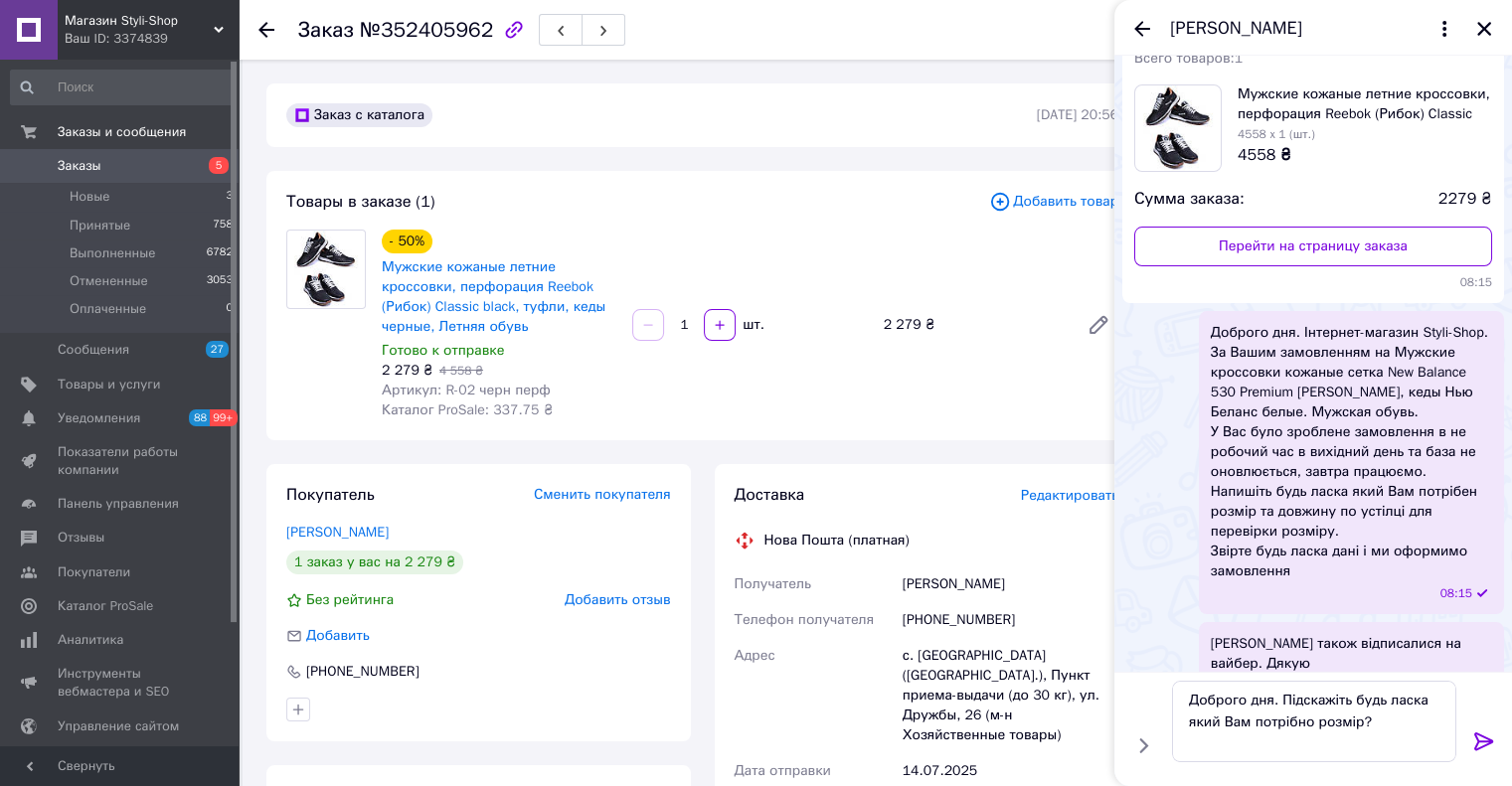 click 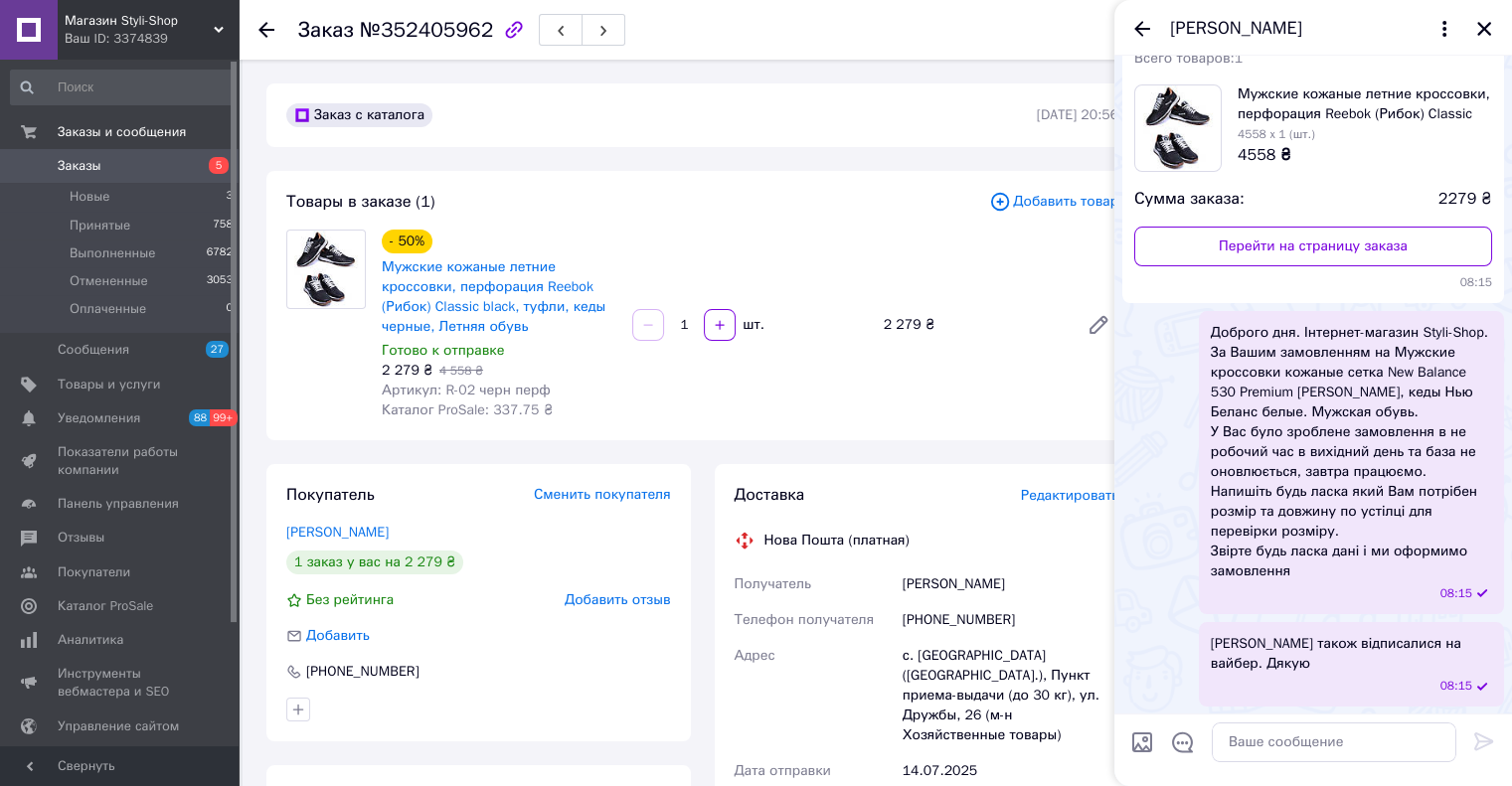 scroll, scrollTop: 242, scrollLeft: 0, axis: vertical 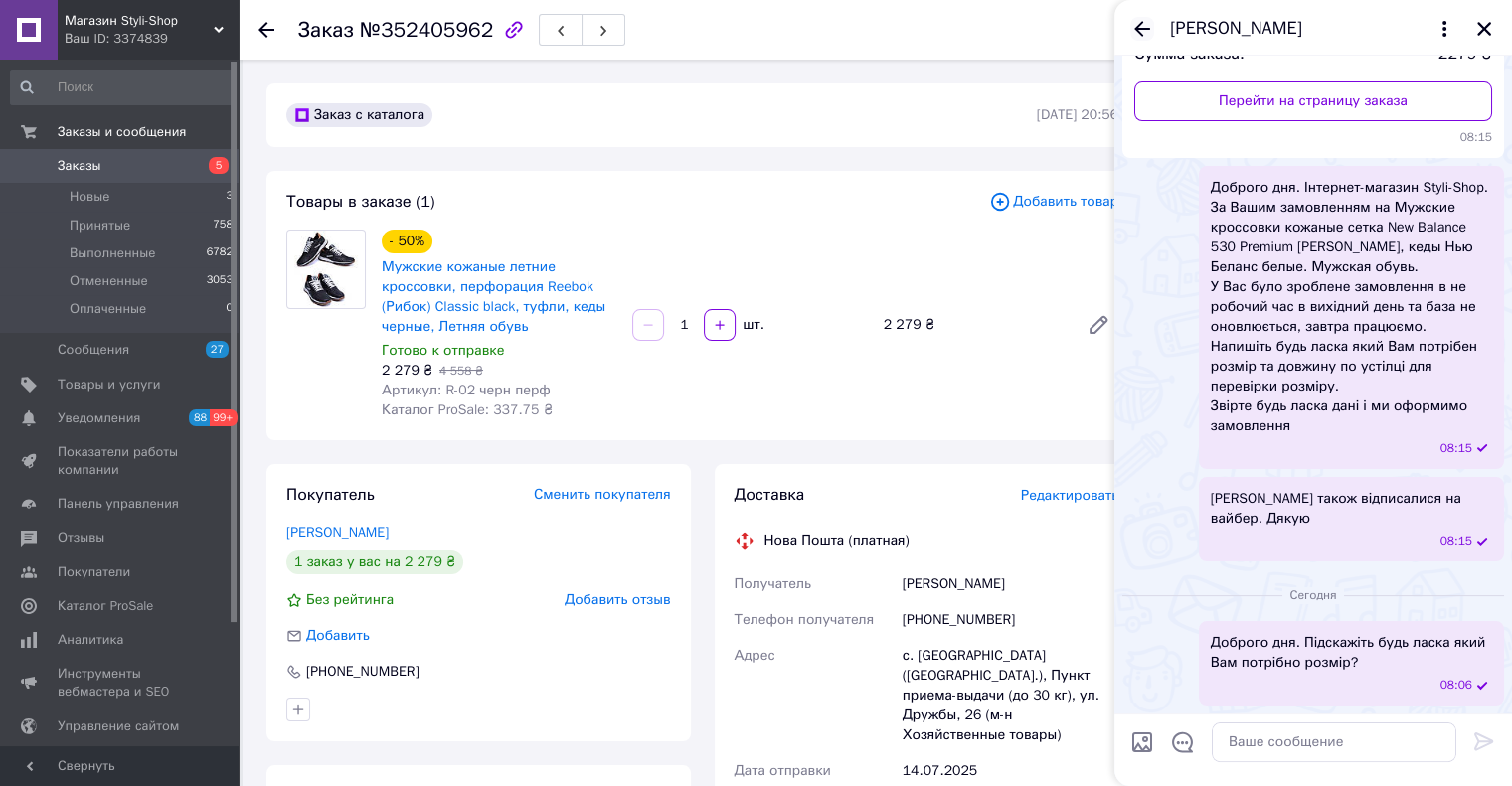 click 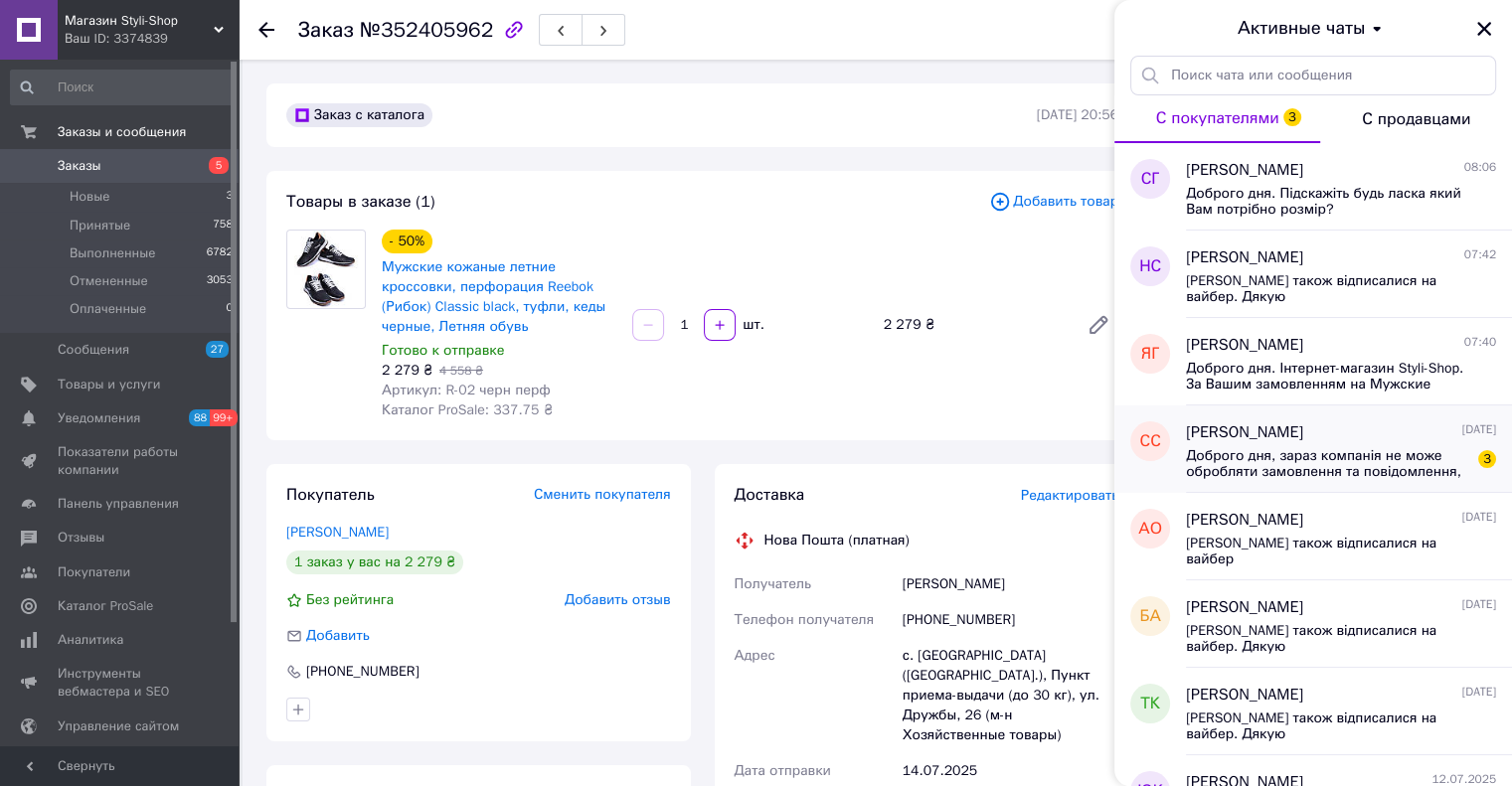 click on "Доброго дня, зараз компанія не може обробляти замовлення та повідомлення, оскільки за її графіком роботи в даний час не є робочий час або вихідний день. Вашу заявку буде оброблено найближчим робочим днем ​​у робочий час і з Вами зв'яжеться менеджер. Дякую за розуміння." at bounding box center (1327, 464) 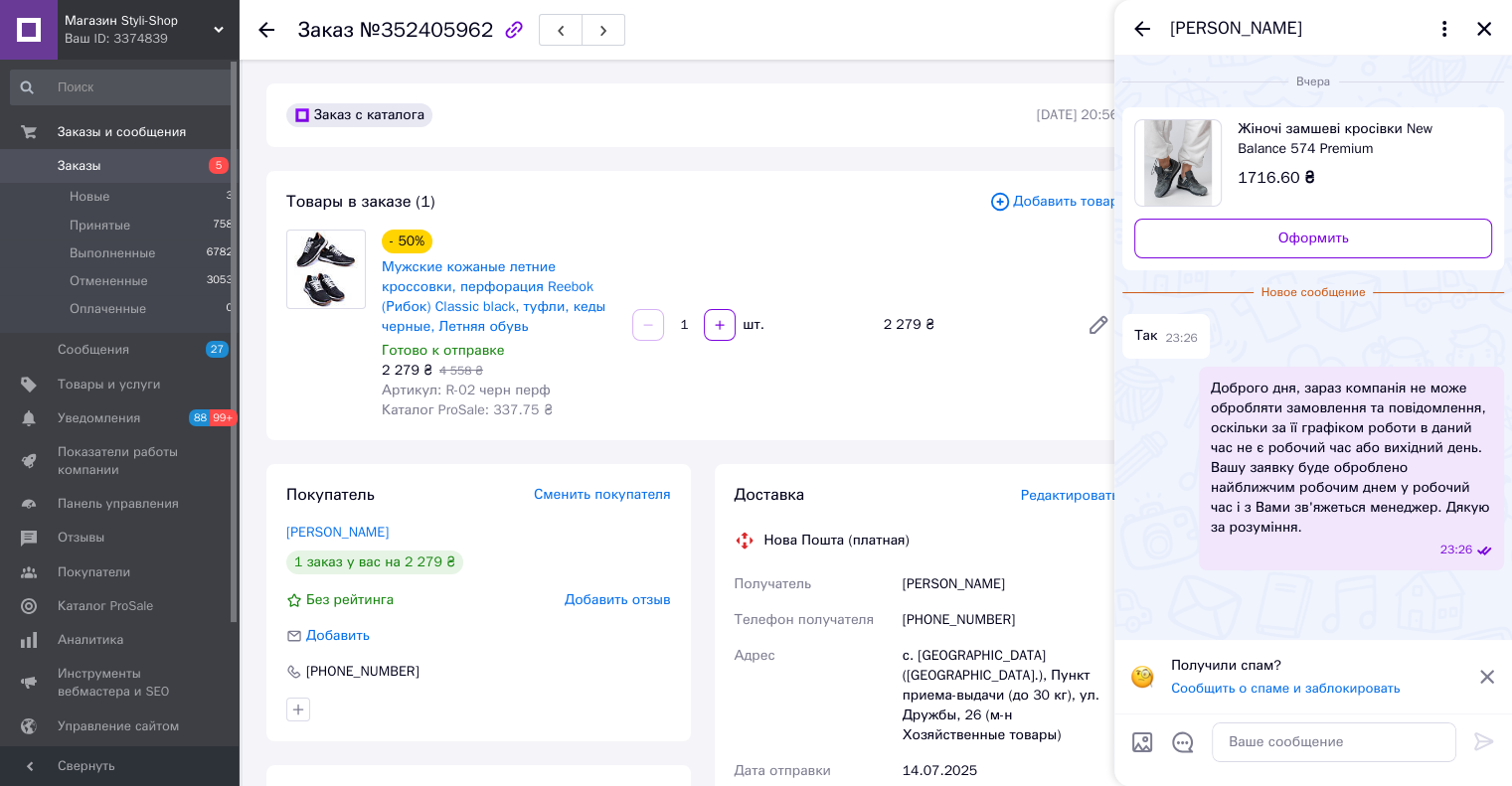 scroll, scrollTop: 298, scrollLeft: 0, axis: vertical 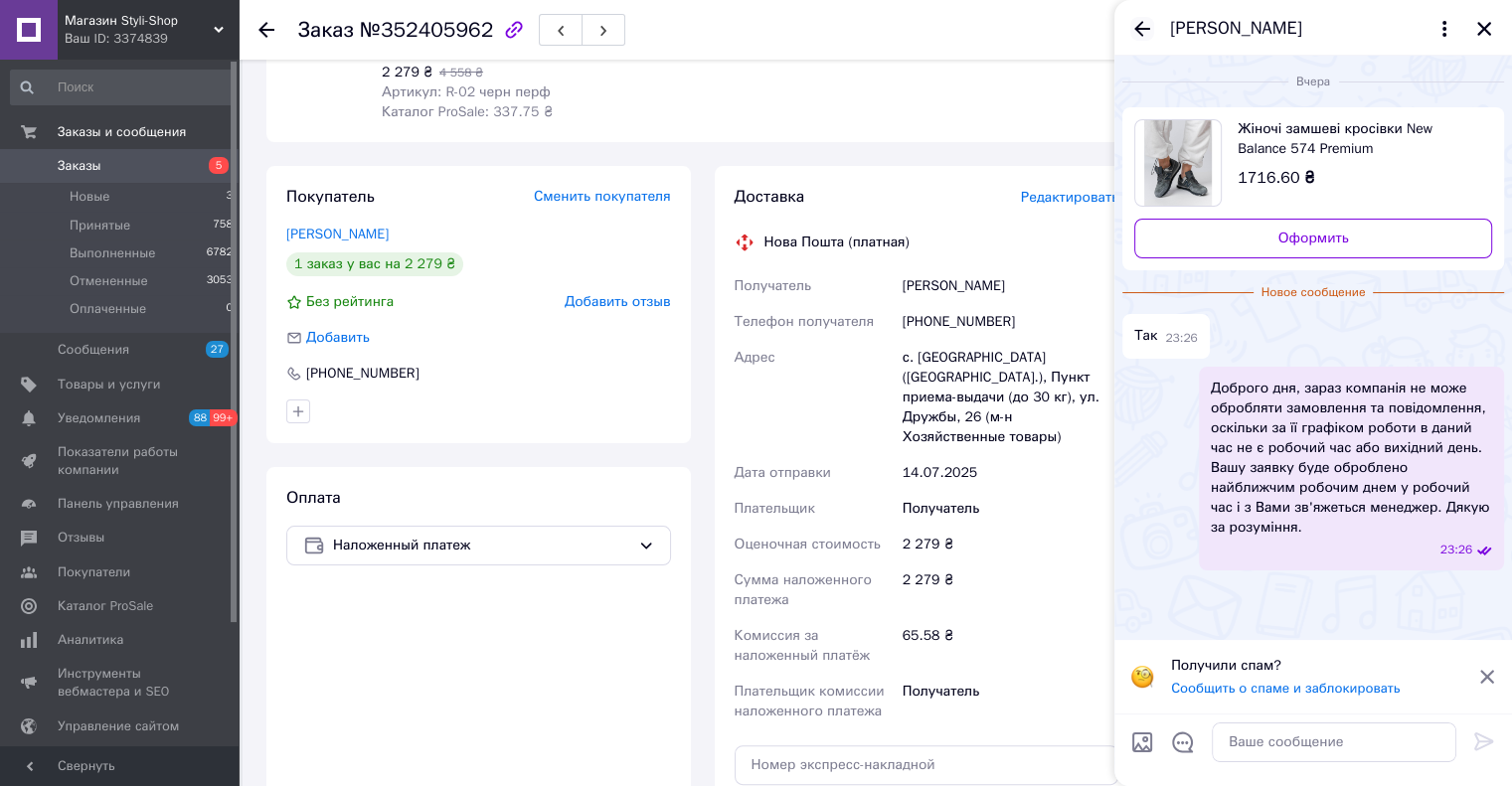 click 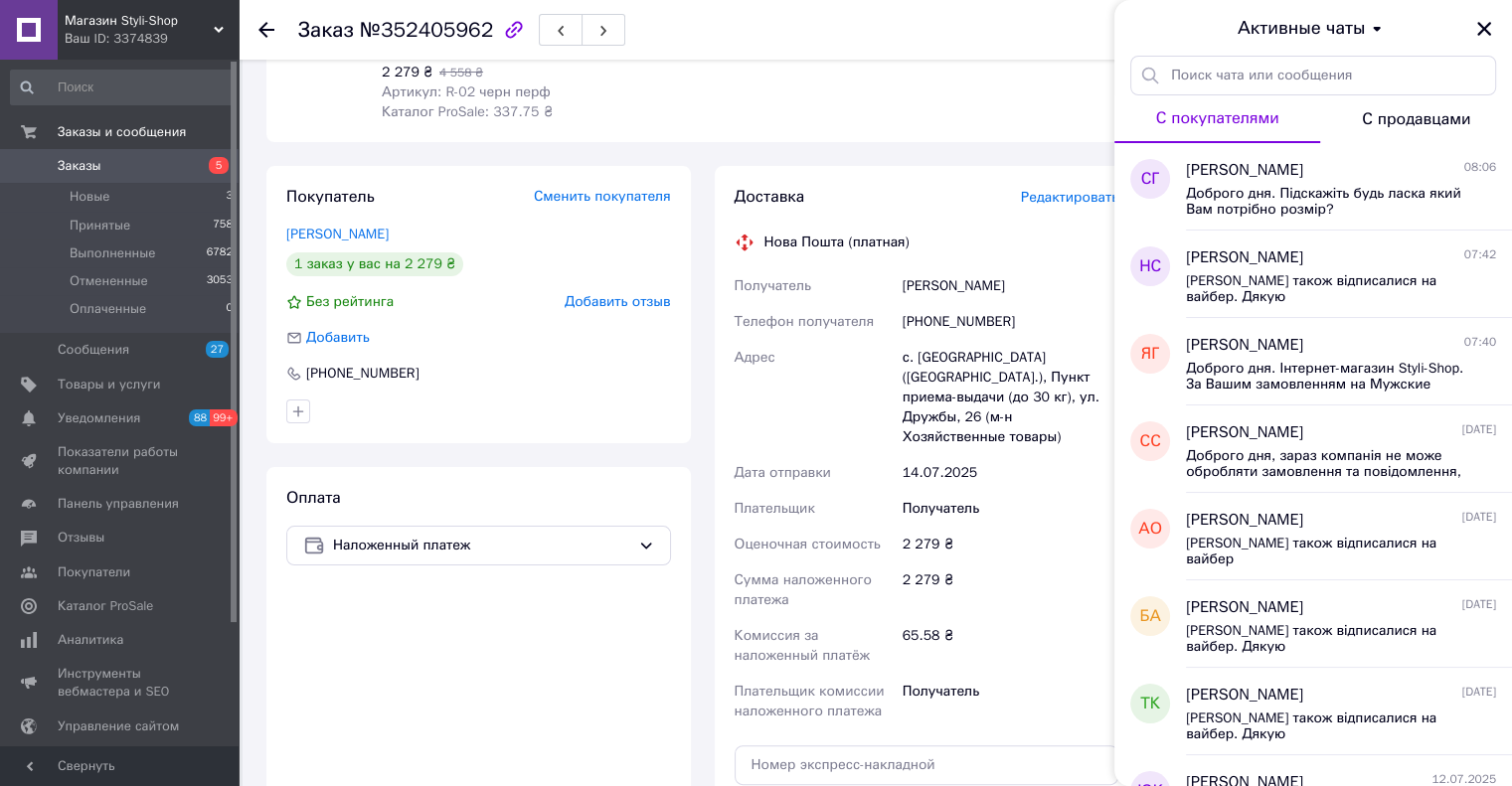 click 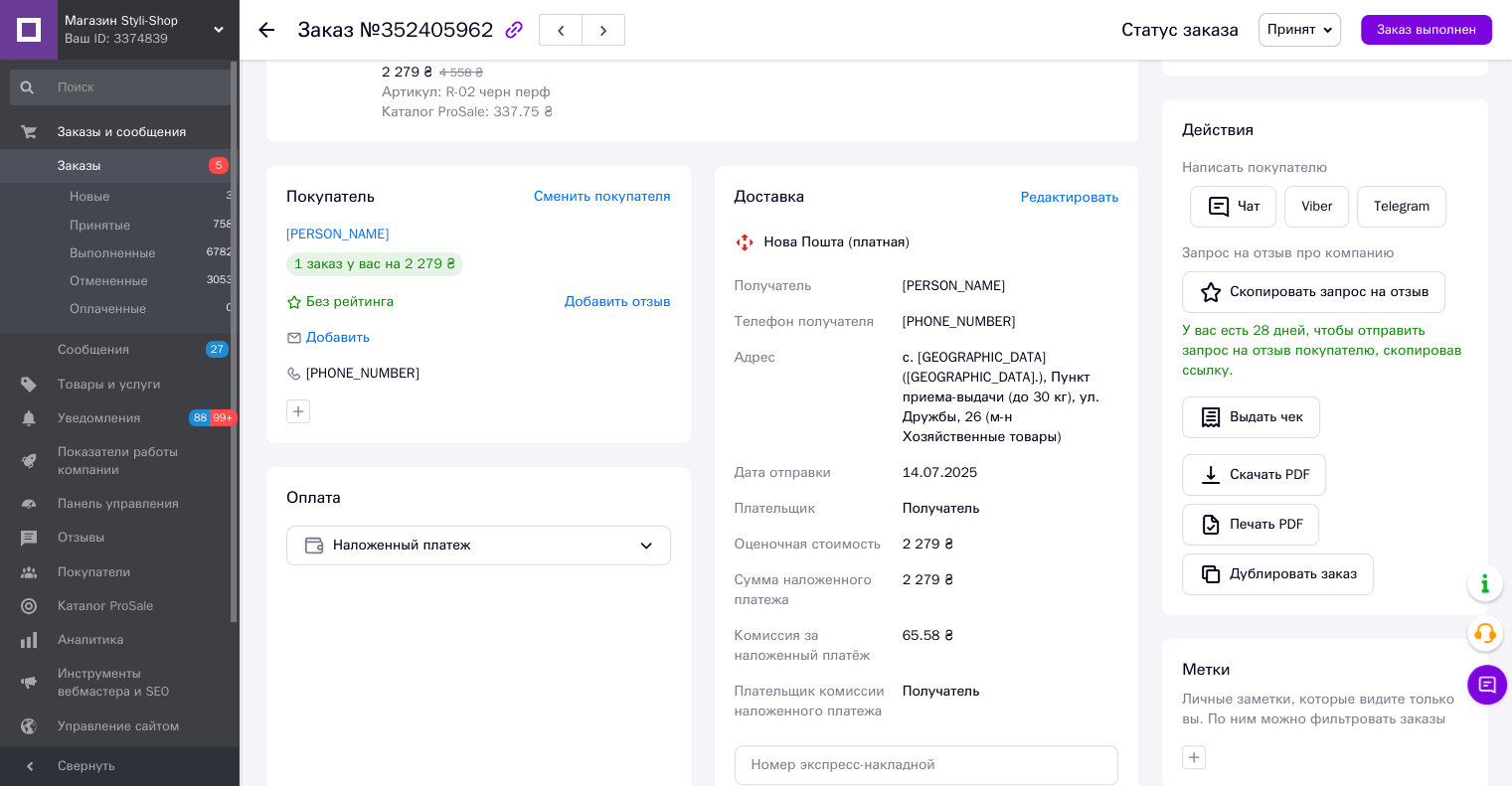click 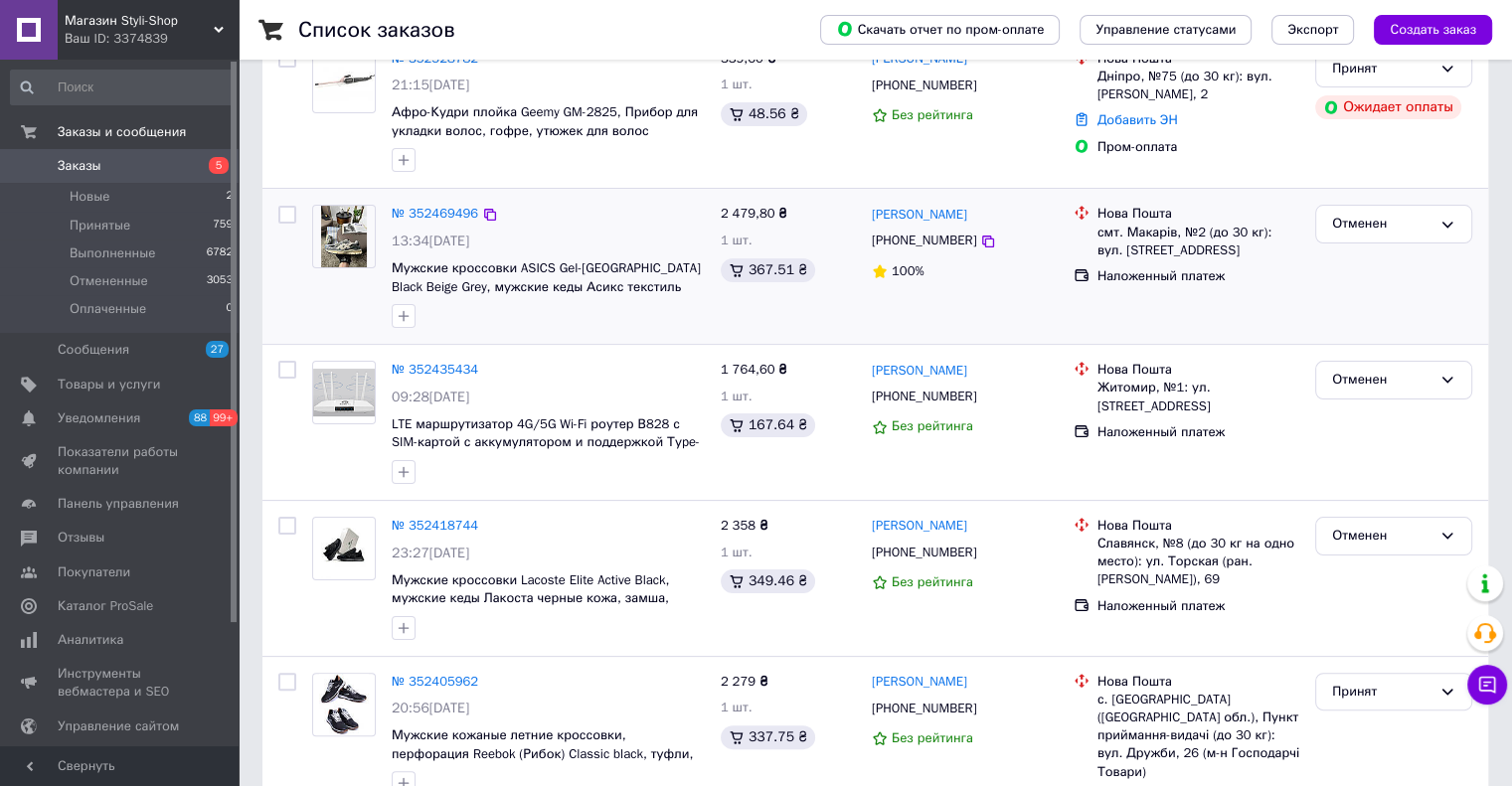 scroll, scrollTop: 298, scrollLeft: 0, axis: vertical 